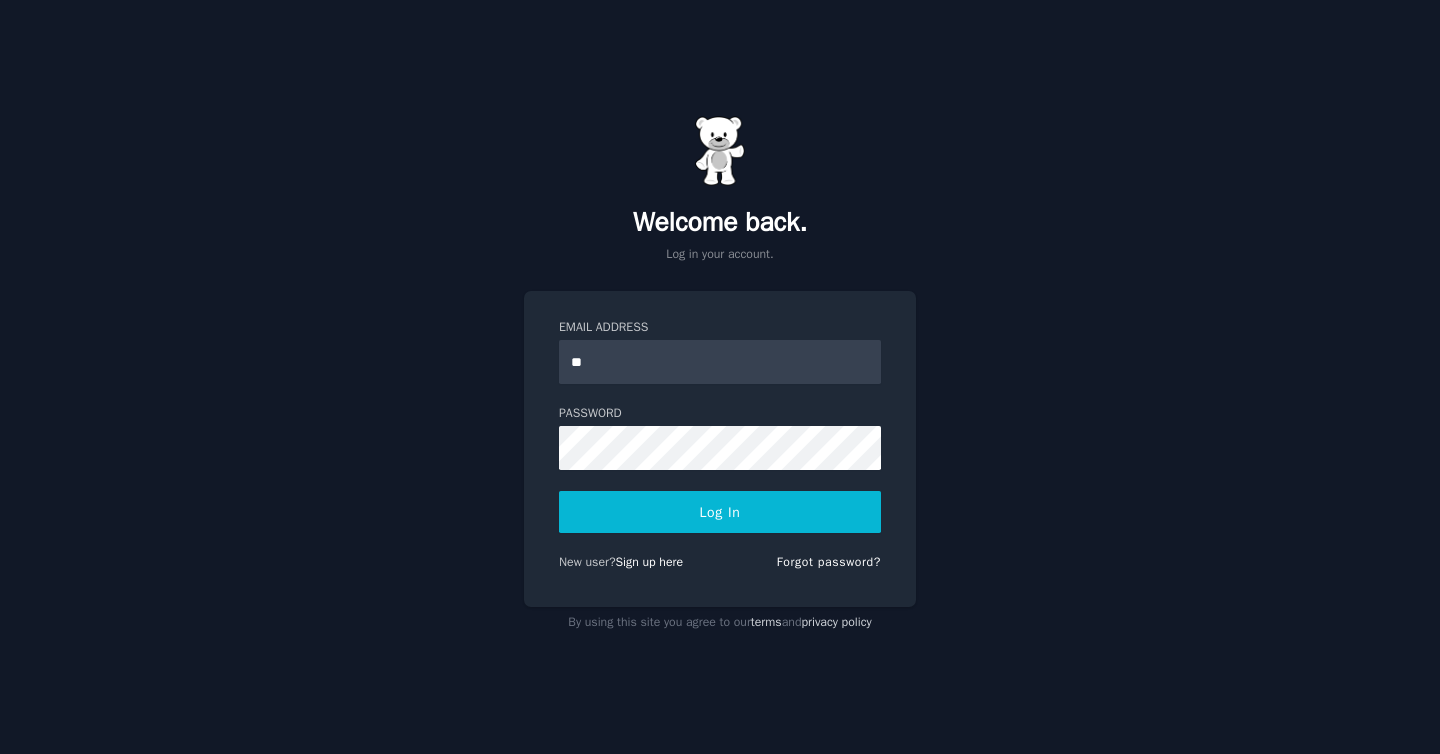 scroll, scrollTop: 0, scrollLeft: 0, axis: both 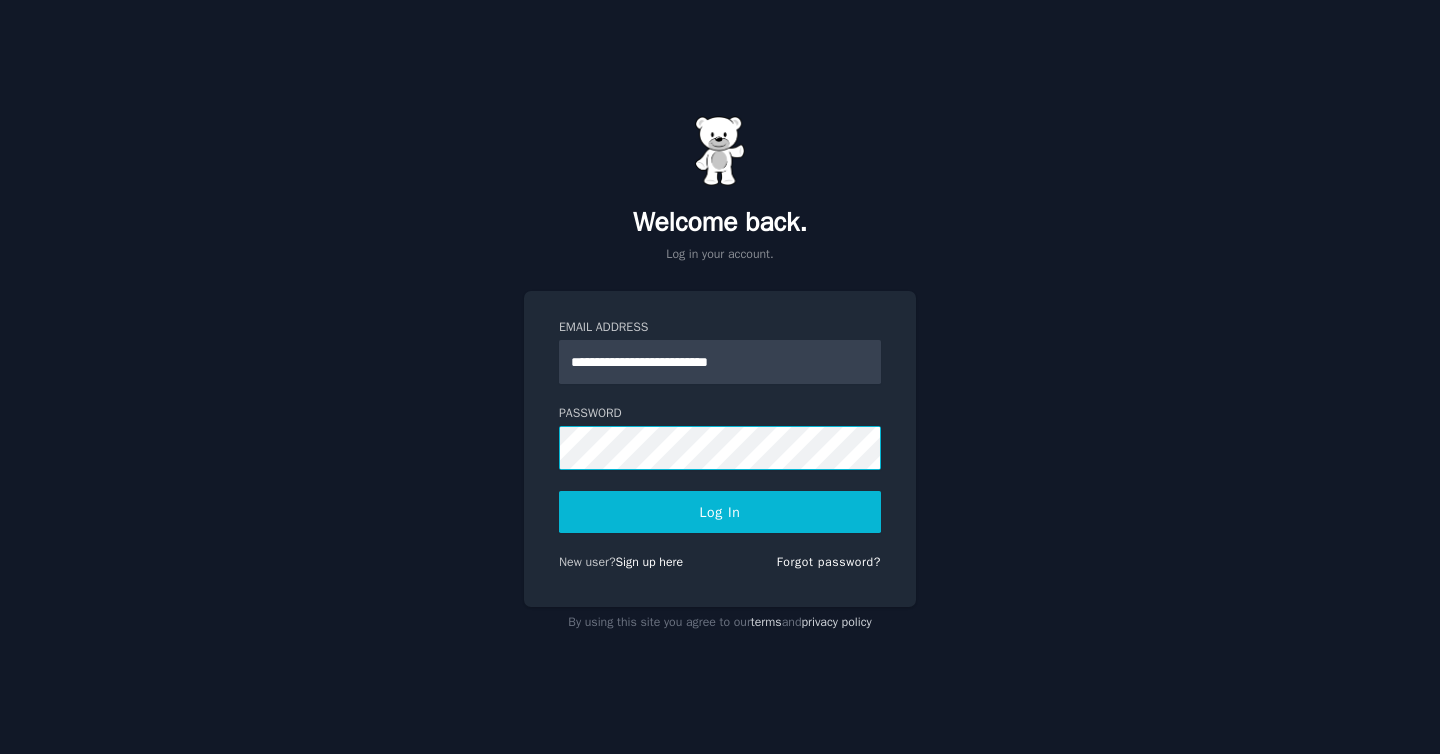 click on "Log In" at bounding box center [720, 512] 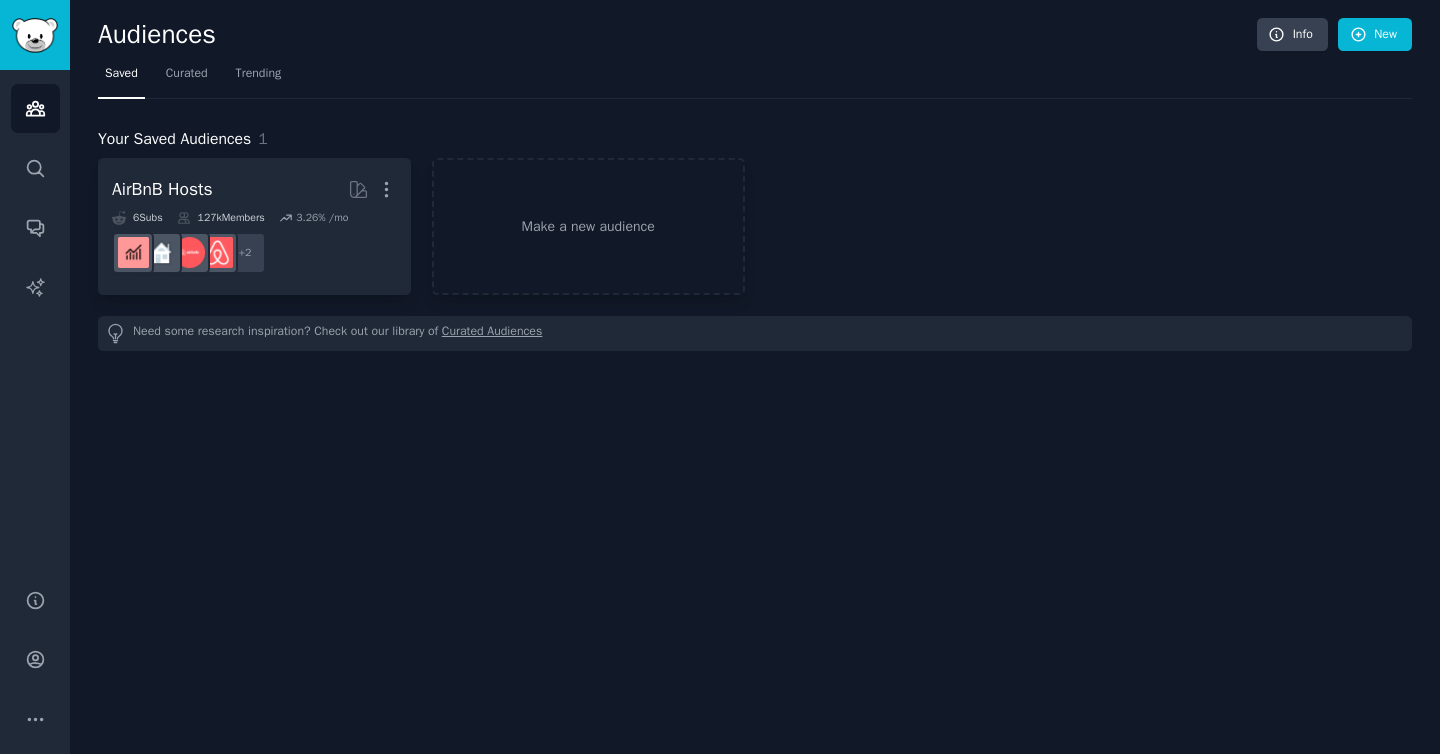 scroll, scrollTop: 0, scrollLeft: 0, axis: both 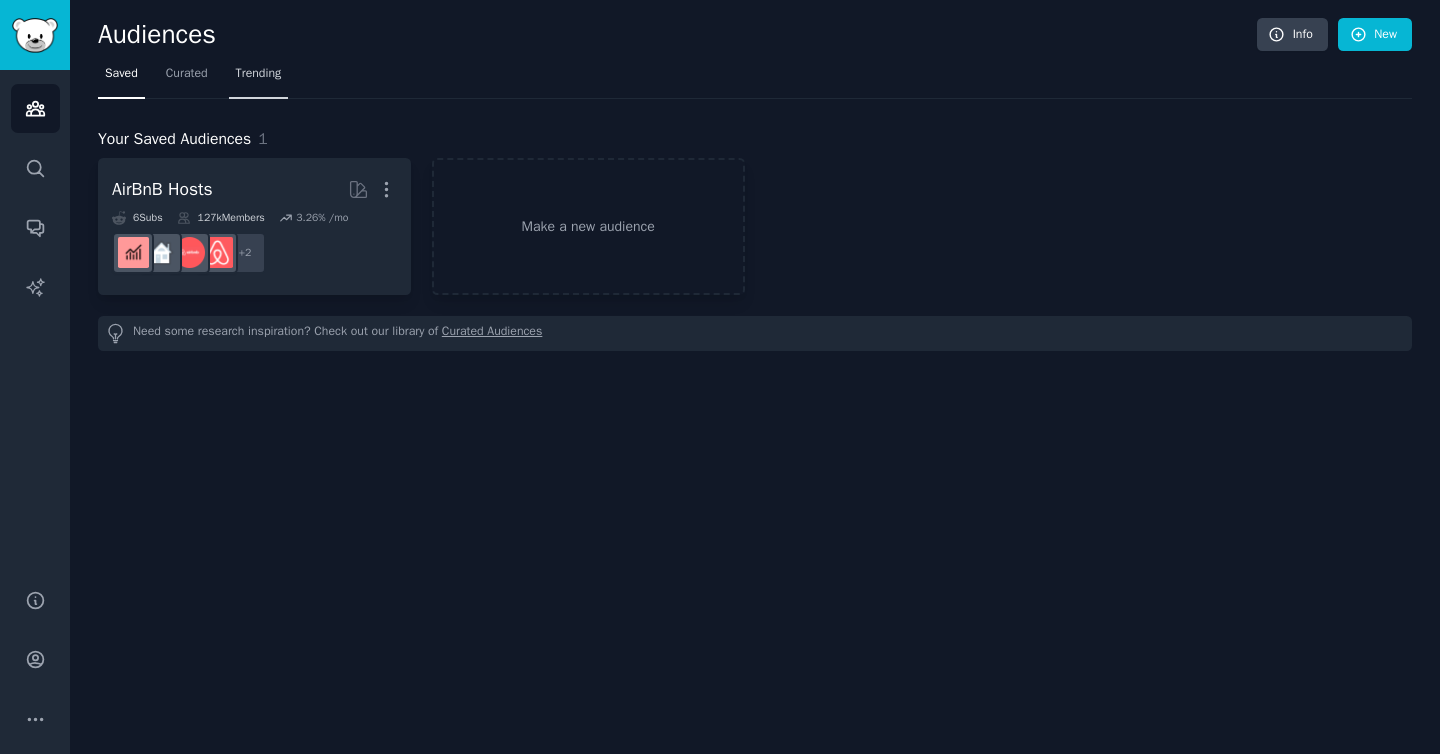click on "Trending" at bounding box center (259, 74) 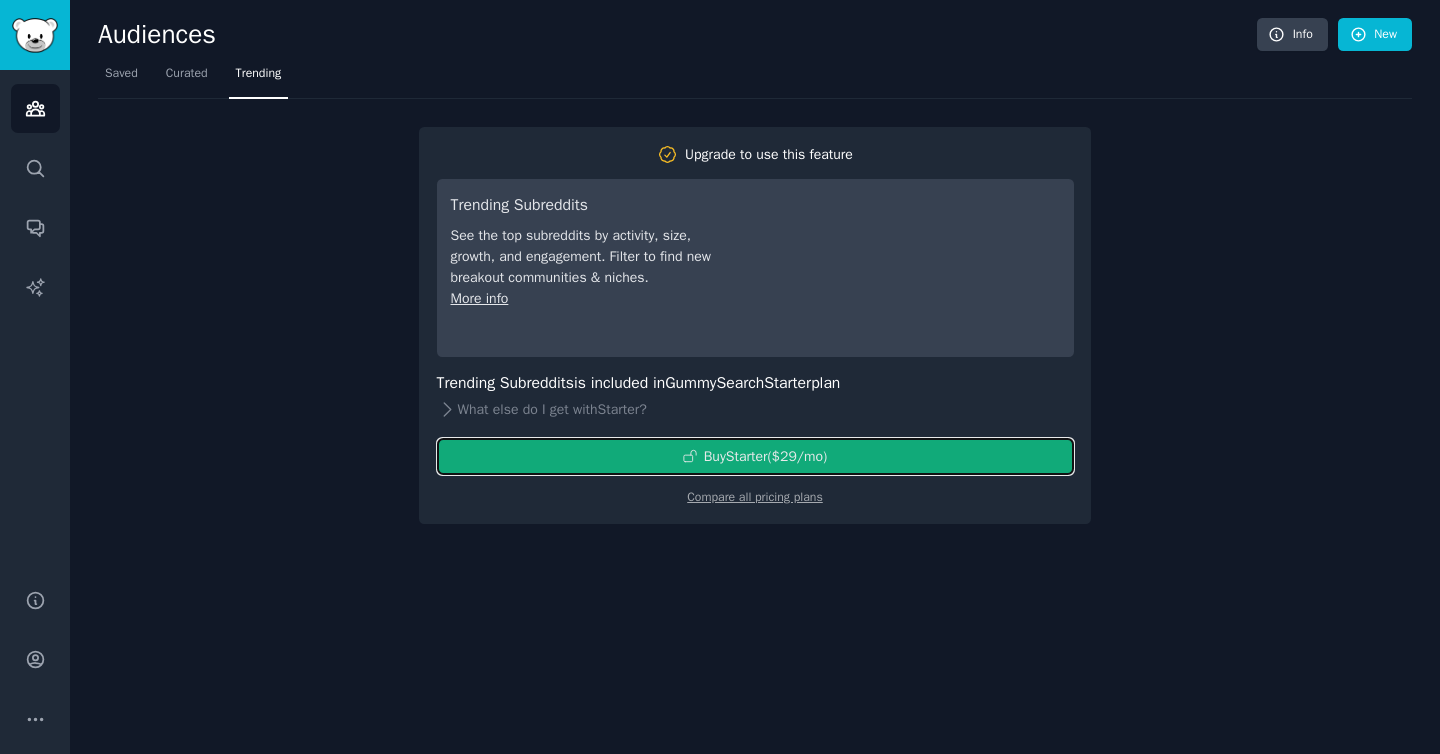 click on "Buy  Starter  ($ 29 /mo )" at bounding box center (766, 456) 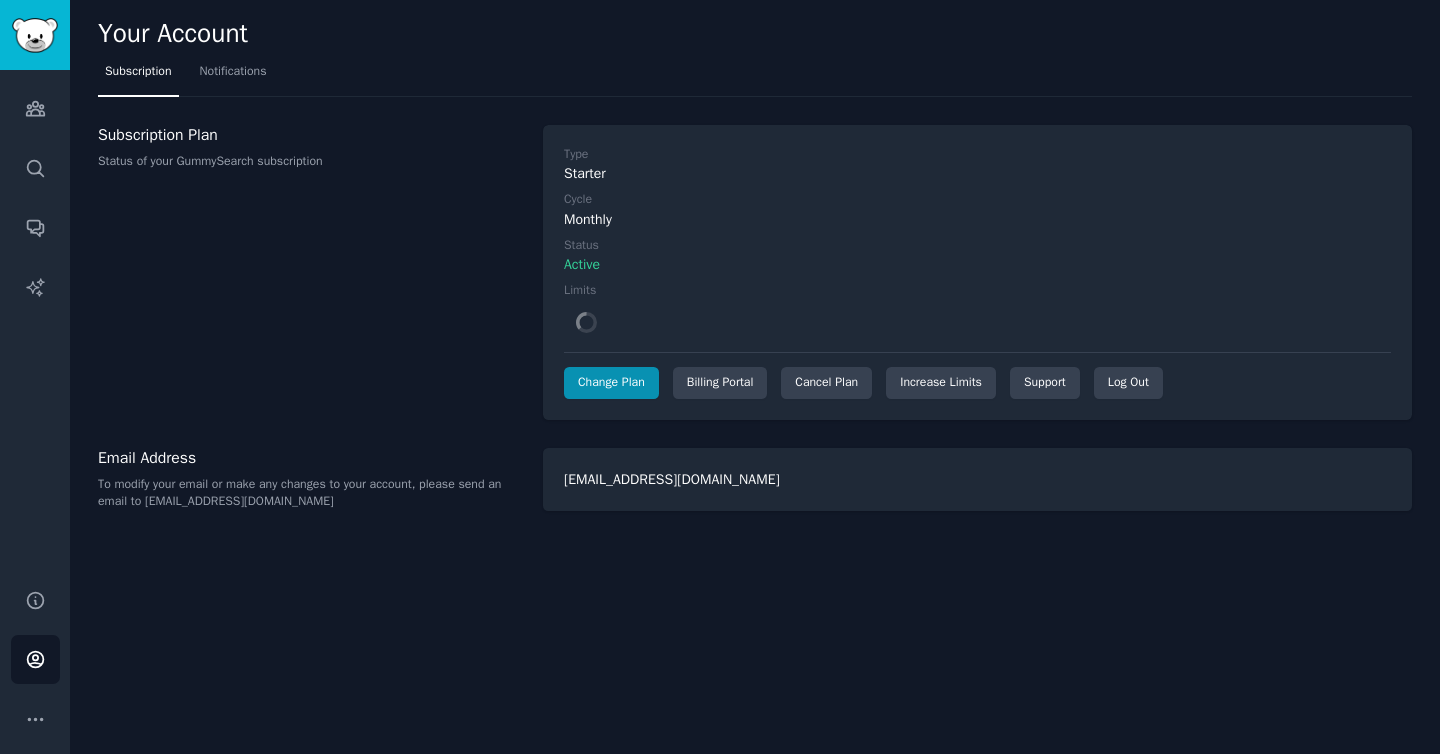 scroll, scrollTop: 0, scrollLeft: 0, axis: both 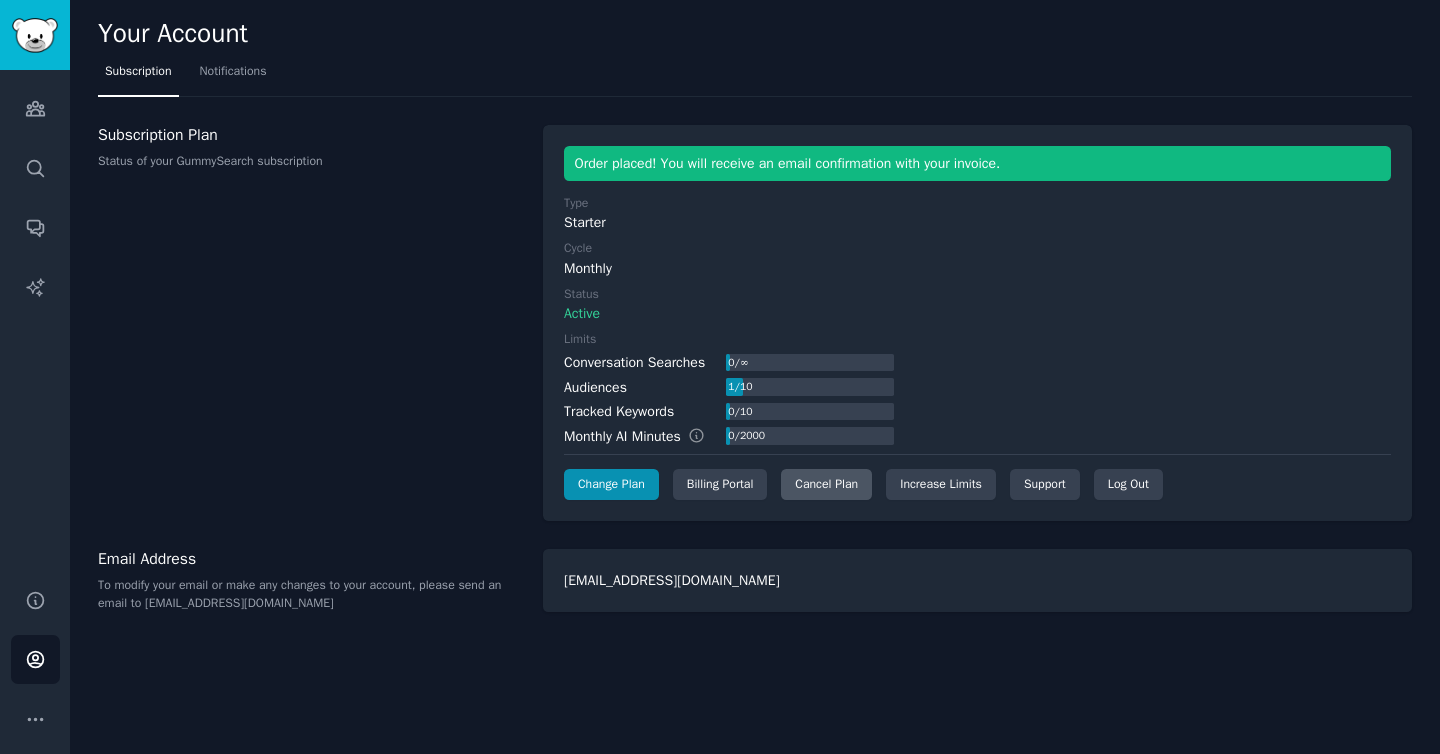 click on "Cancel Plan" at bounding box center [826, 485] 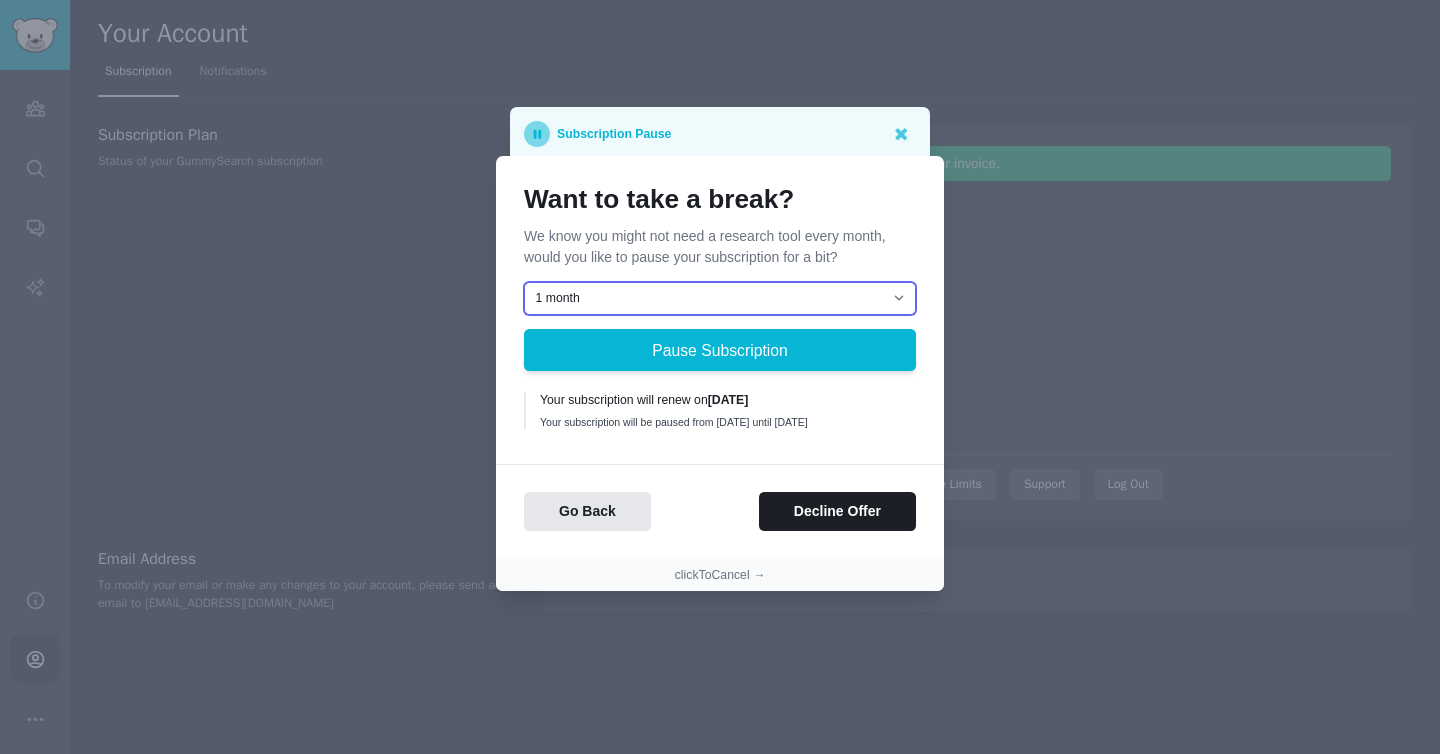click on "1 month 2 months 3 months Choose a custom date to resume" at bounding box center (720, 299) 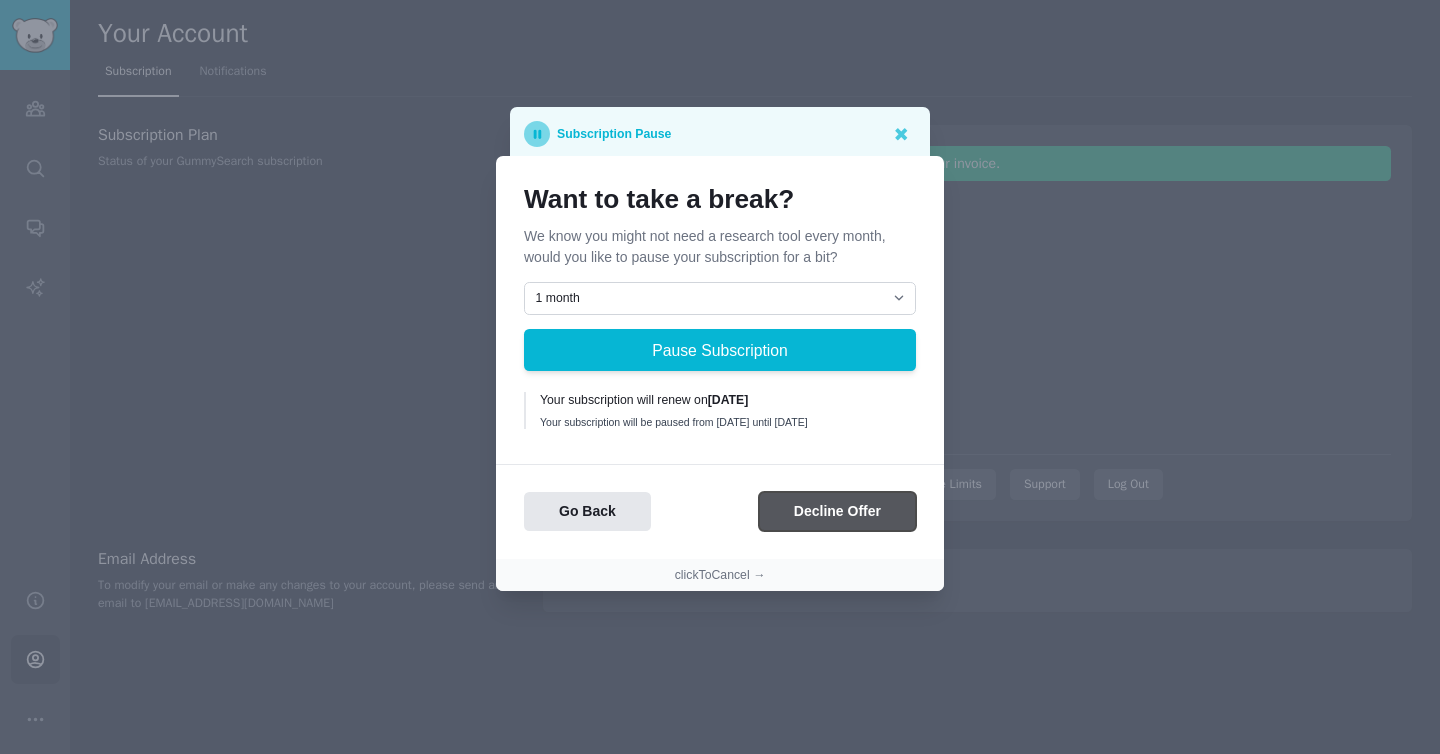 click on "Decline Offer" at bounding box center (837, 511) 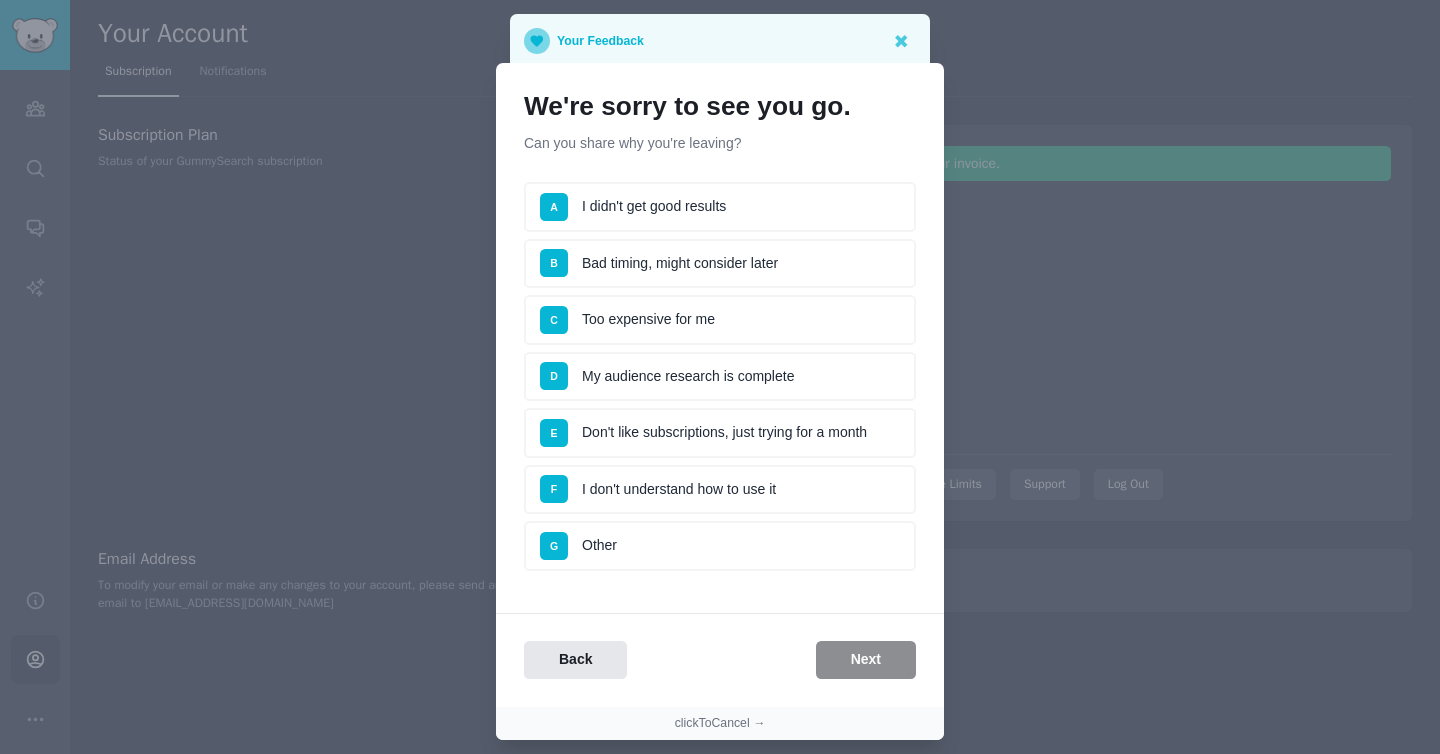 click on "E  Don't like subscriptions, just trying for a month" at bounding box center (720, 433) 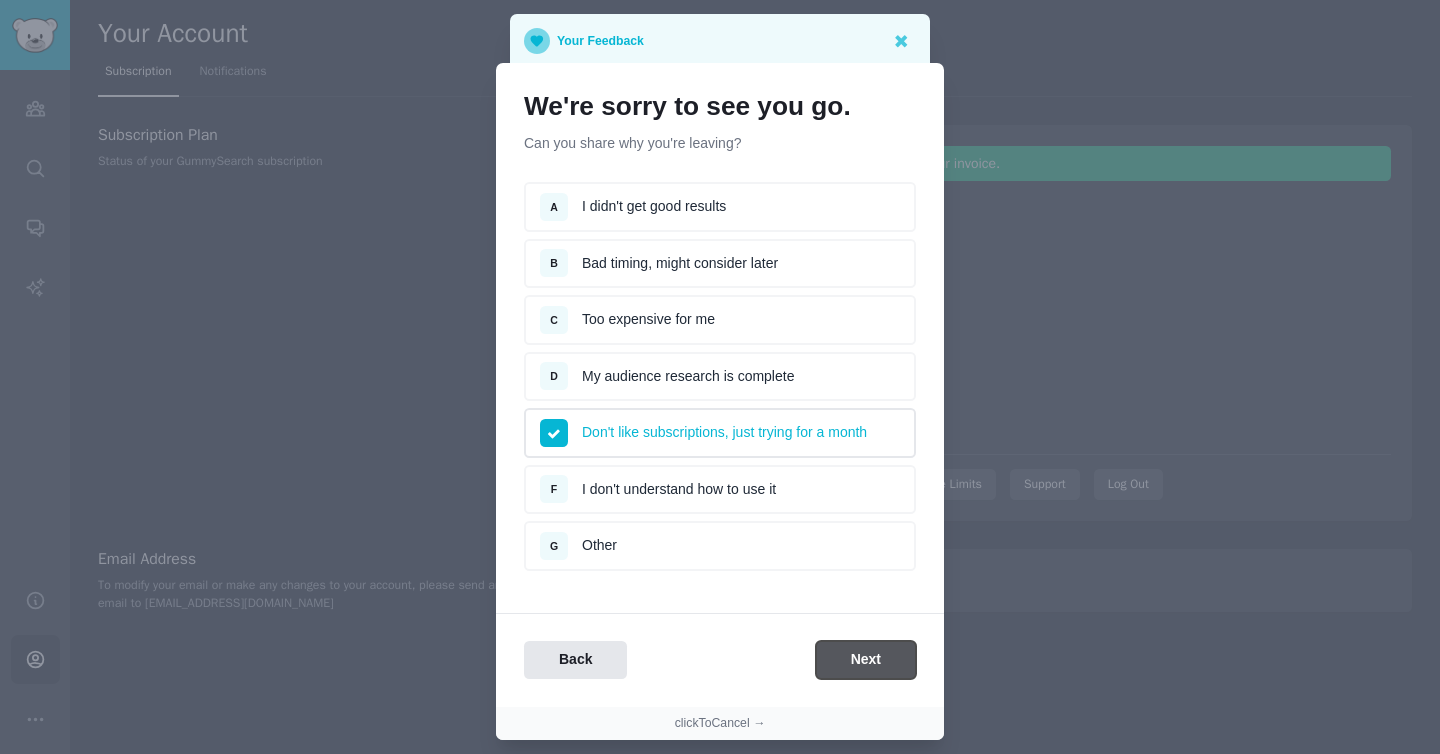 click on "Next" at bounding box center (866, 660) 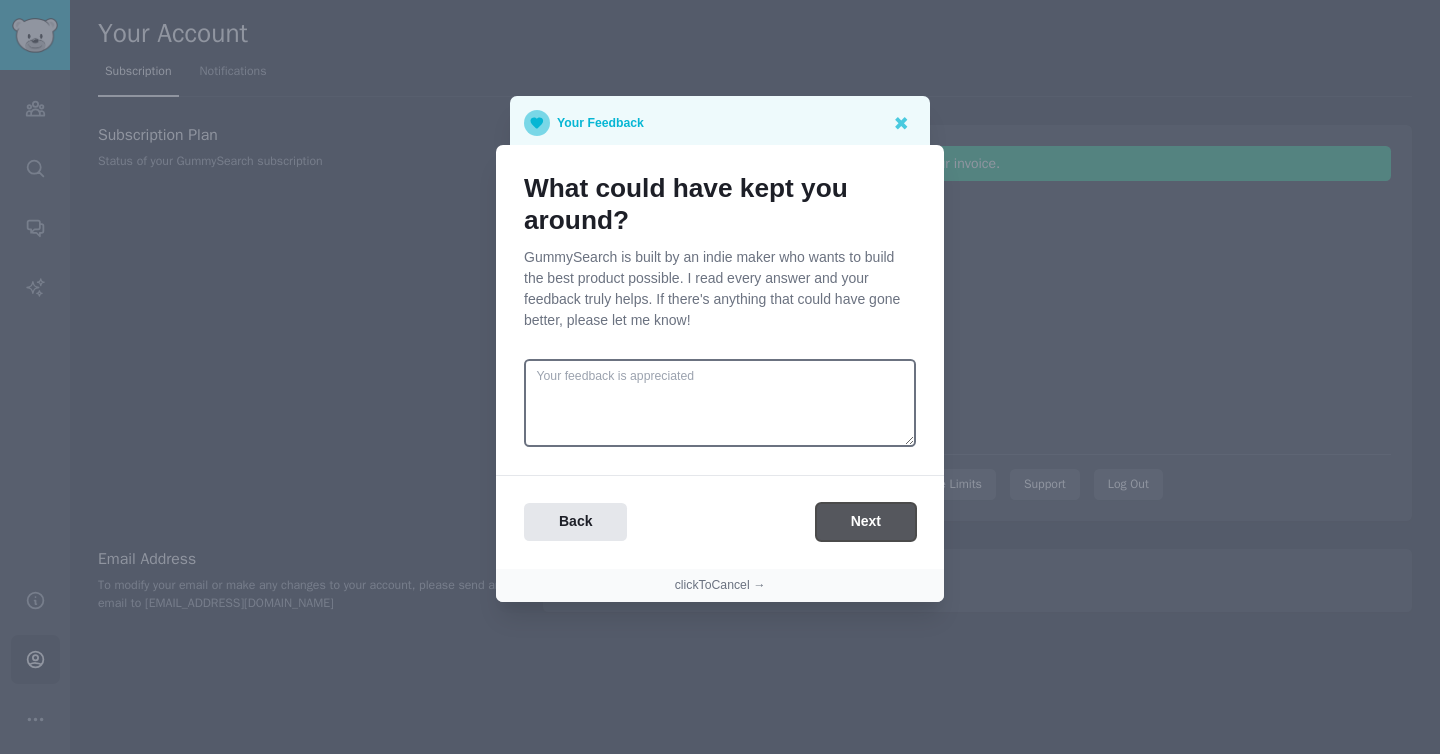click on "Next" at bounding box center (866, 522) 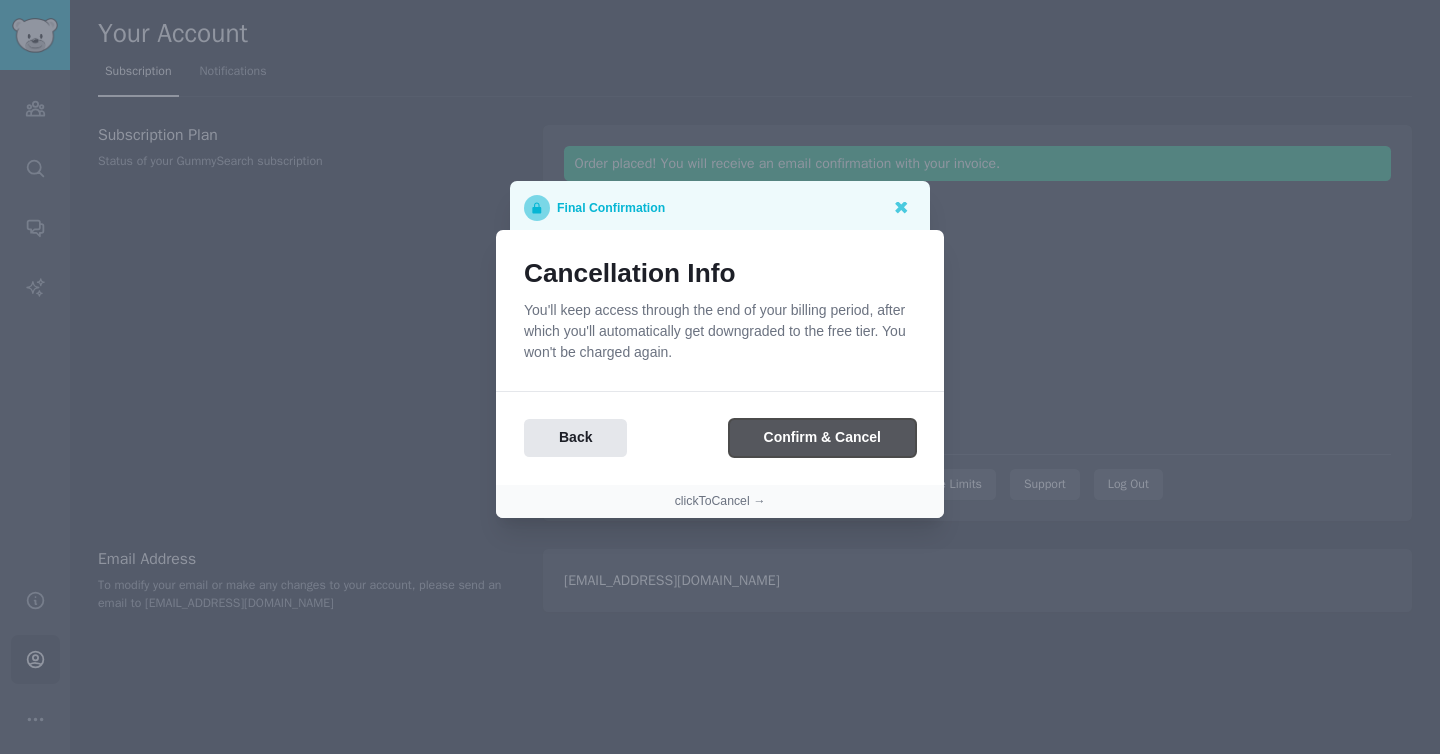 click on "Confirm & Cancel" at bounding box center (822, 438) 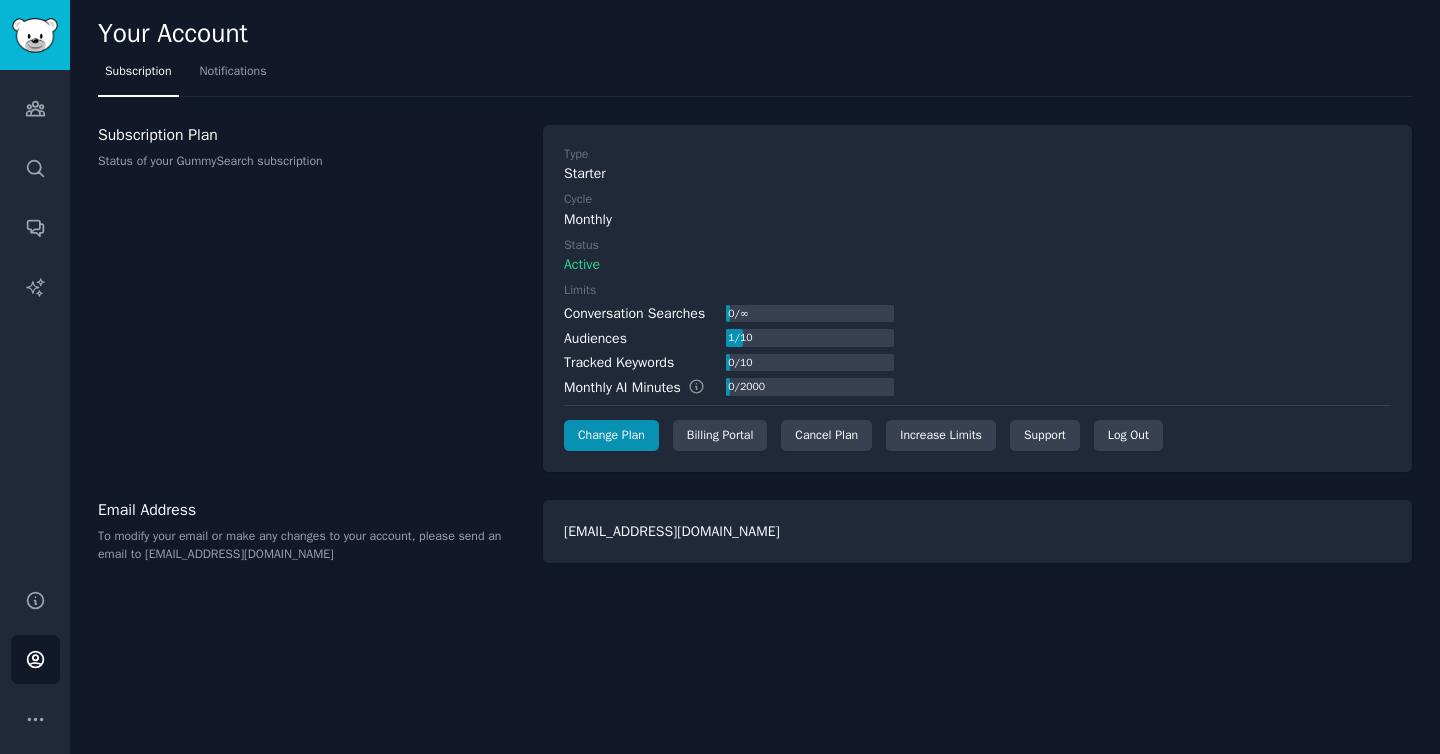 scroll, scrollTop: 0, scrollLeft: 0, axis: both 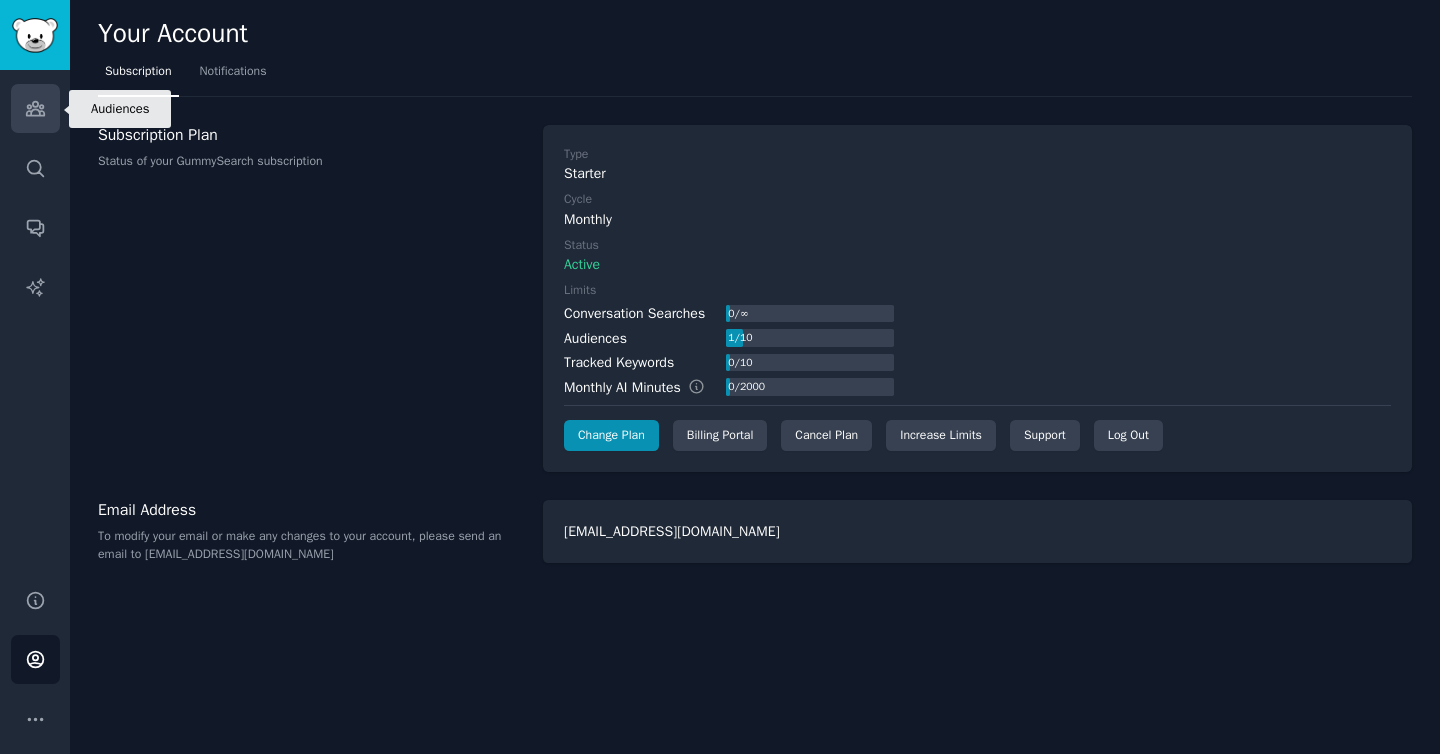 click 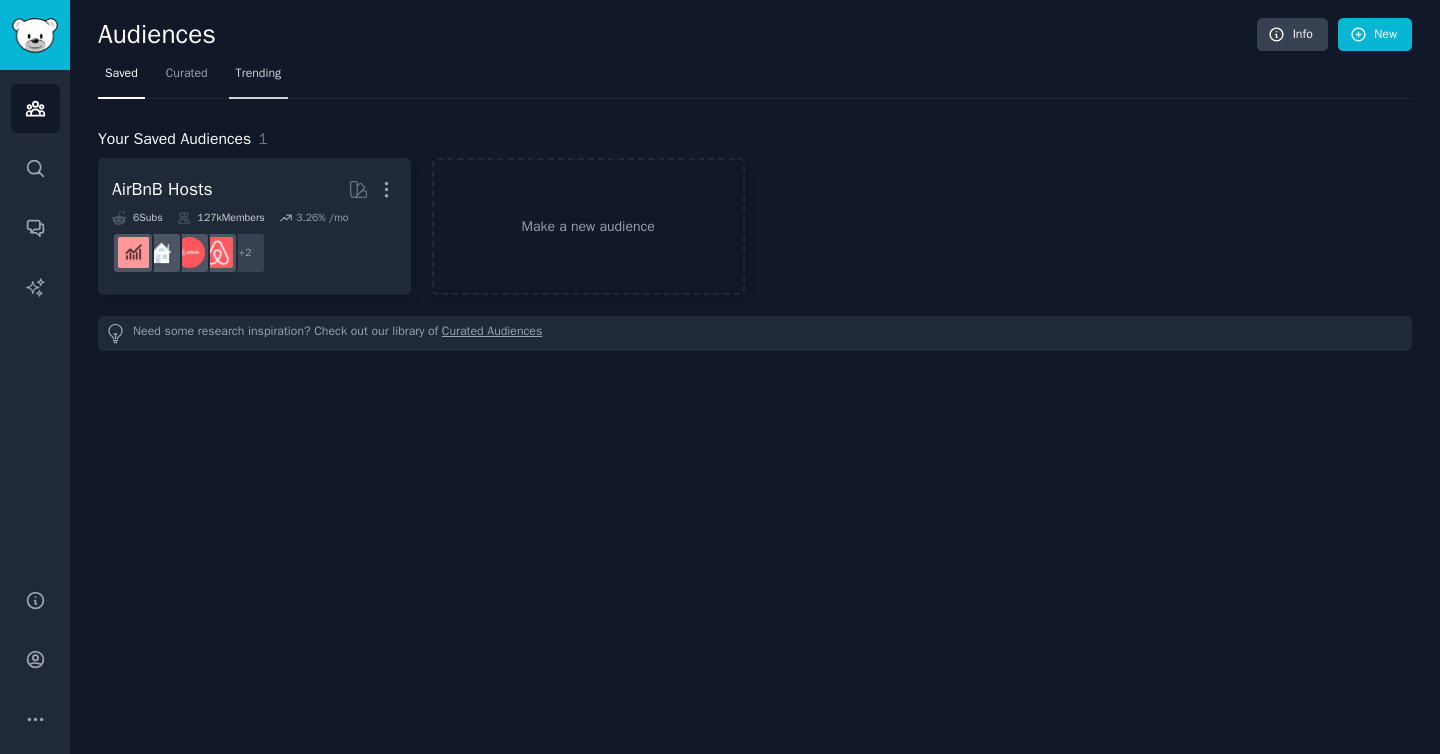 click on "Trending" at bounding box center (259, 74) 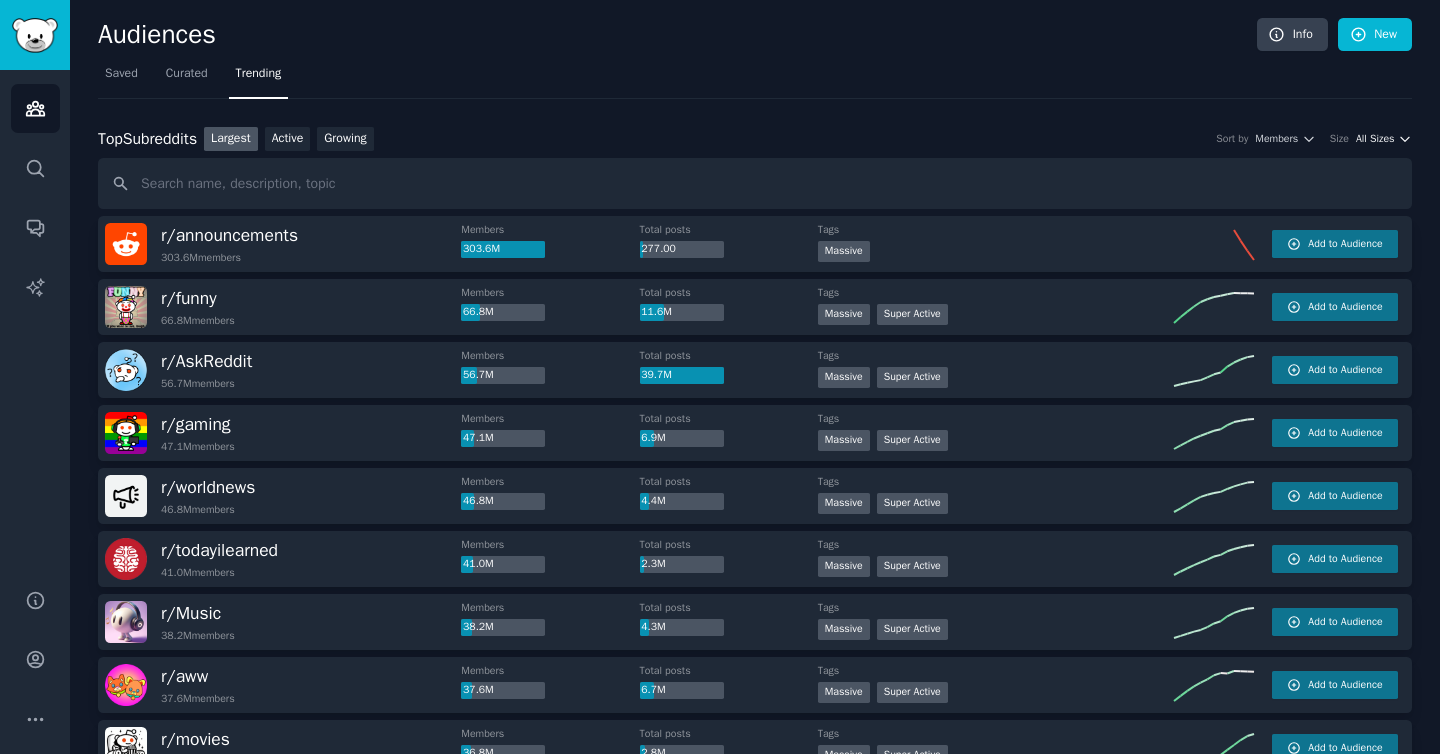 click on "All Sizes" at bounding box center [1375, 139] 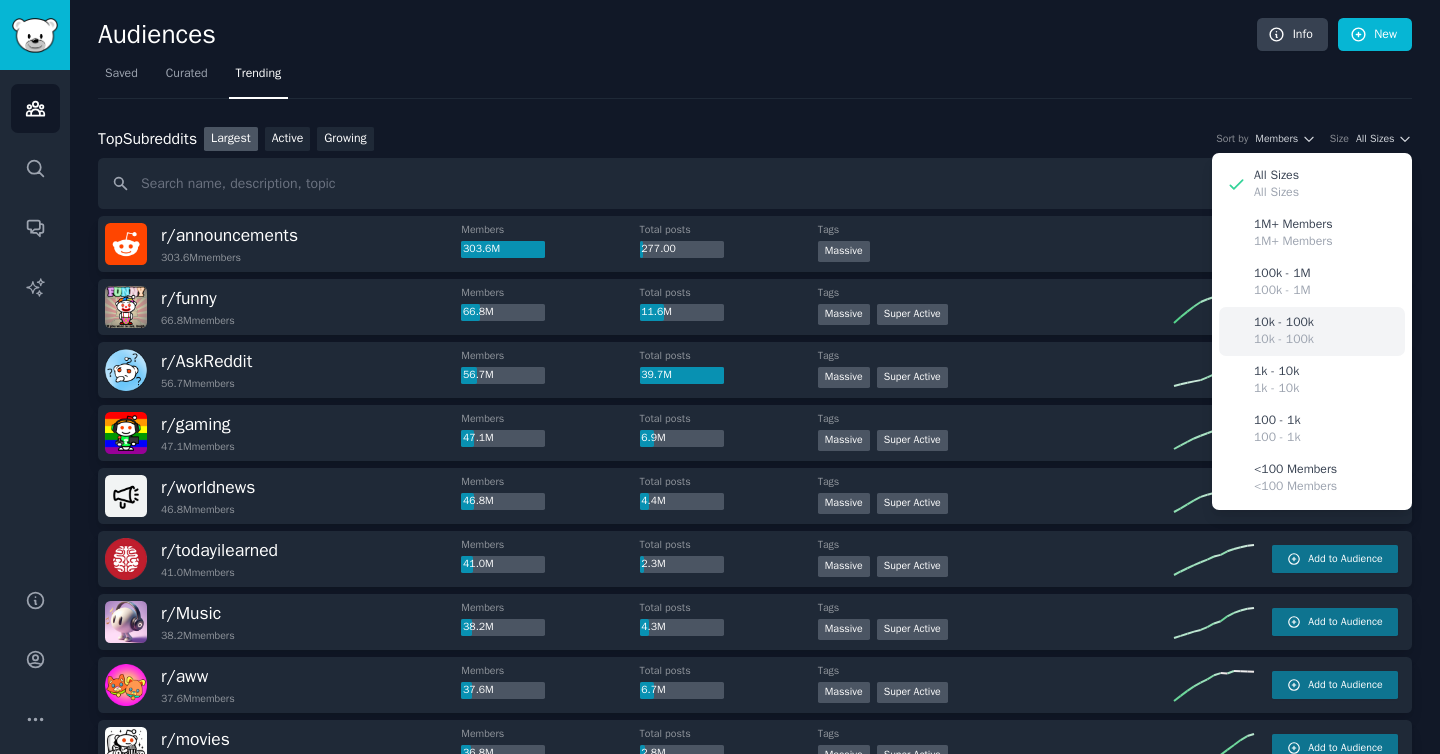 click on "10k - 100k 10k - 100k" at bounding box center [1312, 331] 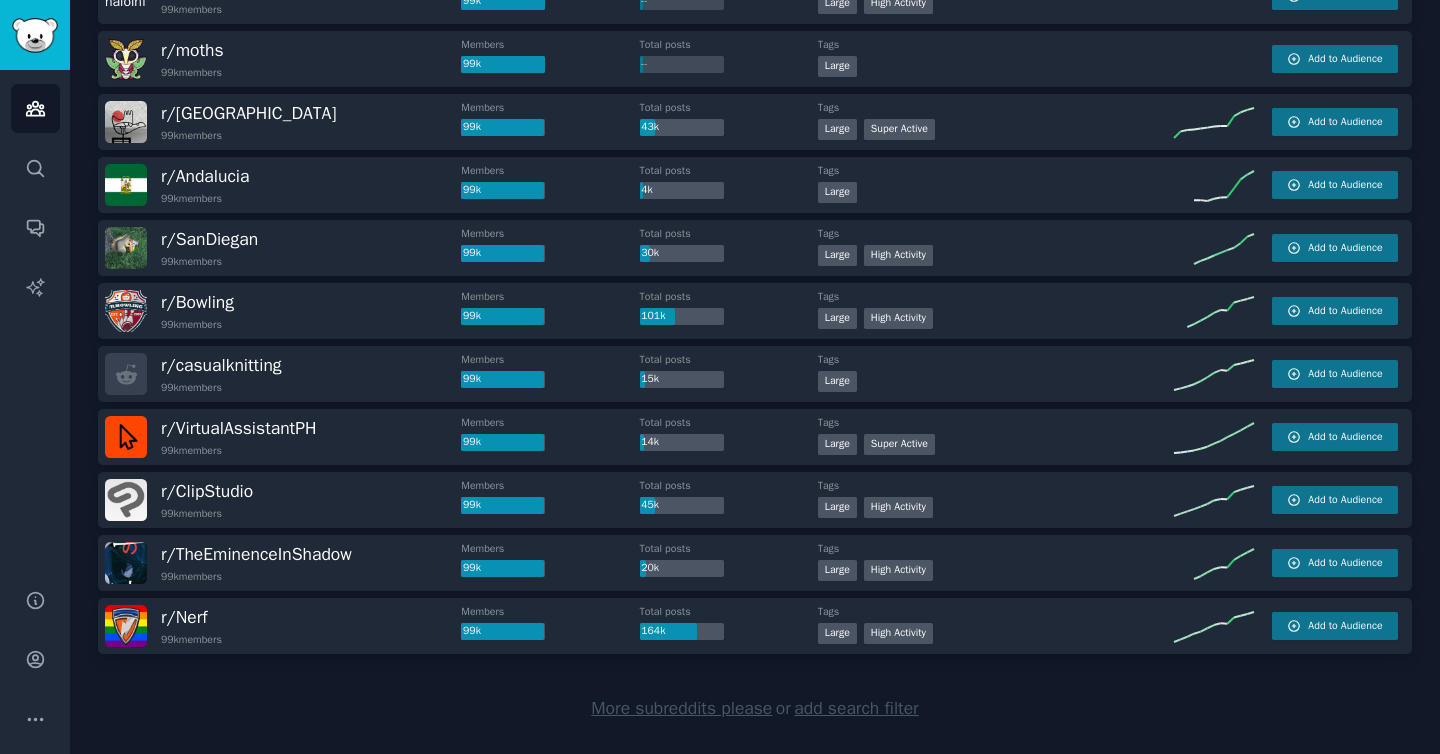 scroll, scrollTop: 2742, scrollLeft: 0, axis: vertical 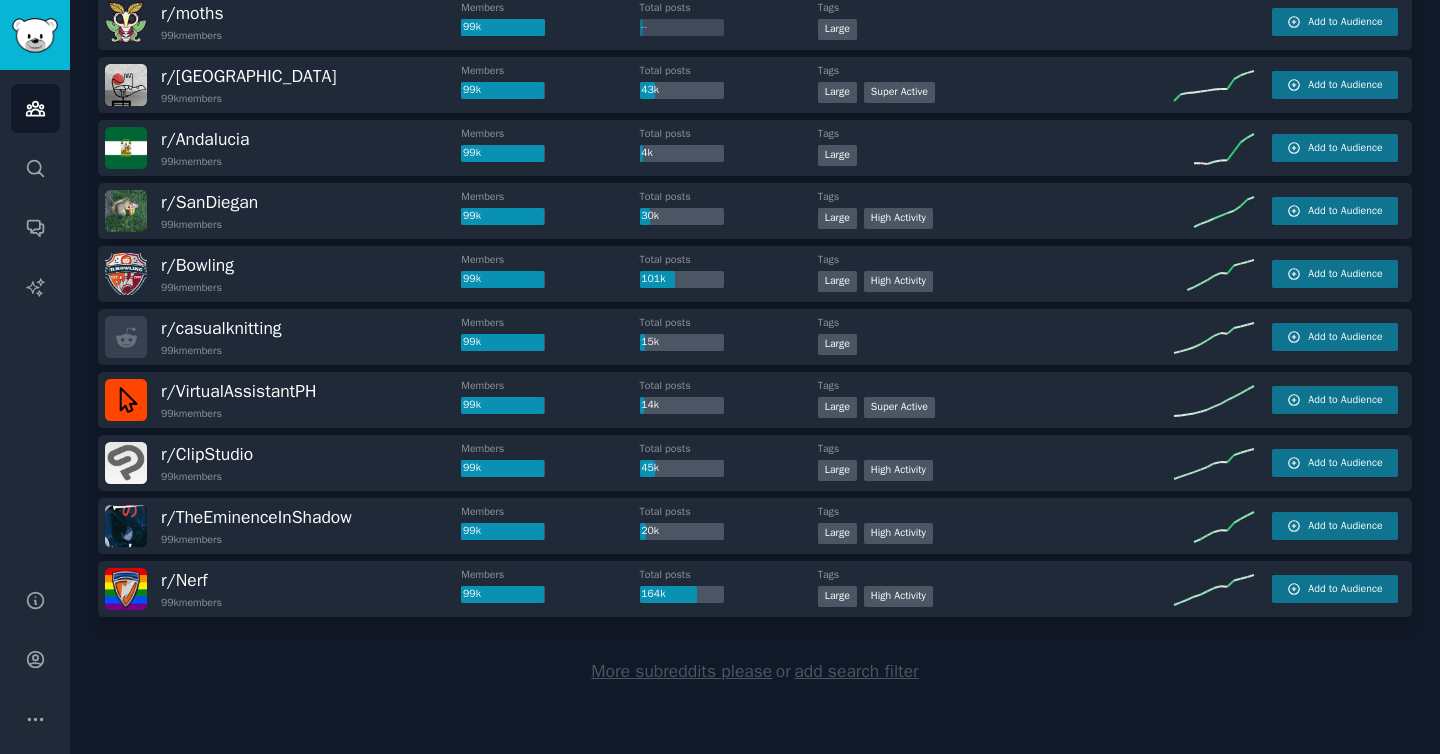 click on "More subreddits please  or  add search filter" 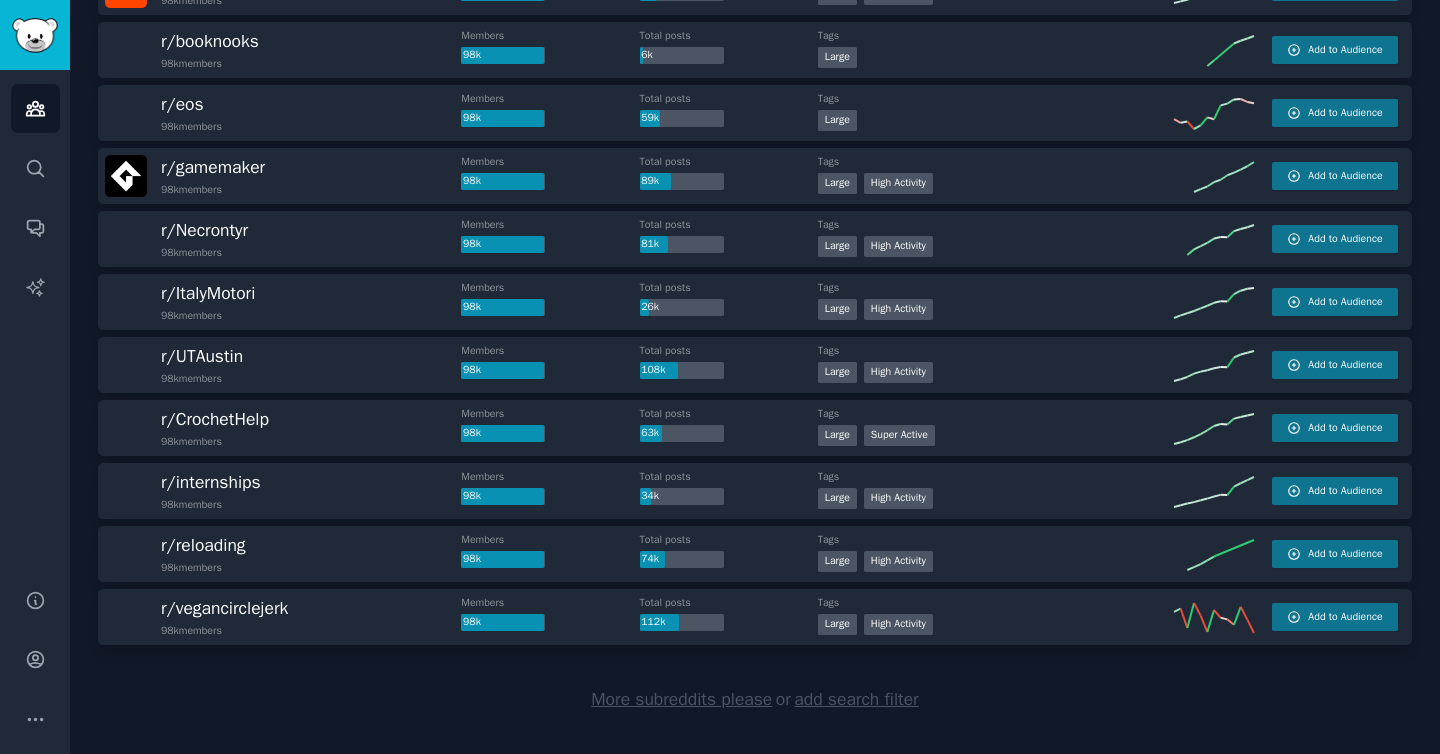 scroll, scrollTop: 5892, scrollLeft: 0, axis: vertical 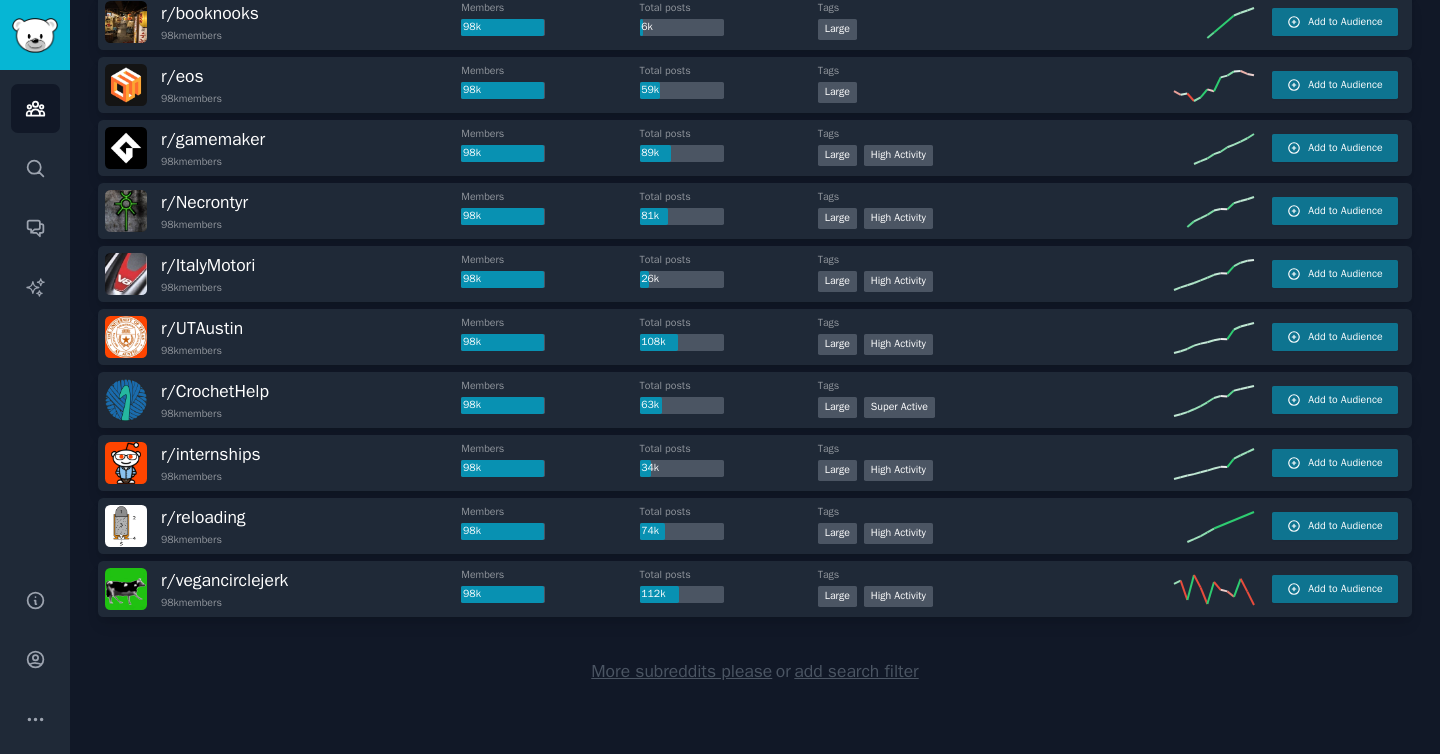 click on "More subreddits please" at bounding box center (681, 671) 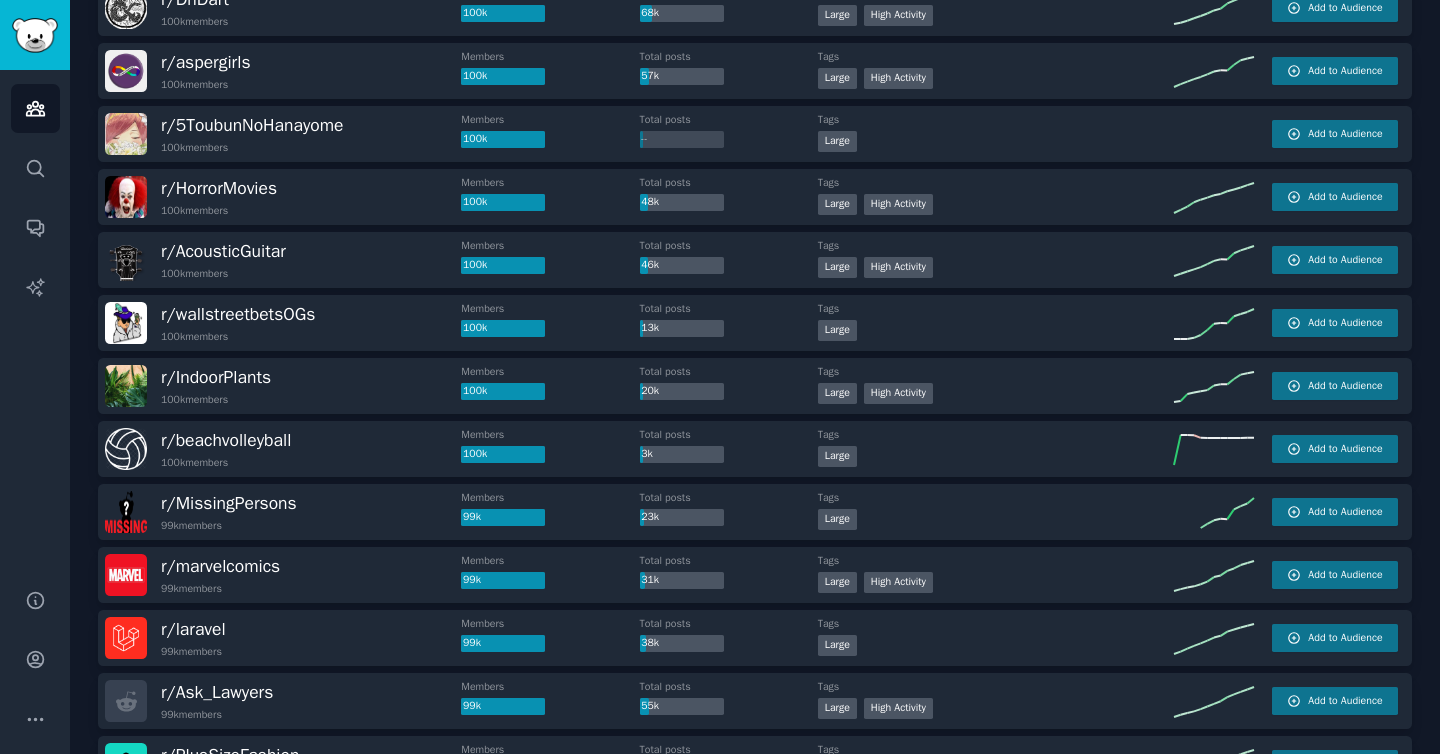 scroll, scrollTop: 0, scrollLeft: 0, axis: both 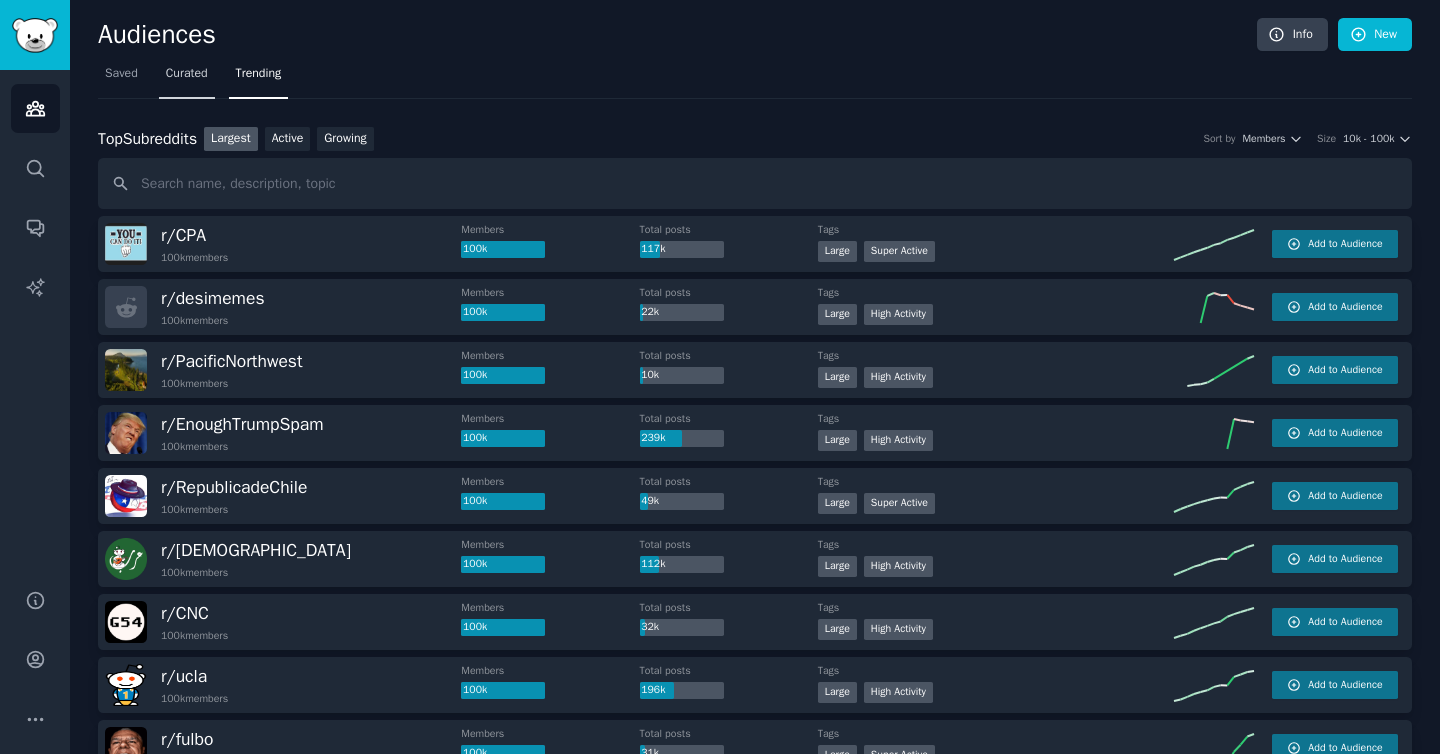 click on "Curated" at bounding box center (187, 74) 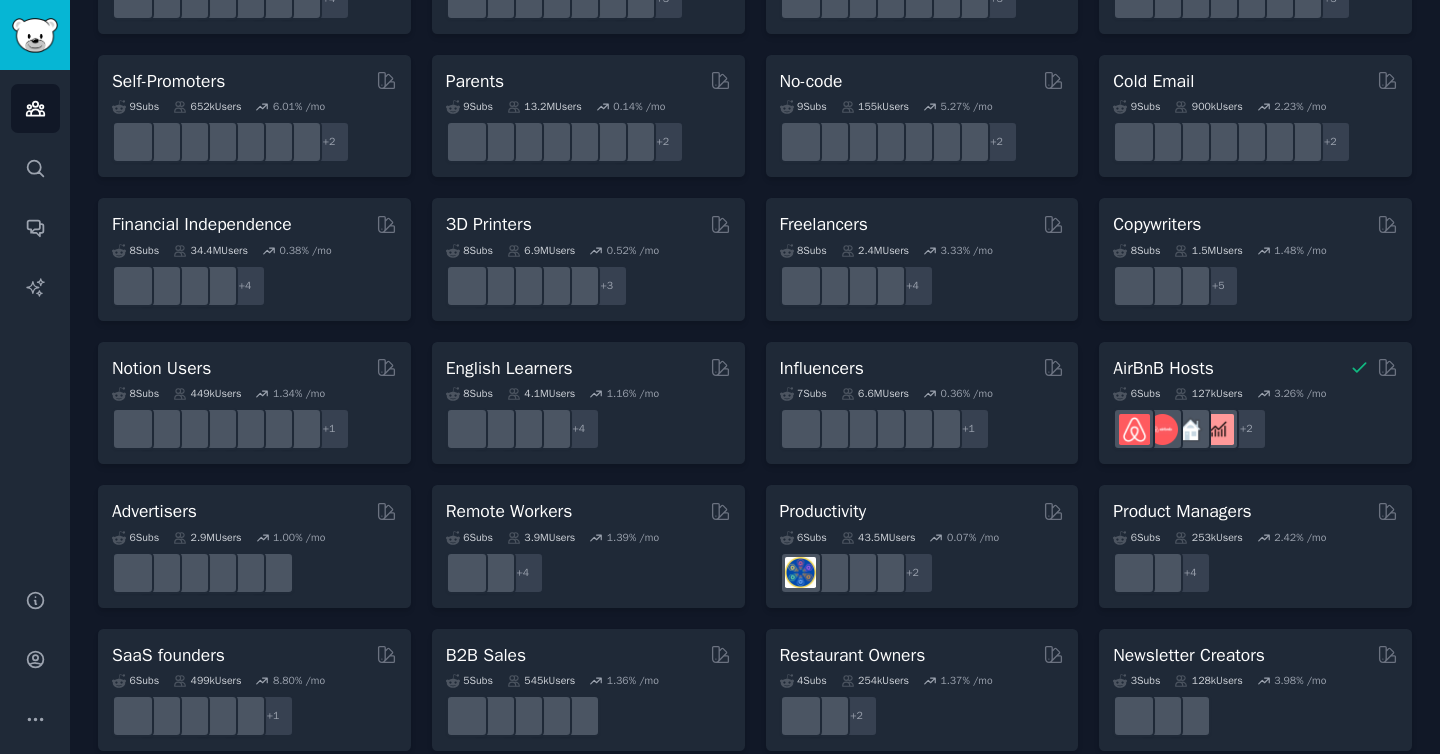 scroll, scrollTop: 846, scrollLeft: 0, axis: vertical 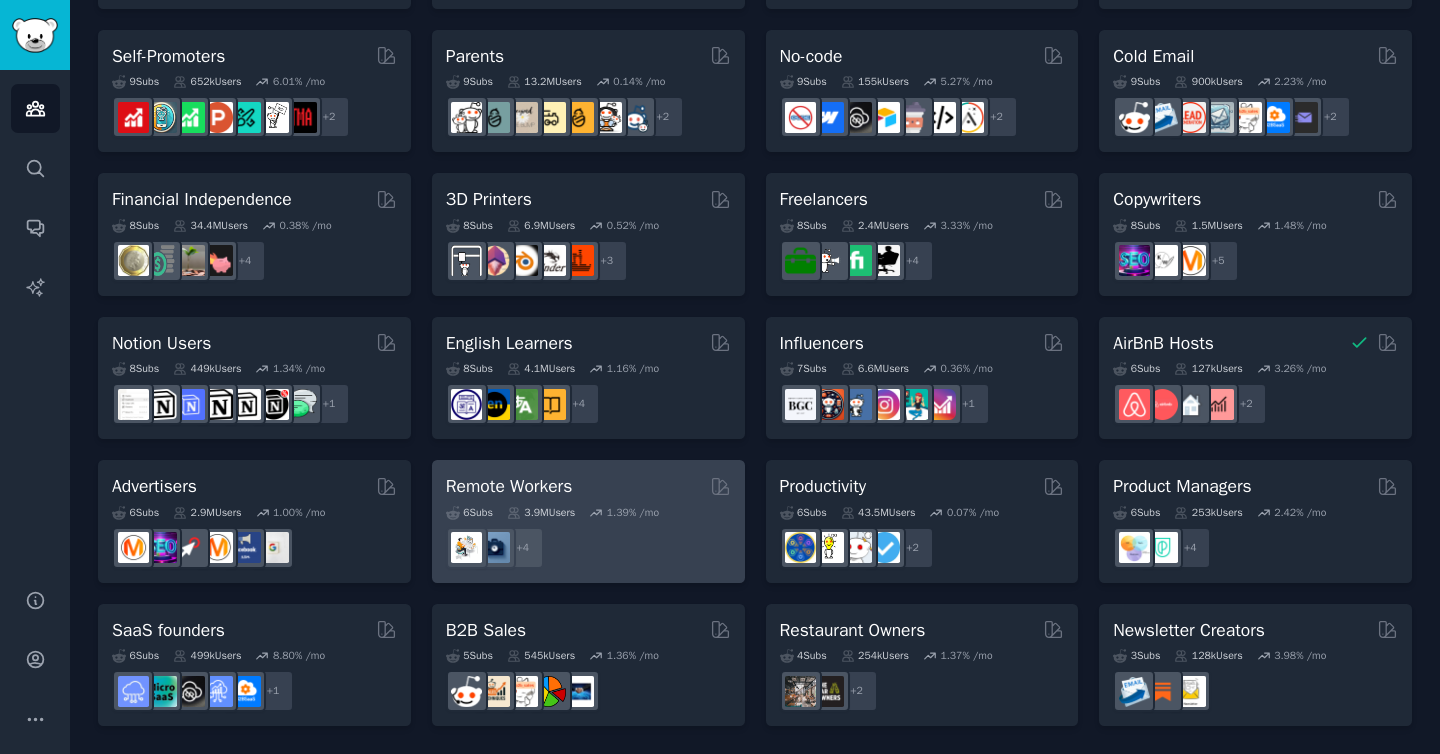 click on "Remote Workers" at bounding box center [588, 486] 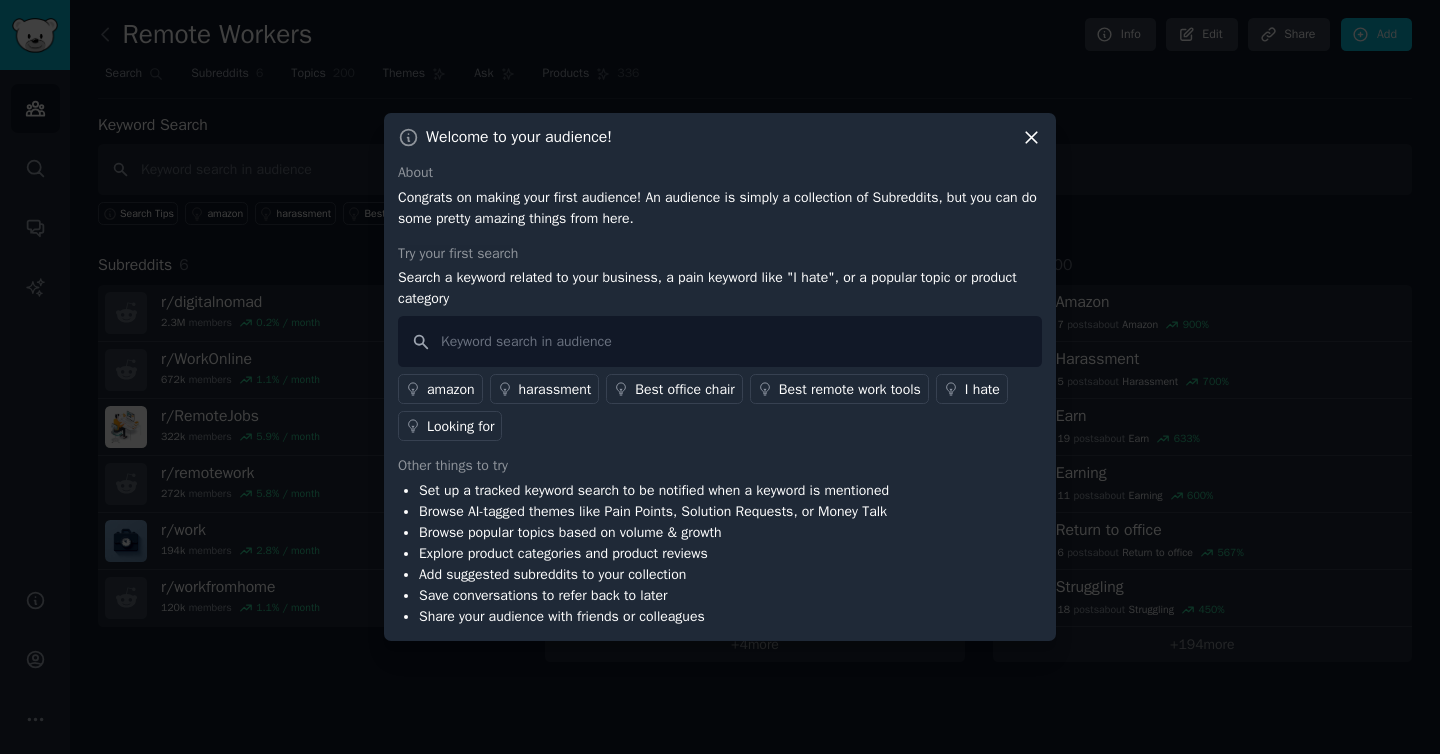 click 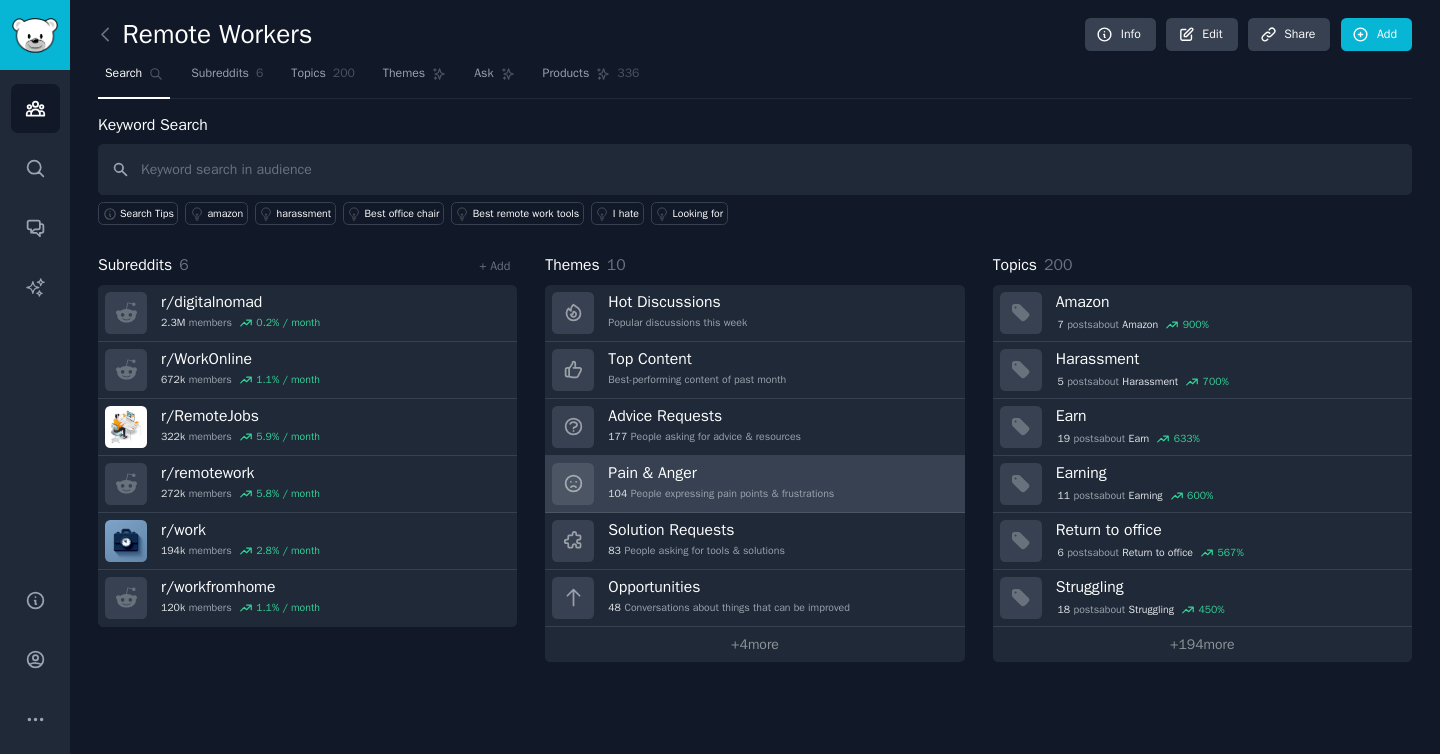 click on "Pain & Anger 104 People expressing pain points & frustrations" at bounding box center (721, 484) 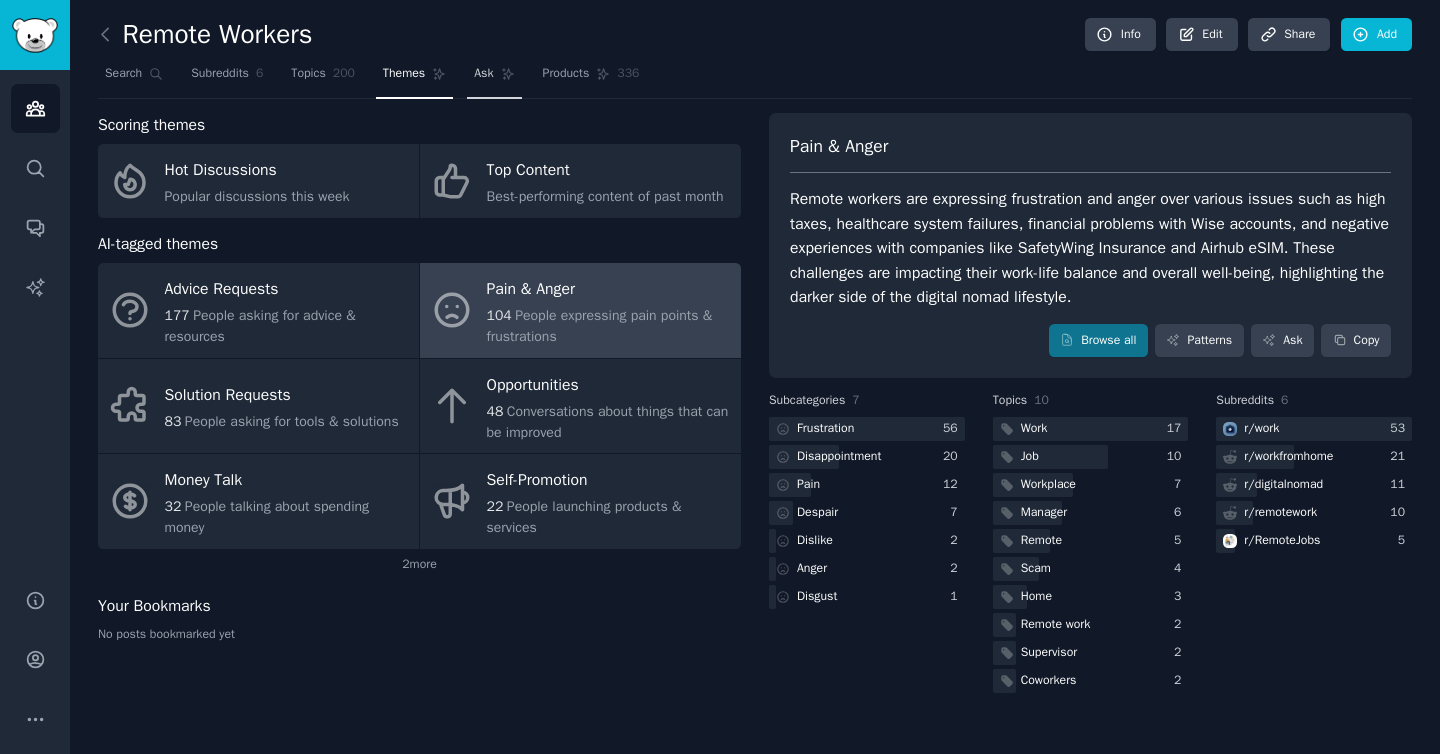 click on "Ask" at bounding box center (494, 78) 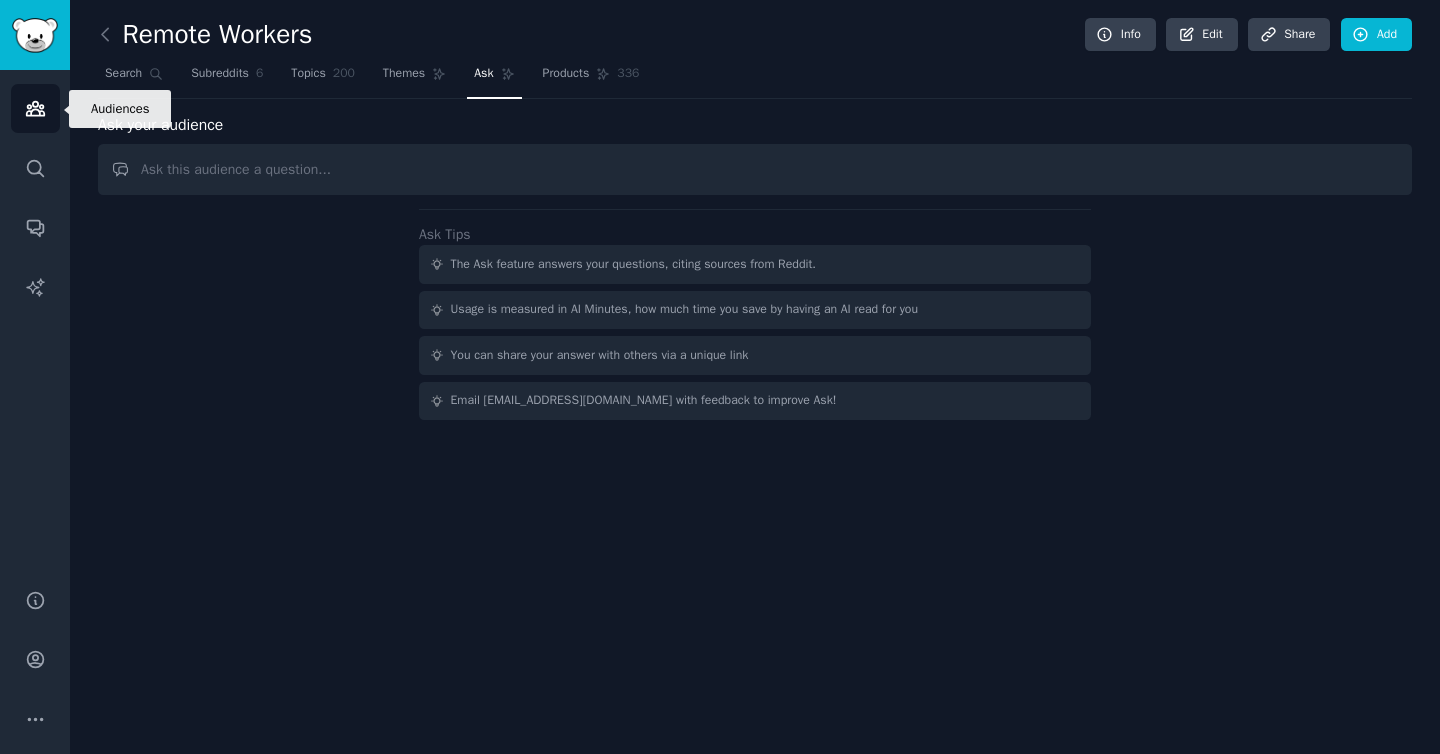click 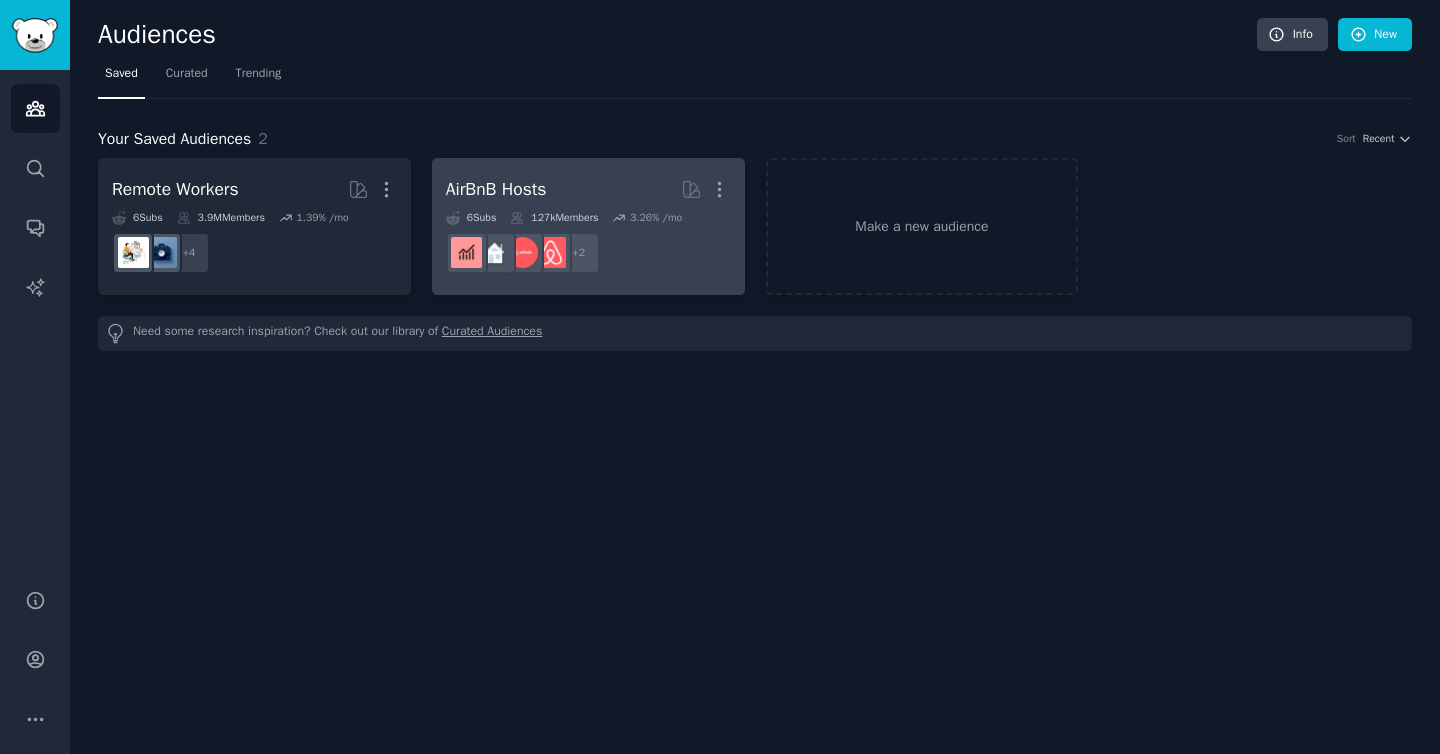click on "AirBnB Hosts" at bounding box center (496, 189) 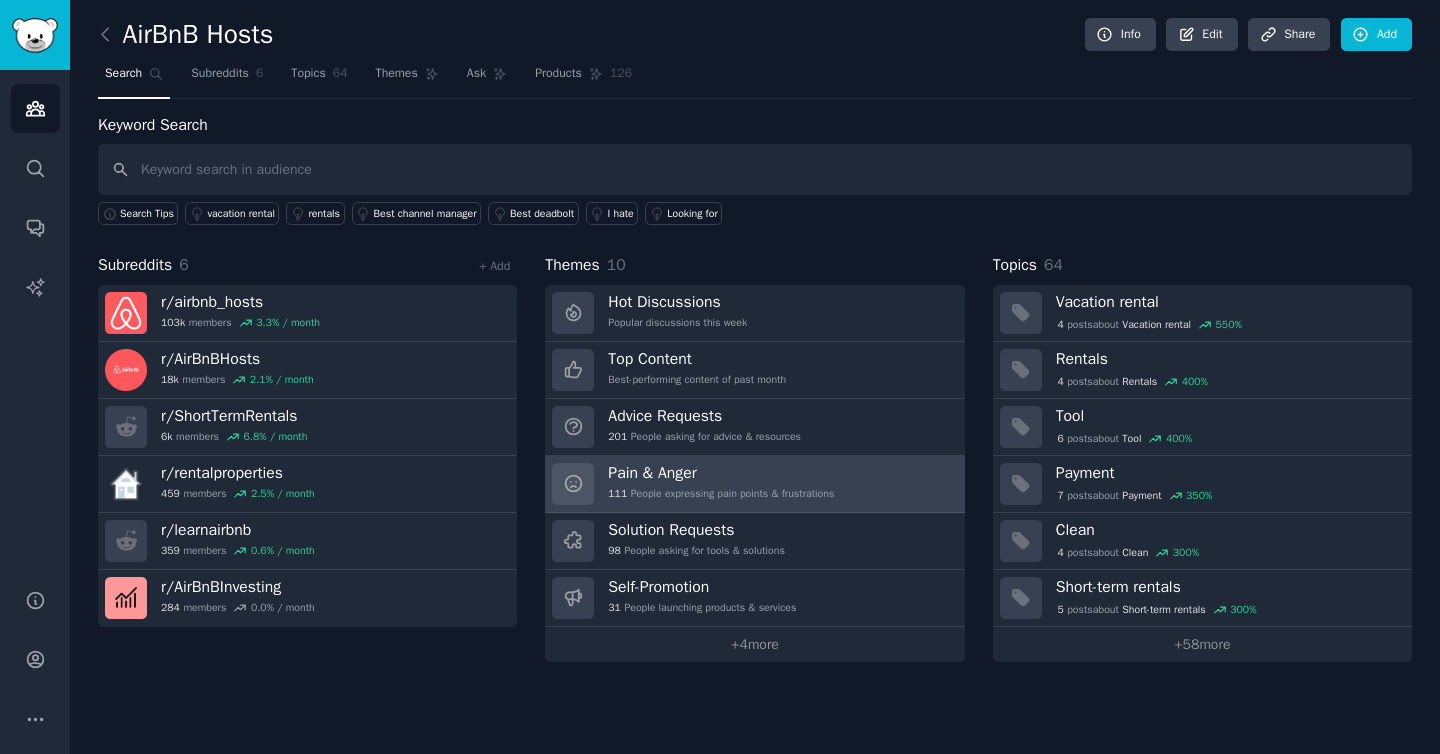 click on "Pain & Anger" at bounding box center [721, 473] 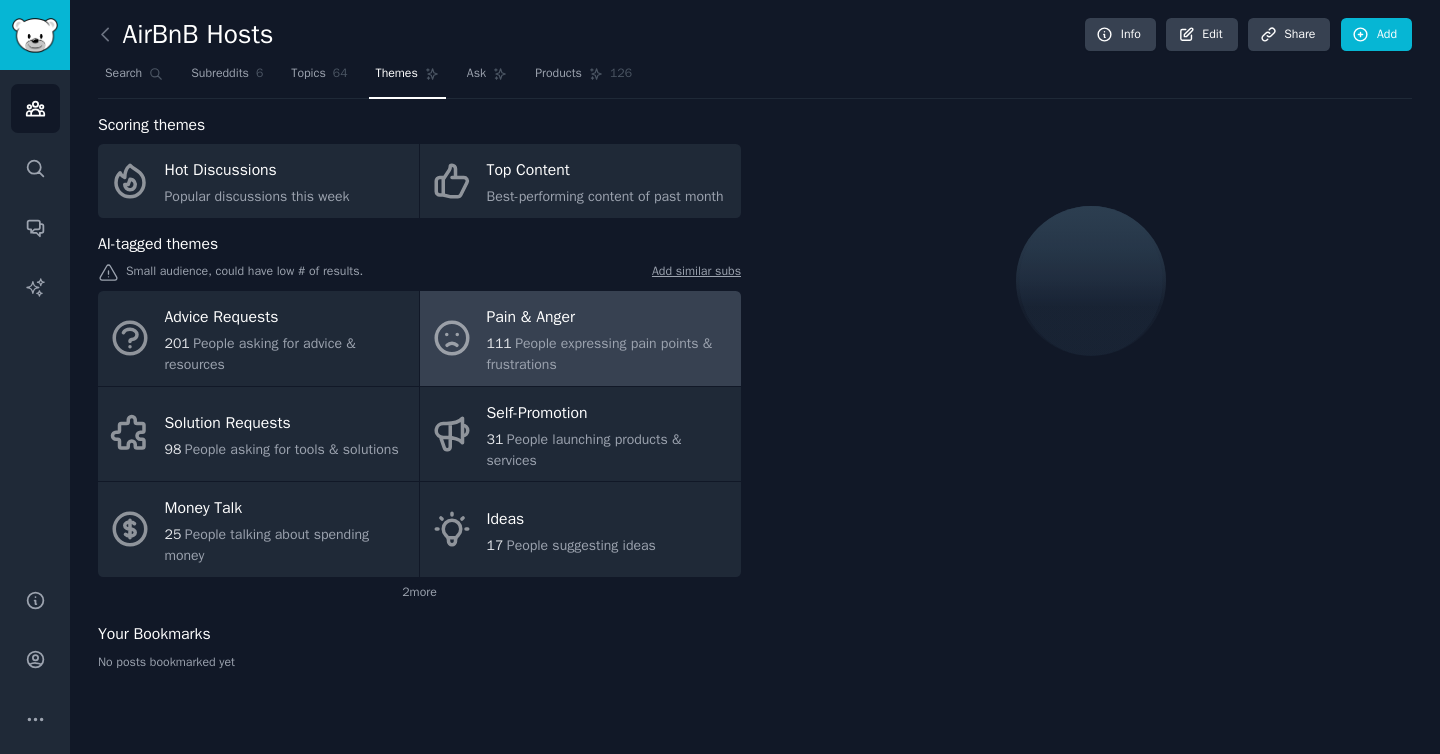 click on "31 People launching products & services" at bounding box center (609, 450) 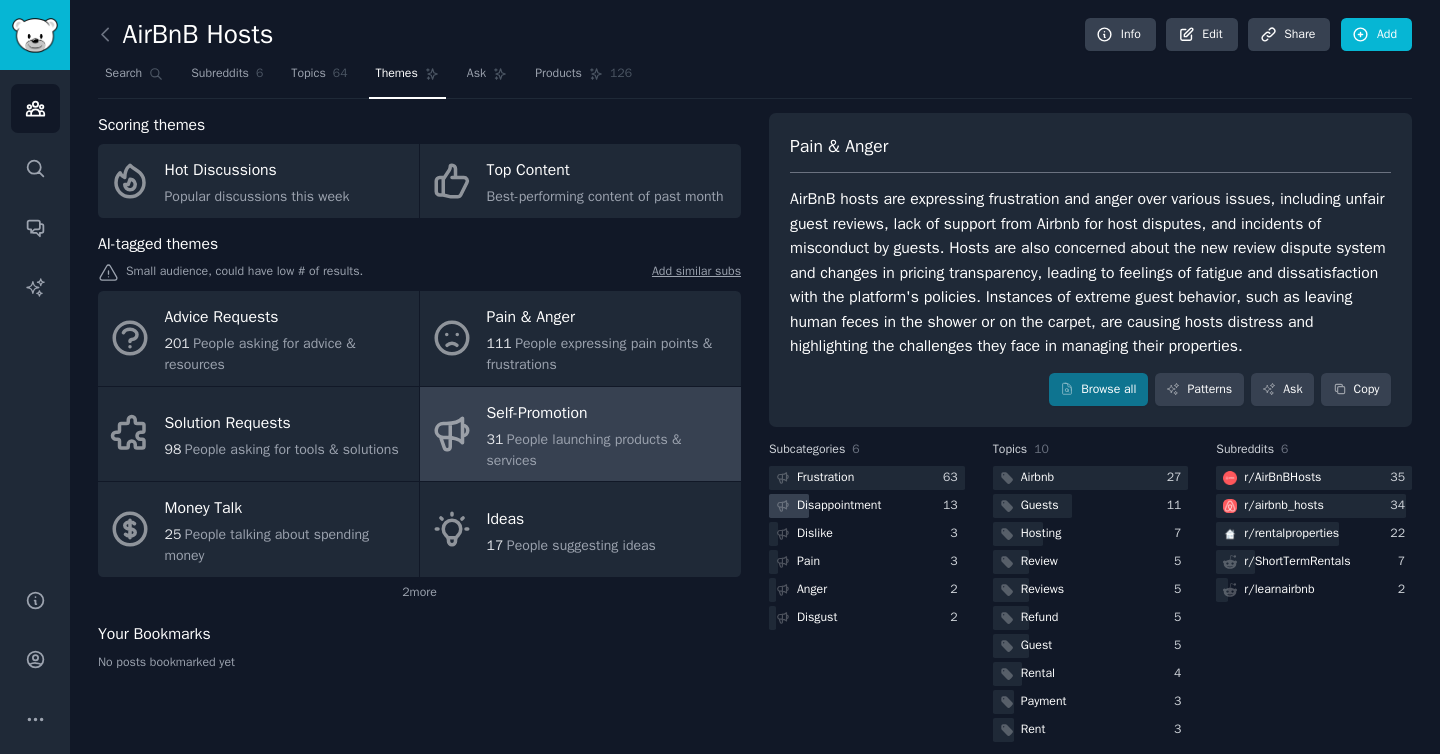 click on "Disappointment" at bounding box center (839, 506) 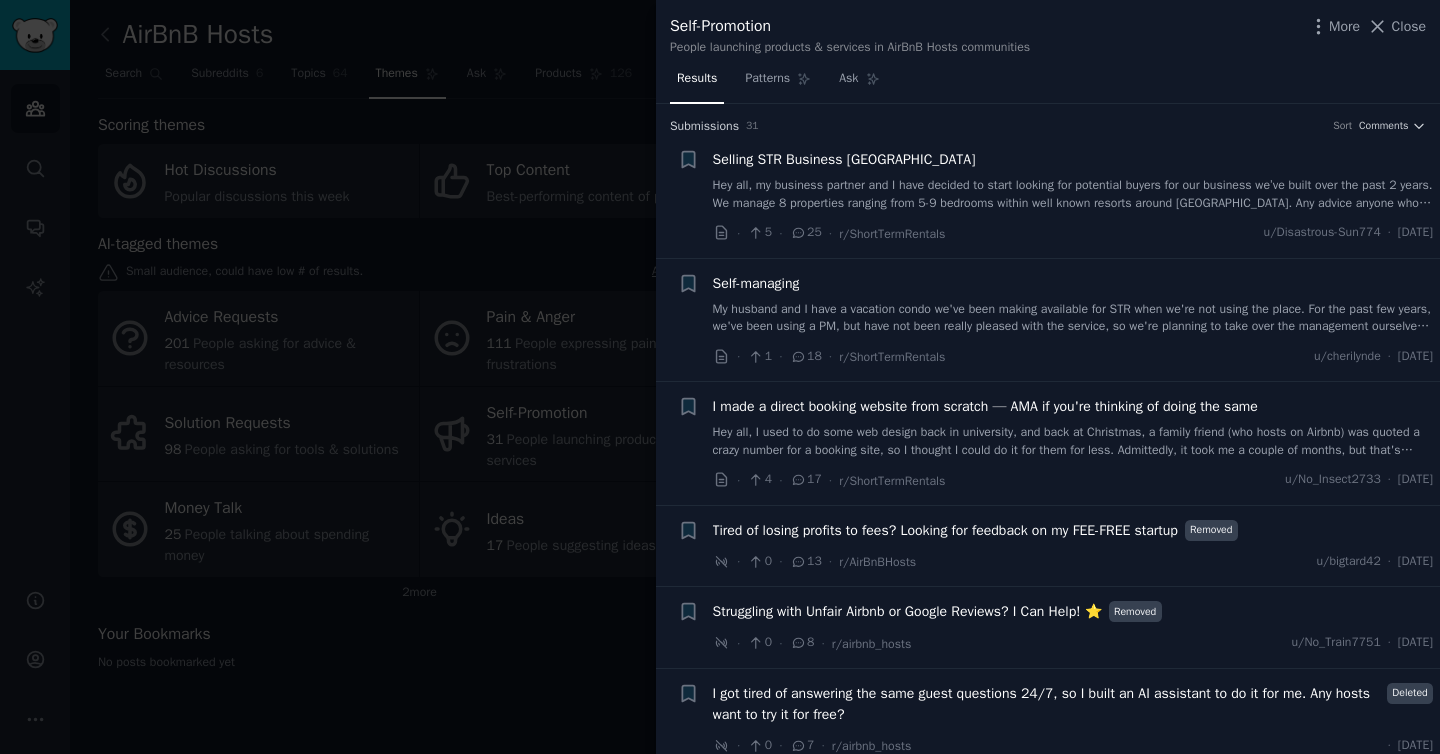 click at bounding box center [720, 377] 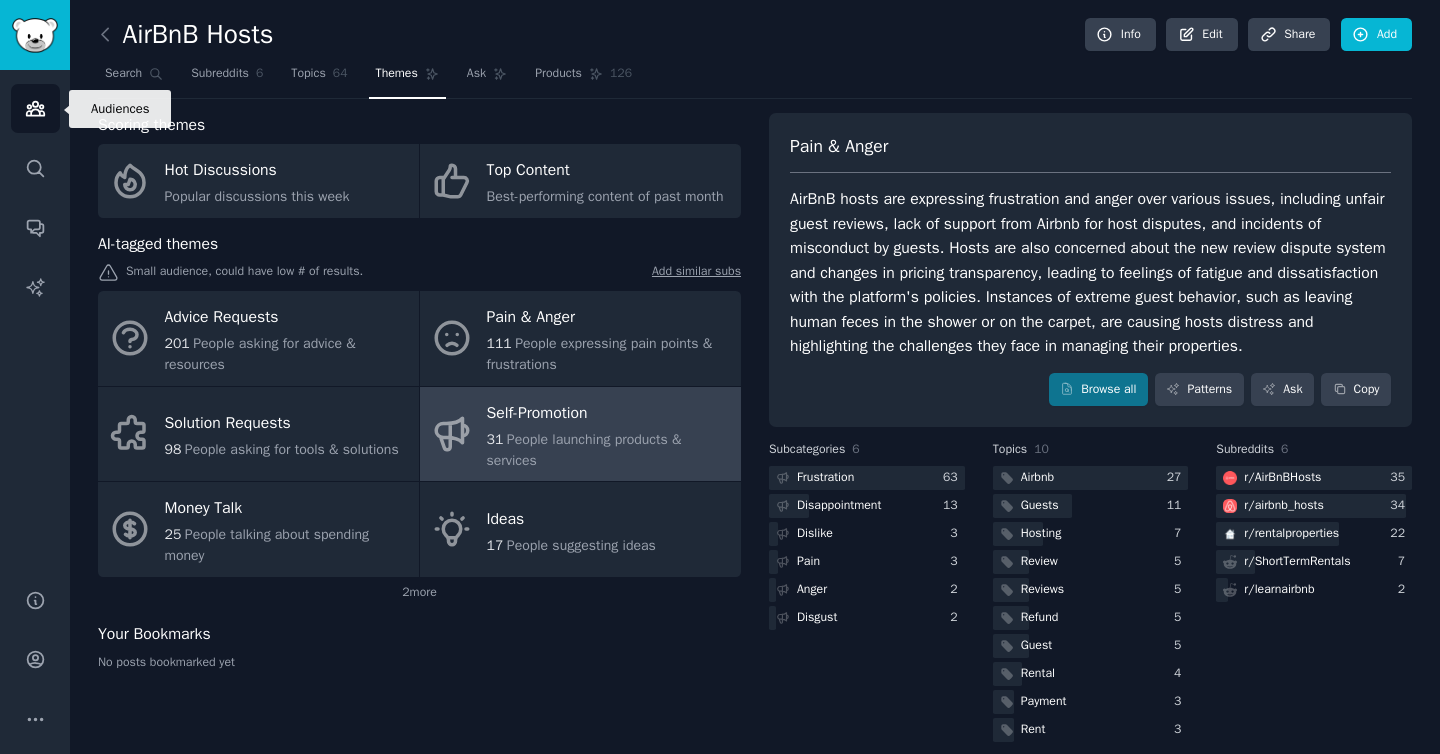click 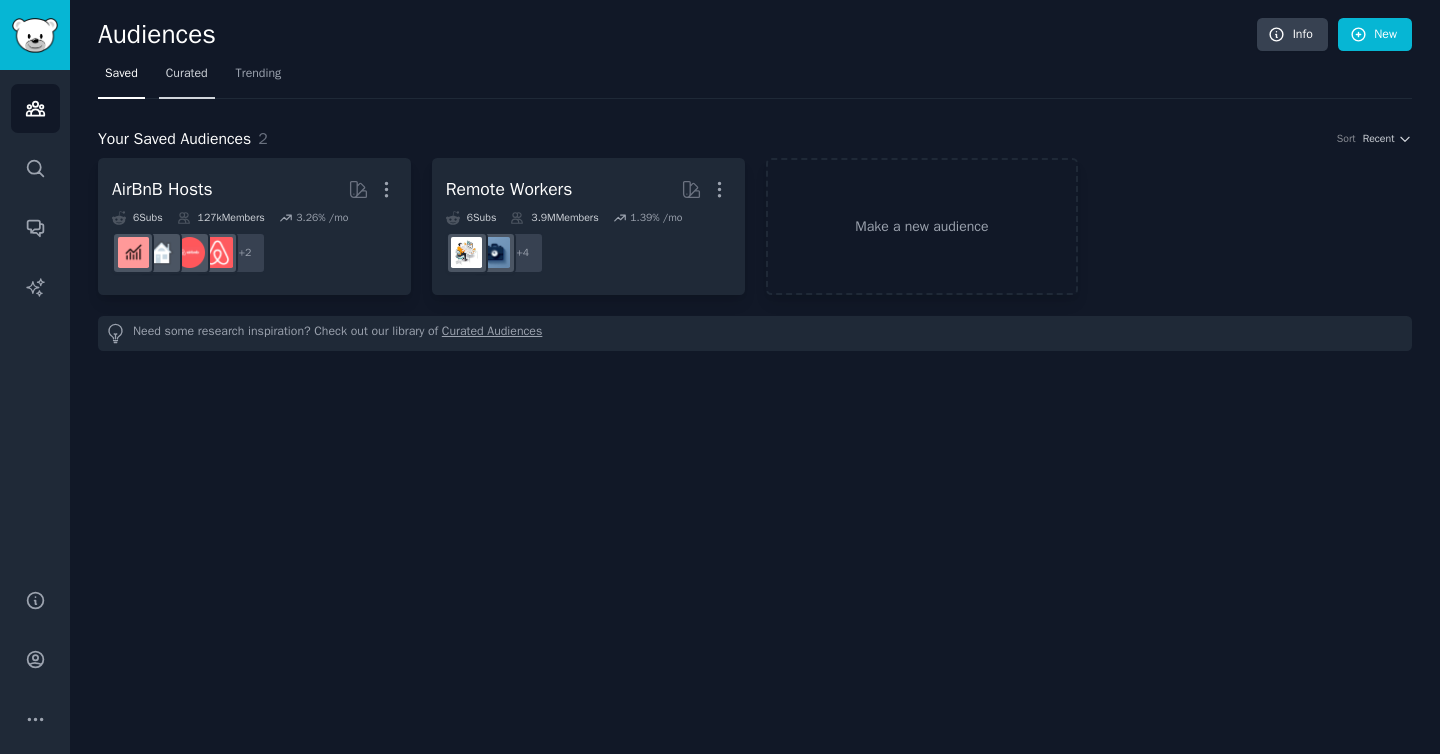 click on "Curated" at bounding box center [187, 78] 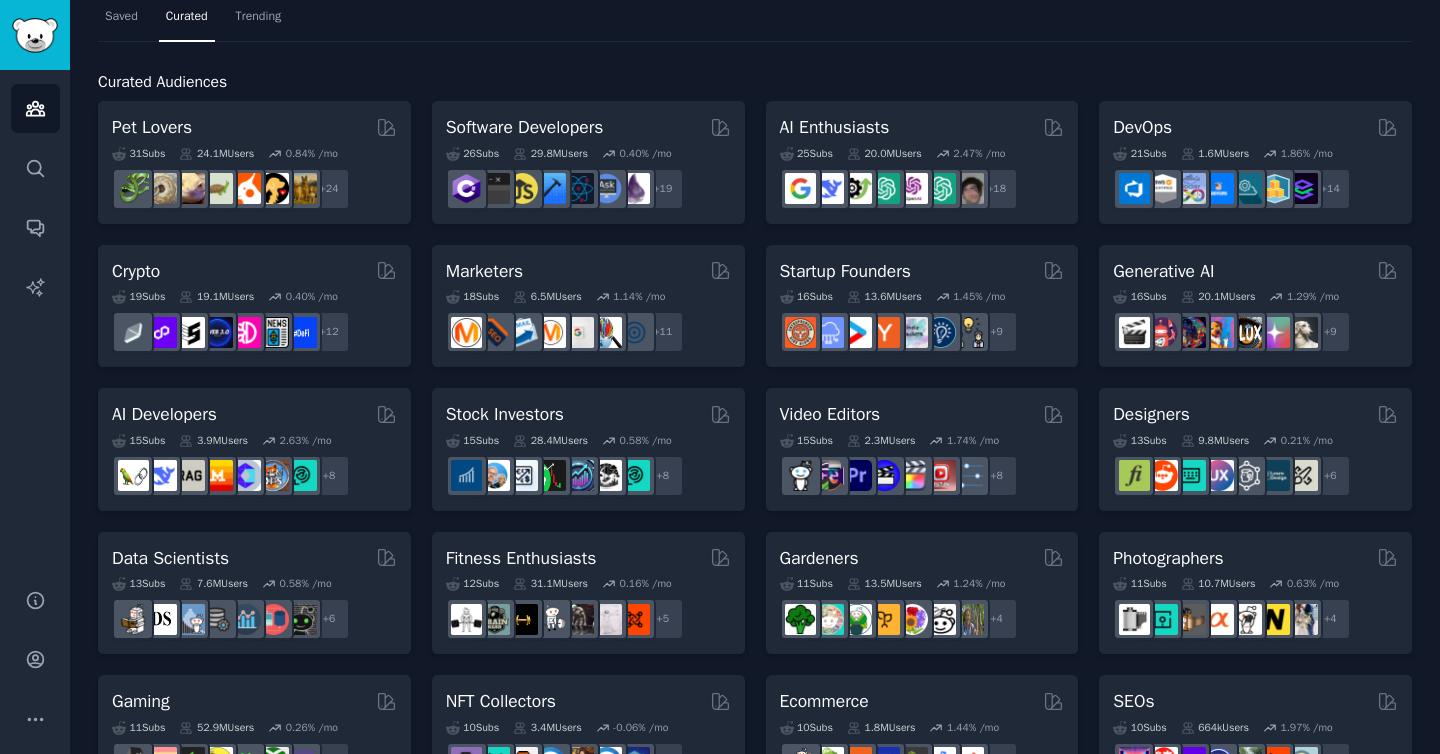 scroll, scrollTop: 0, scrollLeft: 0, axis: both 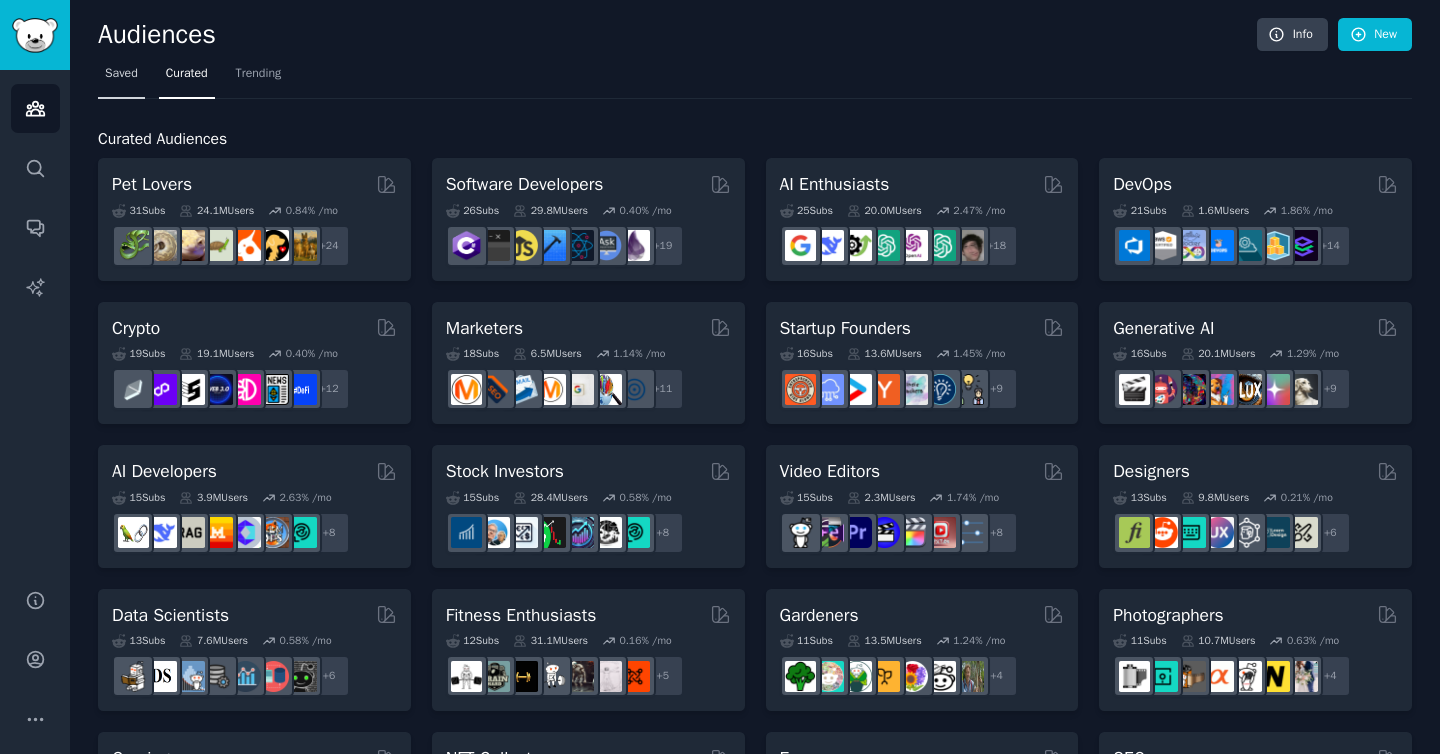 click on "Saved" at bounding box center (121, 74) 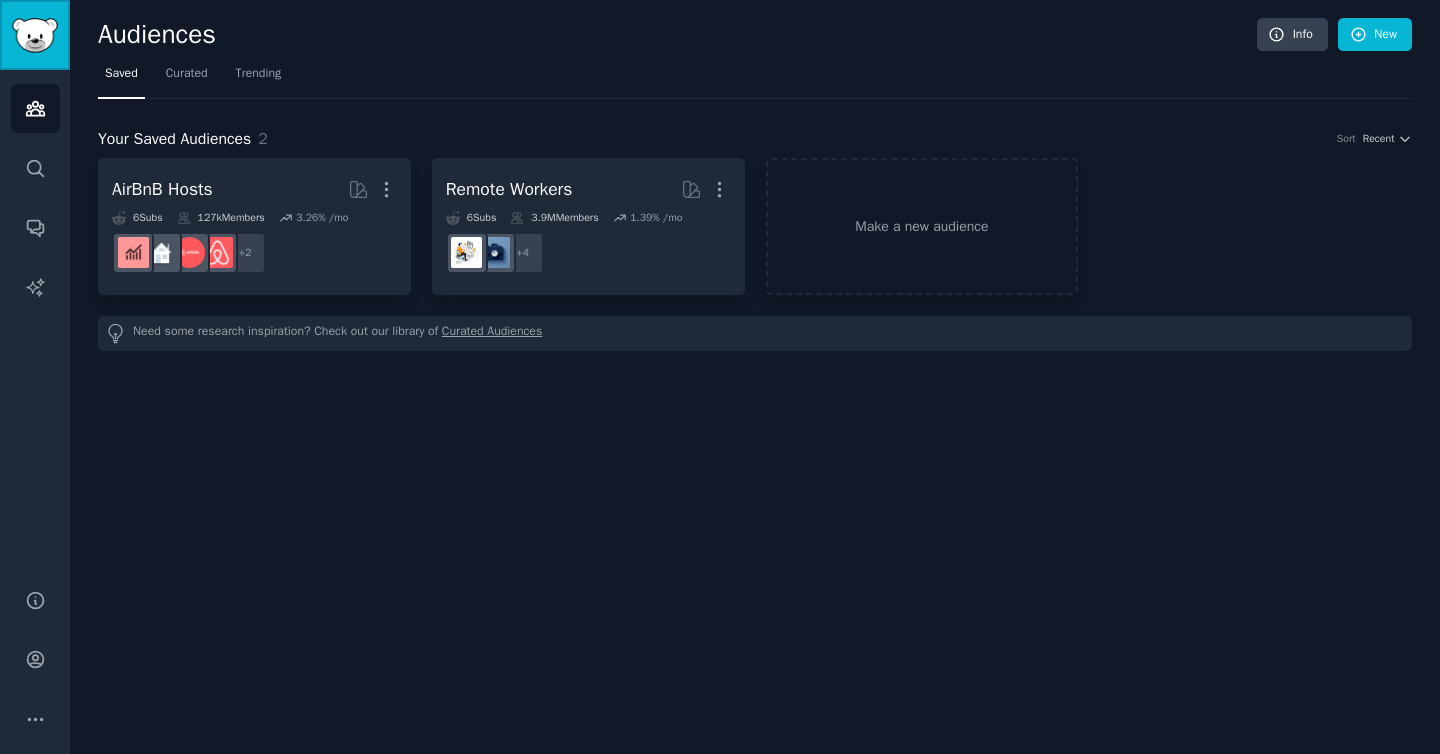 click at bounding box center (35, 35) 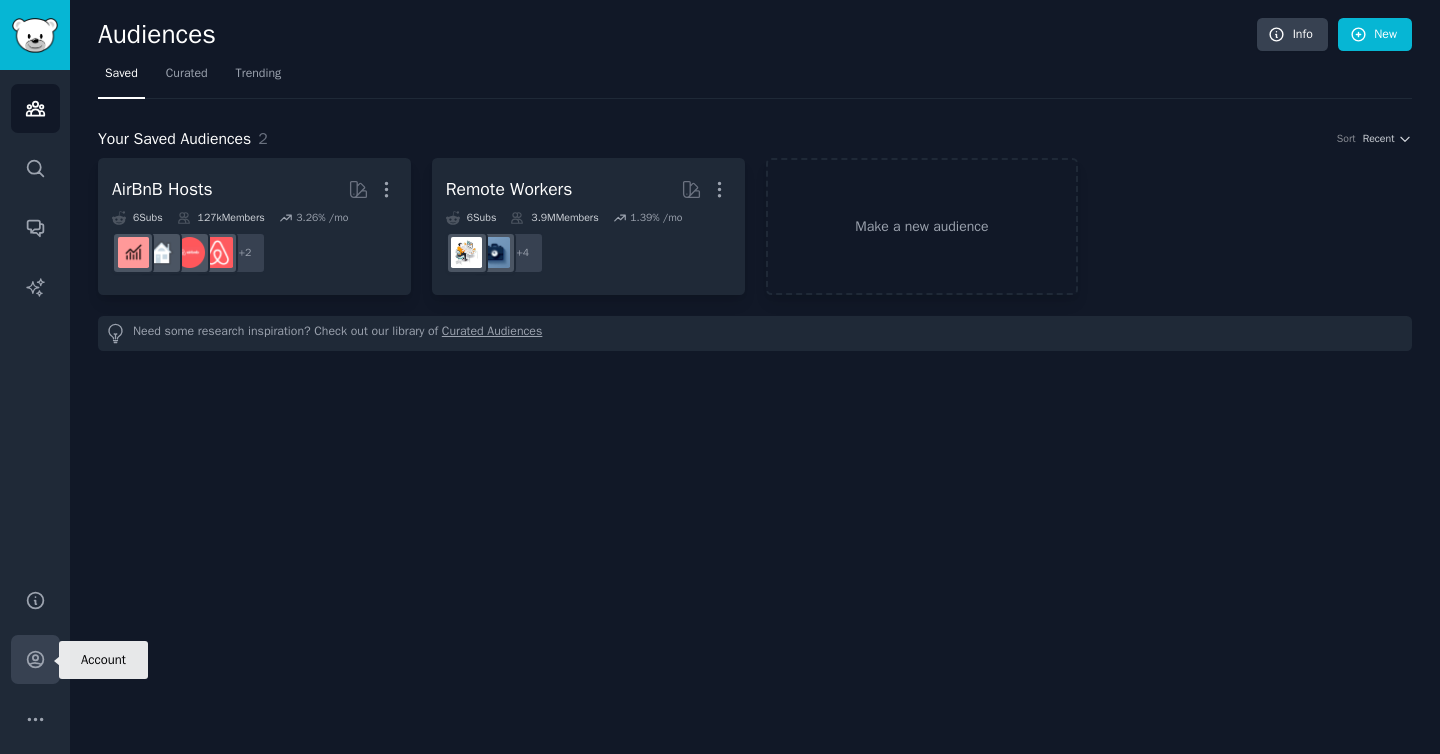 click on "Account" at bounding box center (35, 659) 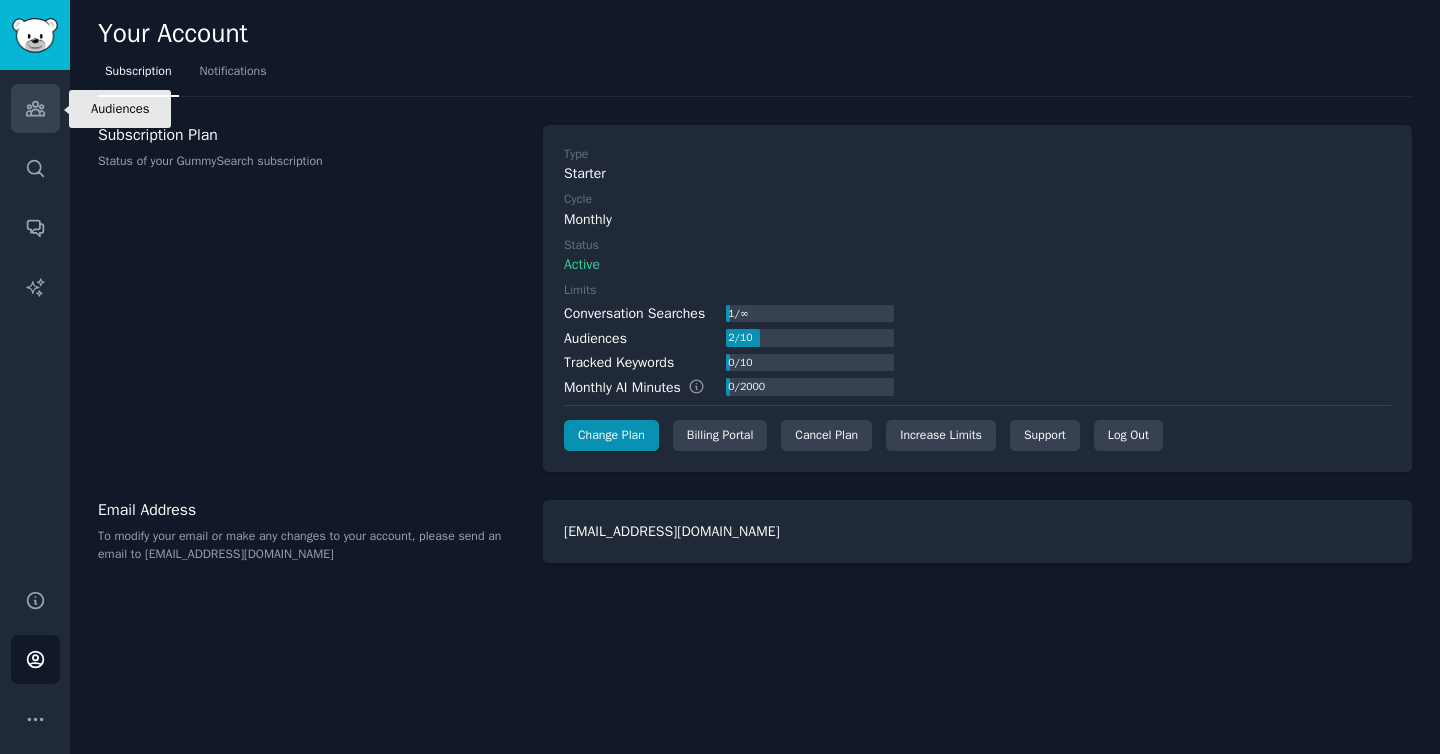 click 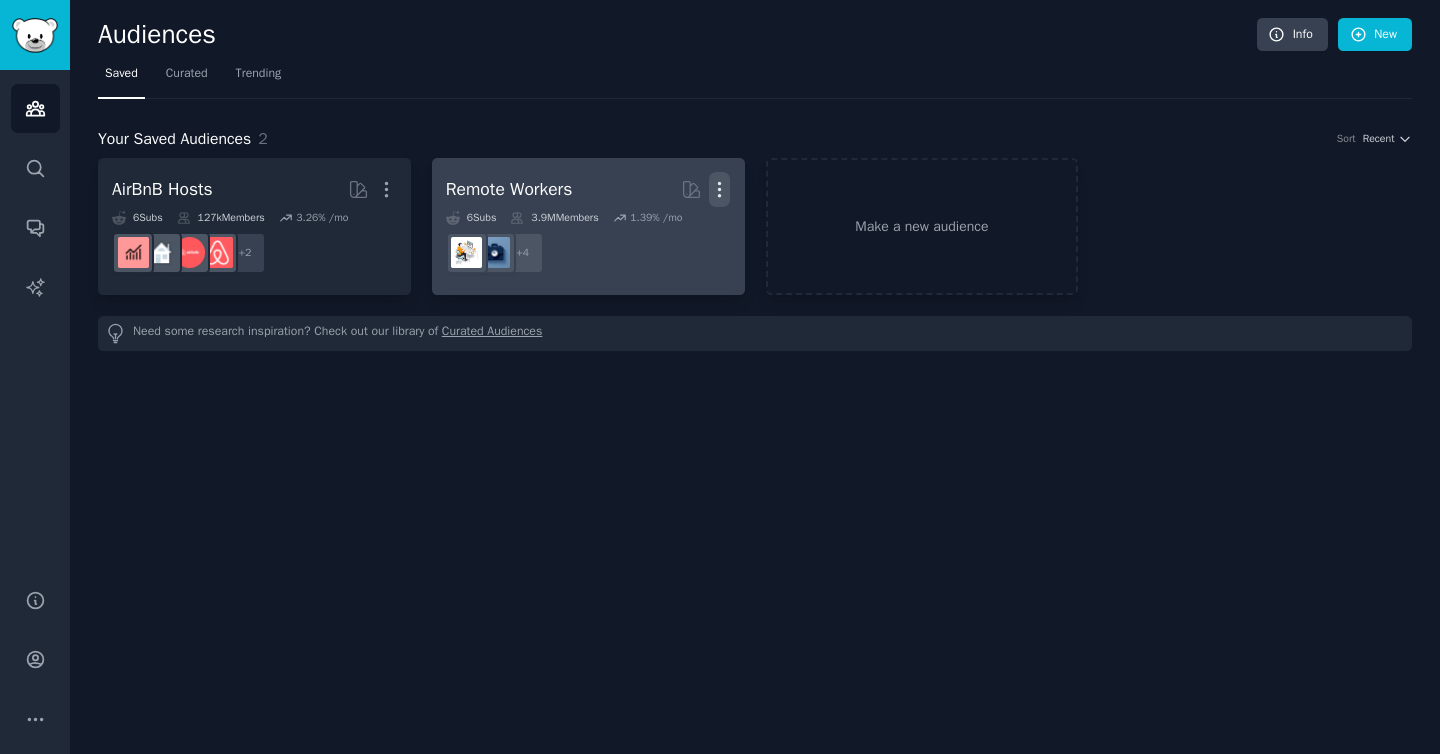 click 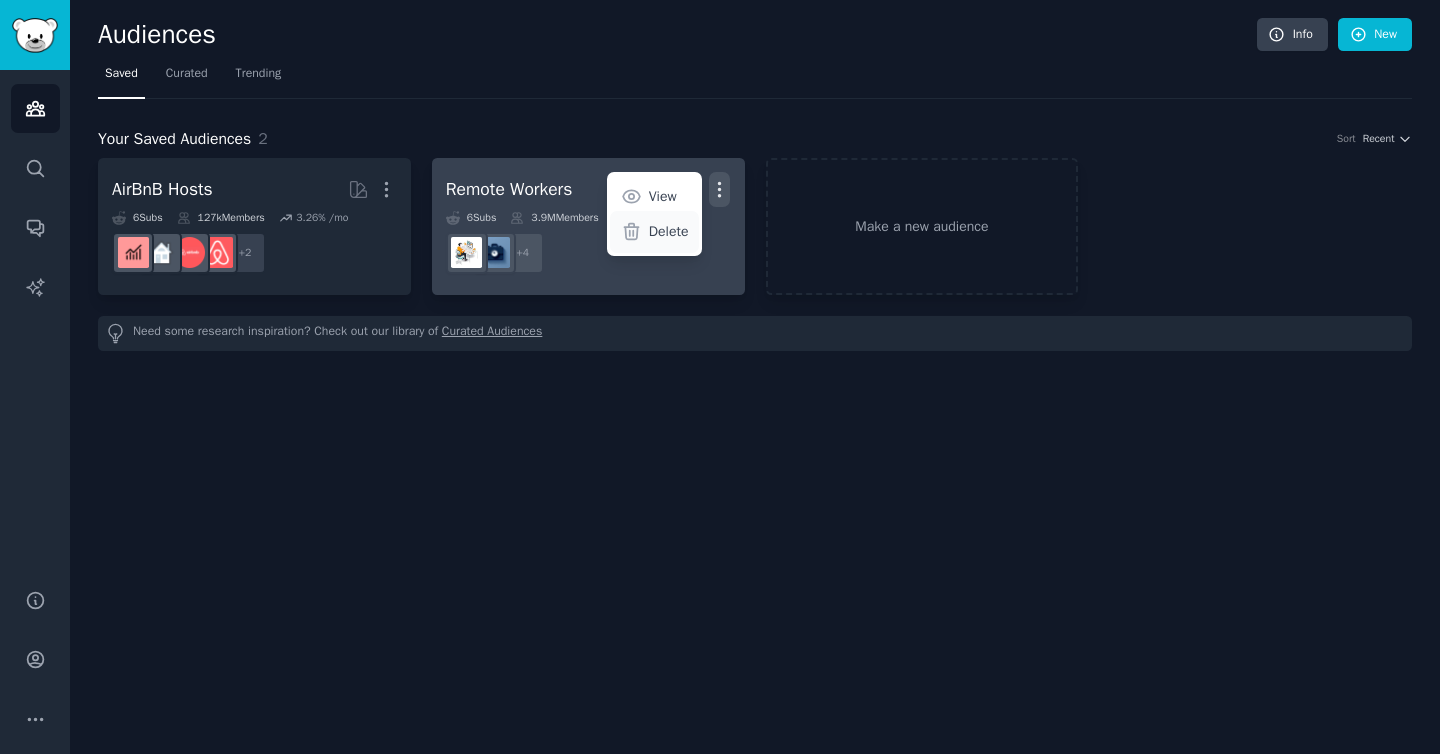 click on "Delete" at bounding box center (669, 231) 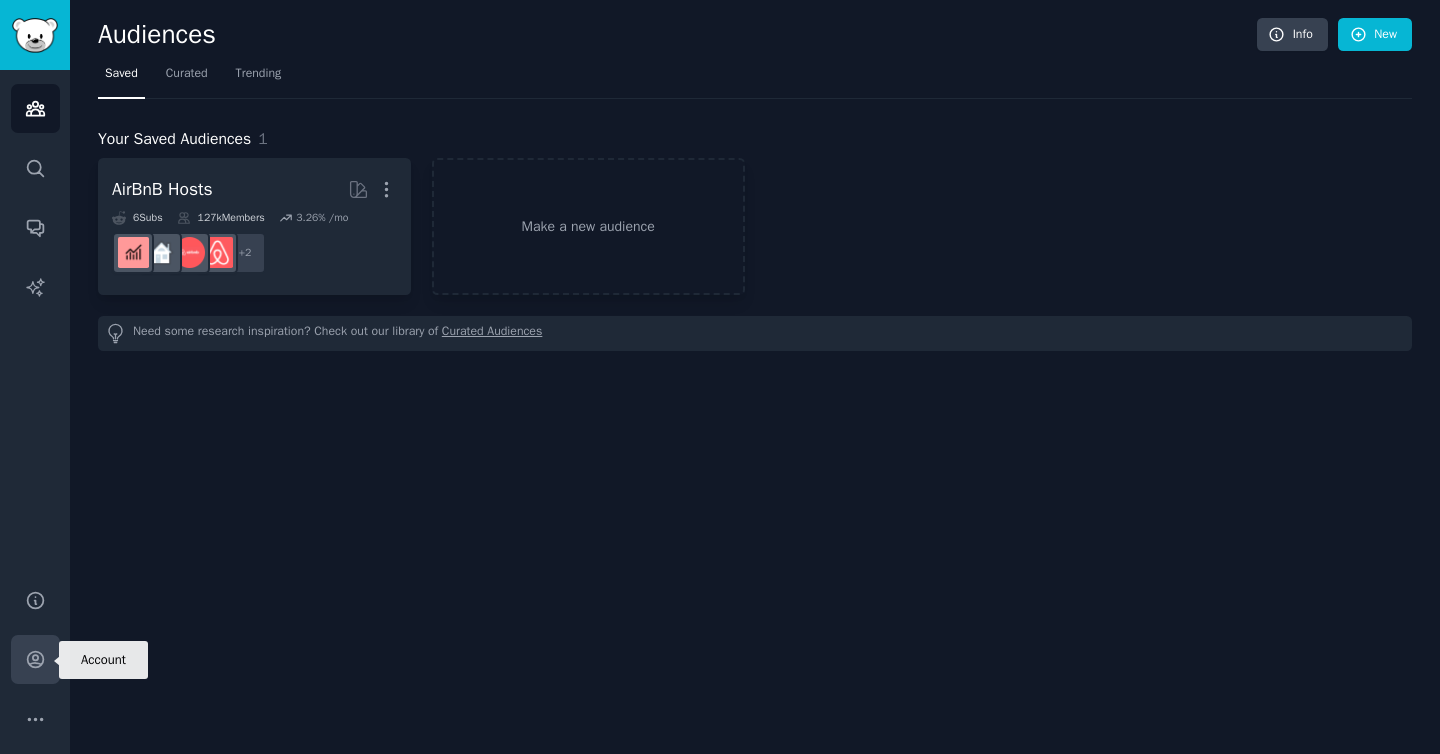 click 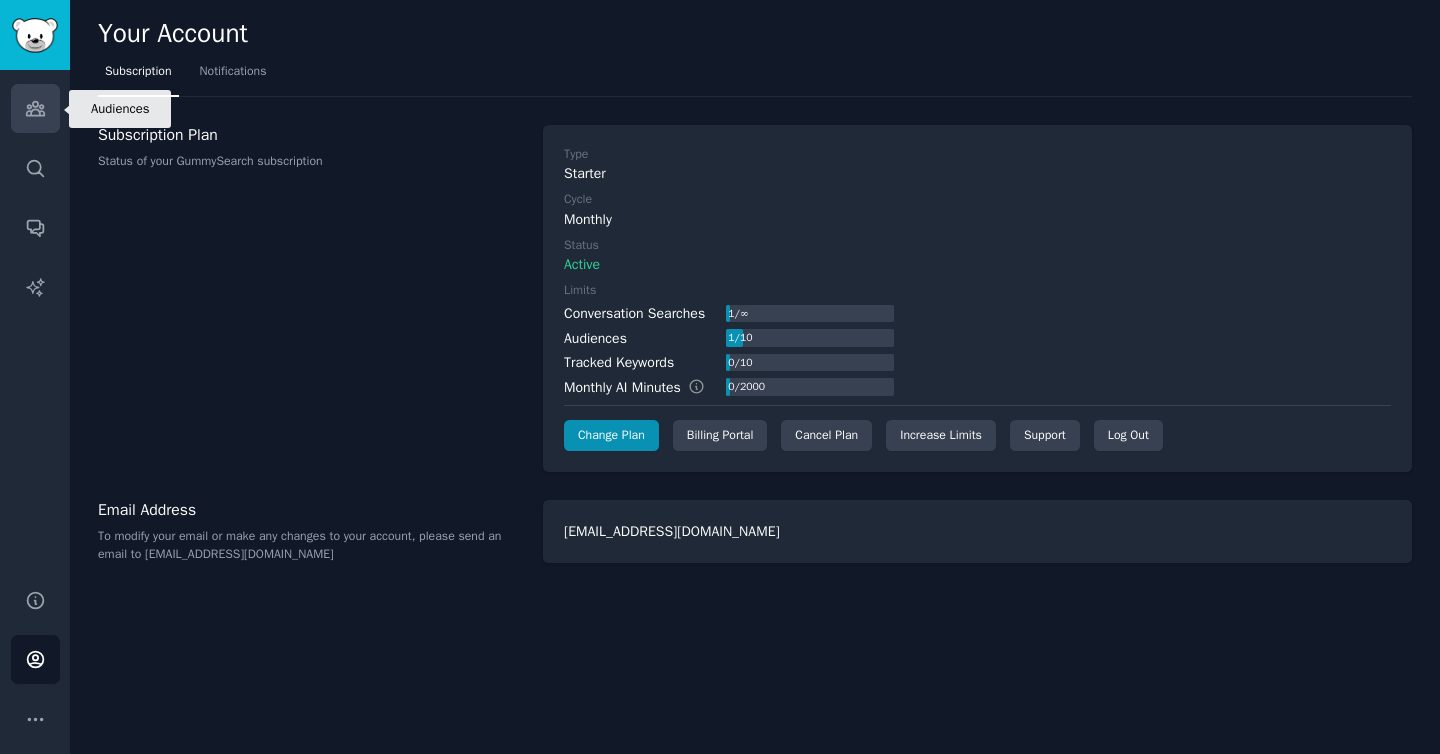 click 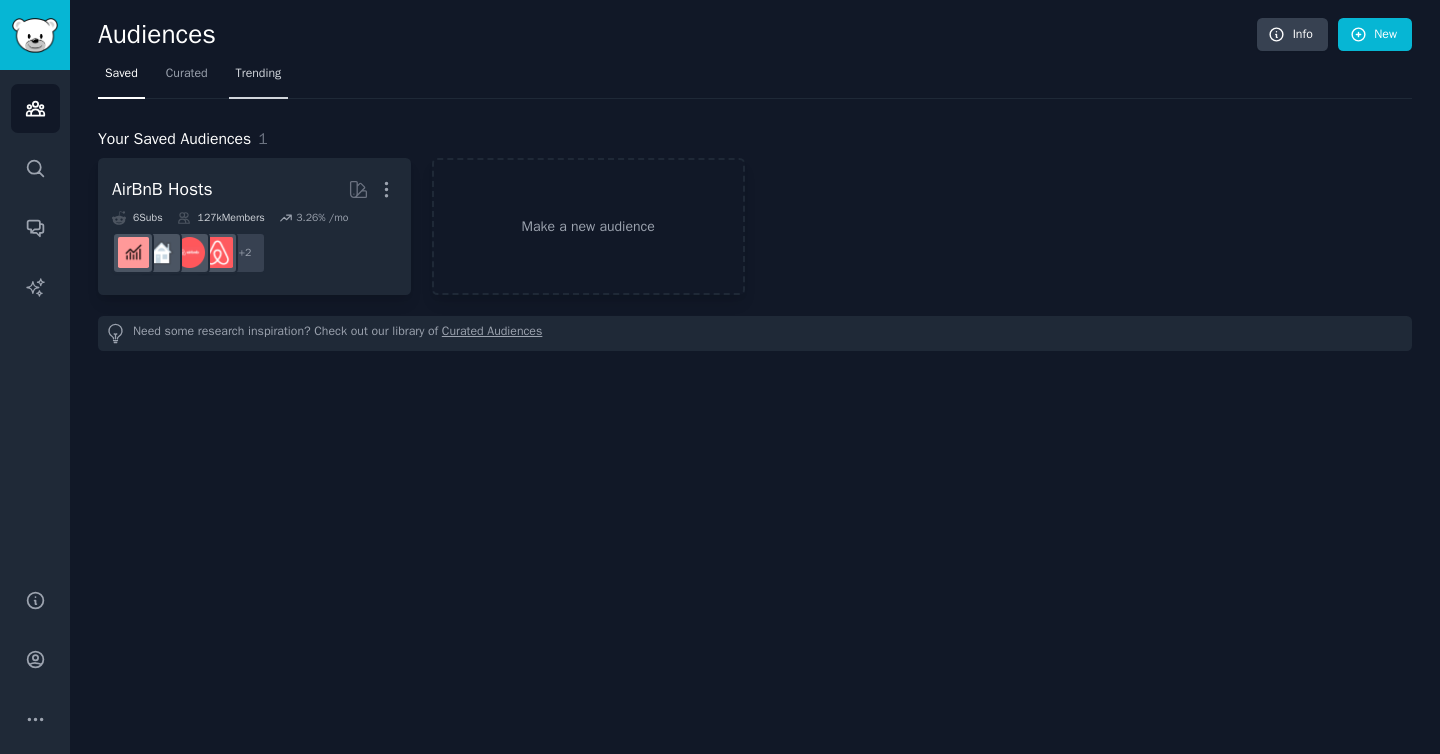 click on "Trending" at bounding box center (259, 74) 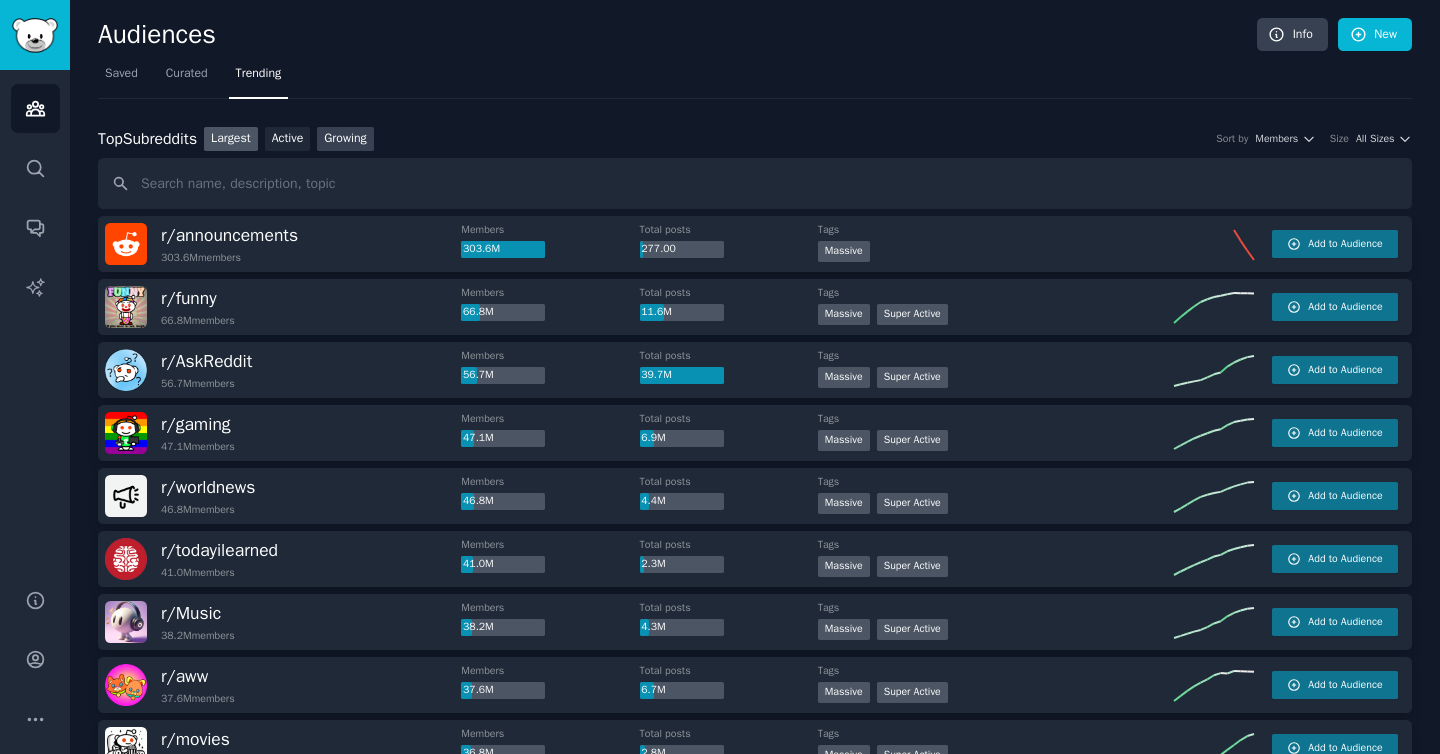 click on "Growing" at bounding box center (345, 139) 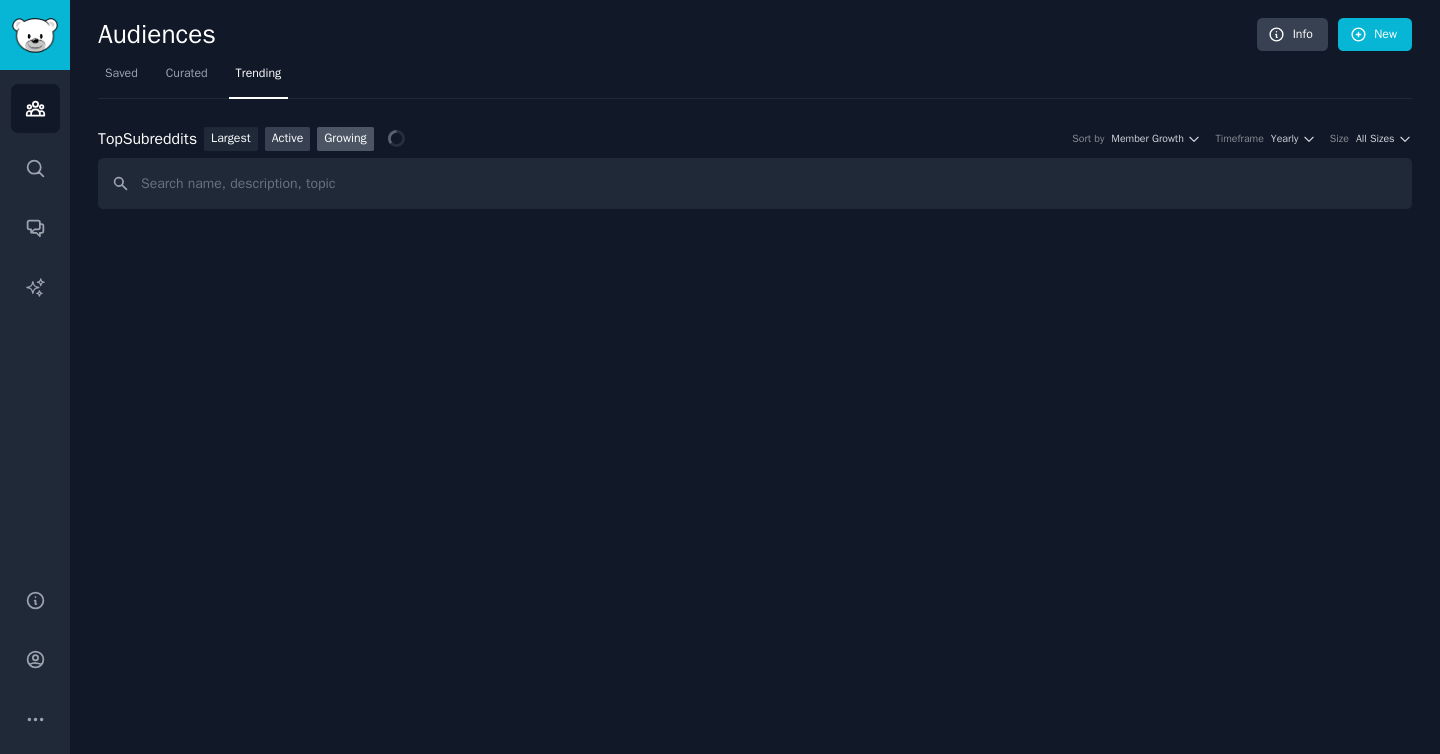 click on "Active" at bounding box center (288, 139) 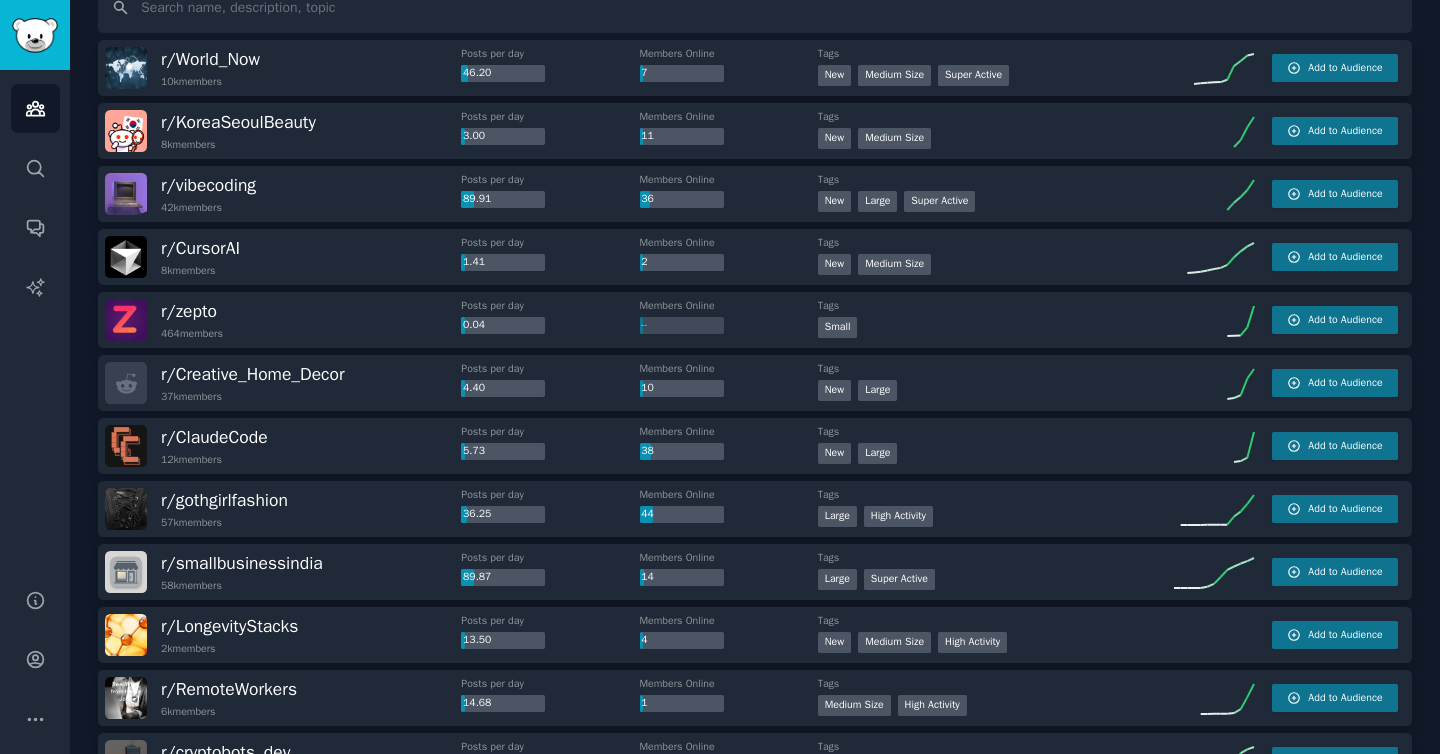 scroll, scrollTop: 0, scrollLeft: 0, axis: both 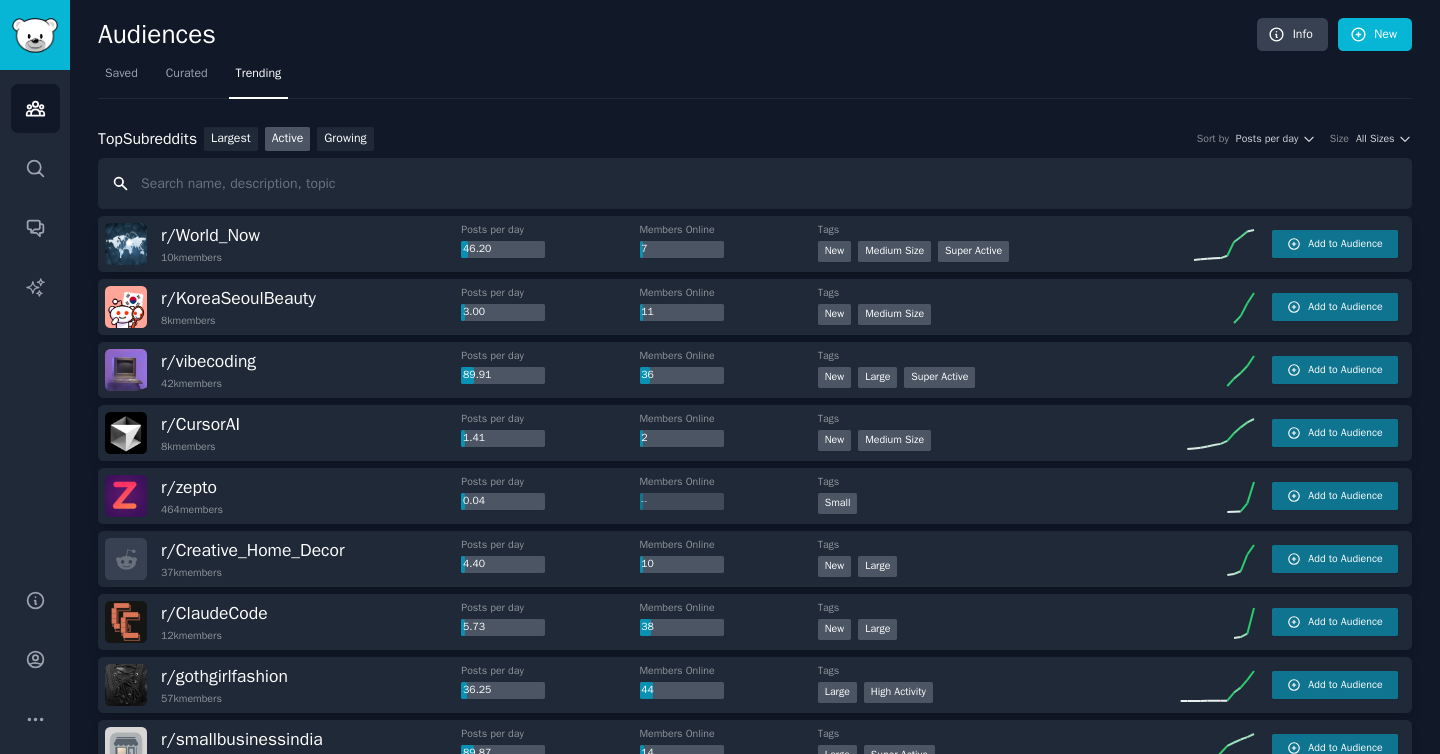click at bounding box center [755, 183] 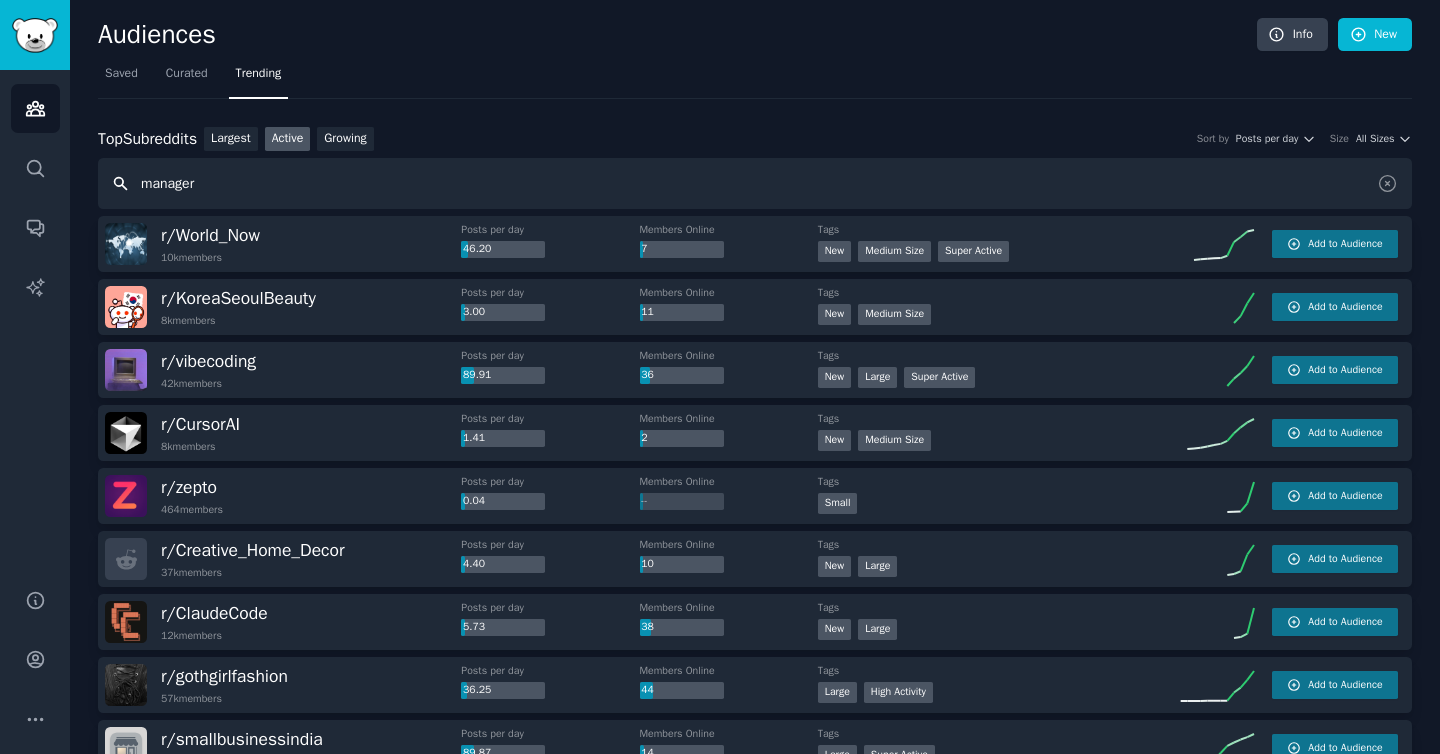 type on "manager" 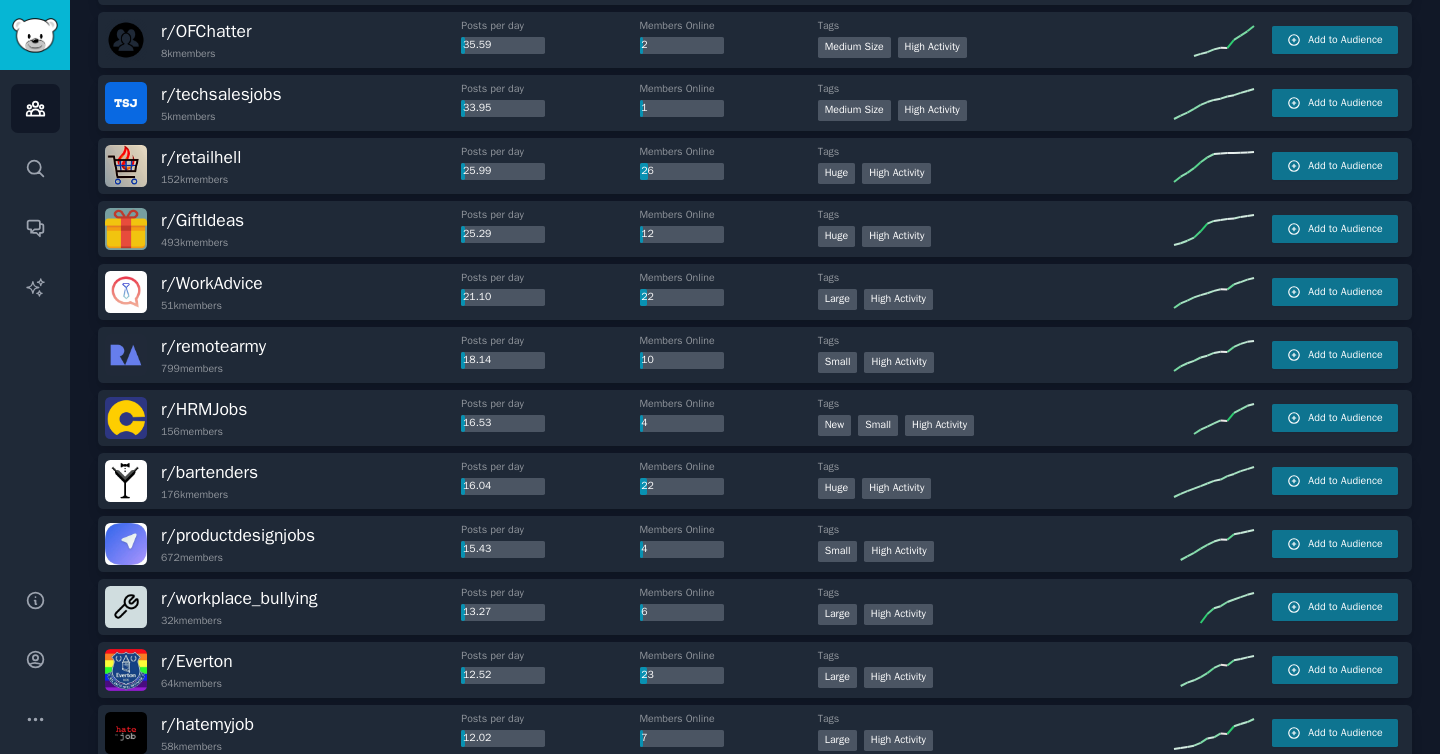 scroll, scrollTop: 1347, scrollLeft: 0, axis: vertical 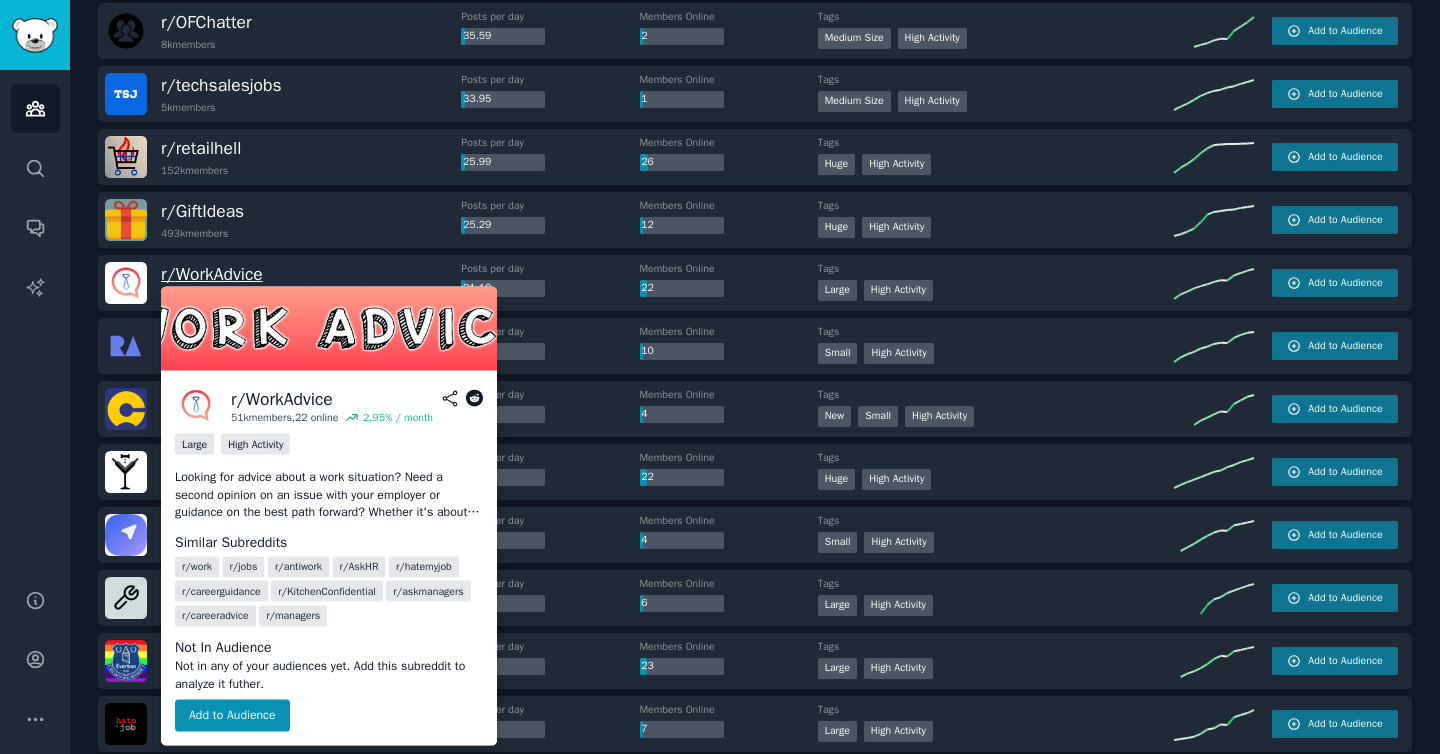 click on "r/ WorkAdvice" at bounding box center (212, 274) 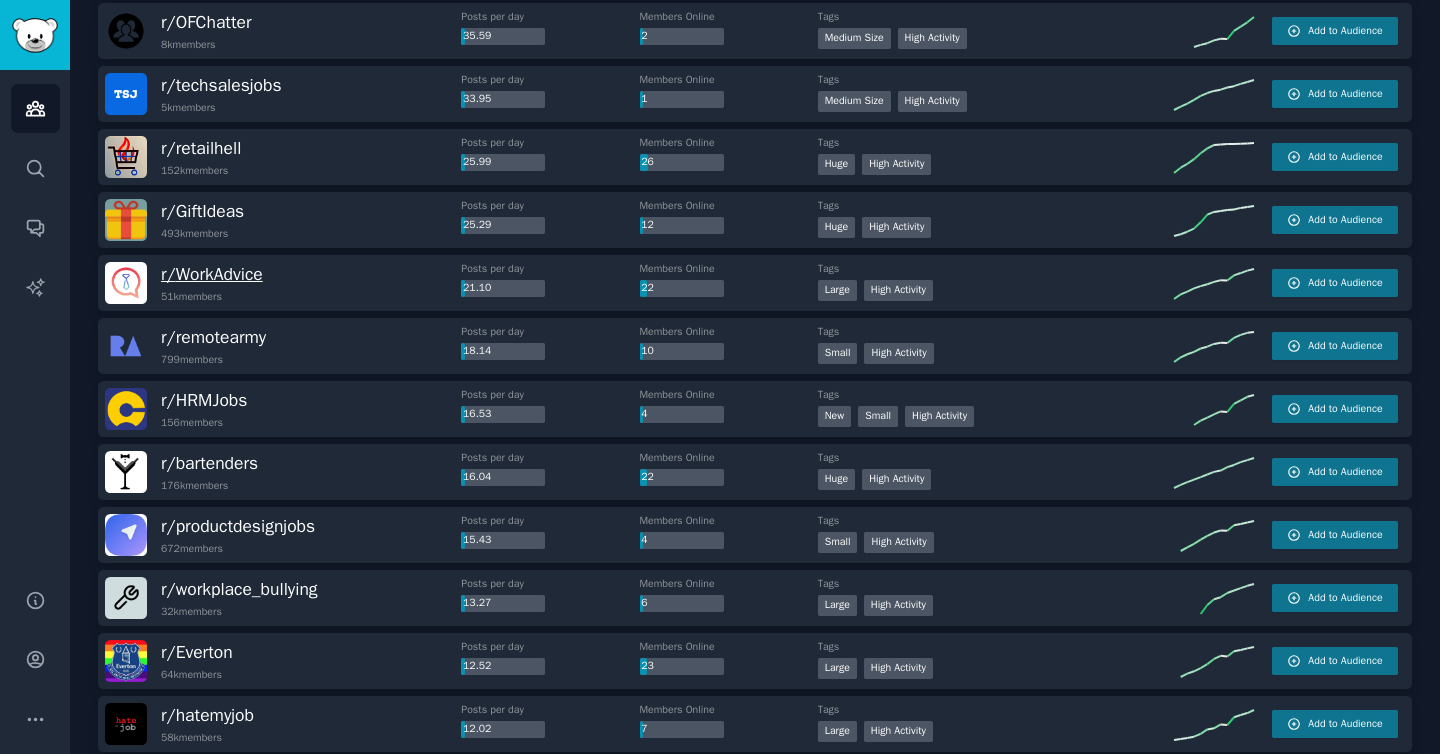 click on "r/ WorkAdvice" at bounding box center [212, 274] 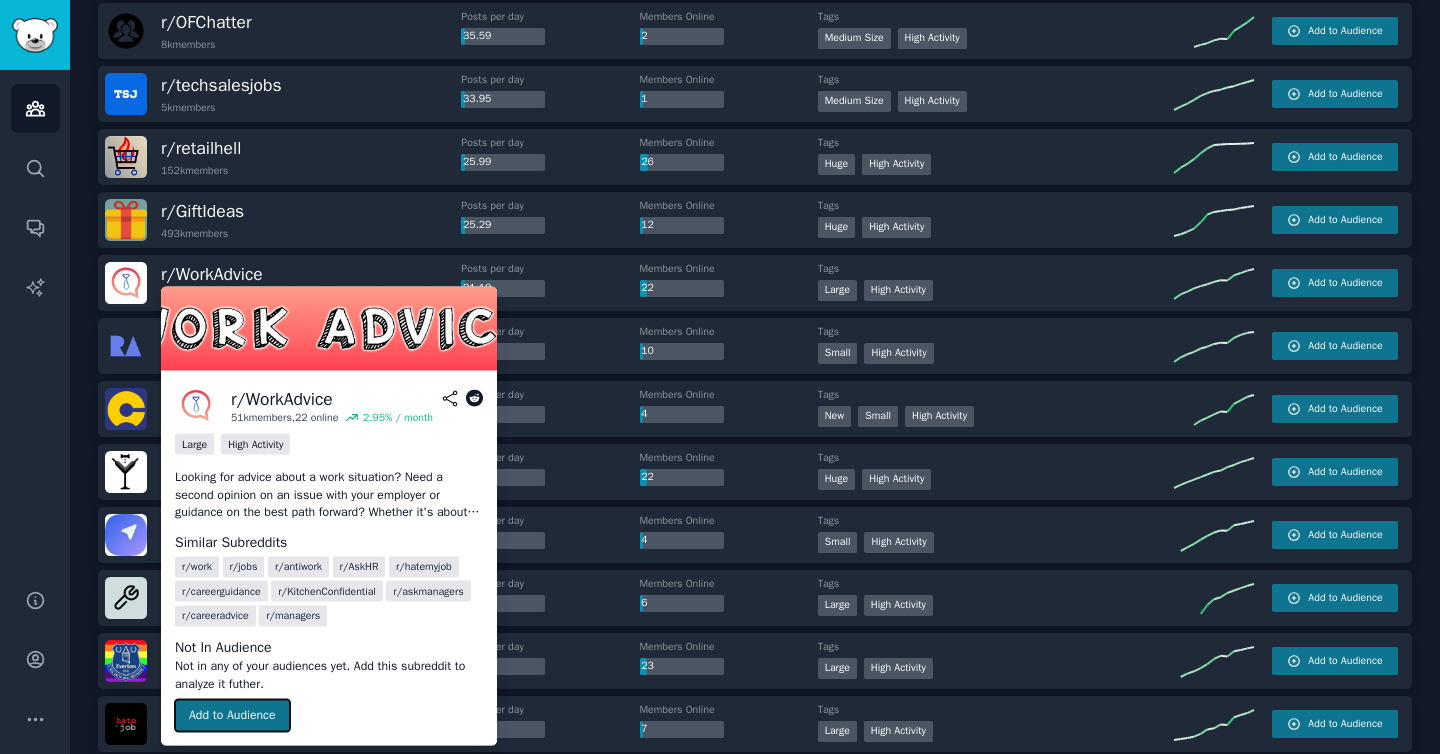 click on "Add to Audience" at bounding box center (232, 716) 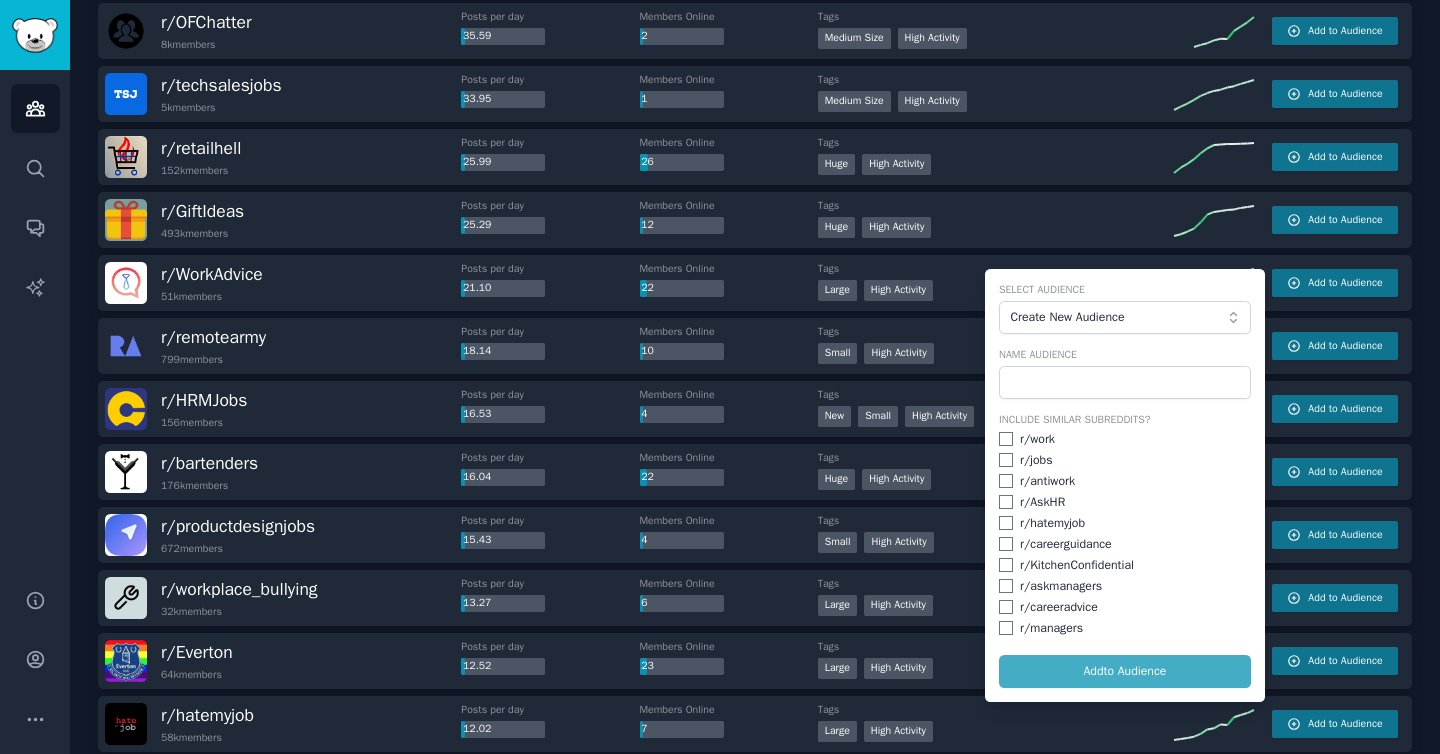 click on "Select Audience Create New Audience Name Audience Include Similar Subreddits? r/ work r/ jobs r/ antiwork r/ [PERSON_NAME] r/ hatemyjob r/ careerguidance r/ KitchenConfidential r/ askmanagers r/ careeradvice r/ managers Add  to Audience" at bounding box center (1125, 485) 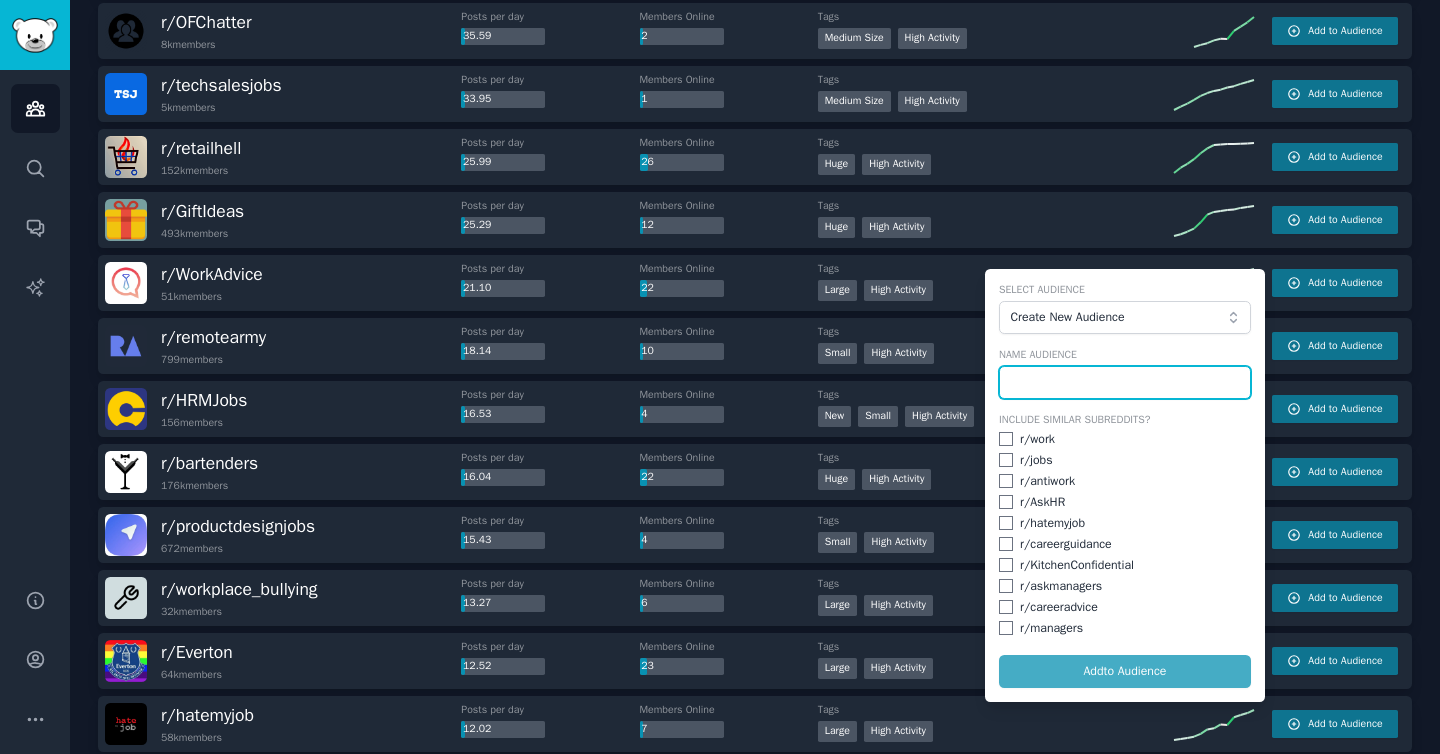 click at bounding box center [1125, 383] 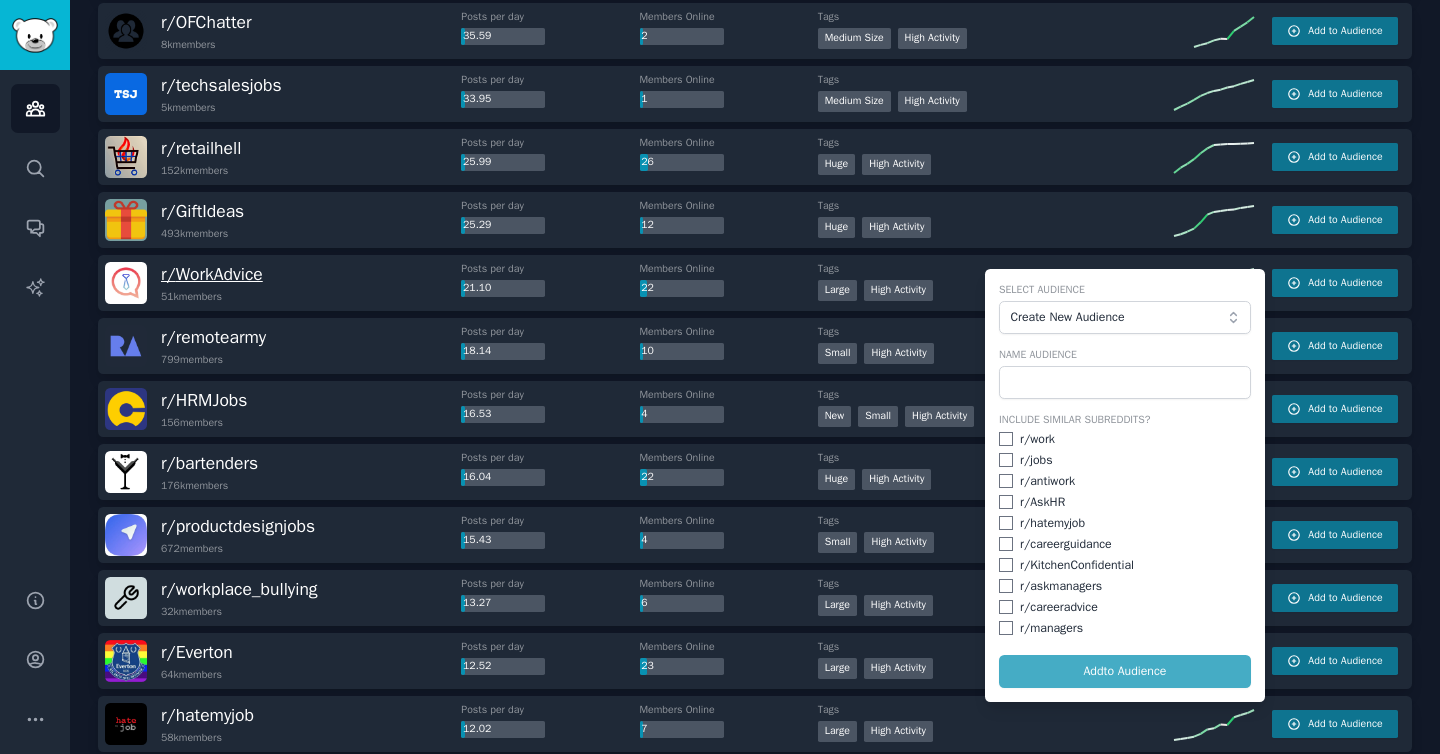 click on "r/ WorkAdvice" at bounding box center [212, 274] 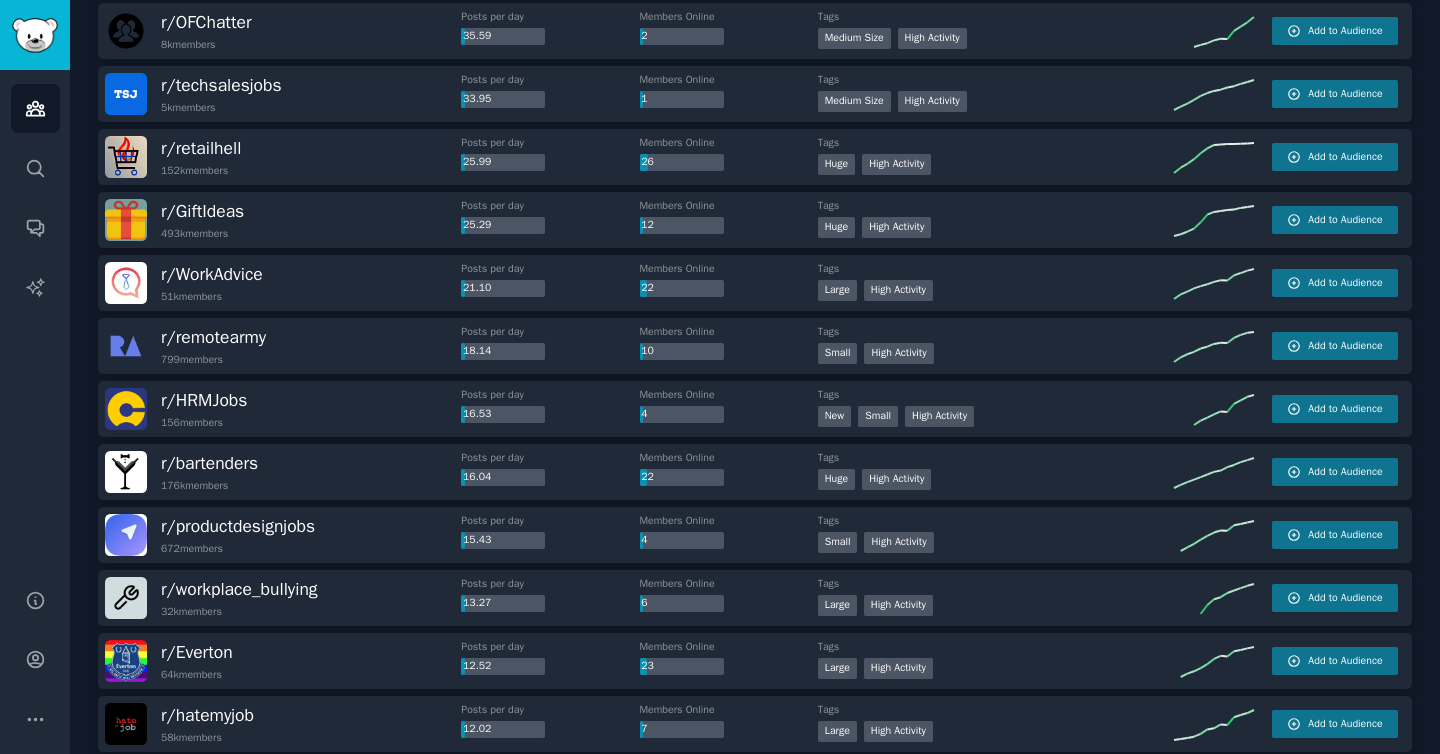 click at bounding box center (126, 283) 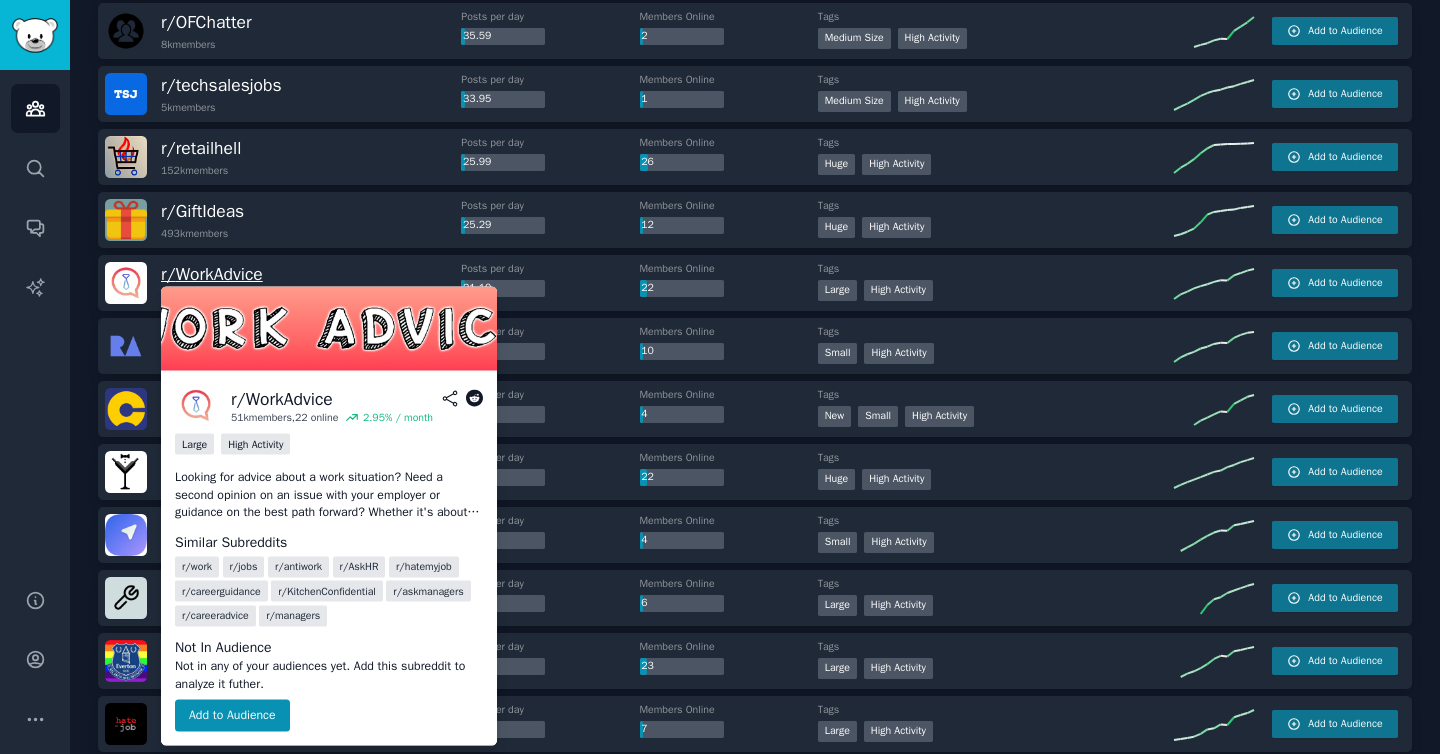 click on "r/ WorkAdvice" at bounding box center [212, 274] 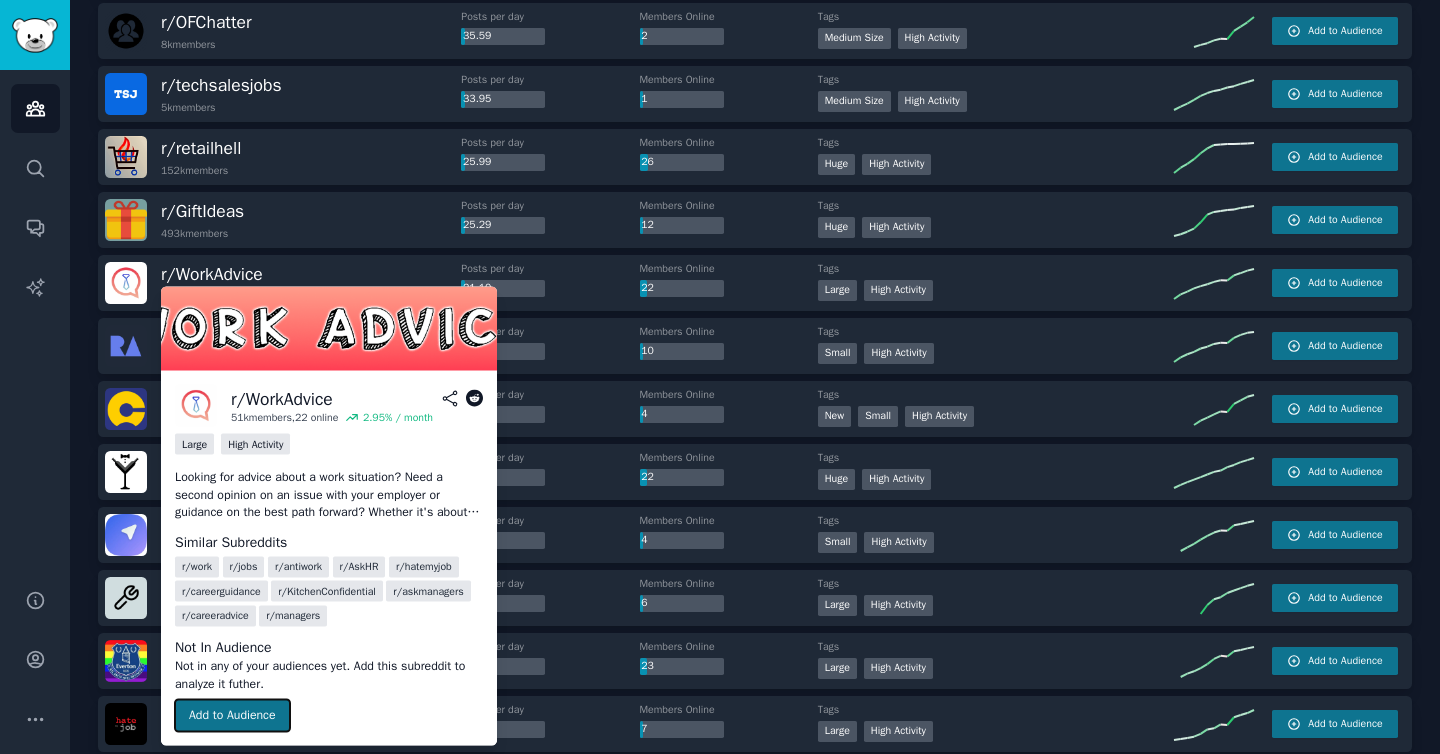 click on "Add to Audience" at bounding box center [232, 716] 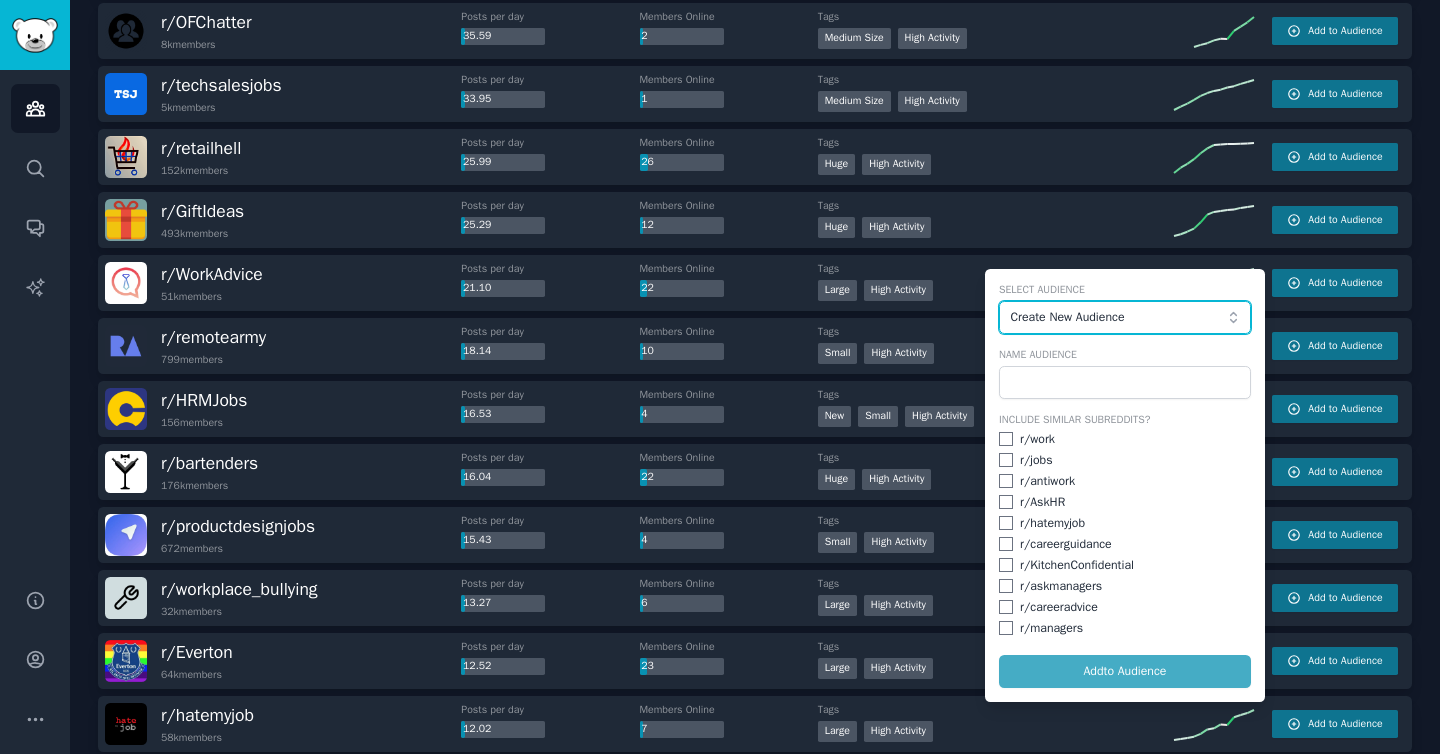 click on "Create New Audience" at bounding box center [1125, 318] 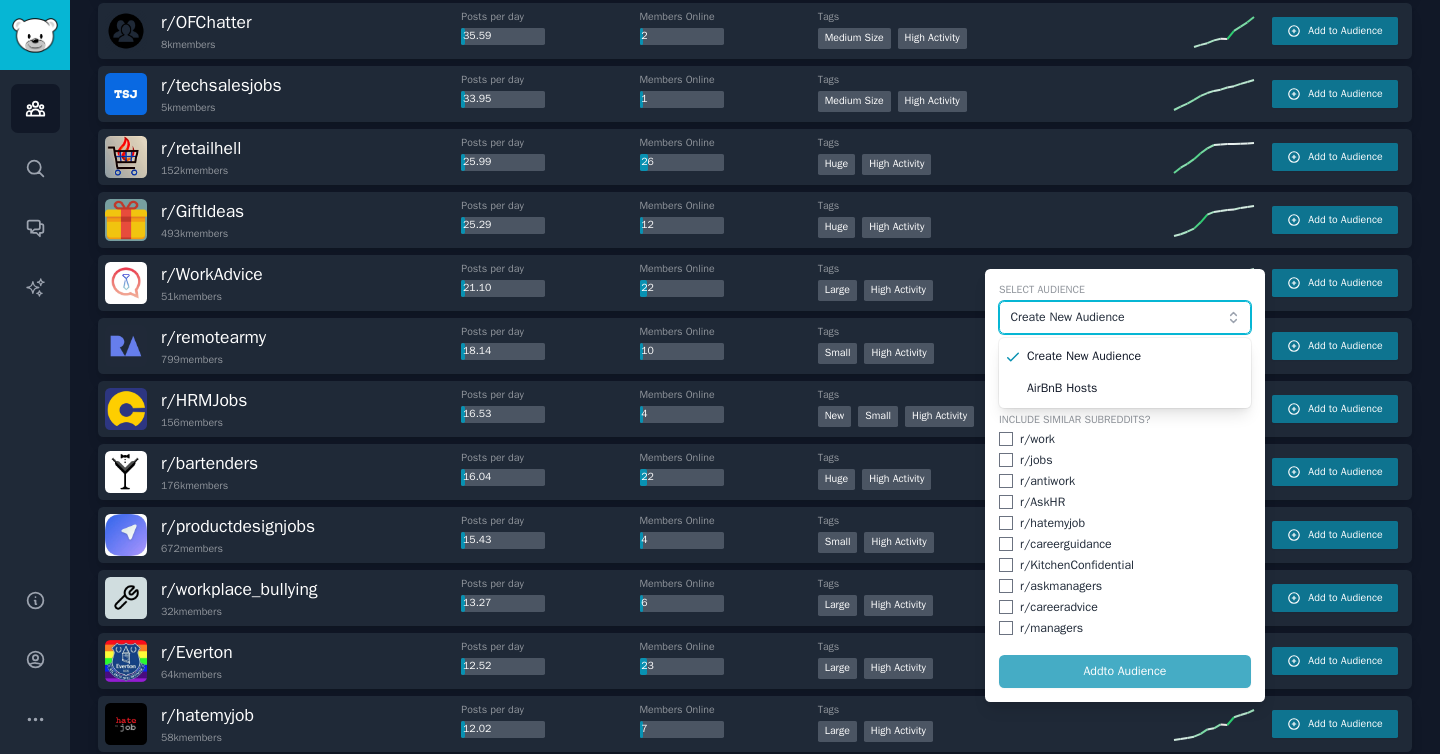 click on "Create New Audience" at bounding box center (1119, 318) 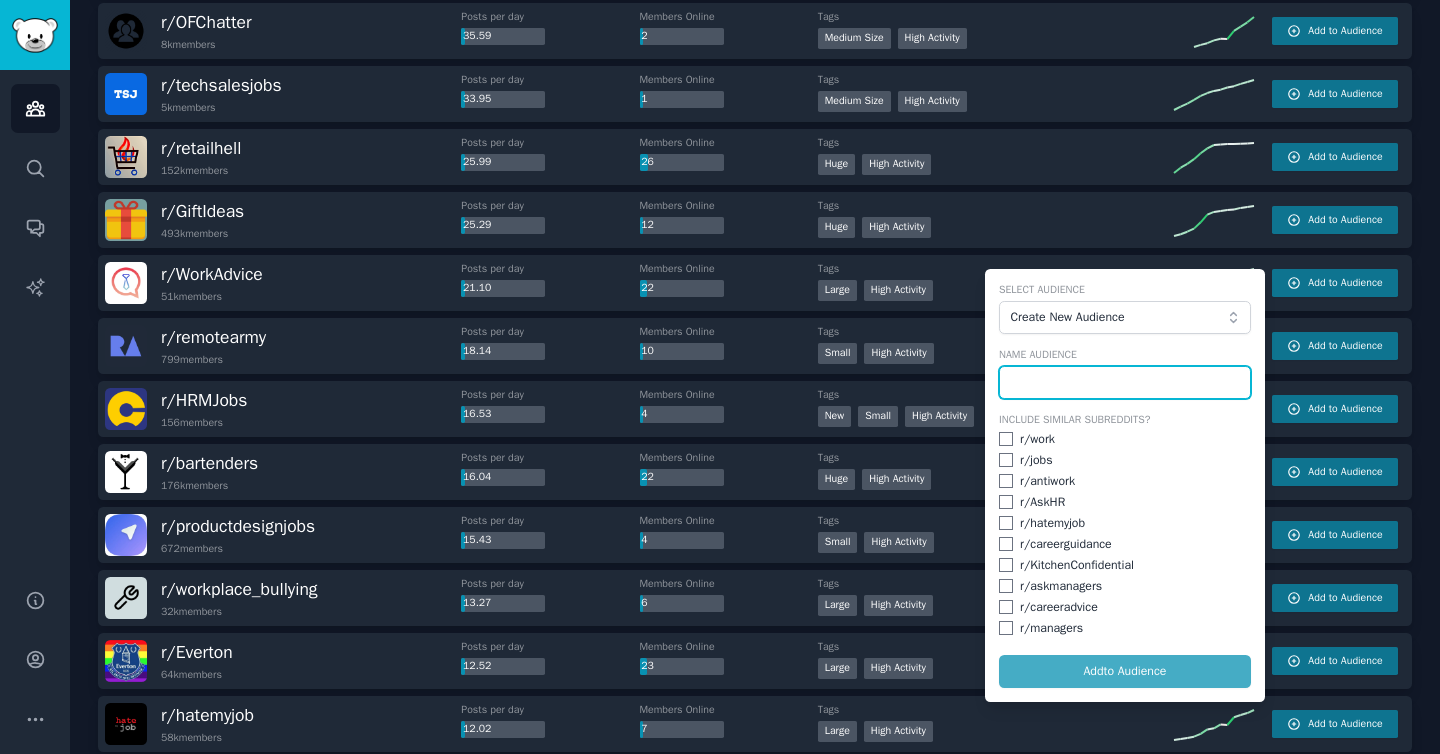 click at bounding box center (1125, 383) 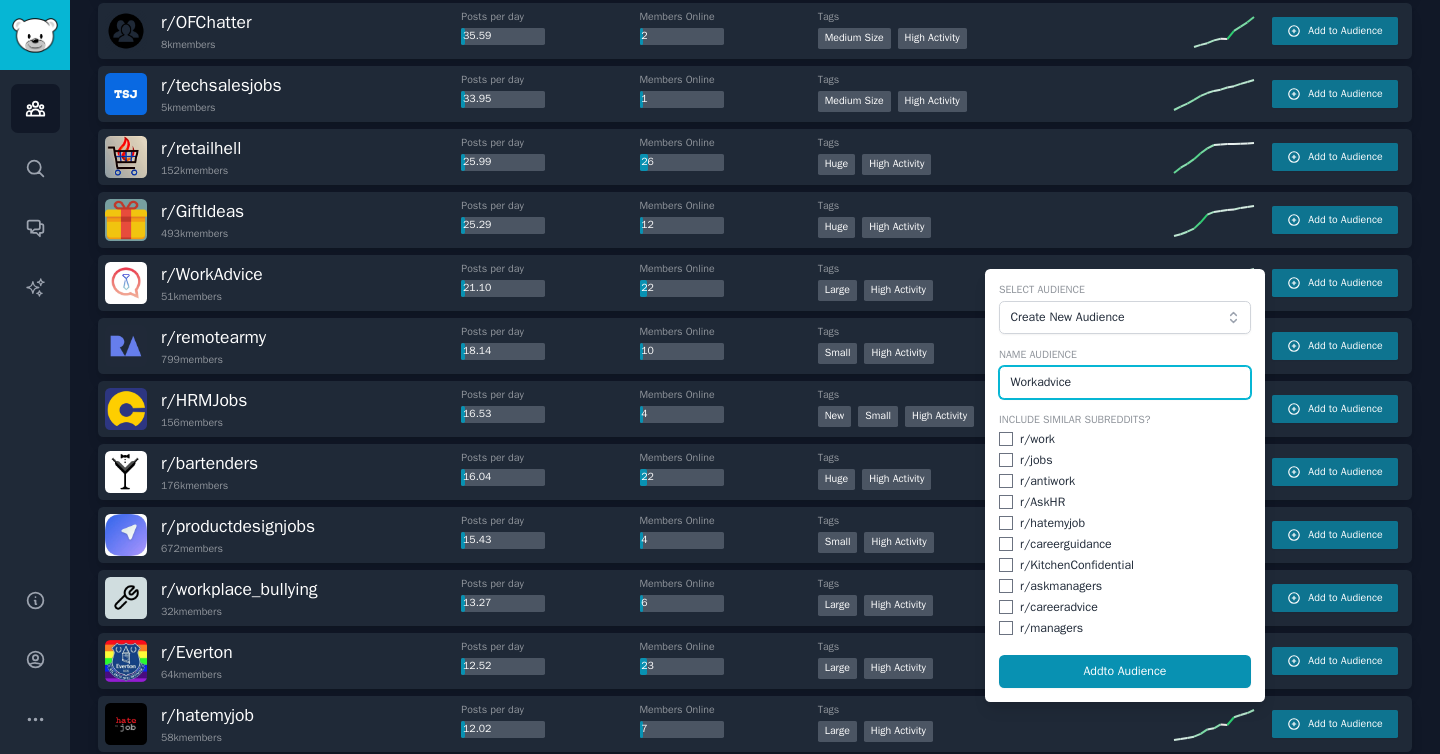 type on "Workadvice" 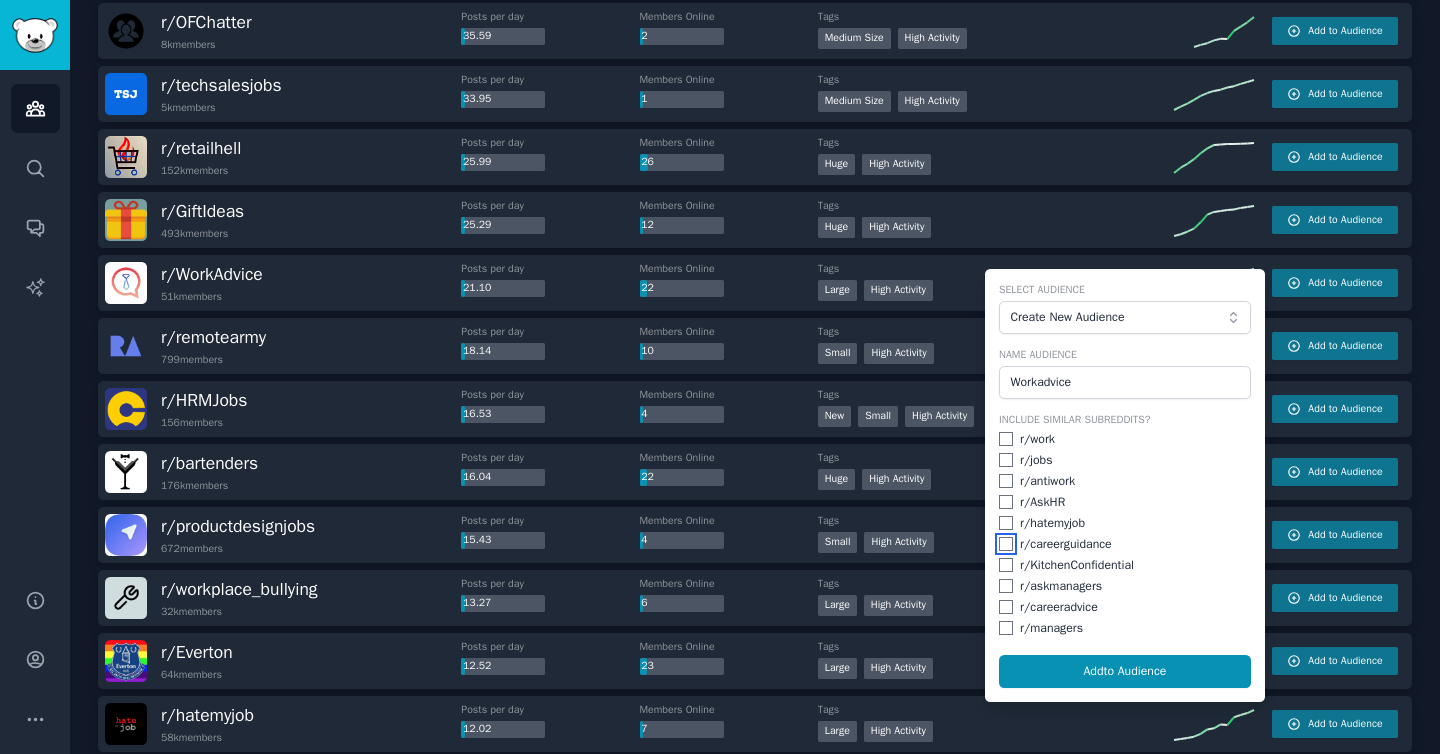 click at bounding box center [1006, 544] 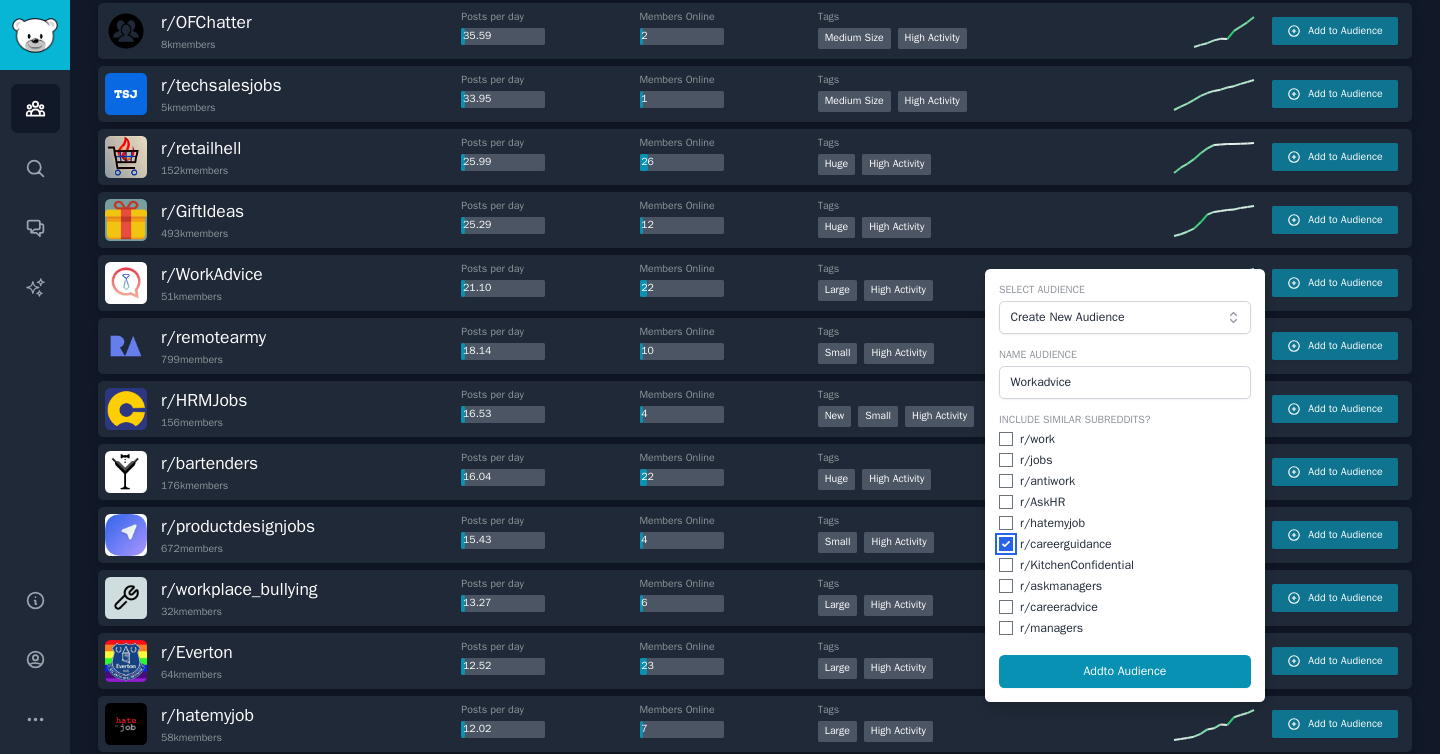 checkbox on "true" 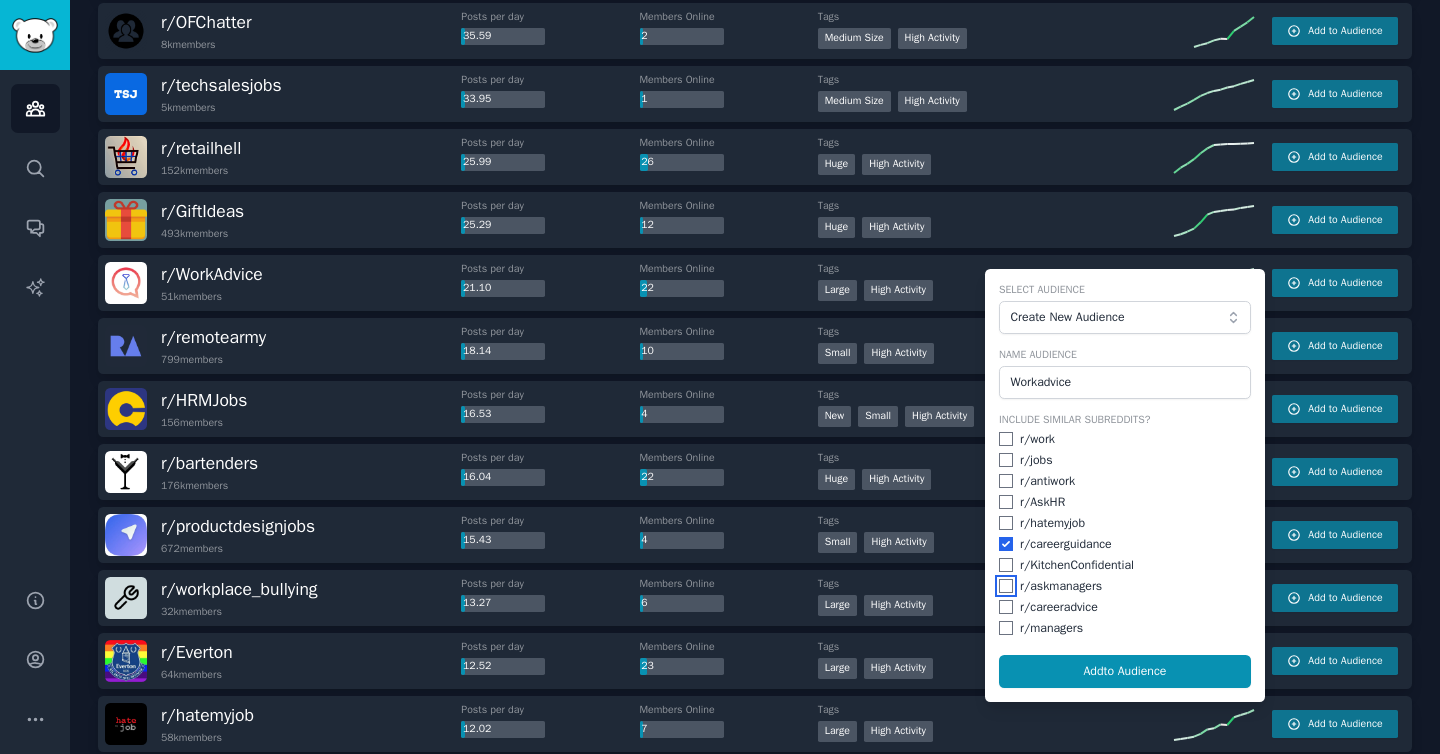 click at bounding box center [1006, 586] 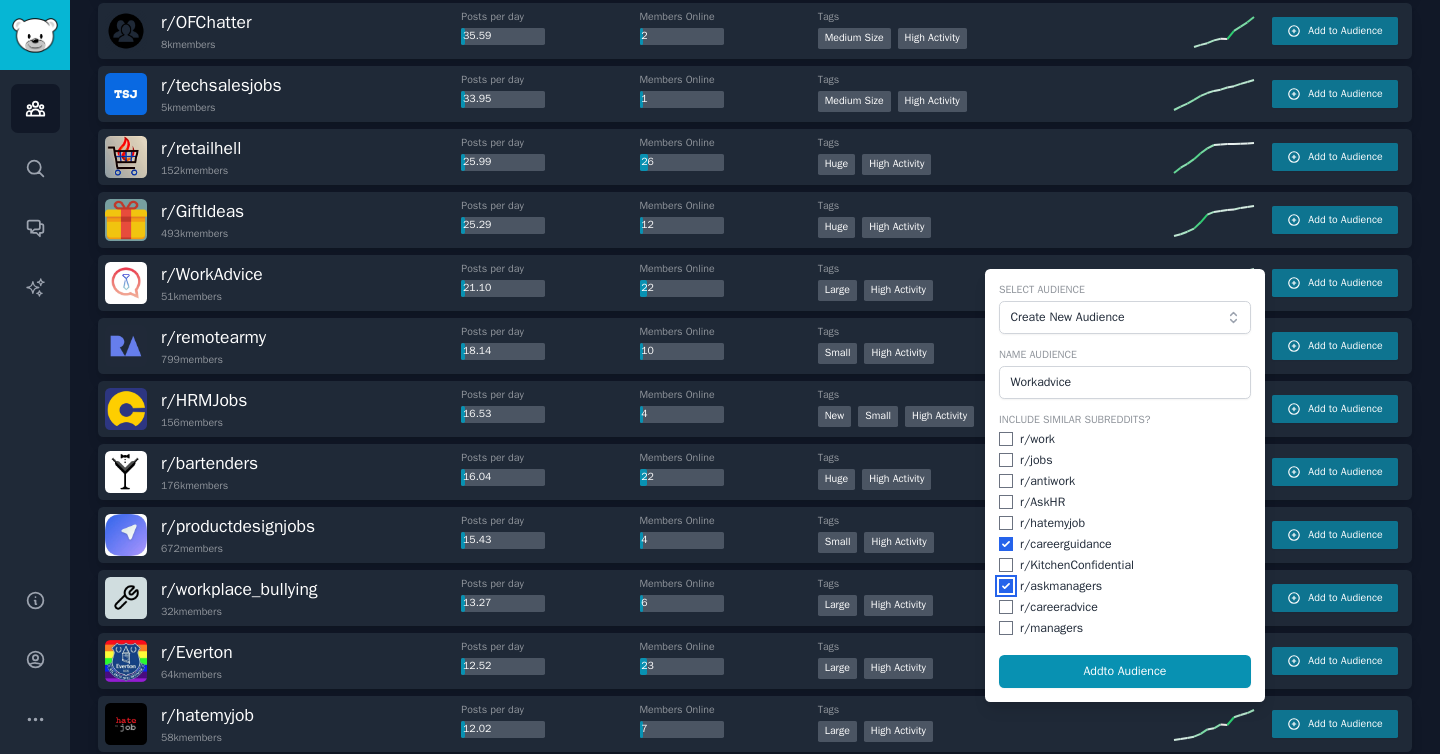 checkbox on "true" 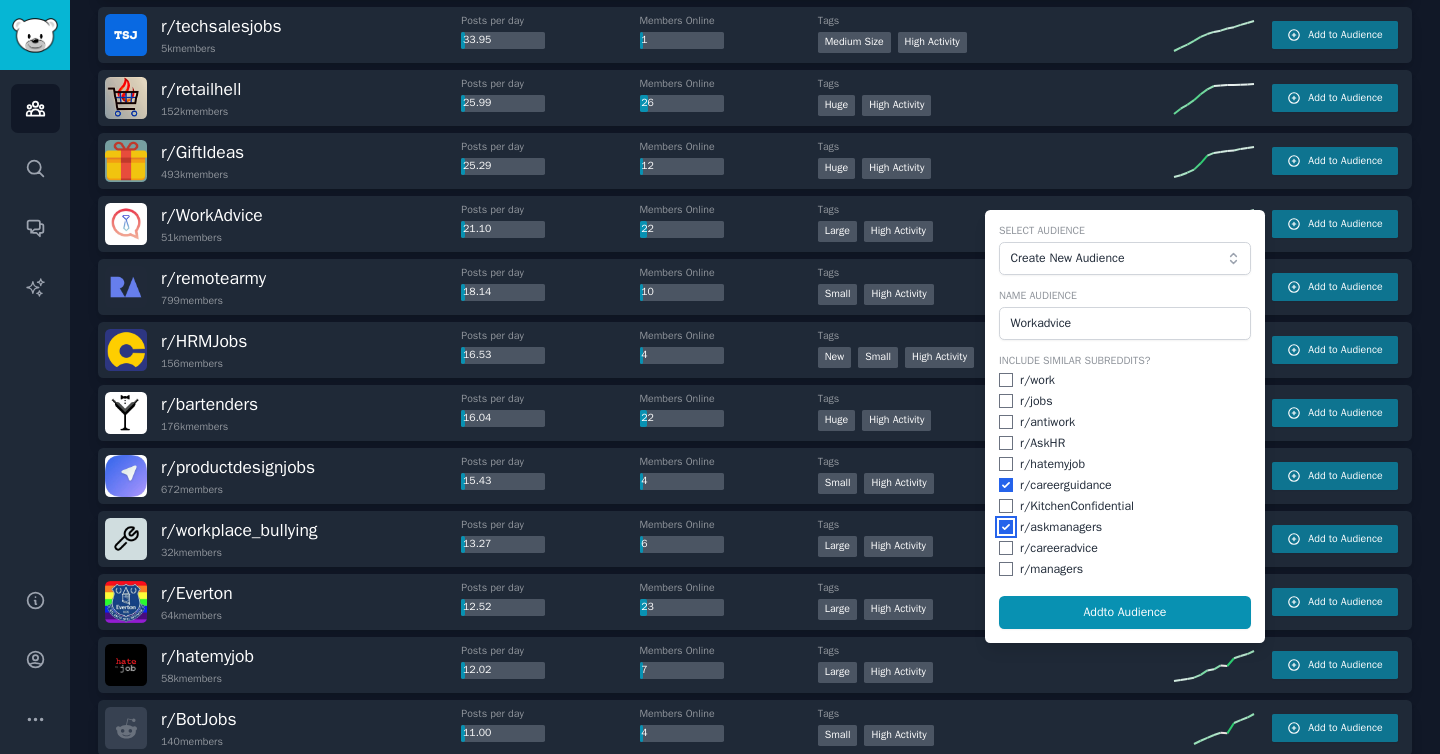 scroll, scrollTop: 1412, scrollLeft: 0, axis: vertical 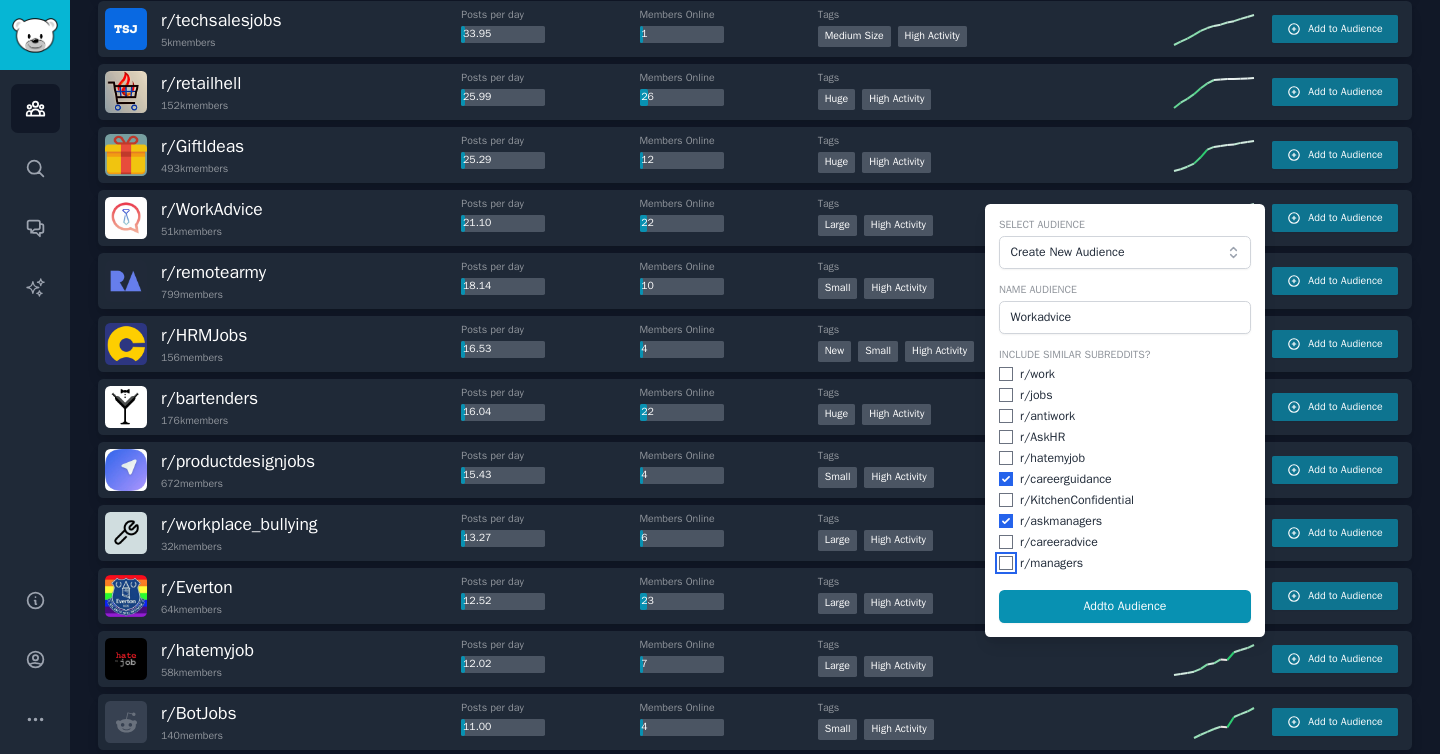 click at bounding box center (1006, 563) 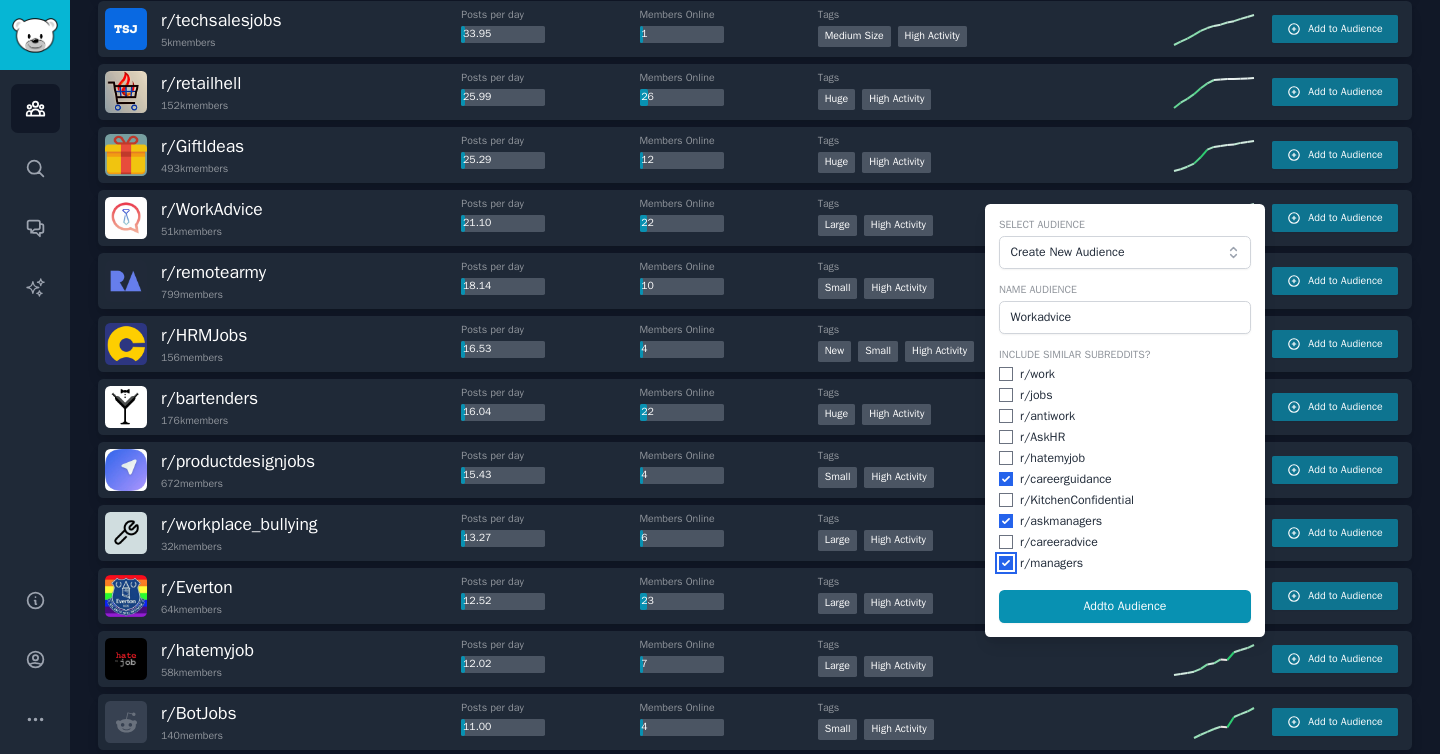 checkbox on "true" 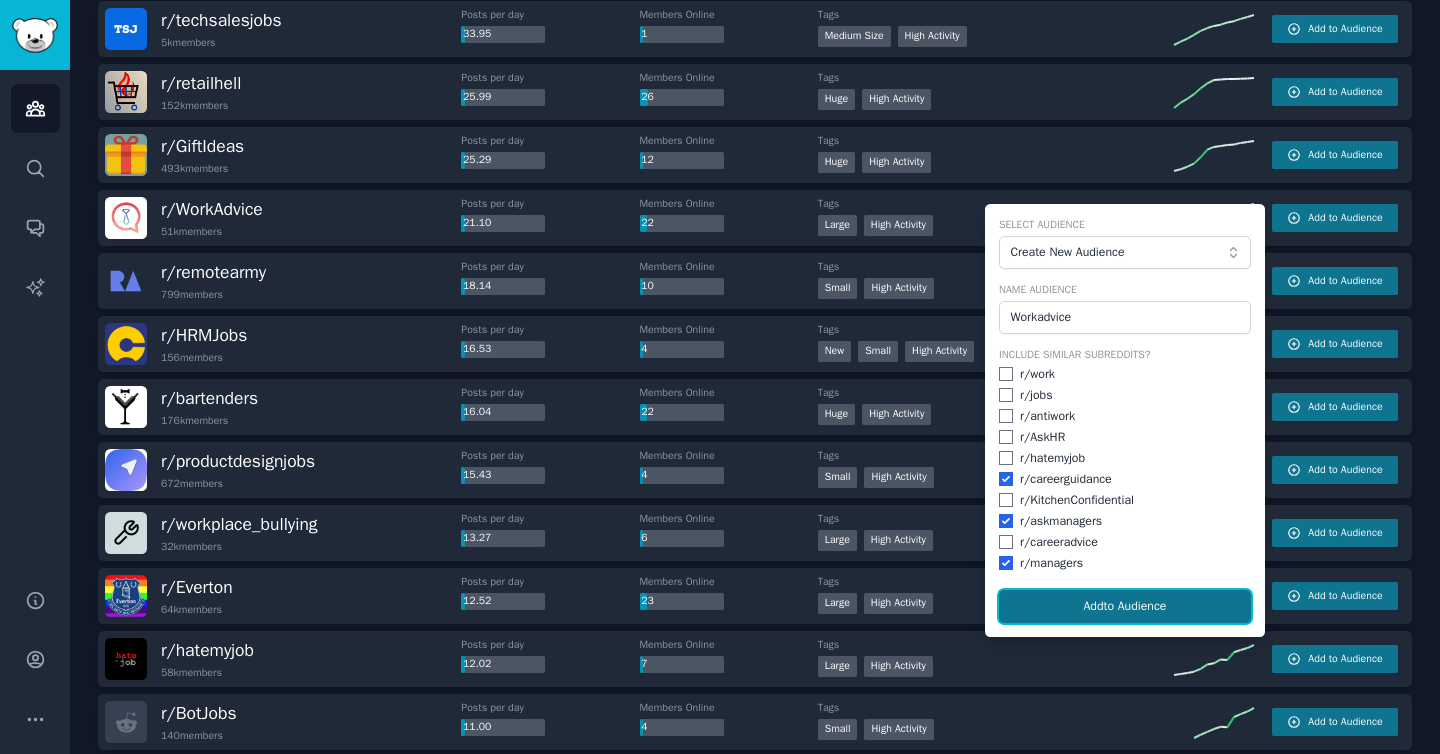 click on "Add  to Audience" at bounding box center (1125, 607) 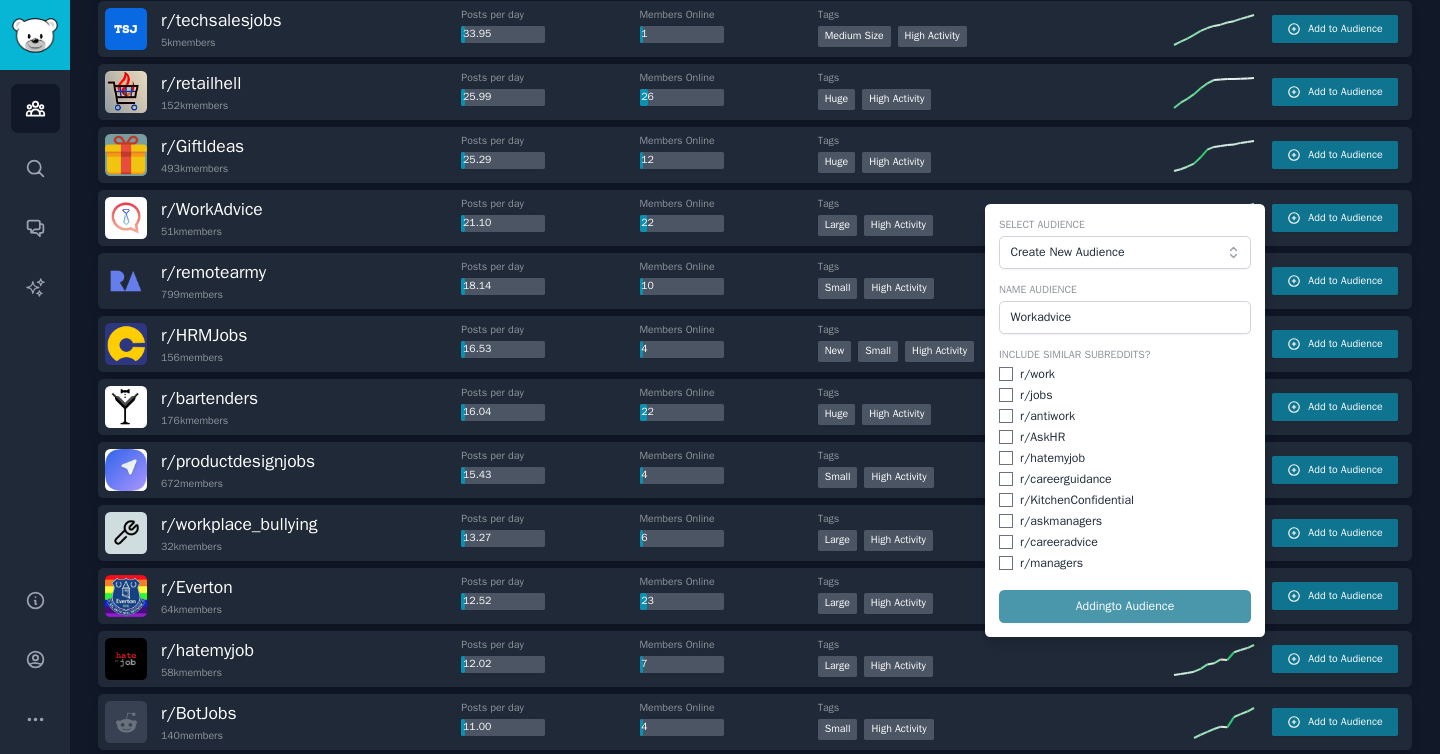 checkbox on "false" 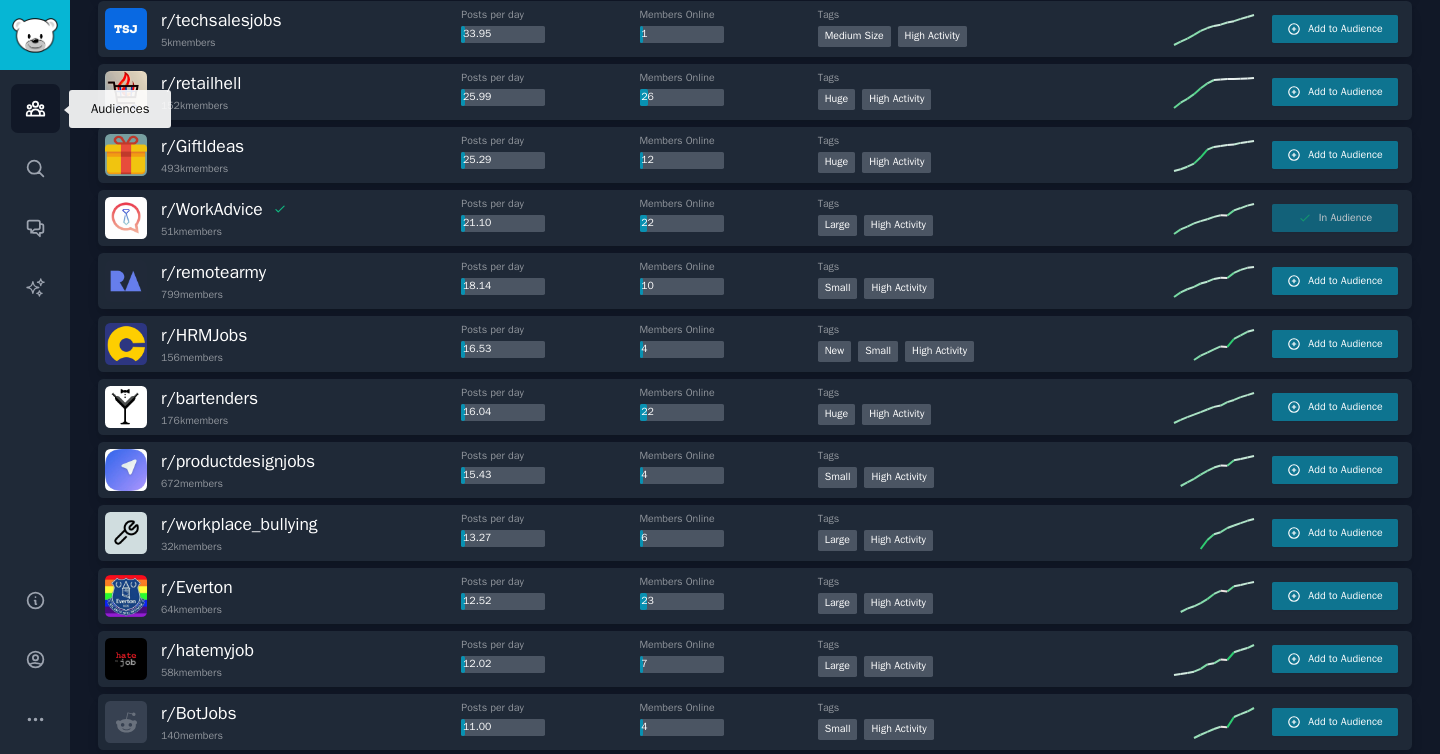 click 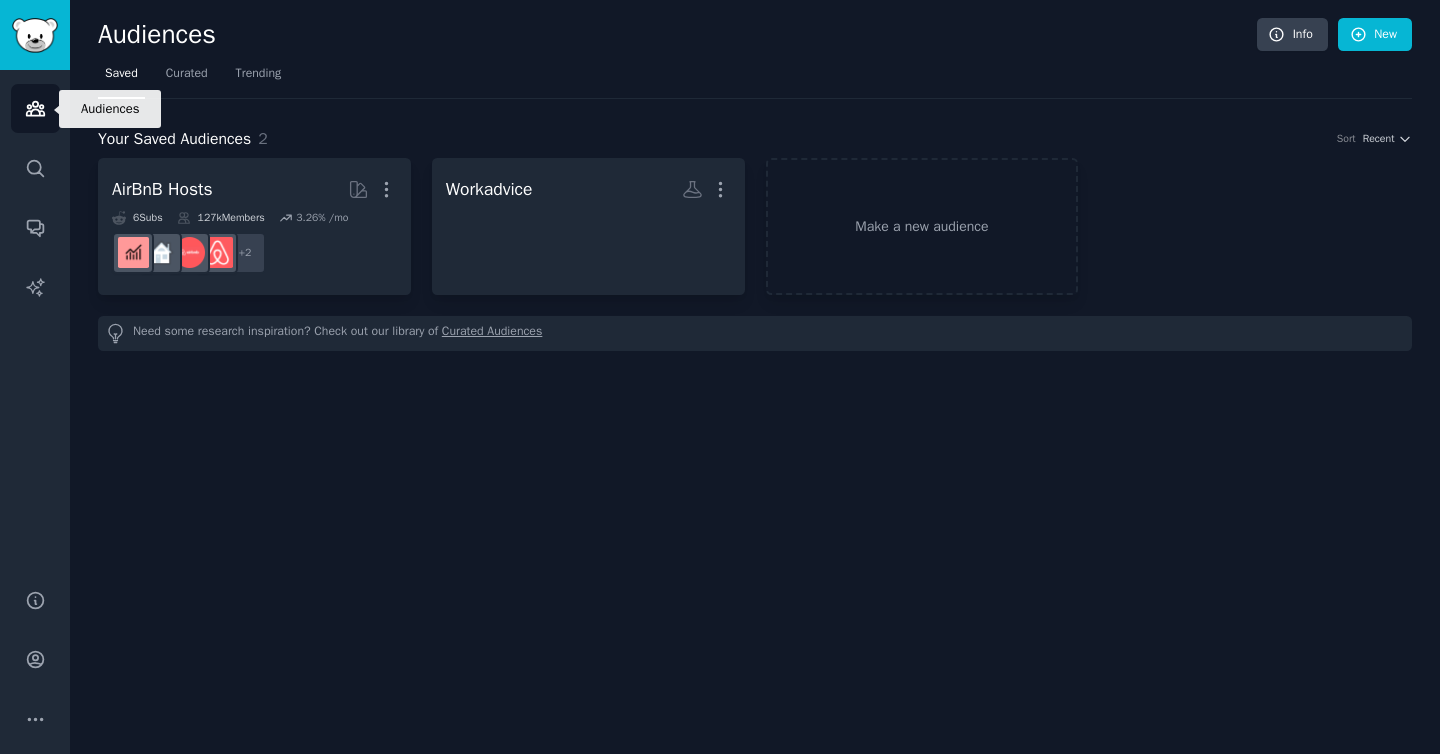 scroll, scrollTop: 0, scrollLeft: 0, axis: both 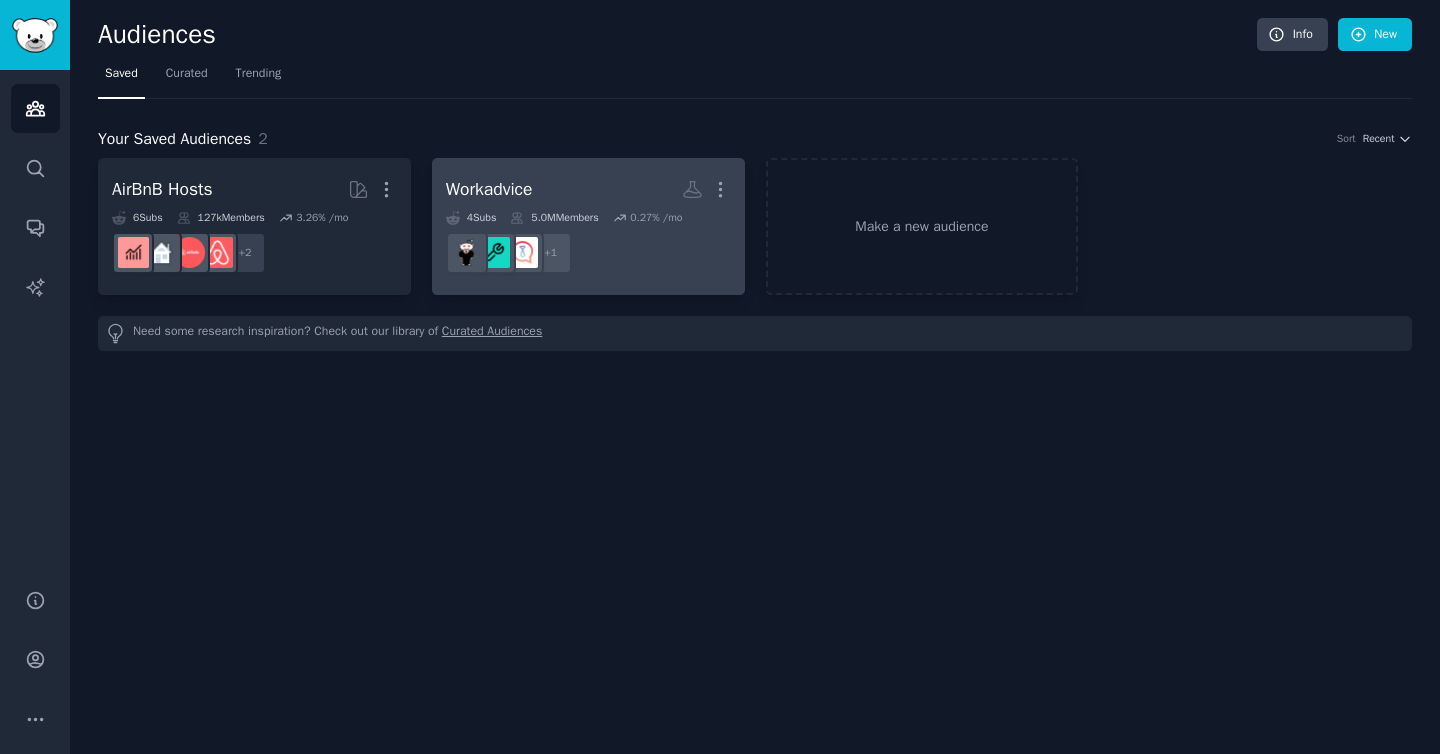 click on "Workadvice More" at bounding box center [588, 189] 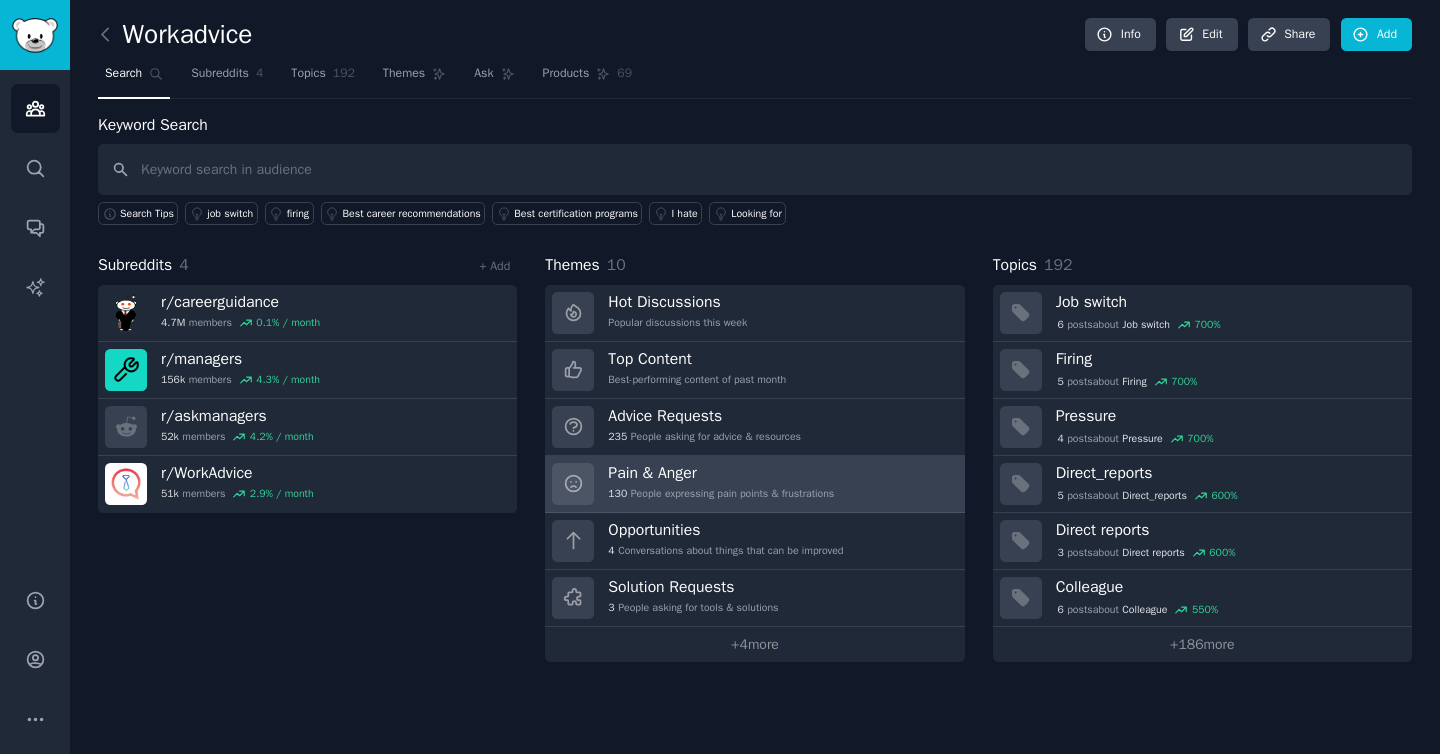 click on "Pain & Anger" at bounding box center (721, 473) 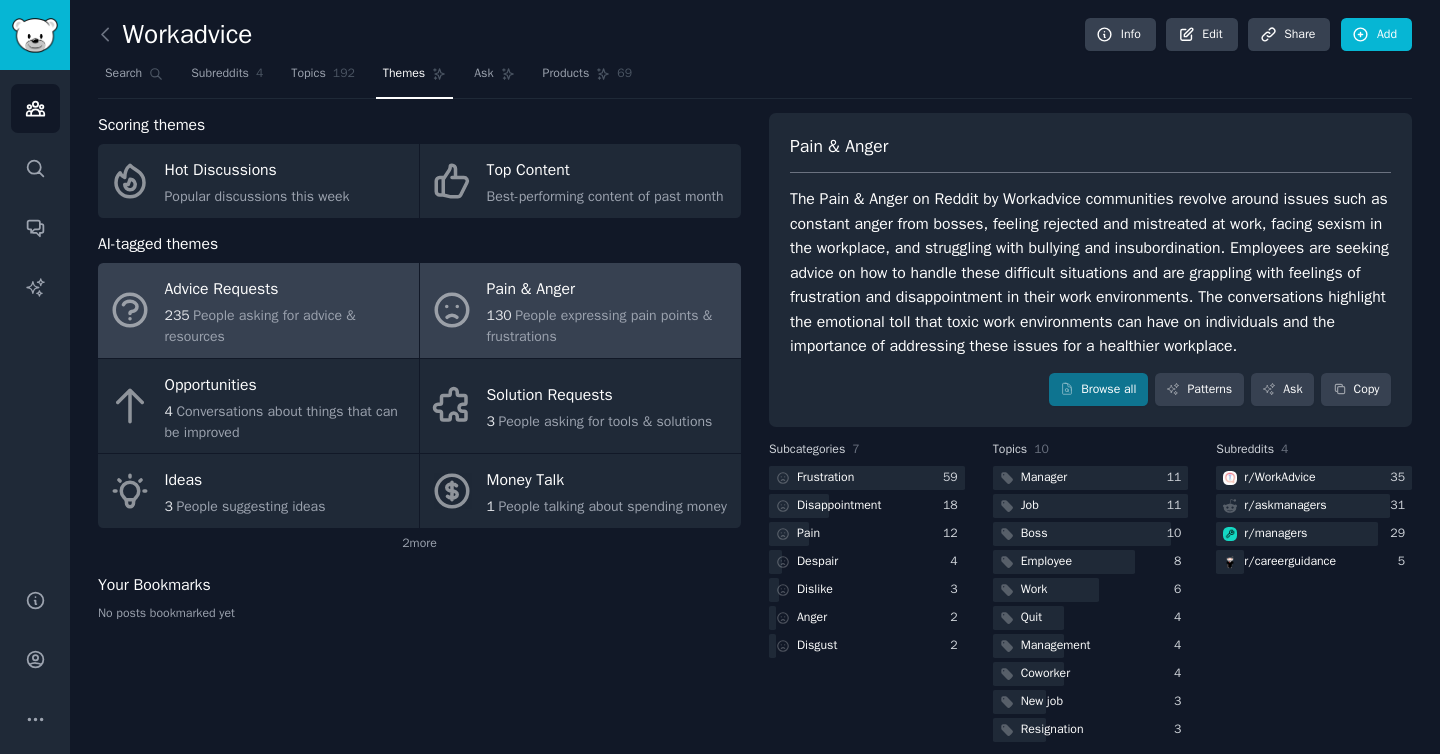click on "Advice Requests" at bounding box center [287, 290] 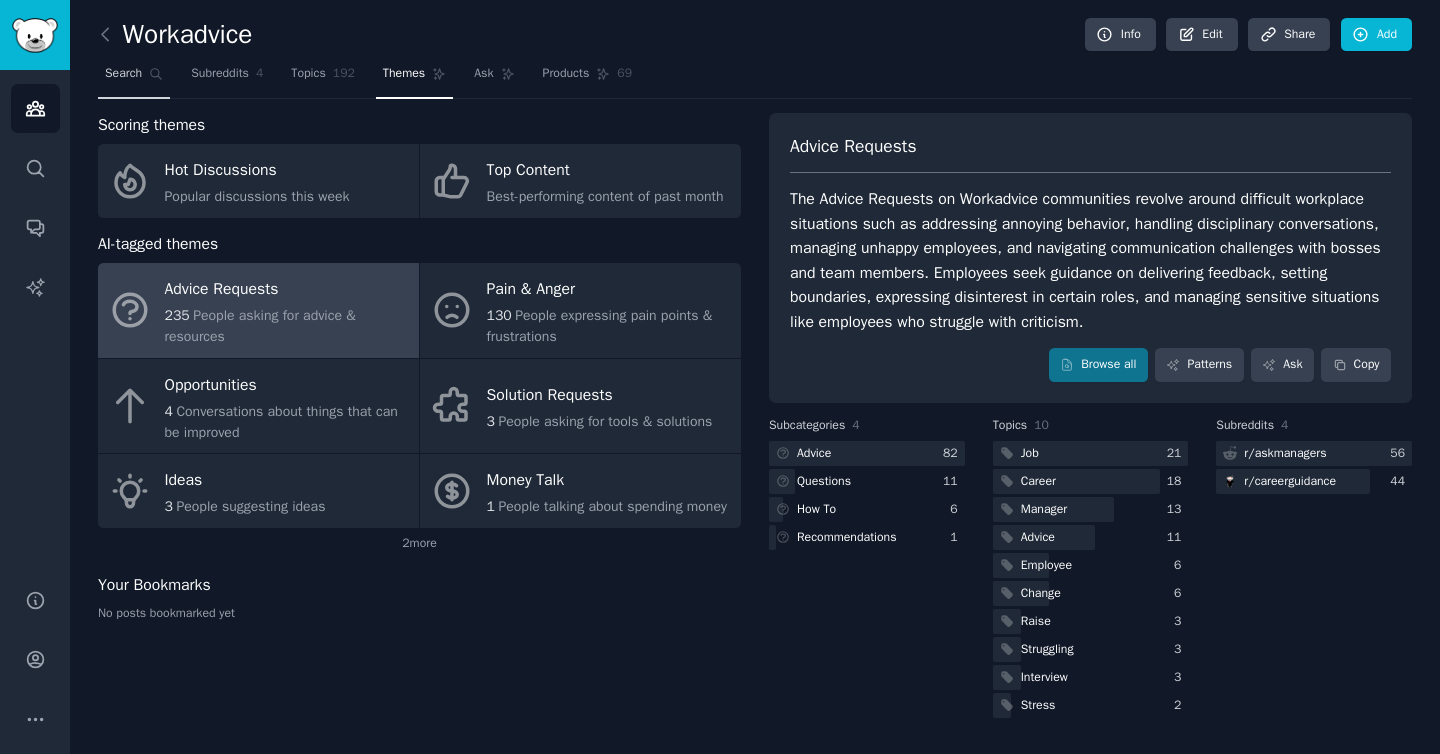 click on "Search" at bounding box center [123, 74] 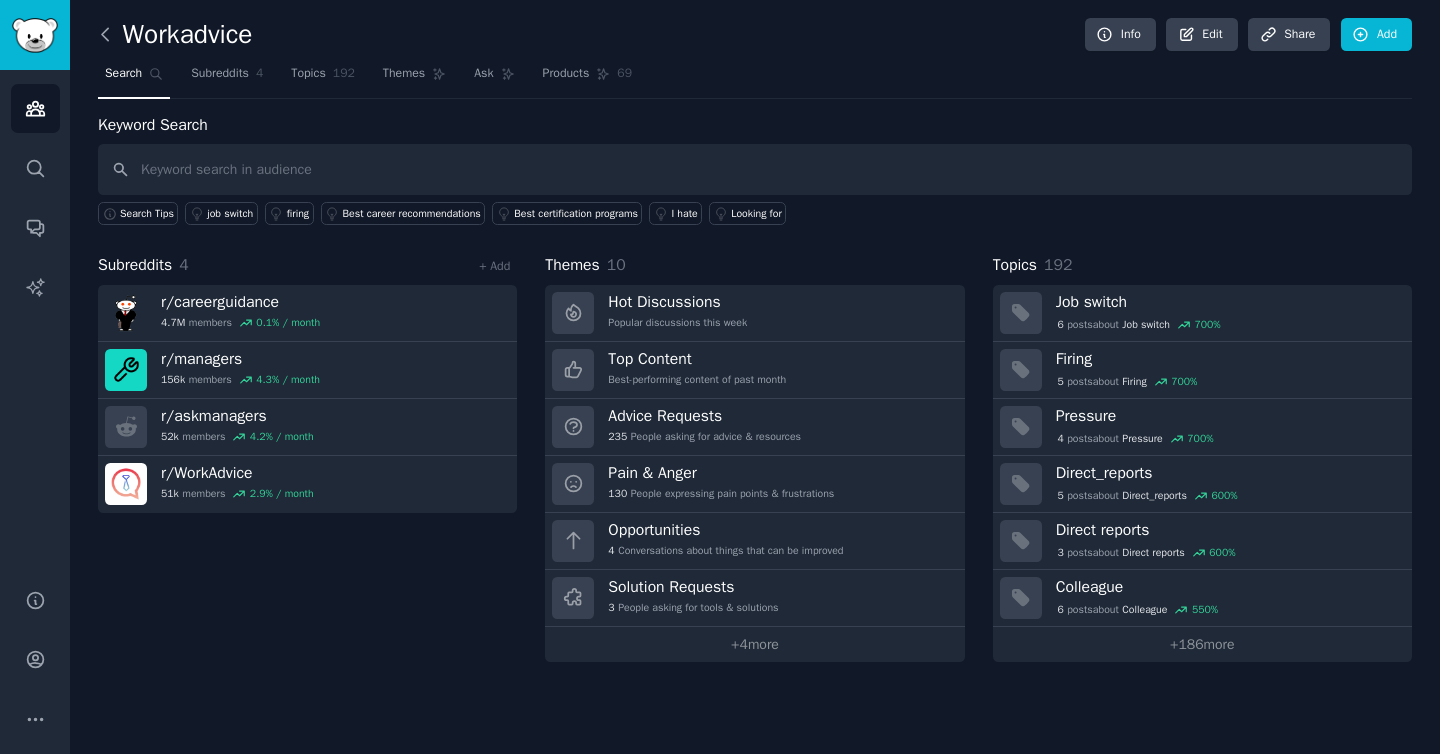 click 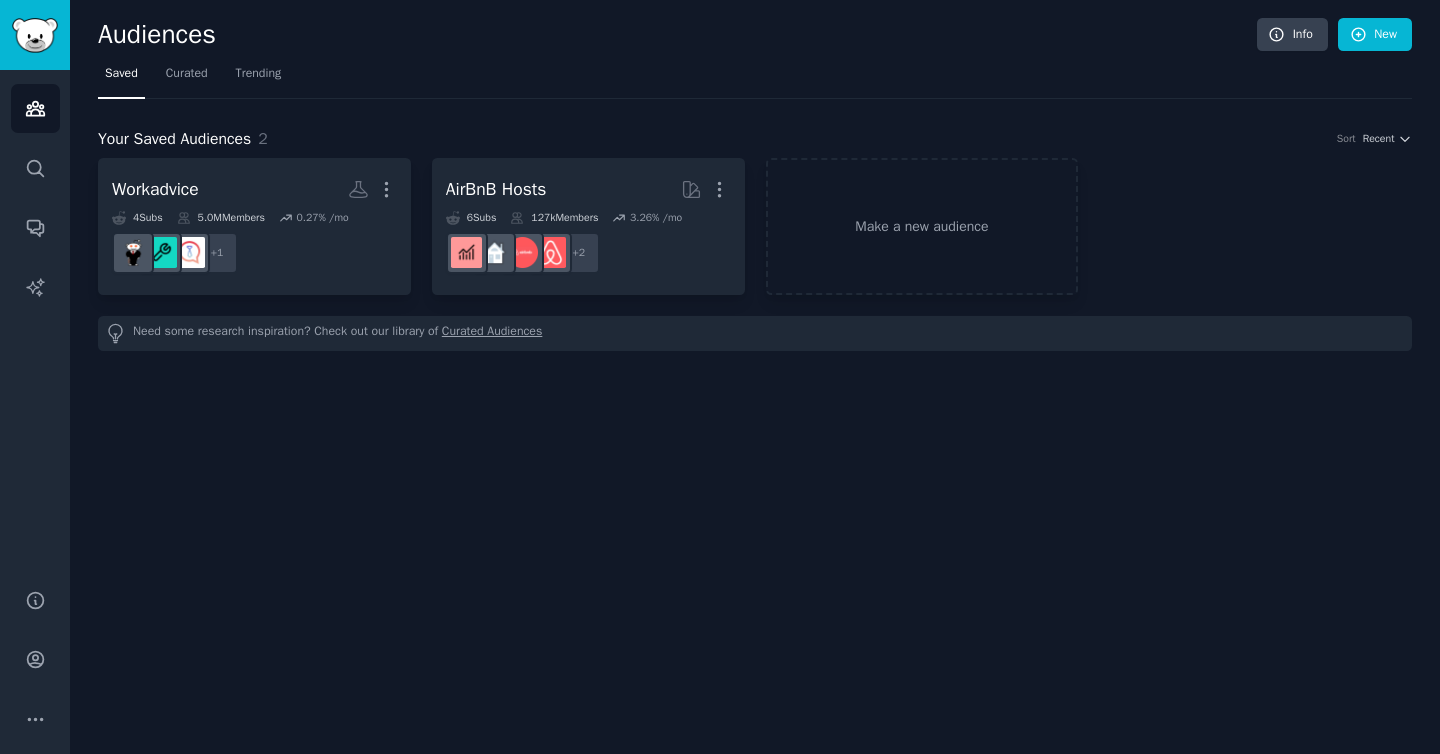 click on "Saved" at bounding box center [121, 74] 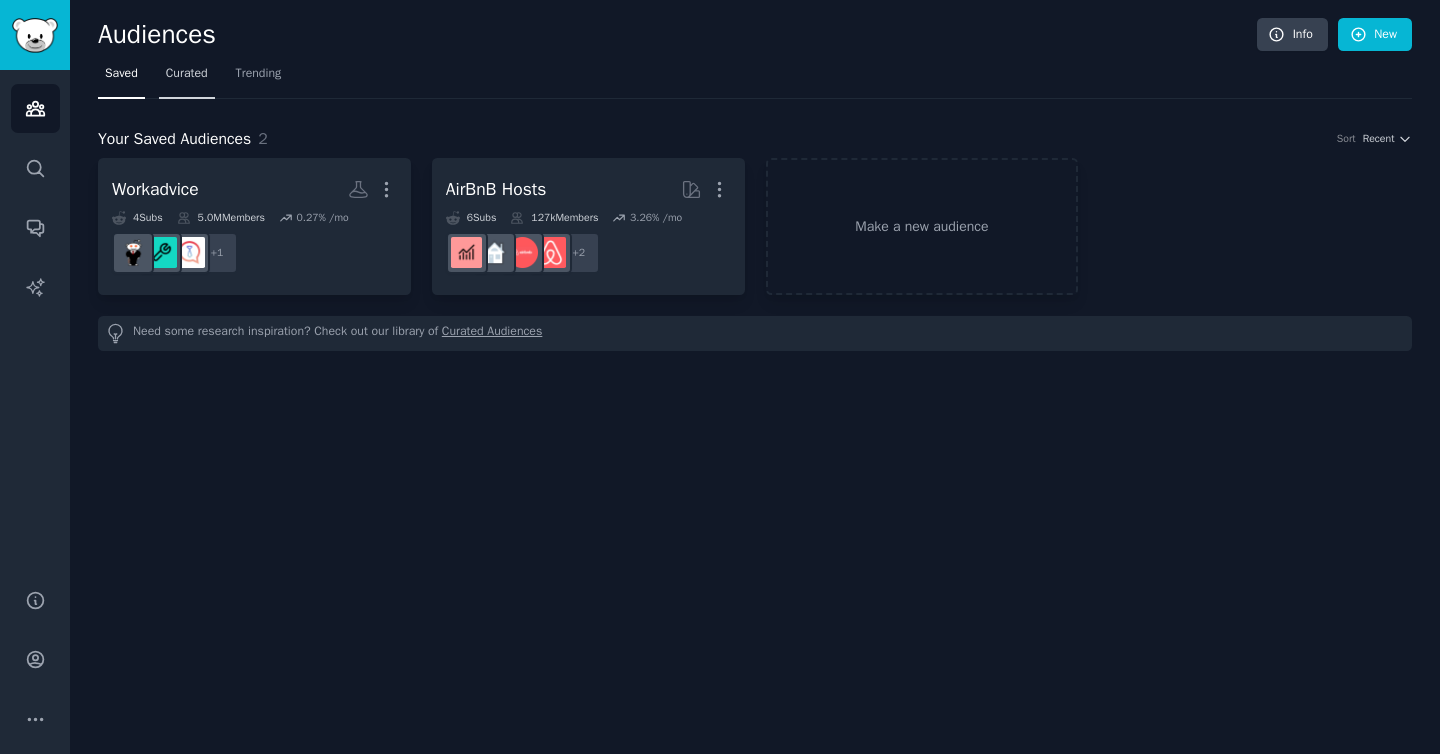 click on "Curated" at bounding box center [187, 74] 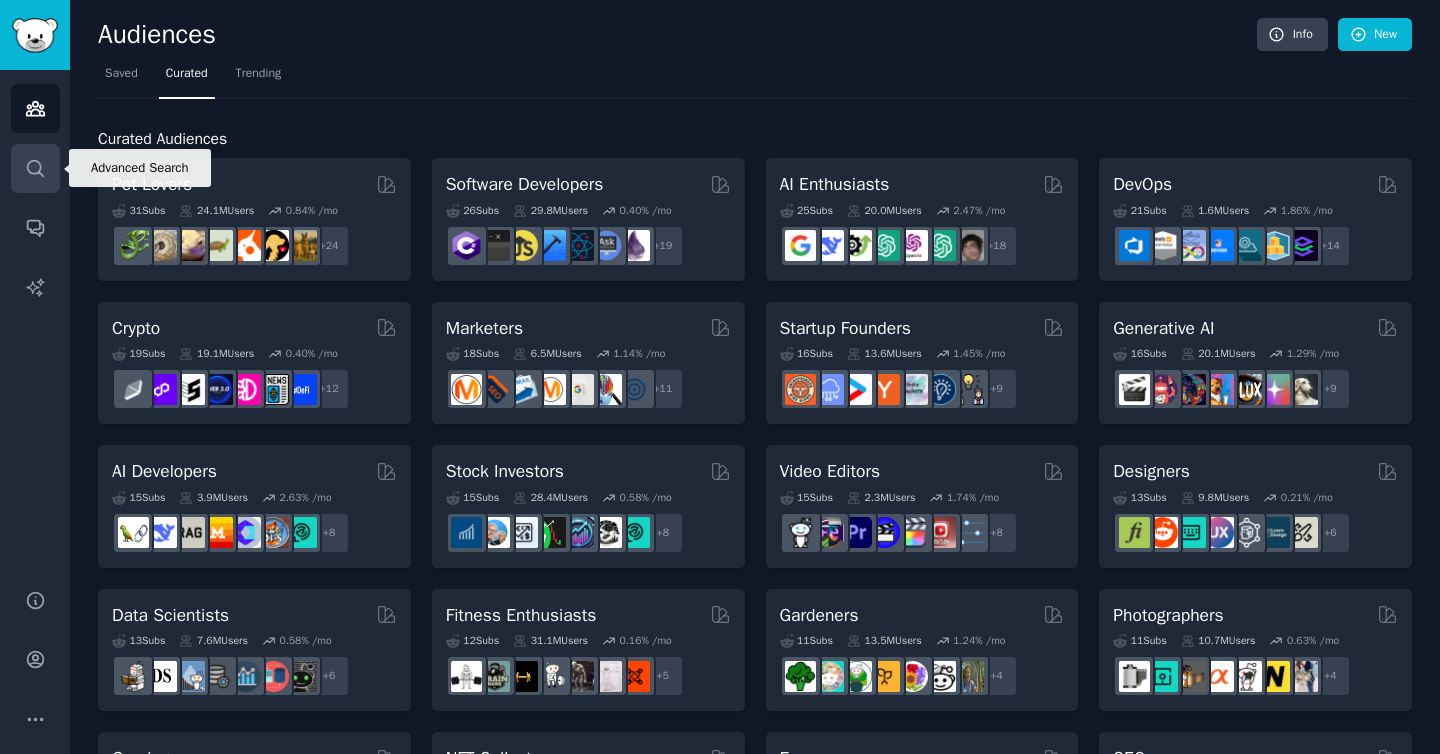 click 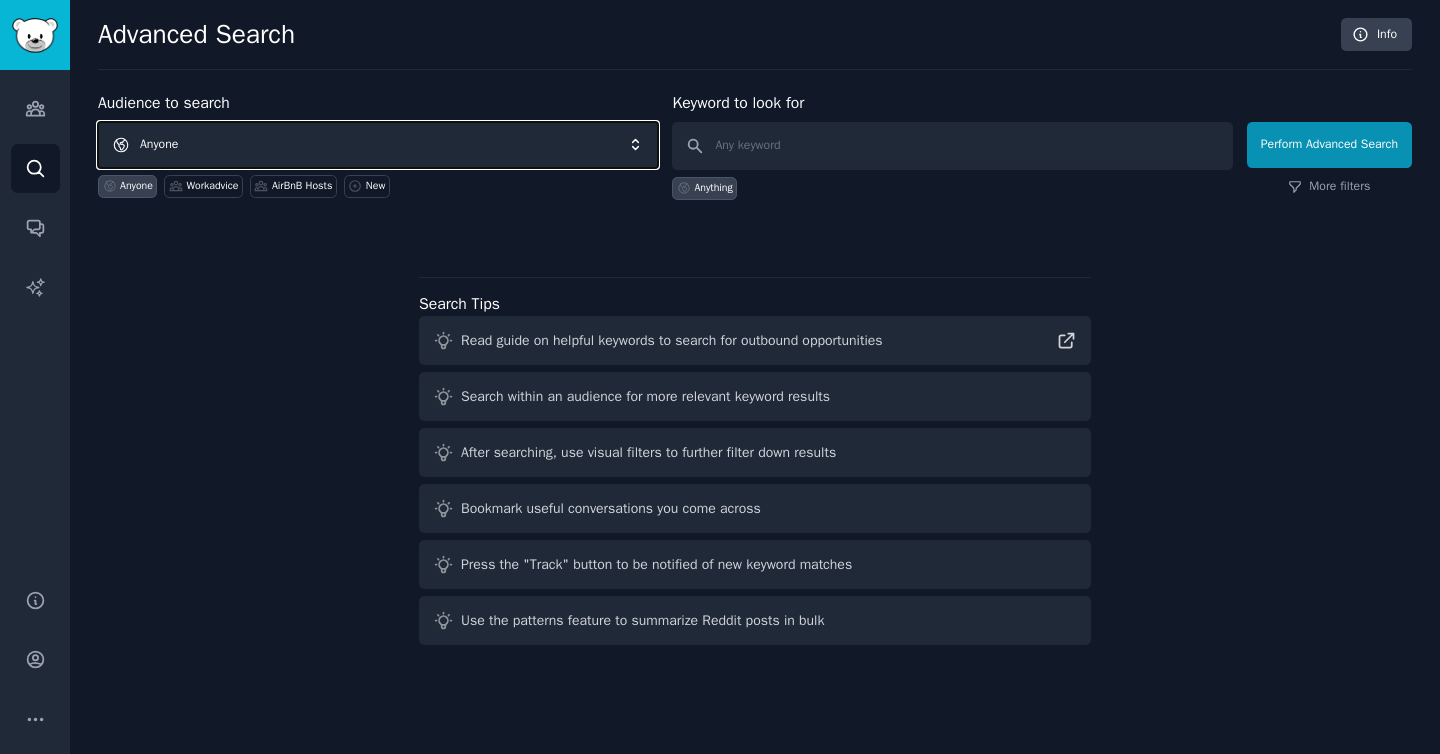 click on "Anyone" at bounding box center (378, 145) 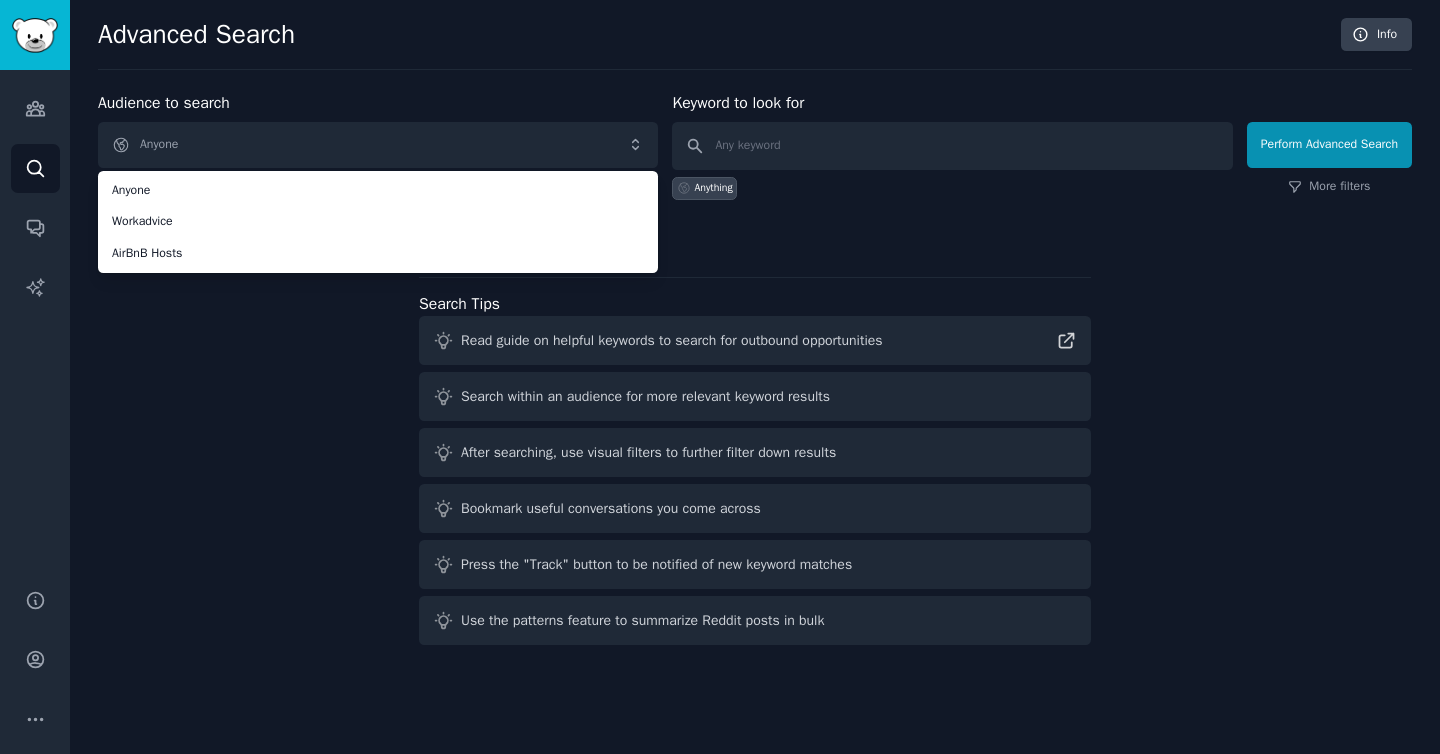 click on "Audience to search Anyone Anyone Workadvice AirBnB Hosts Anyone Workadvice AirBnB Hosts New Keyword to look for Anything   Perform Advanced Search More filters Search Tips Read guide on helpful keywords to search for outbound opportunities Search within an audience for more relevant keyword results After searching, use visual filters to further filter down results Bookmark useful conversations you come across Press the "Track" button to be notified of new keyword matches Use the patterns feature to summarize Reddit posts in bulk" at bounding box center (755, 372) 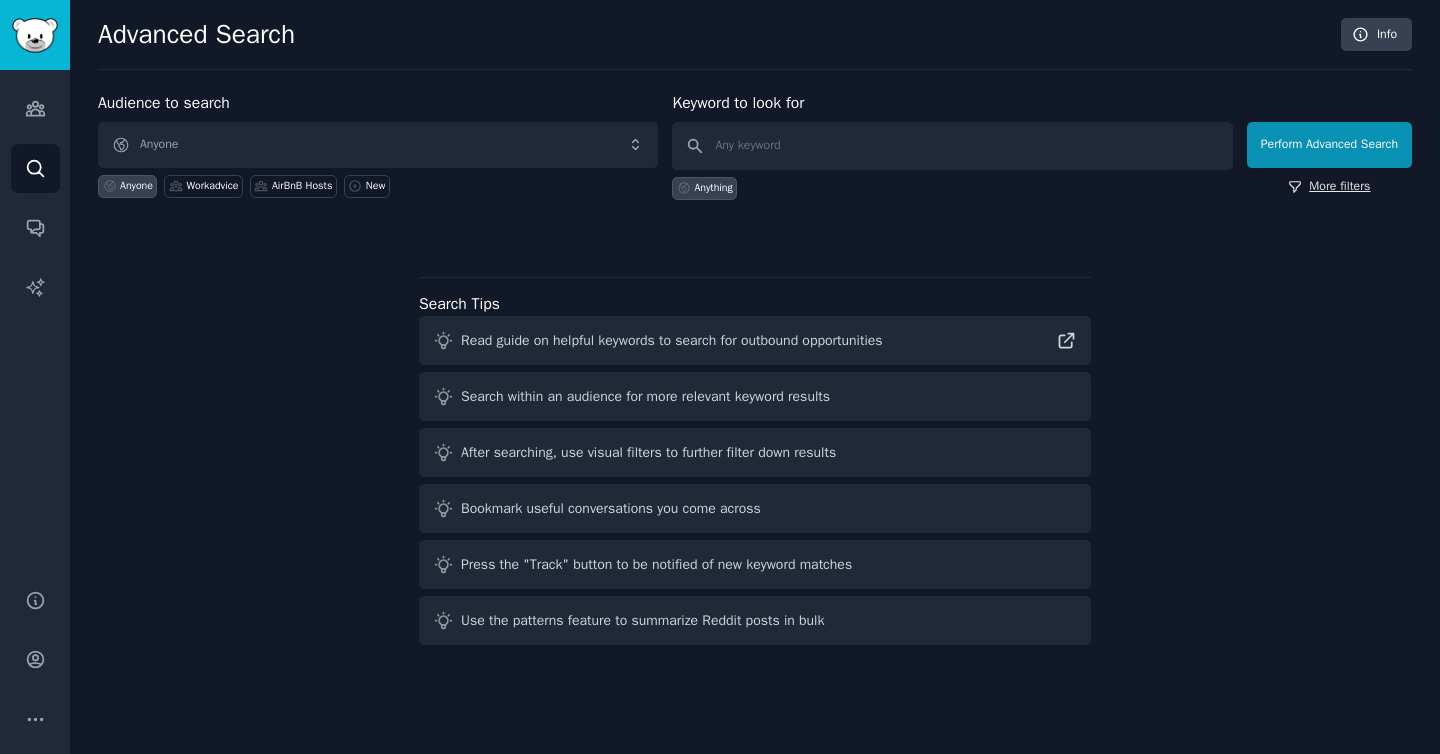 click on "More filters" at bounding box center (1329, 187) 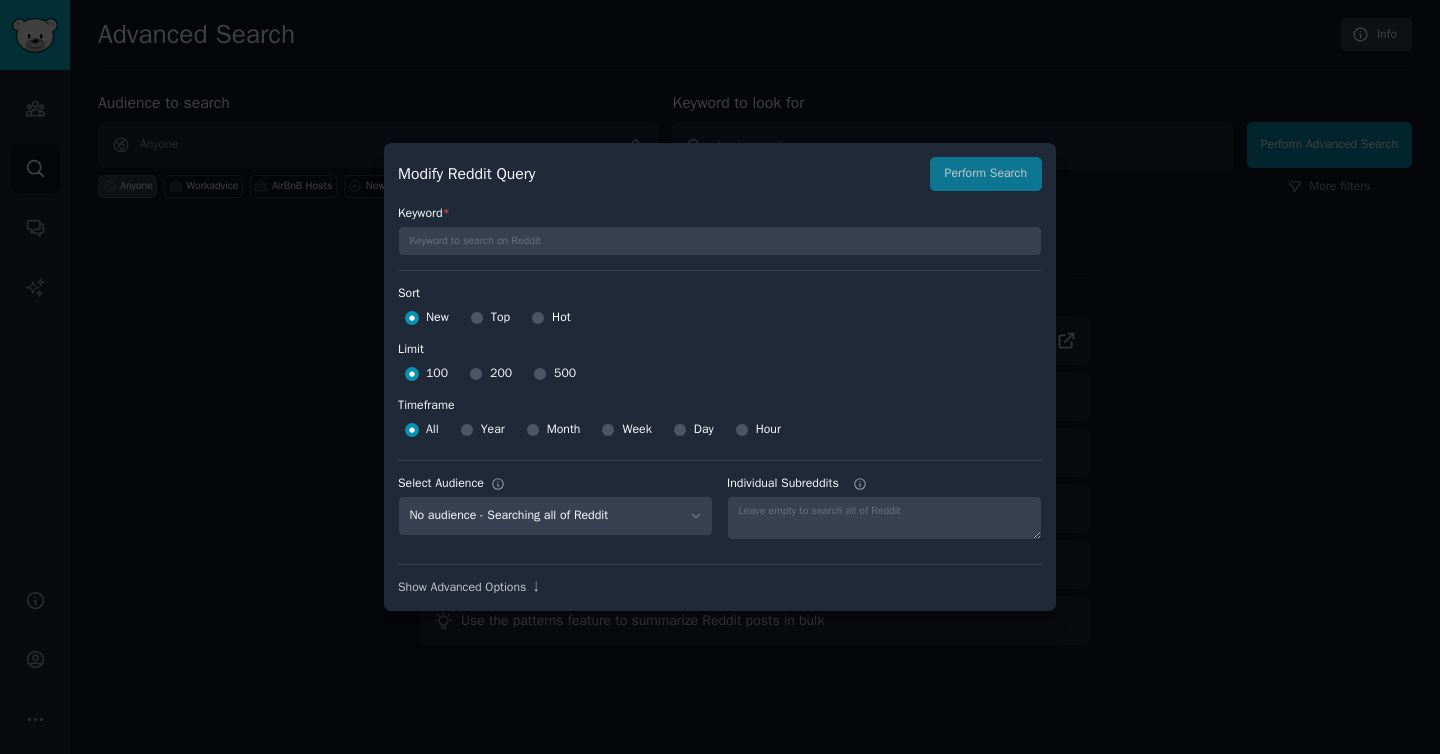 click at bounding box center (720, 377) 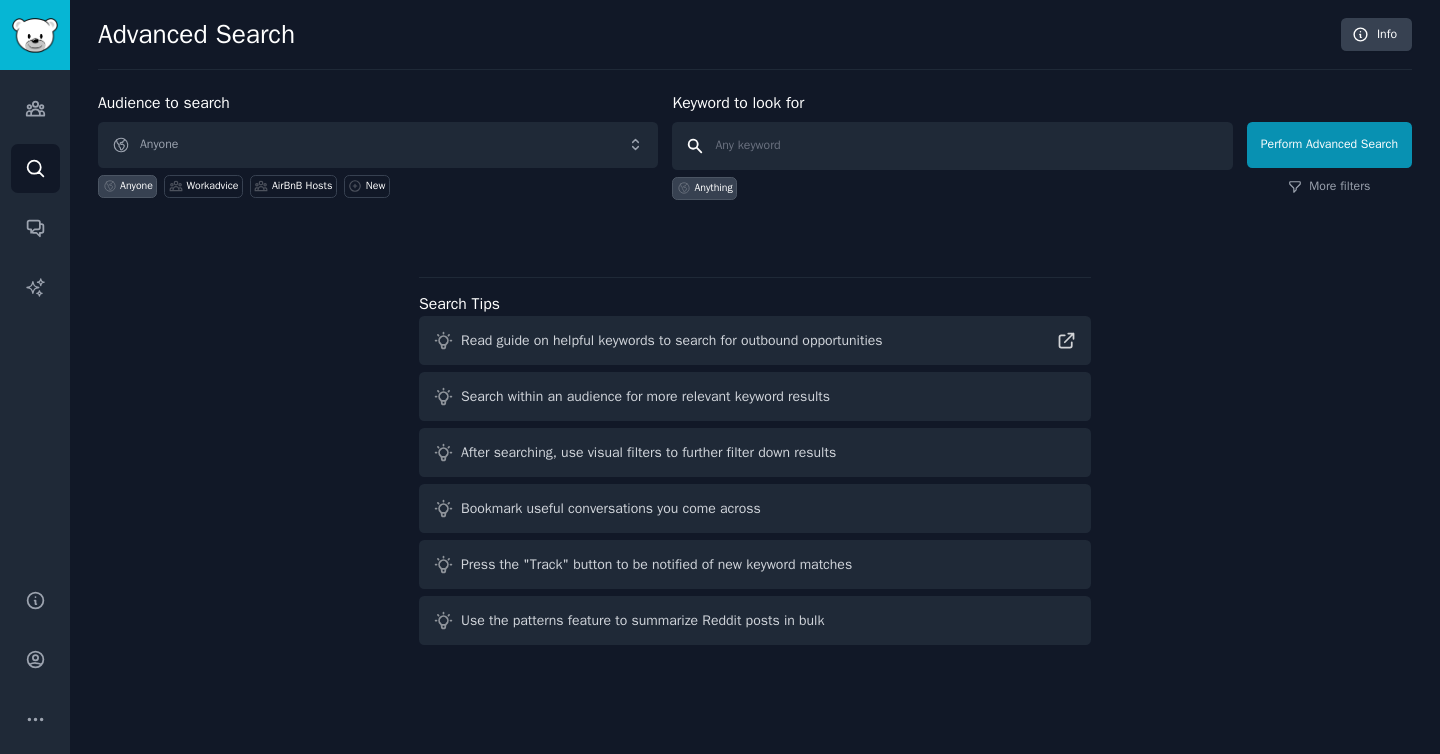 click at bounding box center [952, 146] 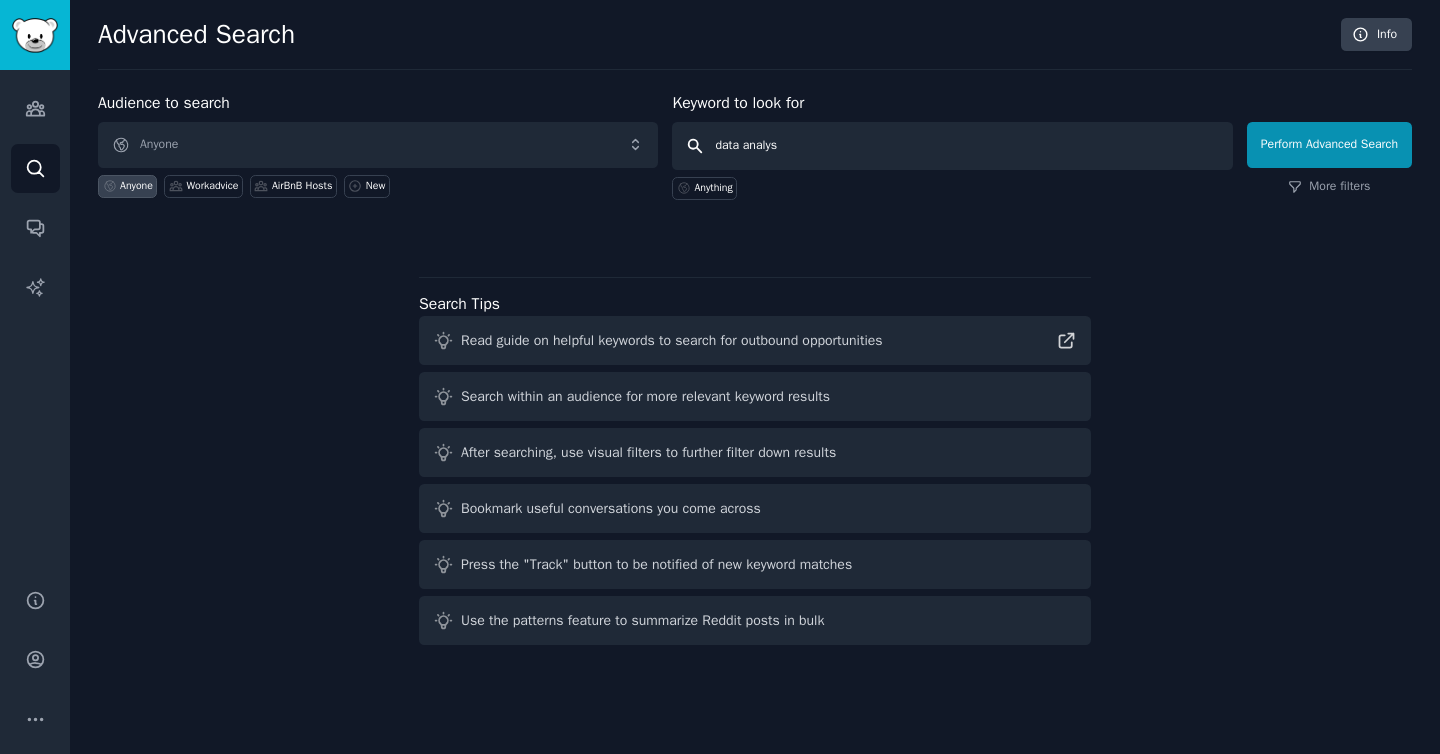type on "data analyst" 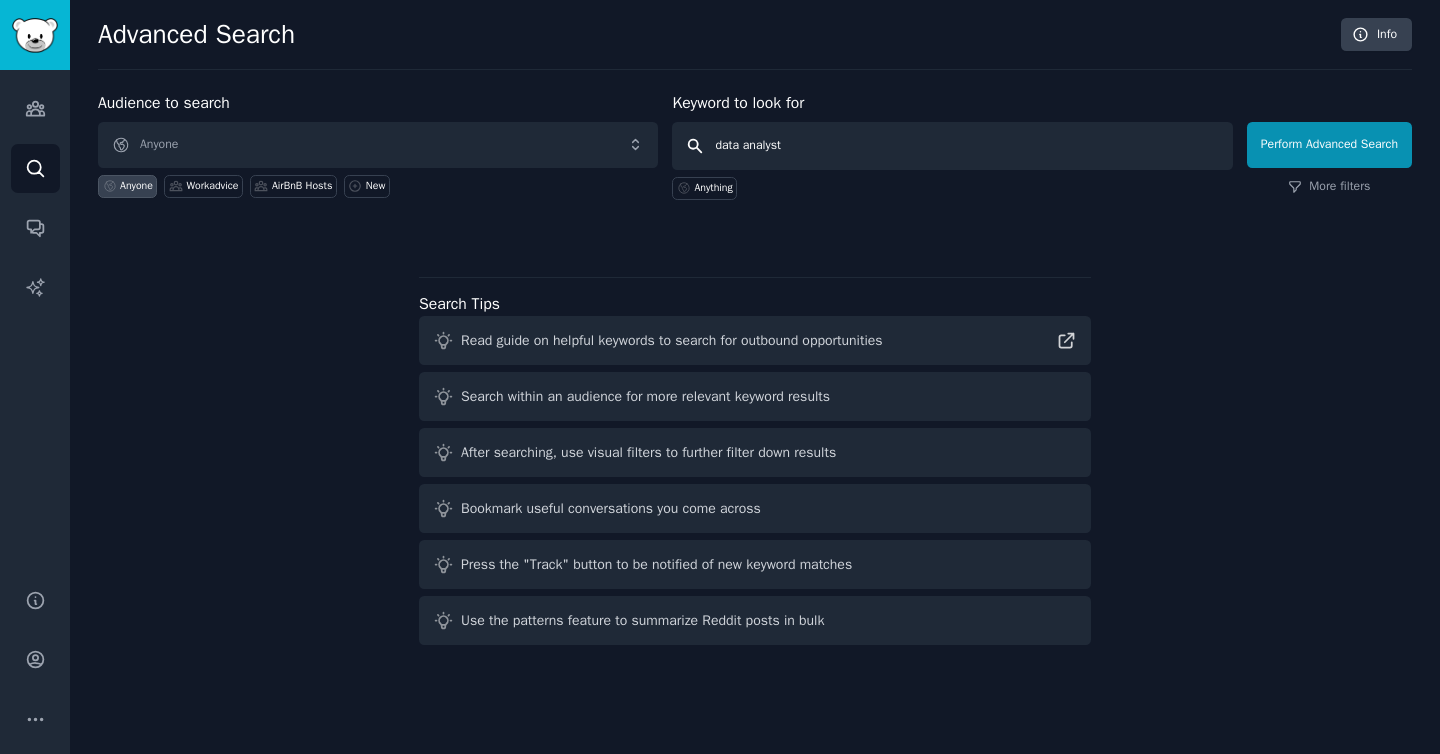 click on "Perform Advanced Search" at bounding box center (1329, 145) 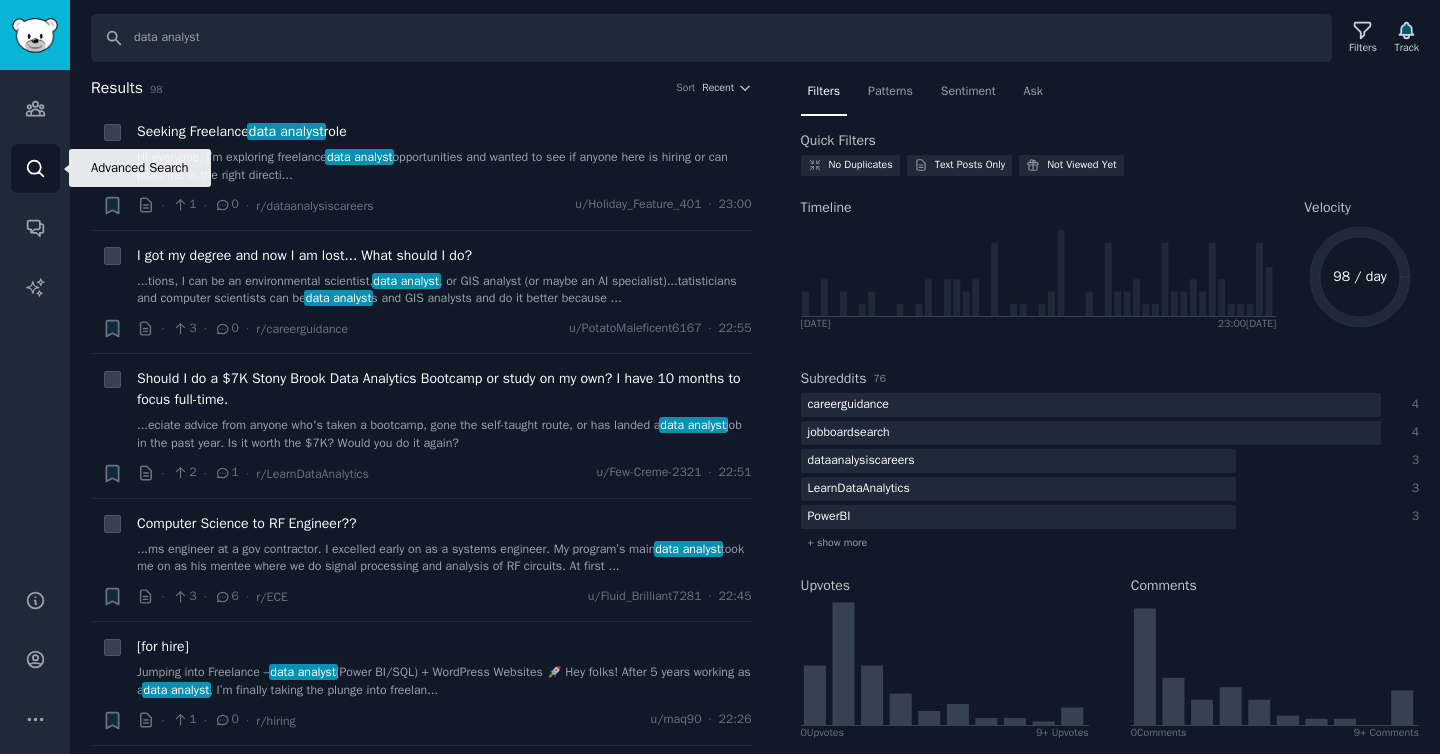 click 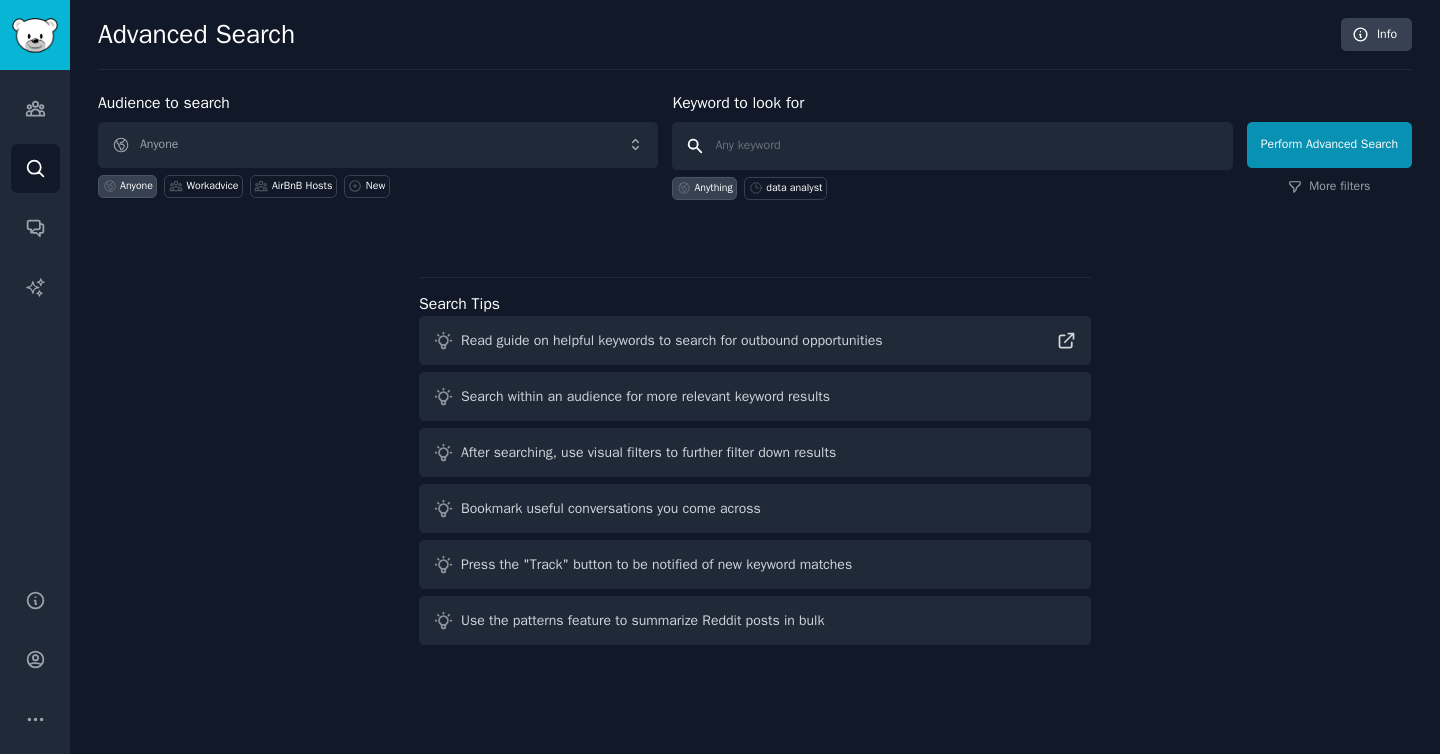 click at bounding box center (952, 146) 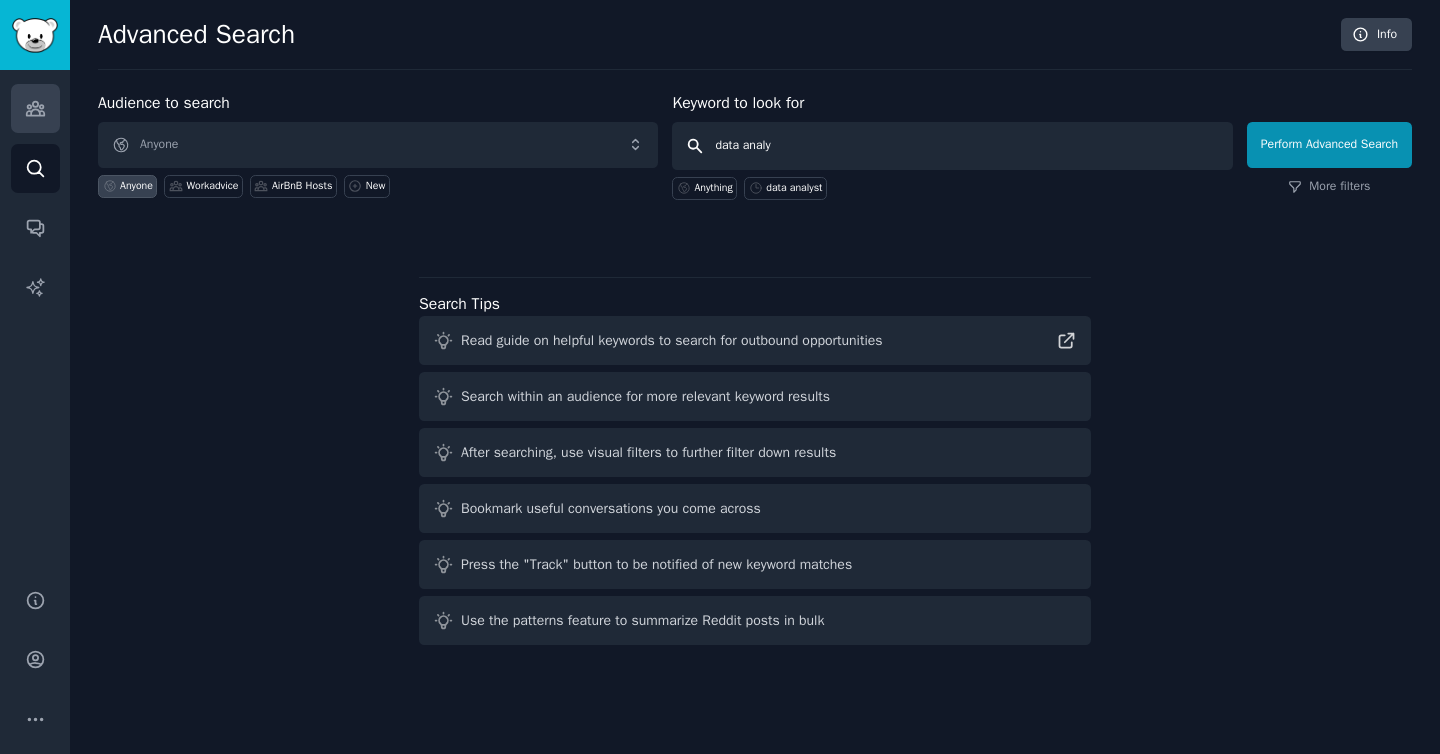 type on "data analy" 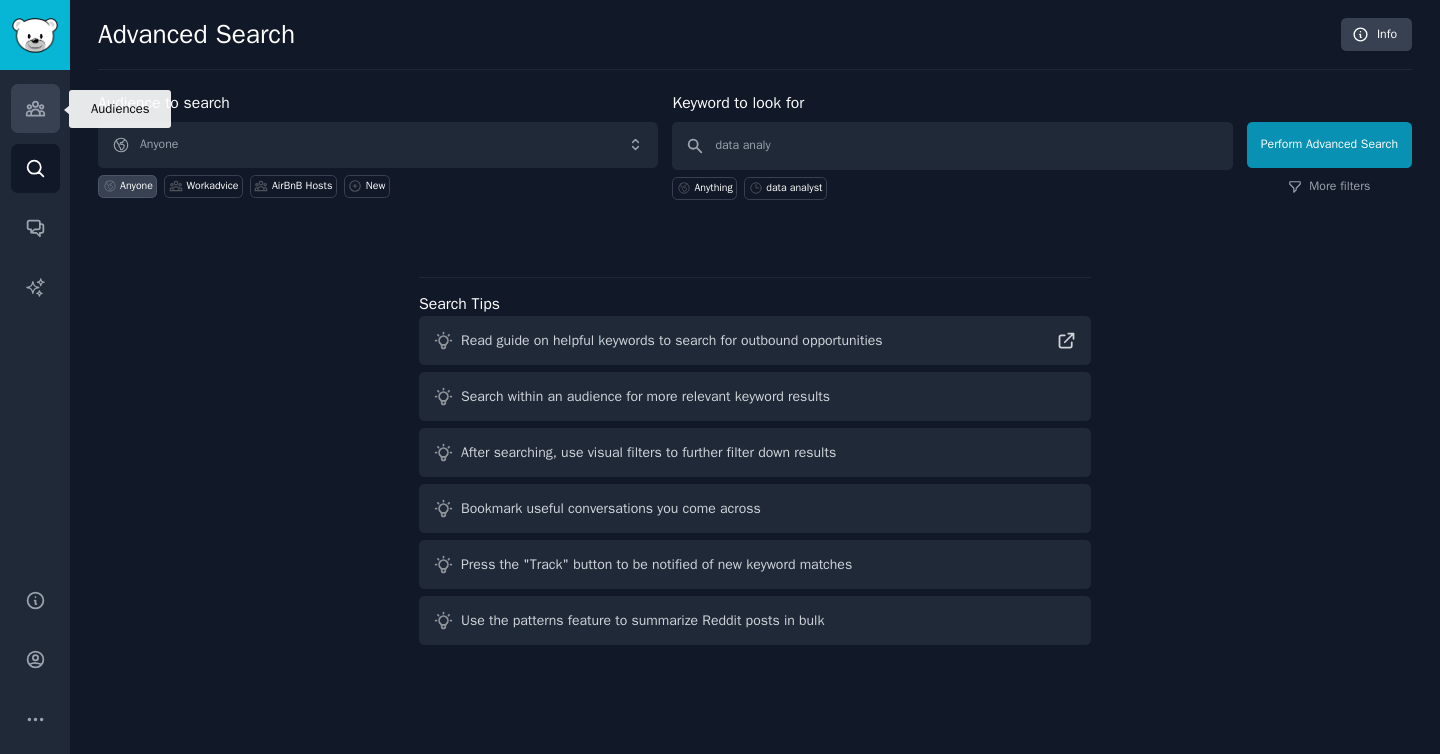 click on "Audiences" at bounding box center [35, 108] 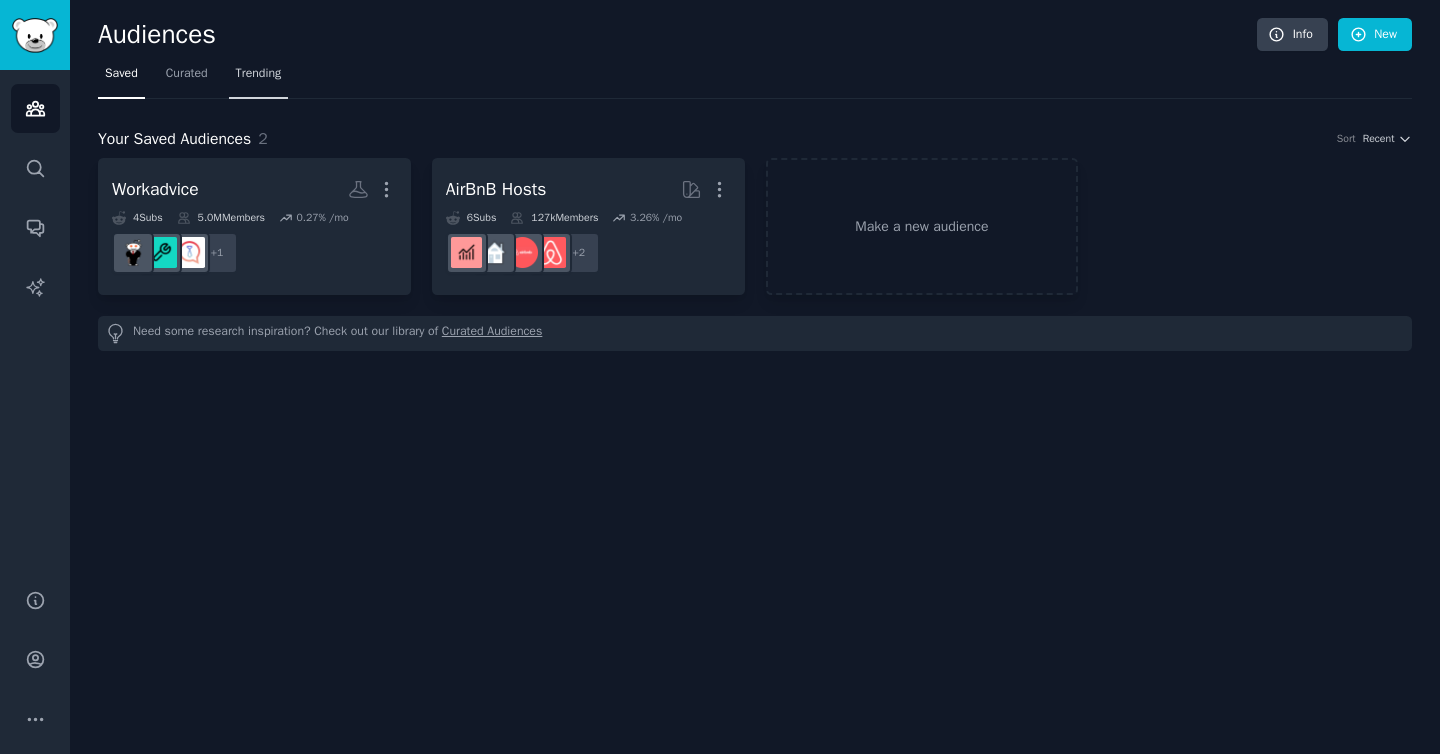 click on "Trending" at bounding box center (259, 74) 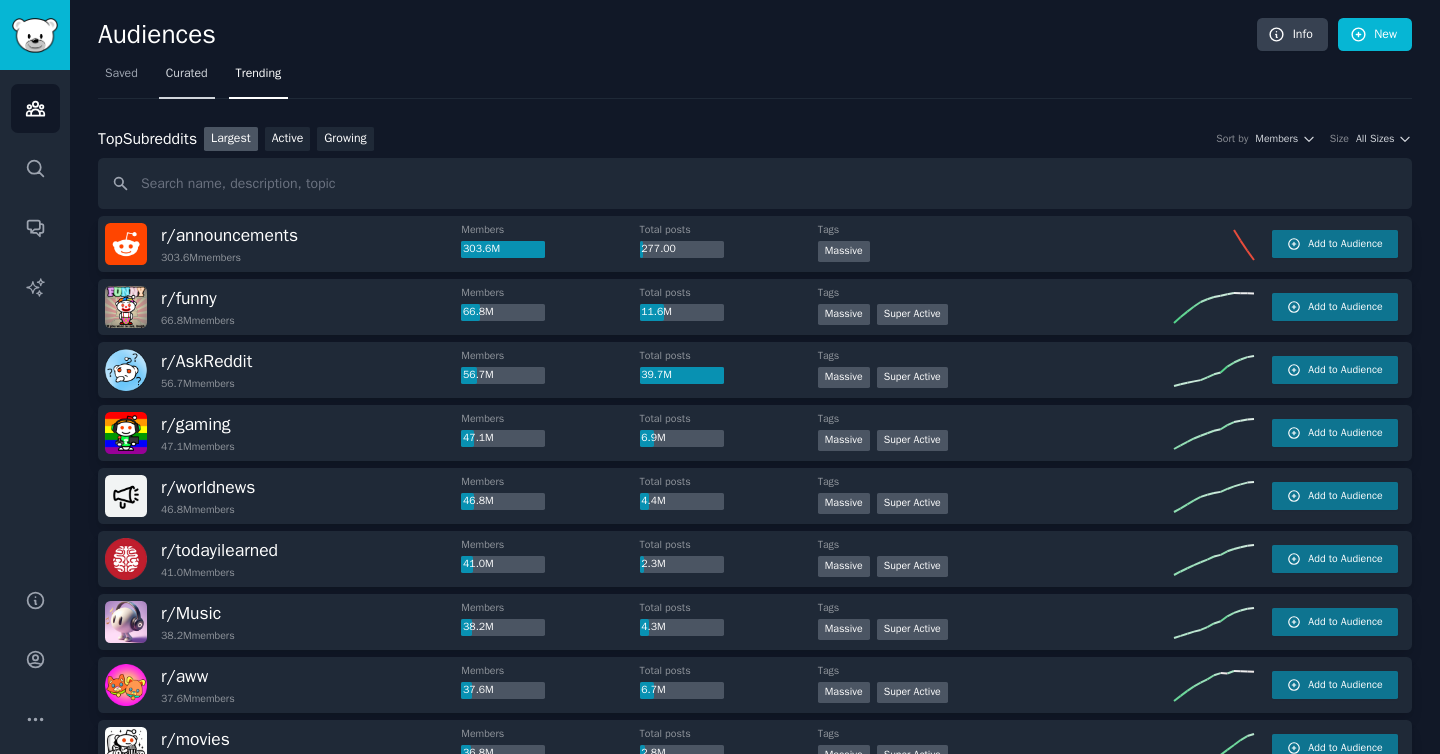 click on "Curated" at bounding box center [187, 74] 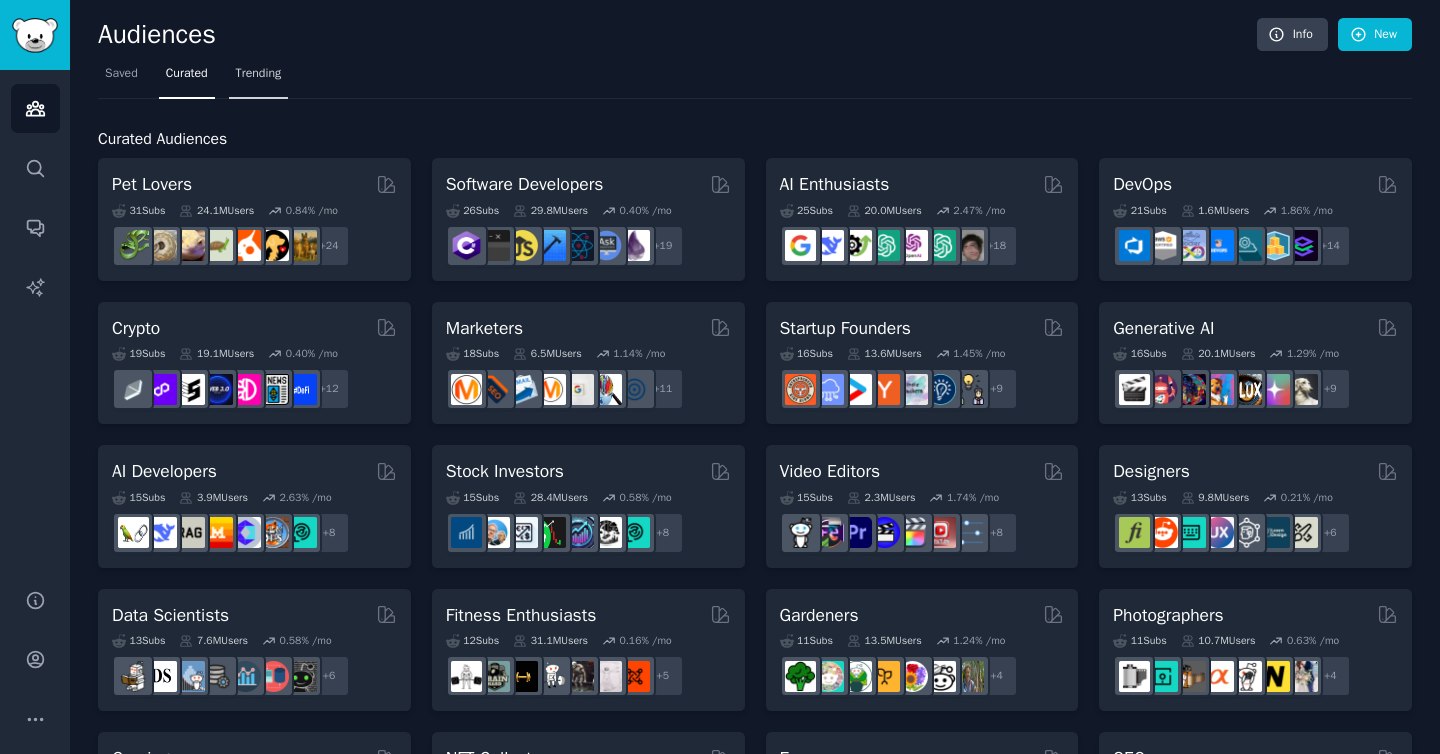 click on "Trending" at bounding box center (259, 74) 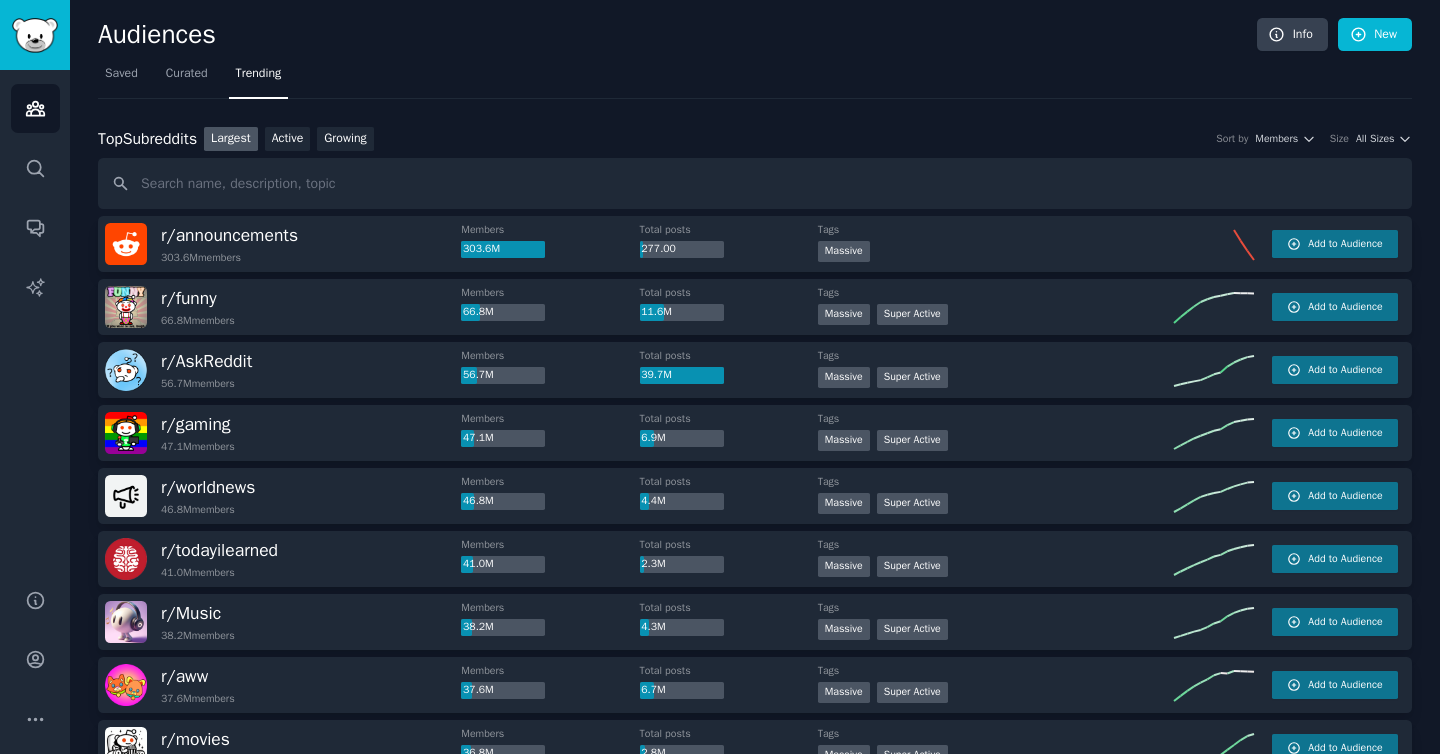 click at bounding box center (755, 183) 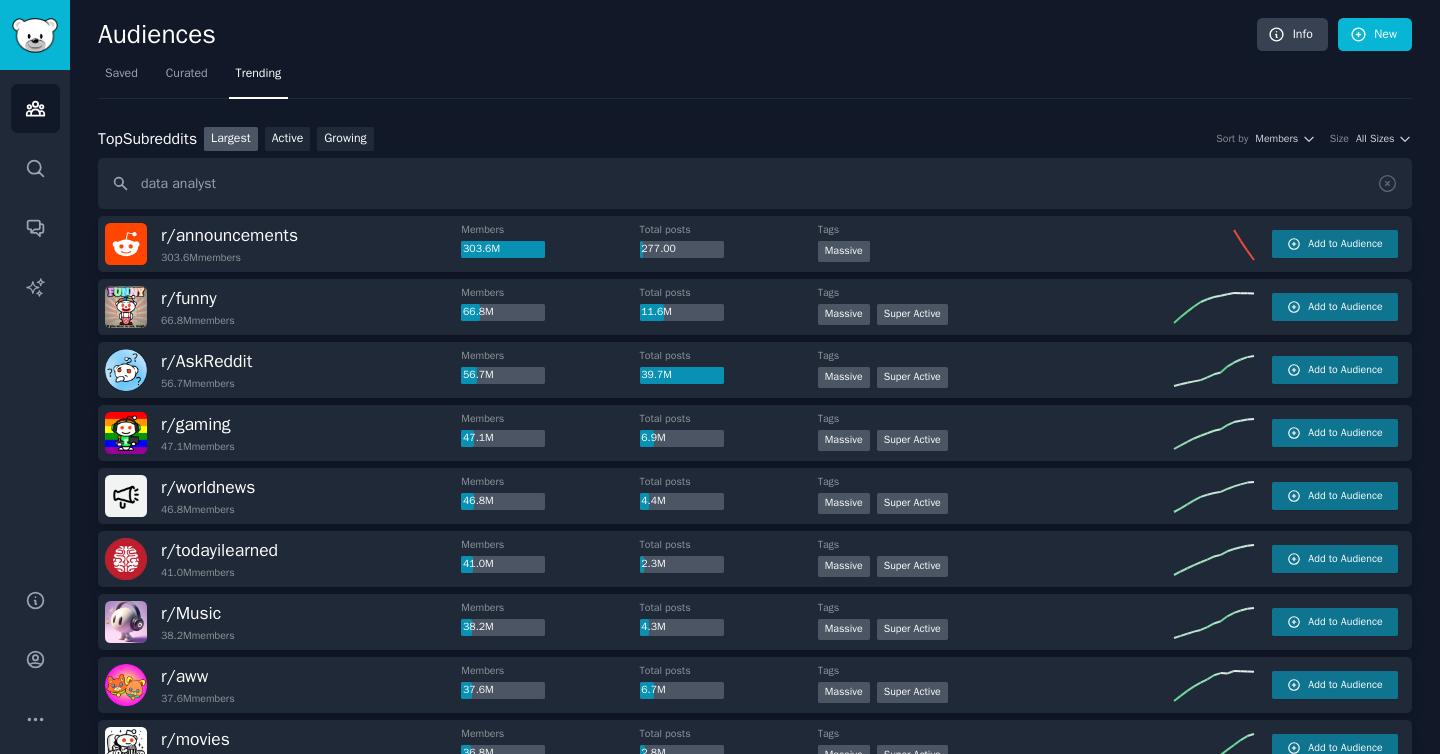 type on "data analyst" 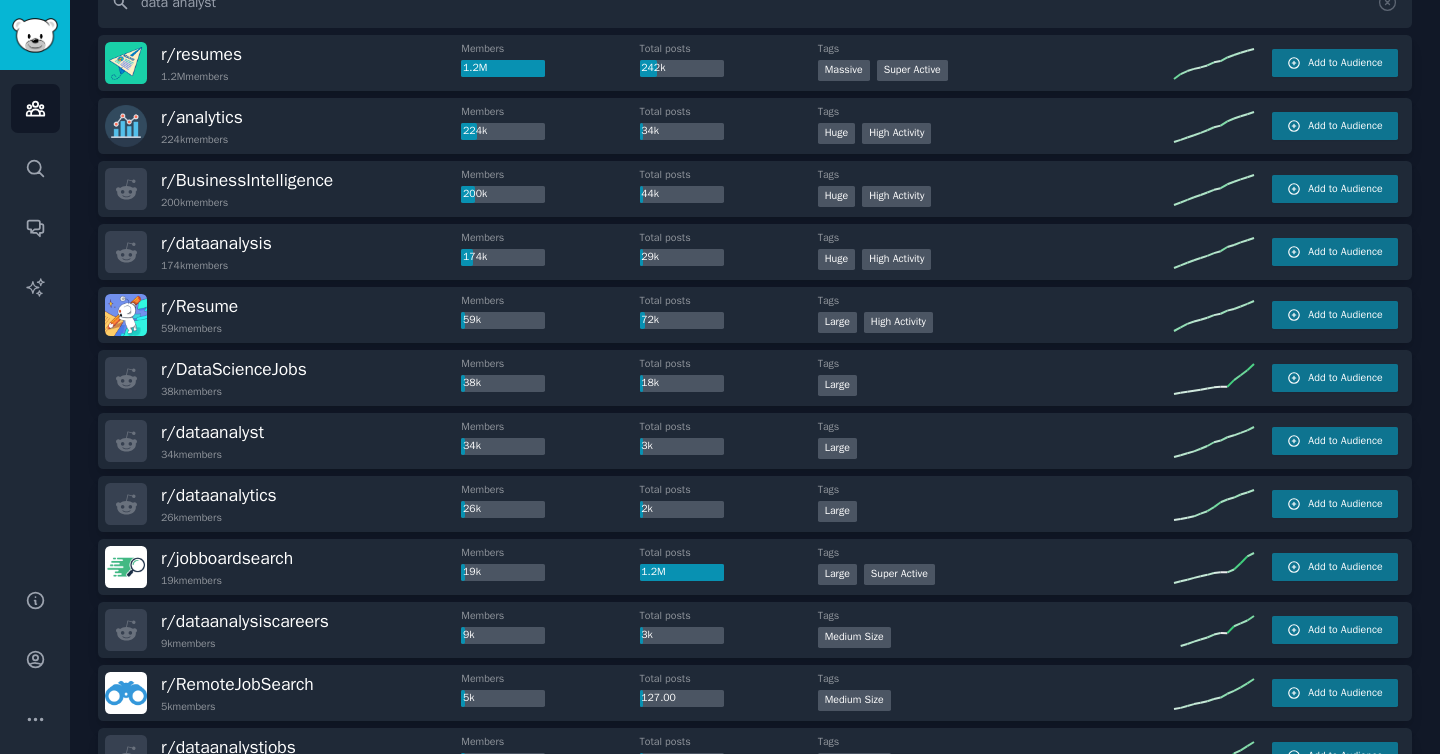 scroll, scrollTop: 149, scrollLeft: 0, axis: vertical 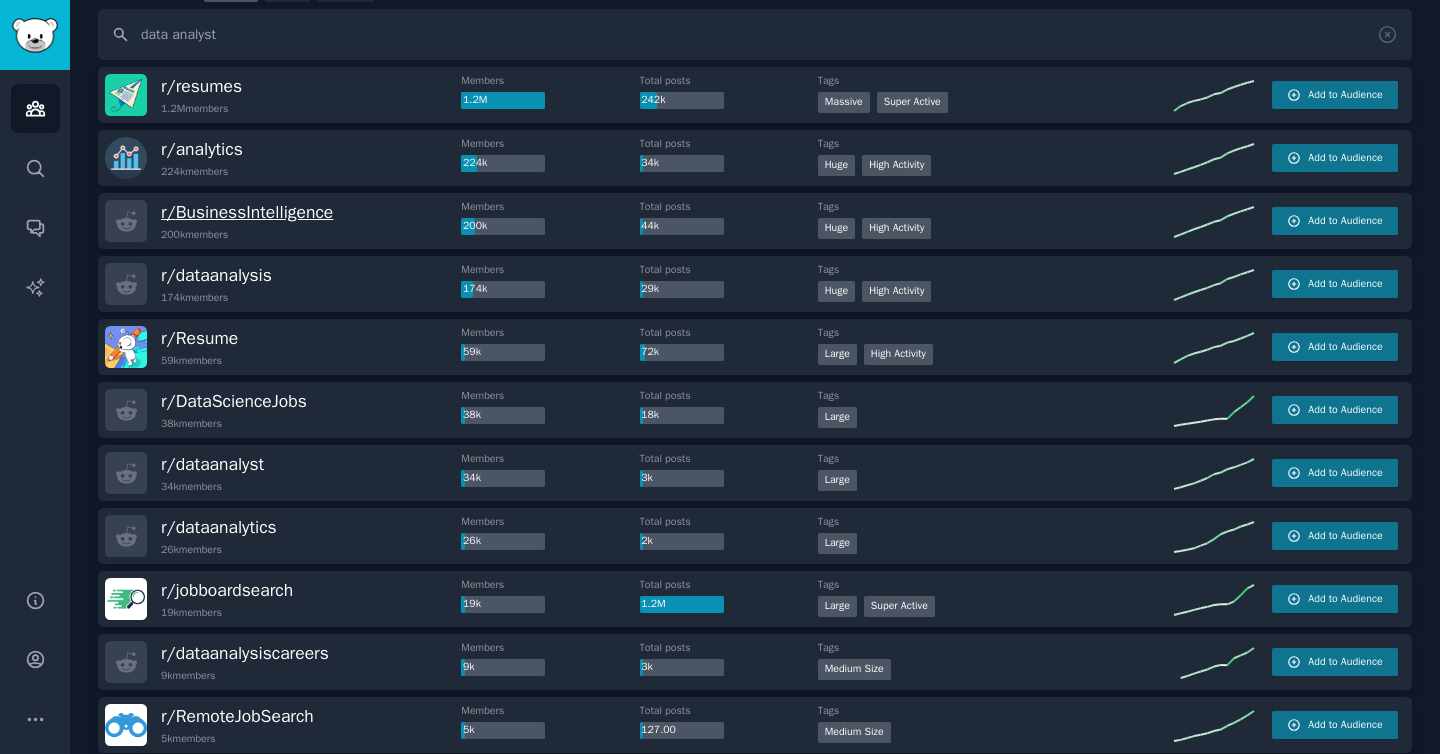 click on "r/ BusinessIntelligence" at bounding box center (247, 212) 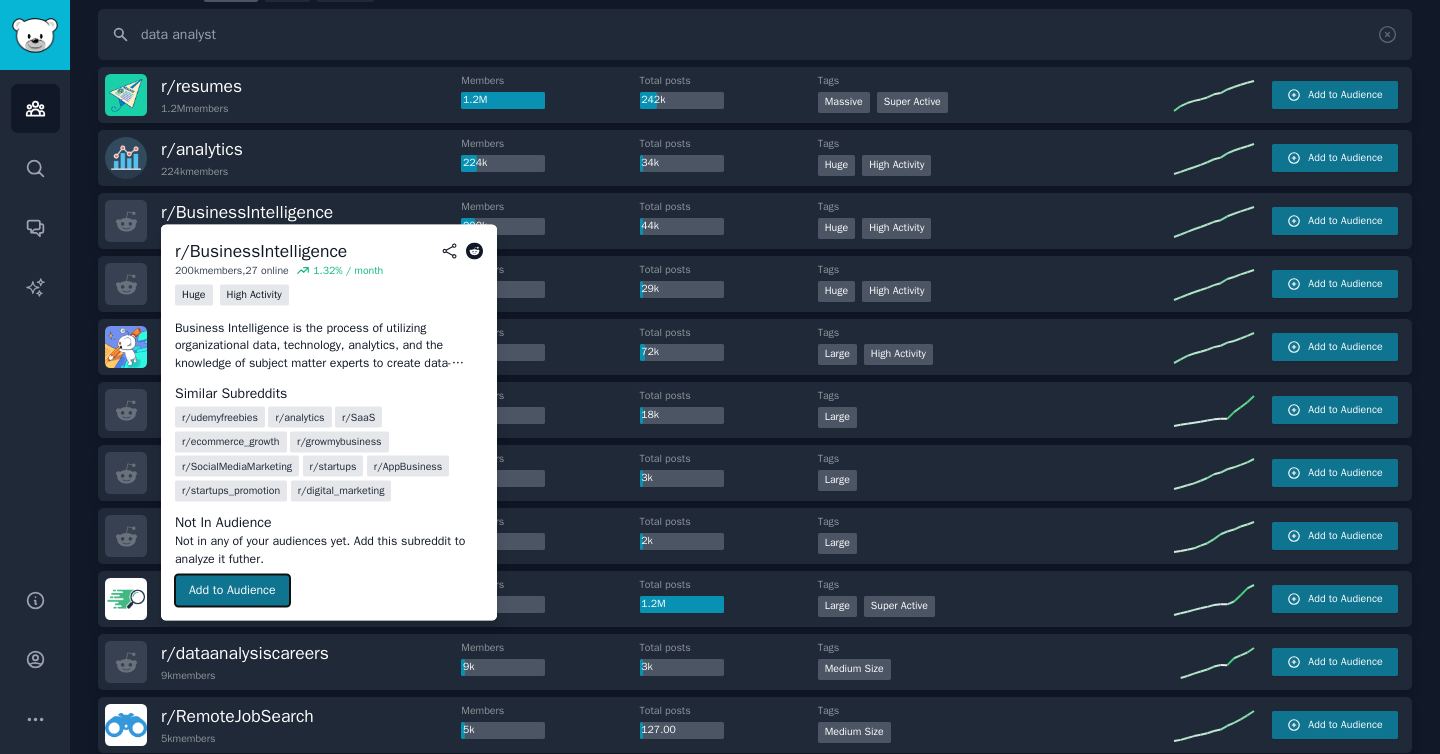 click on "Add to Audience" at bounding box center (232, 591) 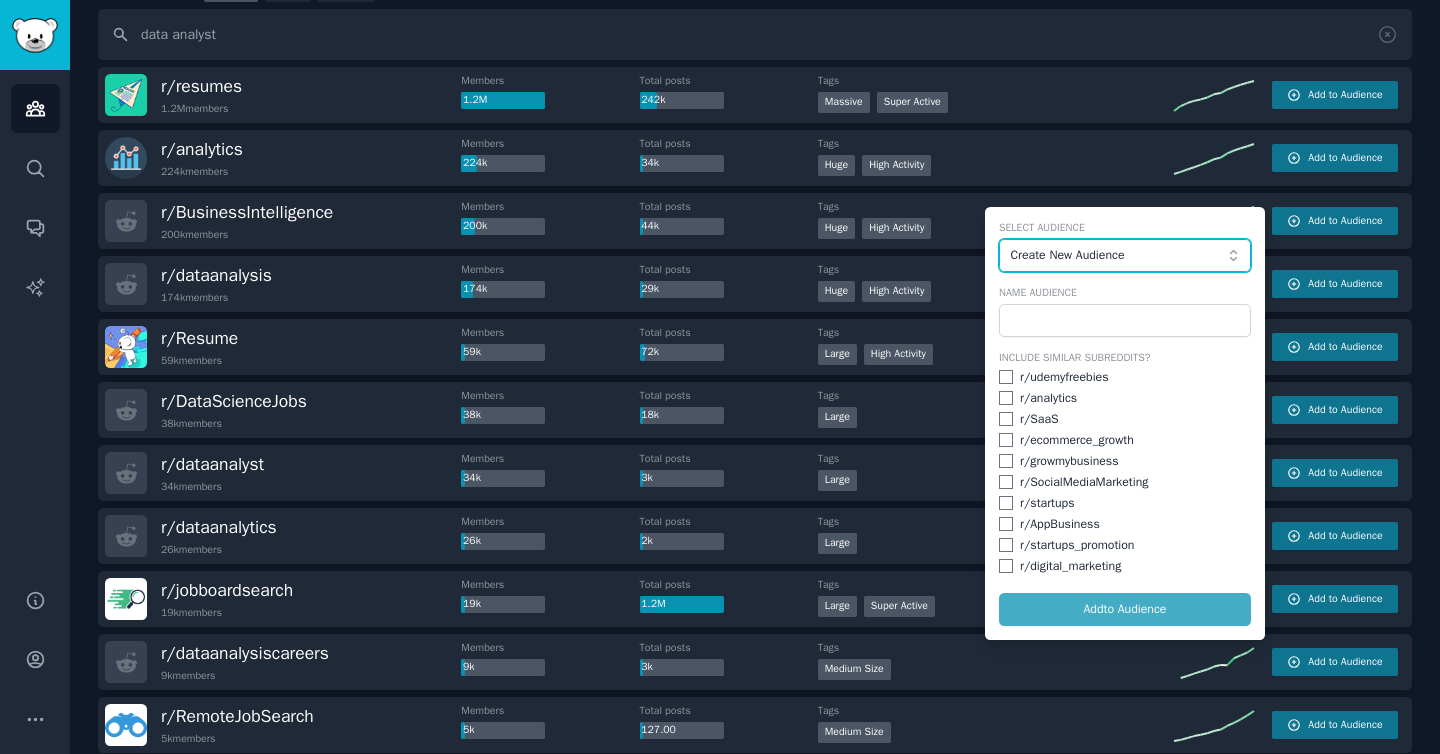 click on "Create New Audience" at bounding box center (1119, 256) 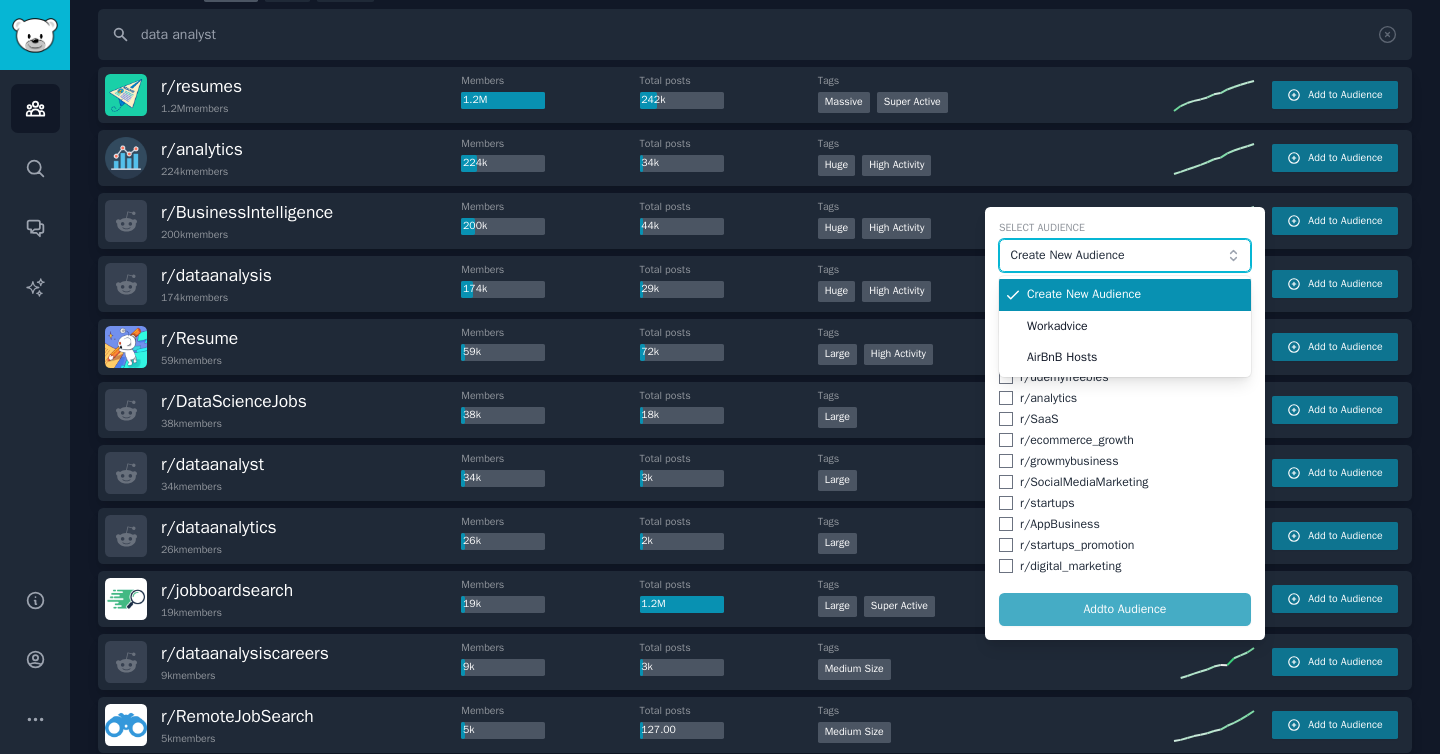 click on "Create New Audience" at bounding box center (1119, 256) 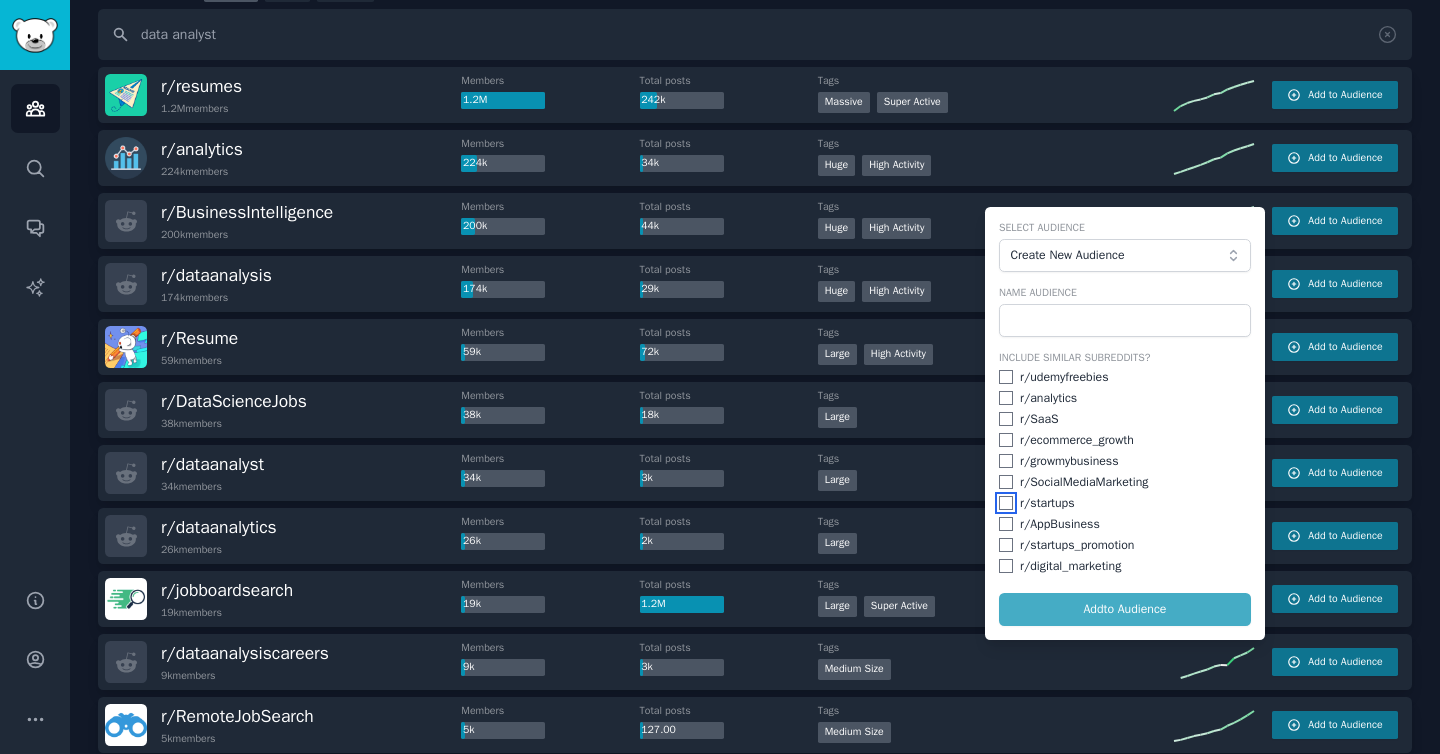 click at bounding box center (1006, 503) 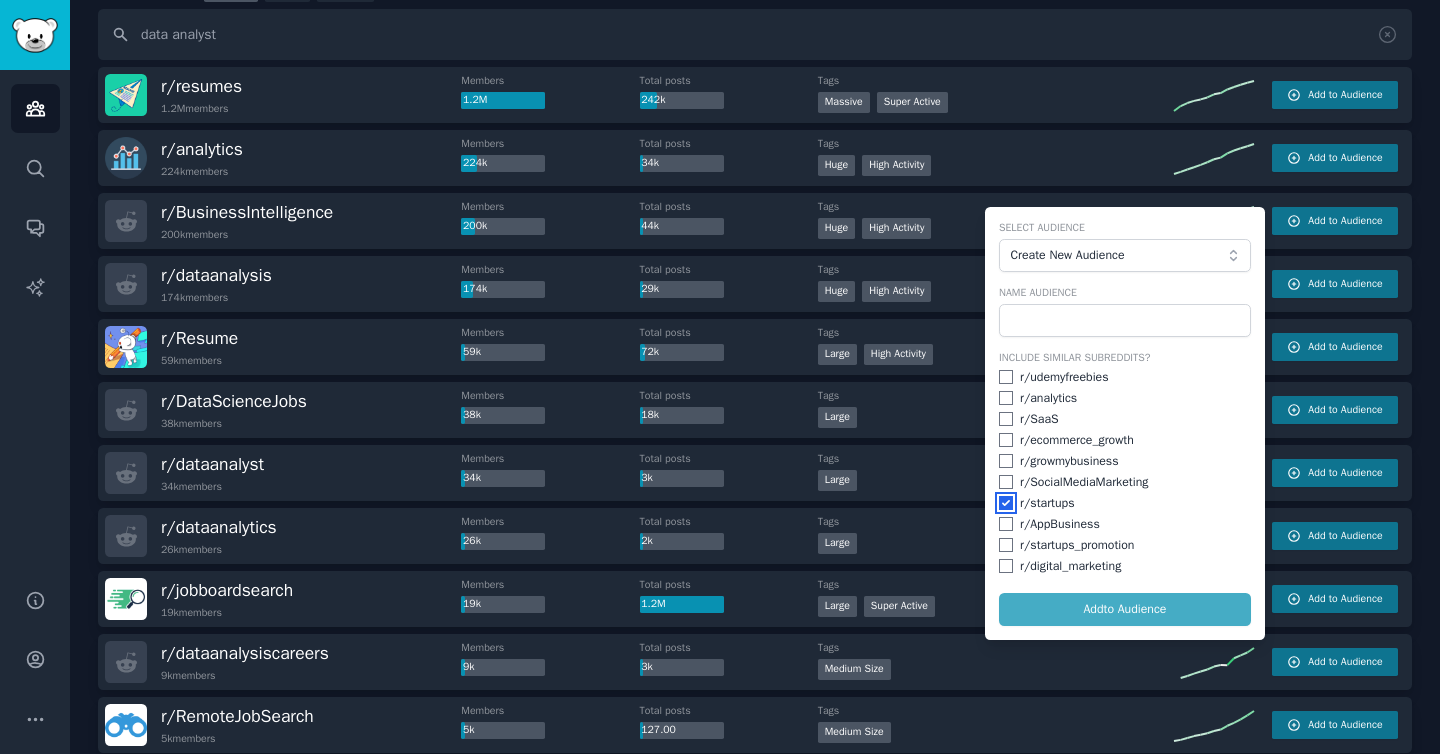 checkbox on "true" 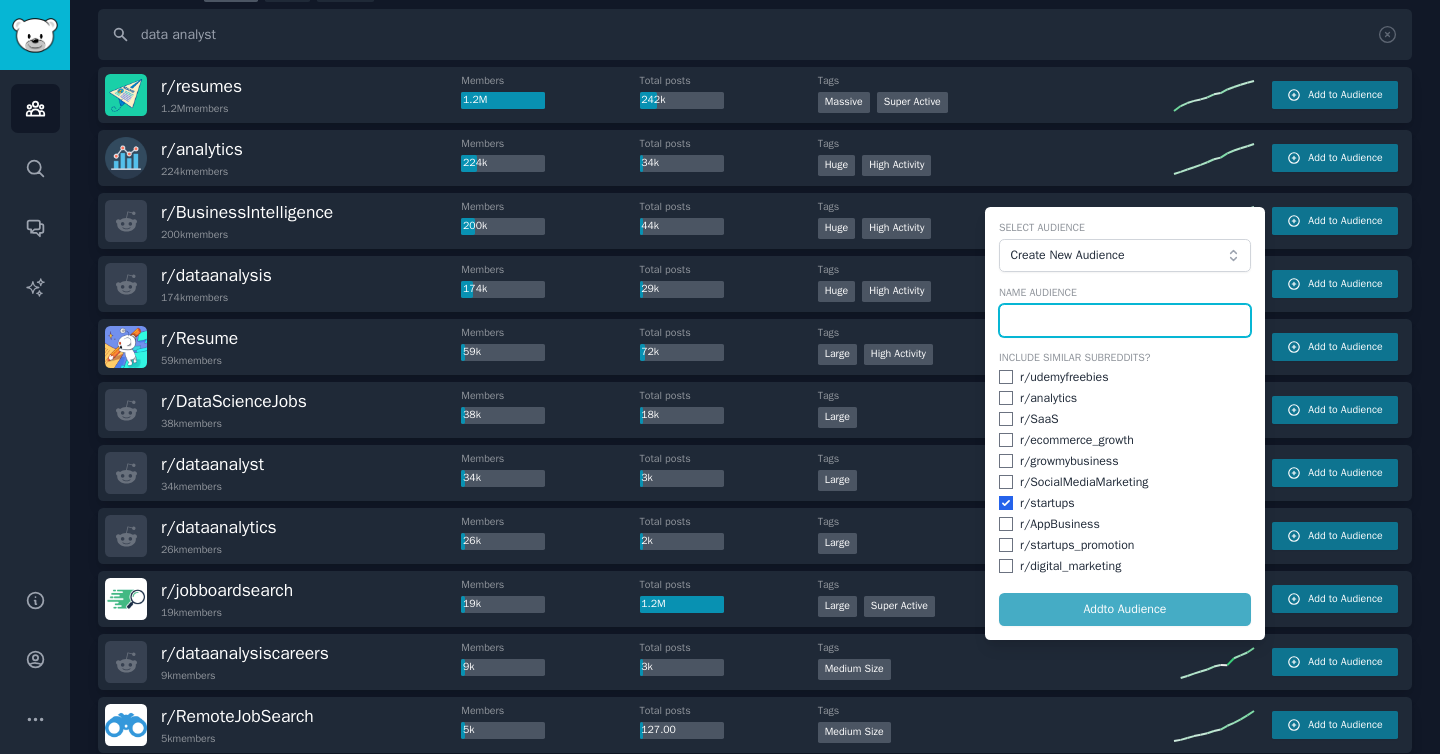 click at bounding box center (1125, 321) 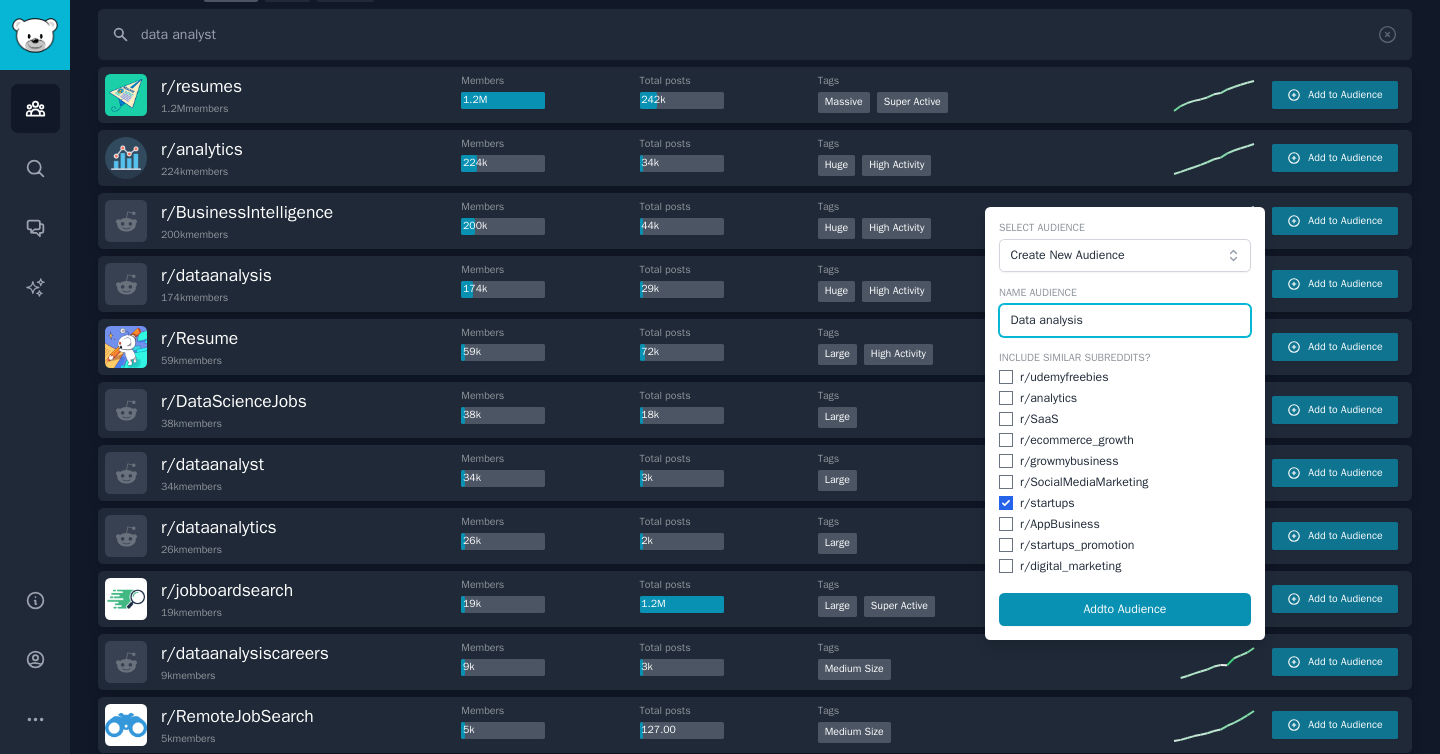 type on "Data analysis" 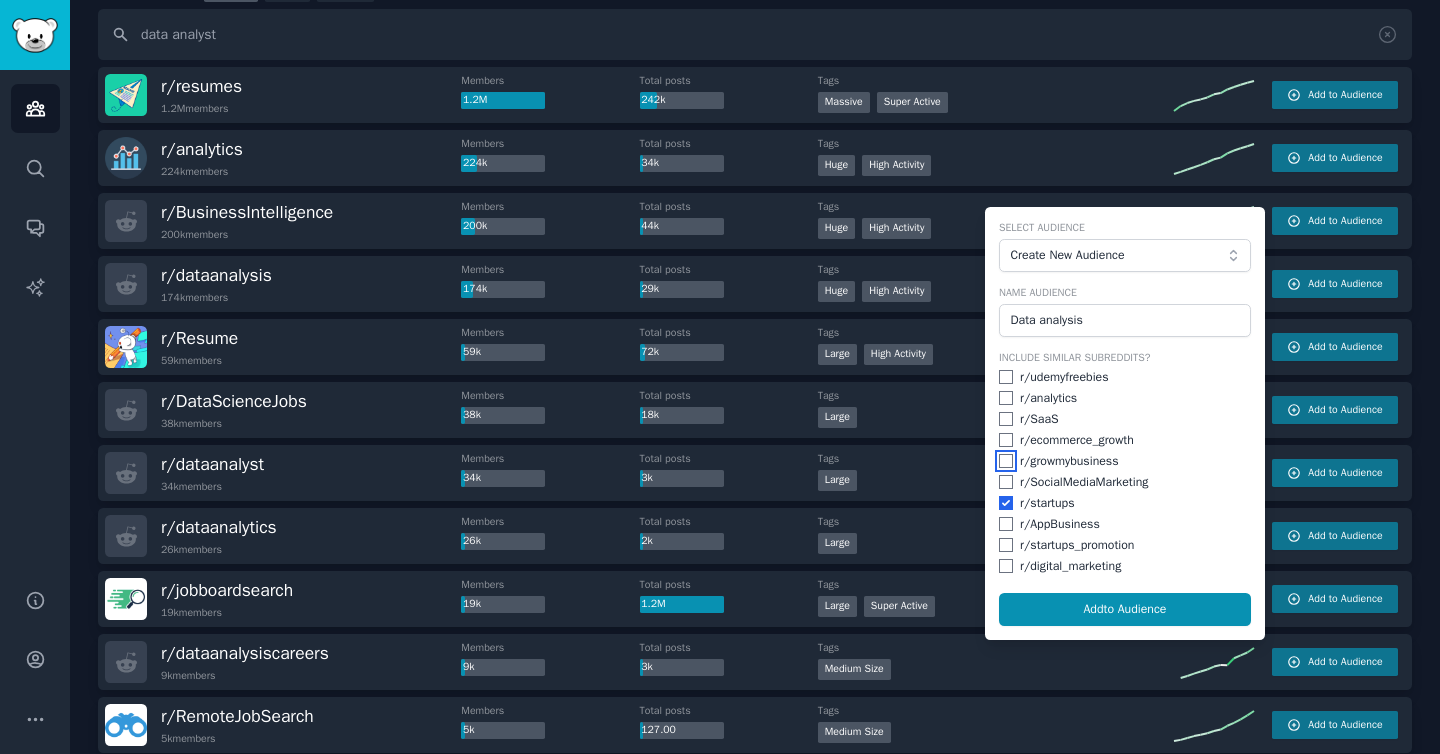 click at bounding box center [1006, 461] 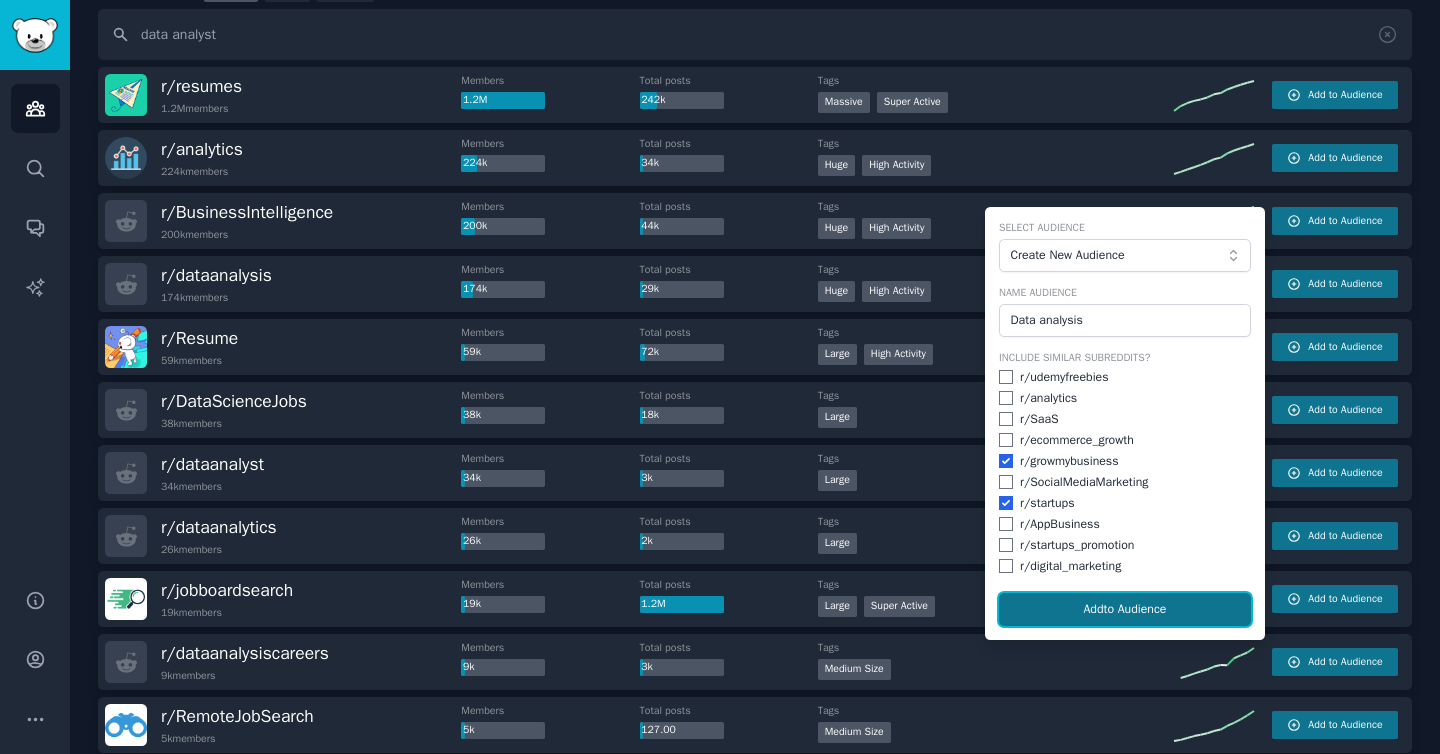 click on "Add  to Audience" at bounding box center [1125, 610] 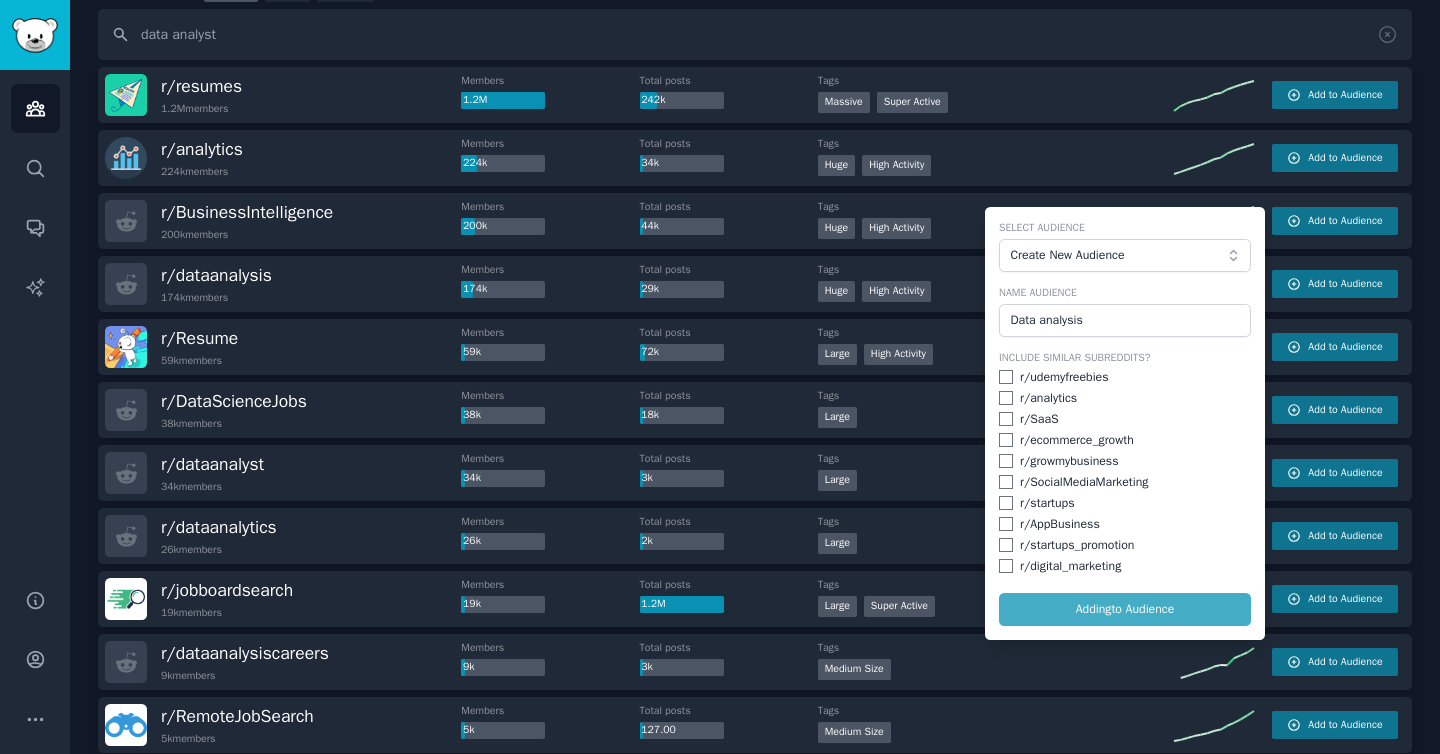 checkbox on "false" 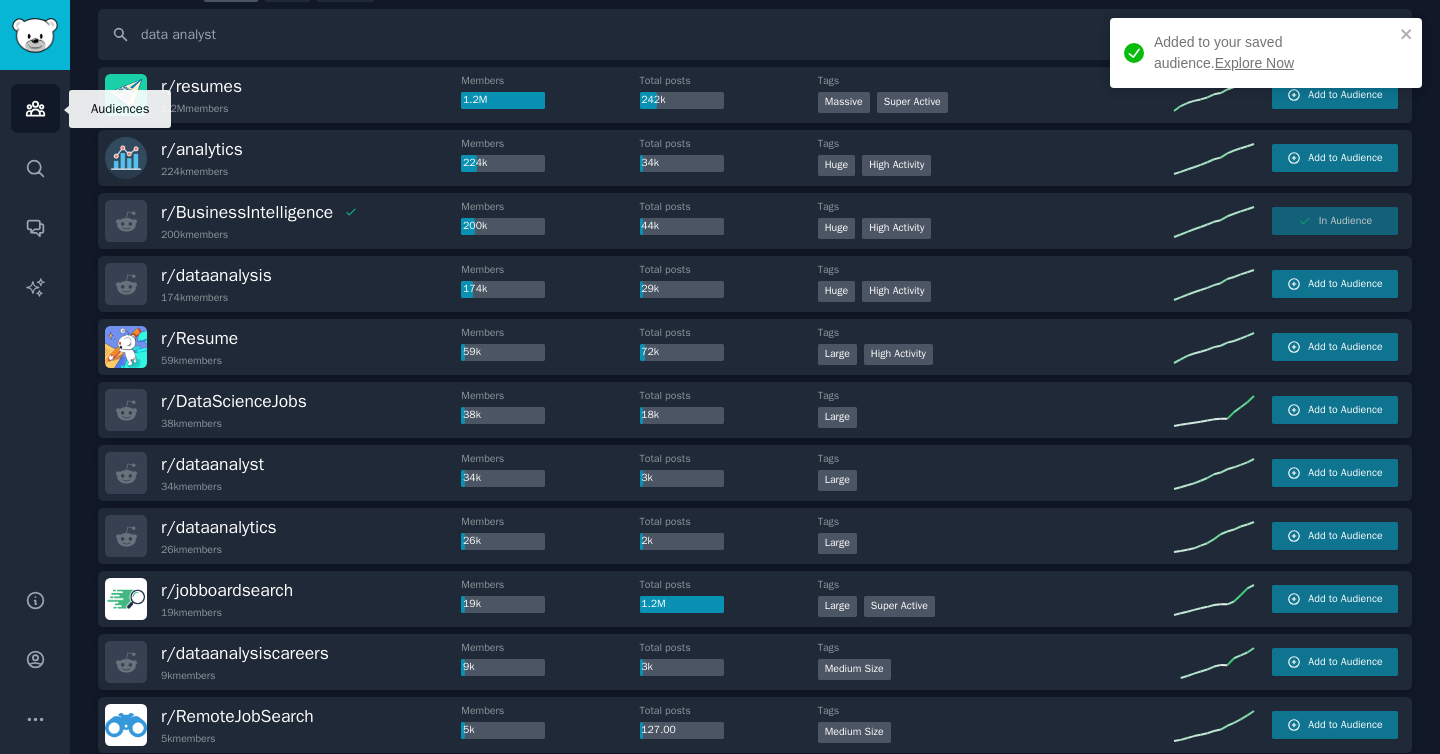 click 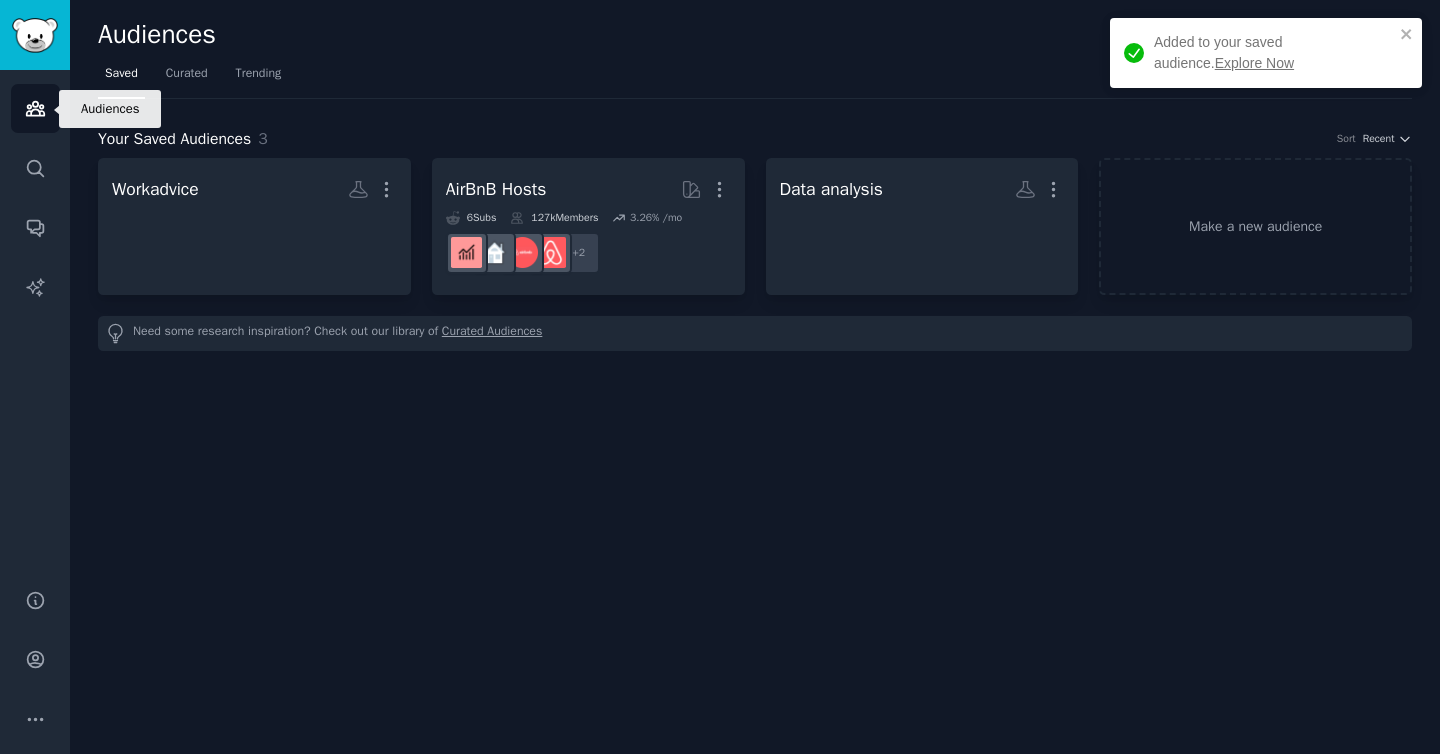 scroll, scrollTop: 0, scrollLeft: 0, axis: both 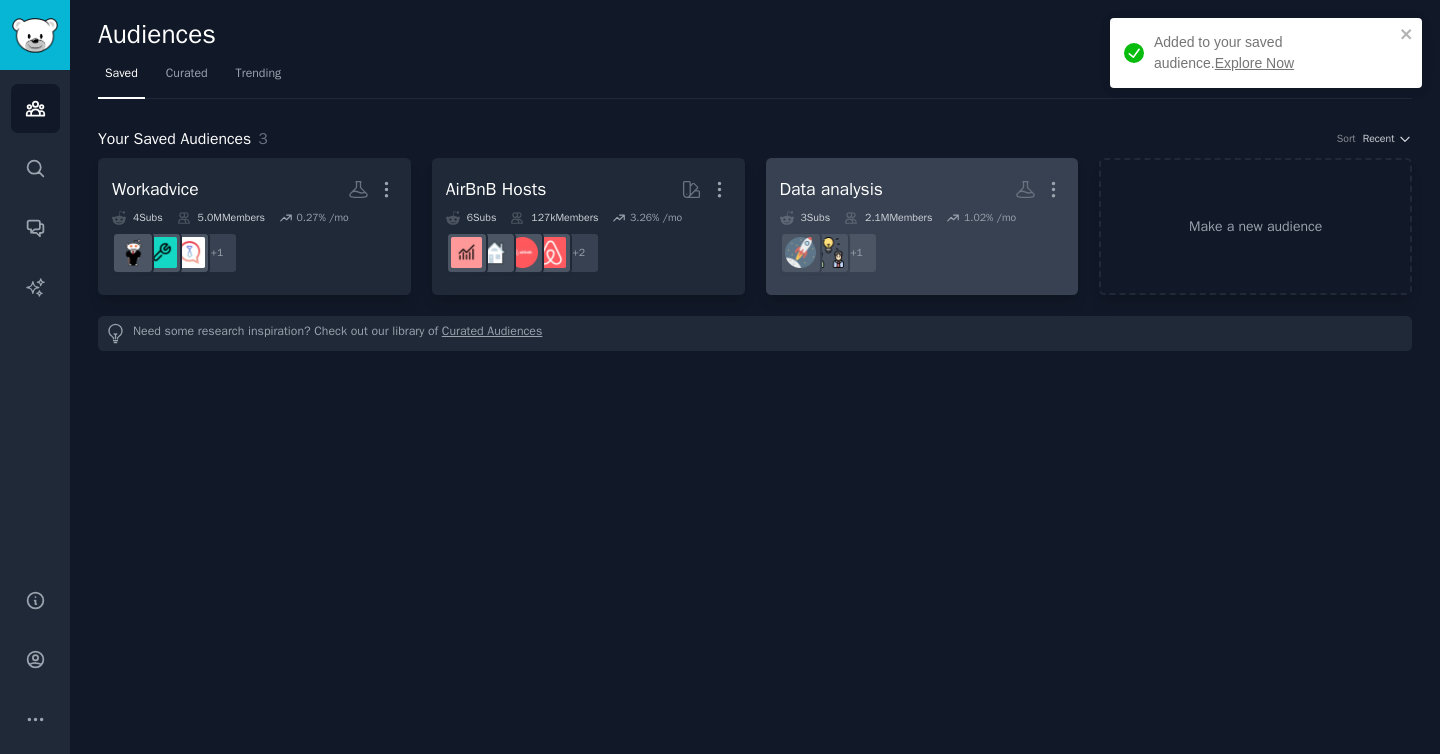 click on "Data analysis" at bounding box center (831, 189) 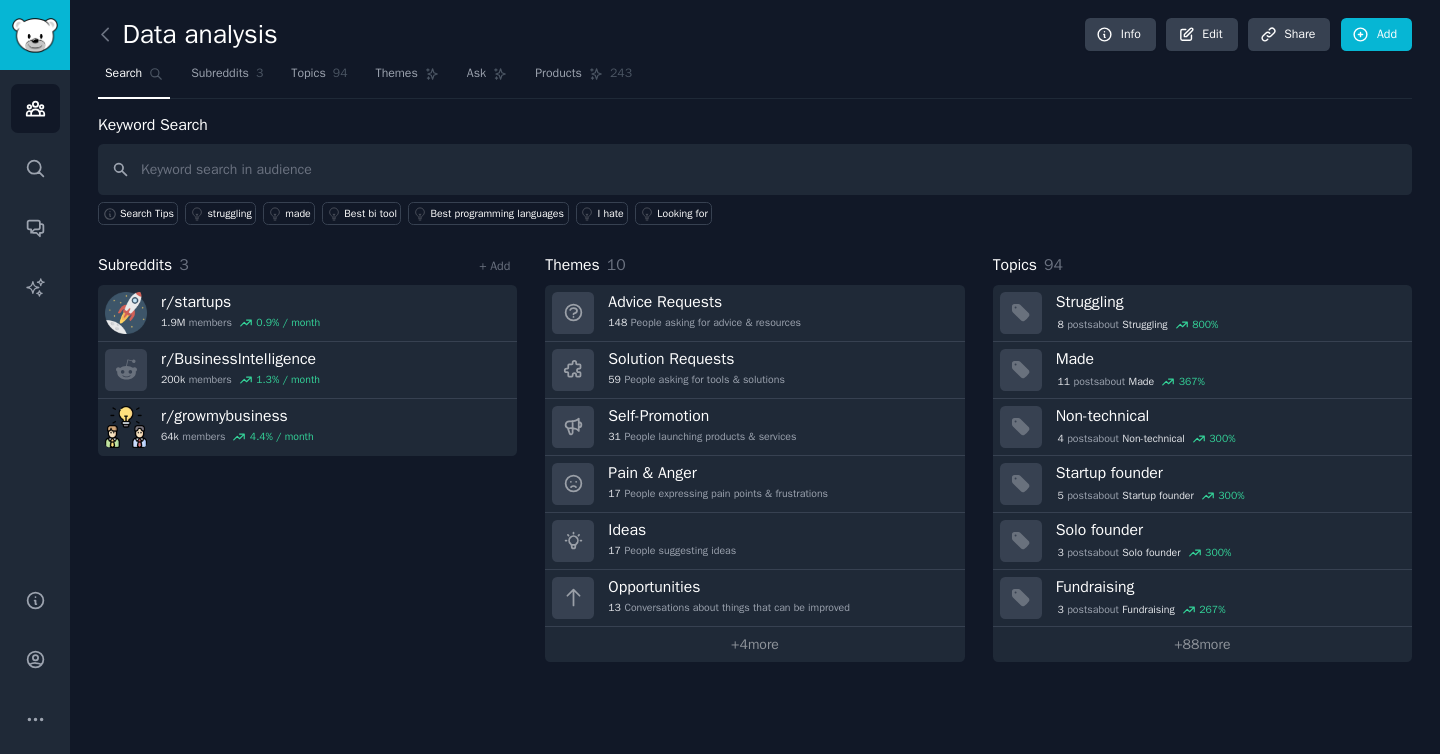 click on "Keyword Search Search Tips struggling made Best bi tool Best programming languages I hate Looking for" at bounding box center (755, 169) 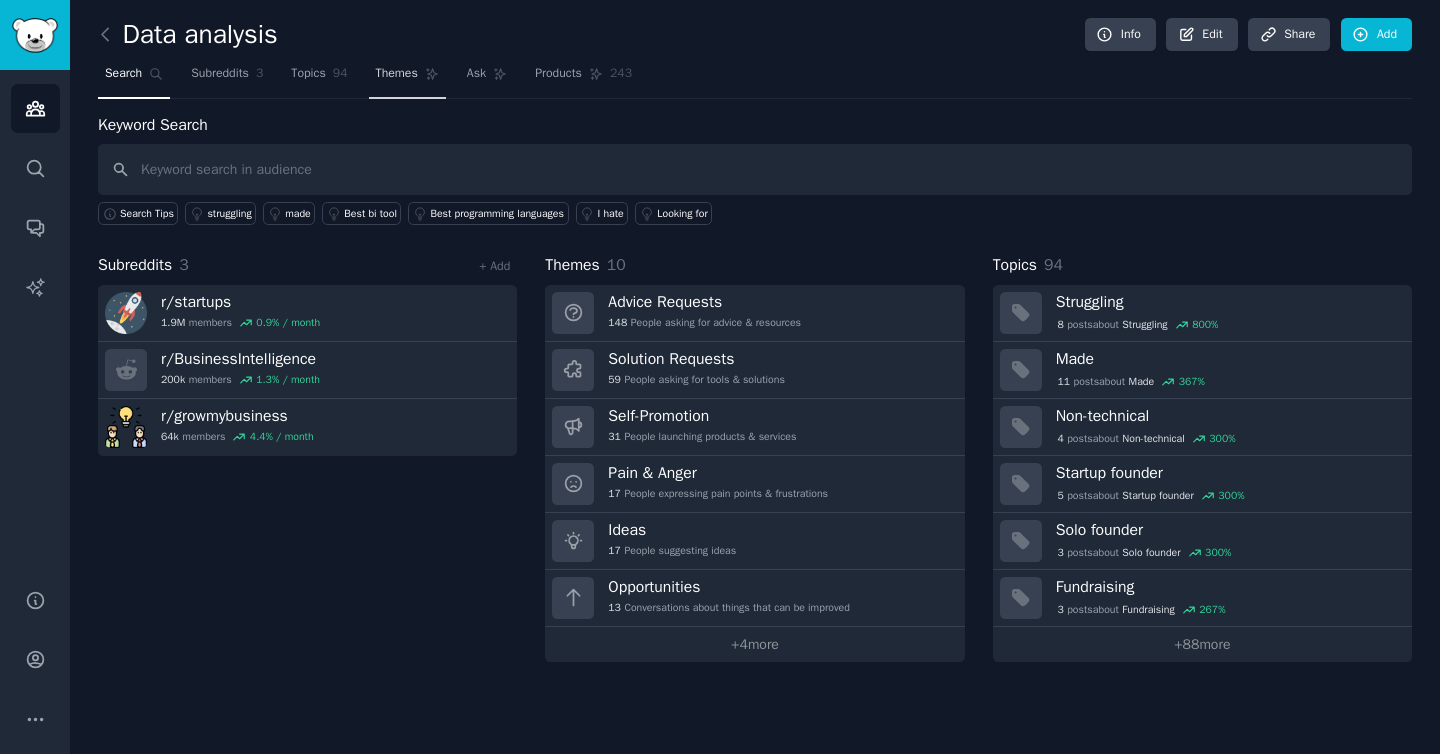 click on "Themes" at bounding box center (397, 74) 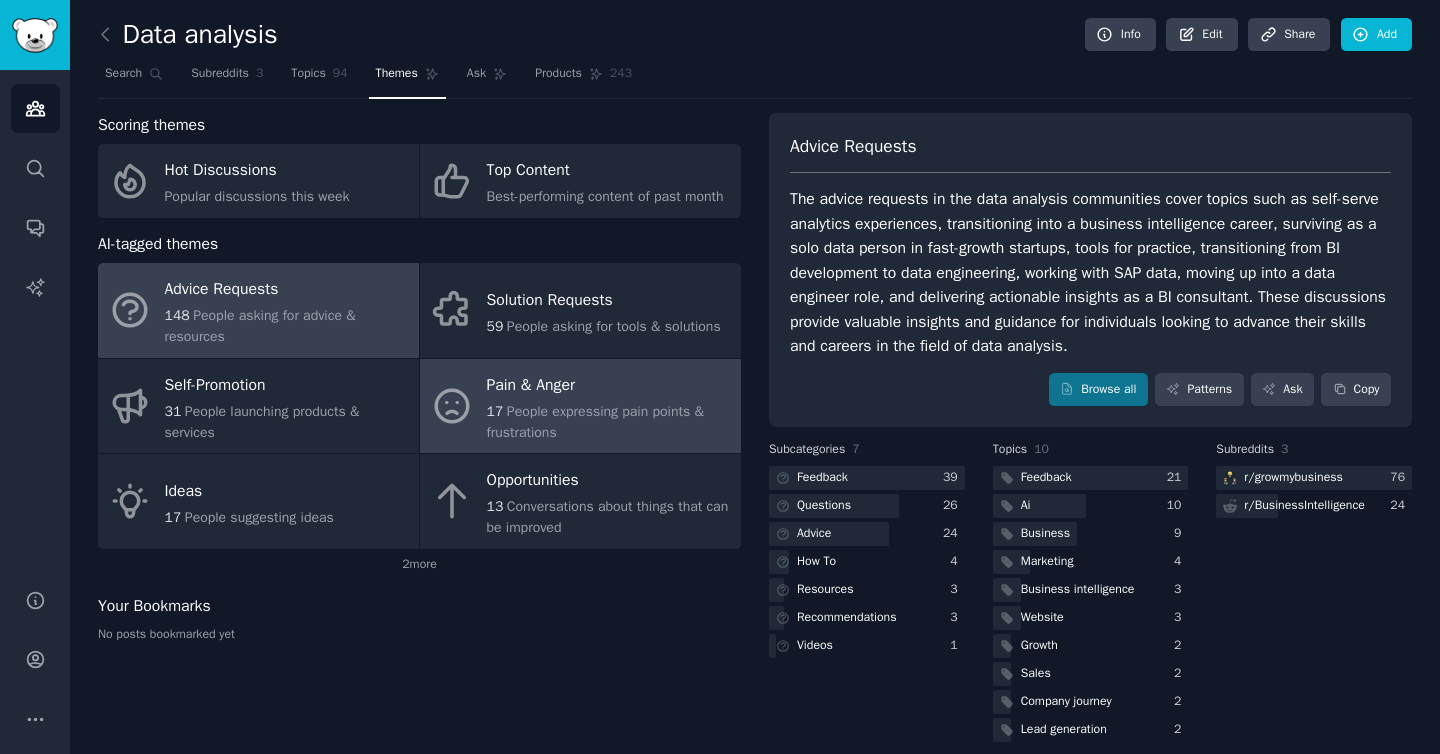 click on "17 People expressing pain points & frustrations" at bounding box center [609, 422] 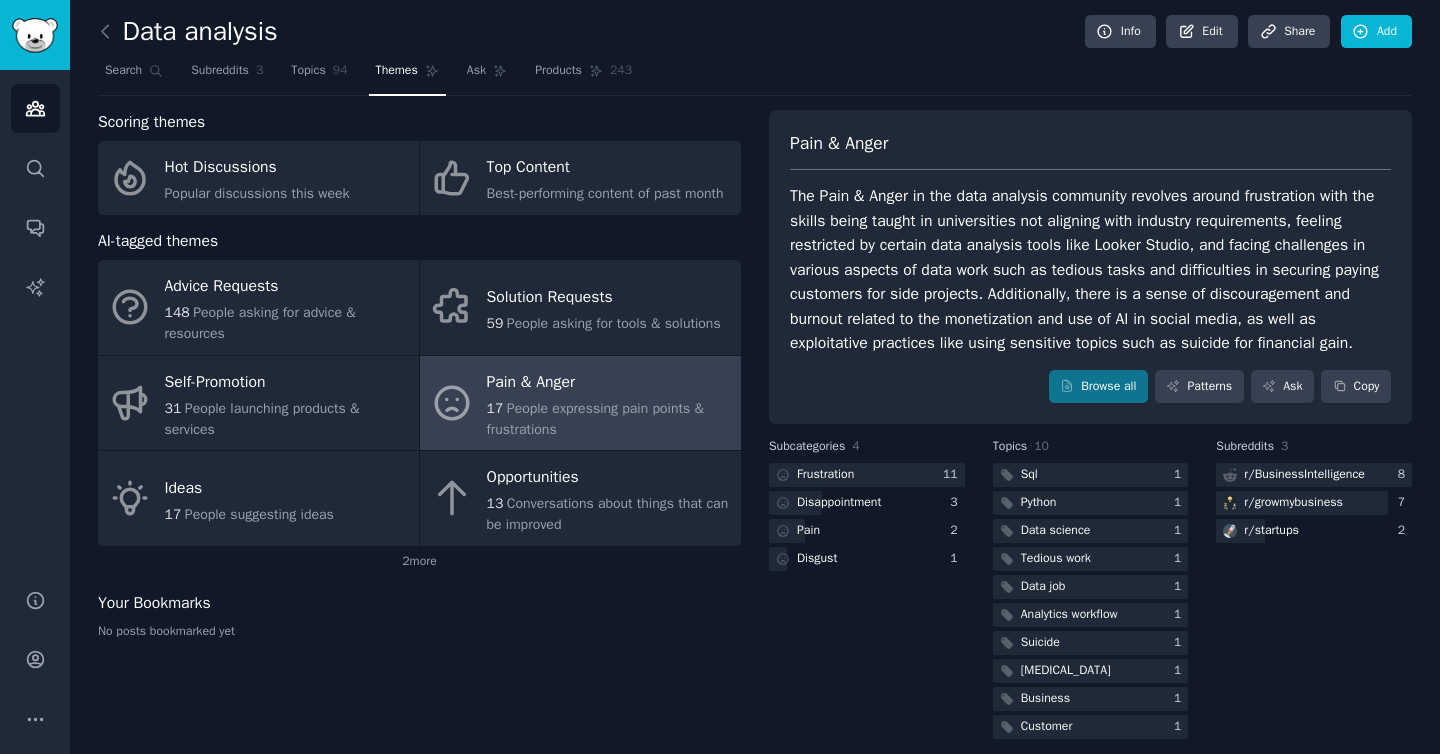 scroll, scrollTop: 0, scrollLeft: 0, axis: both 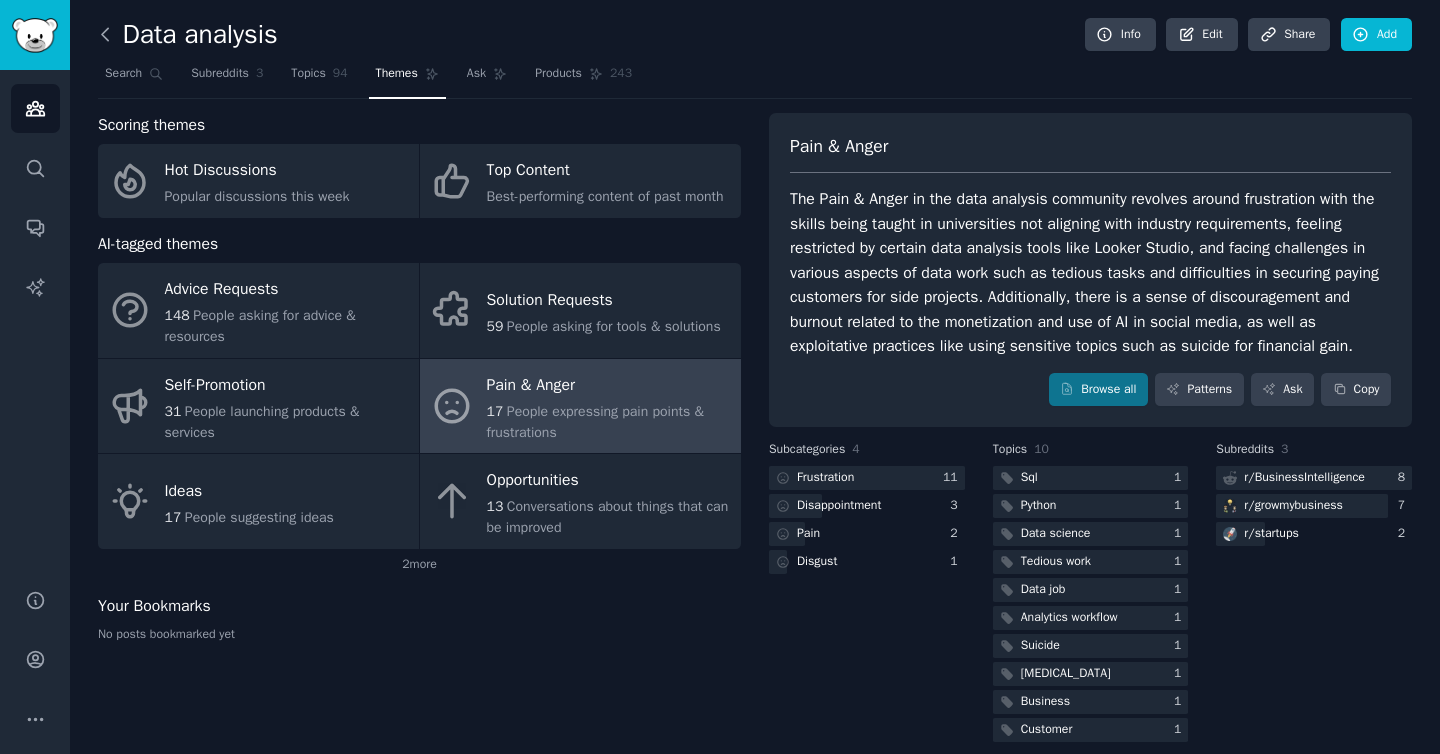 click 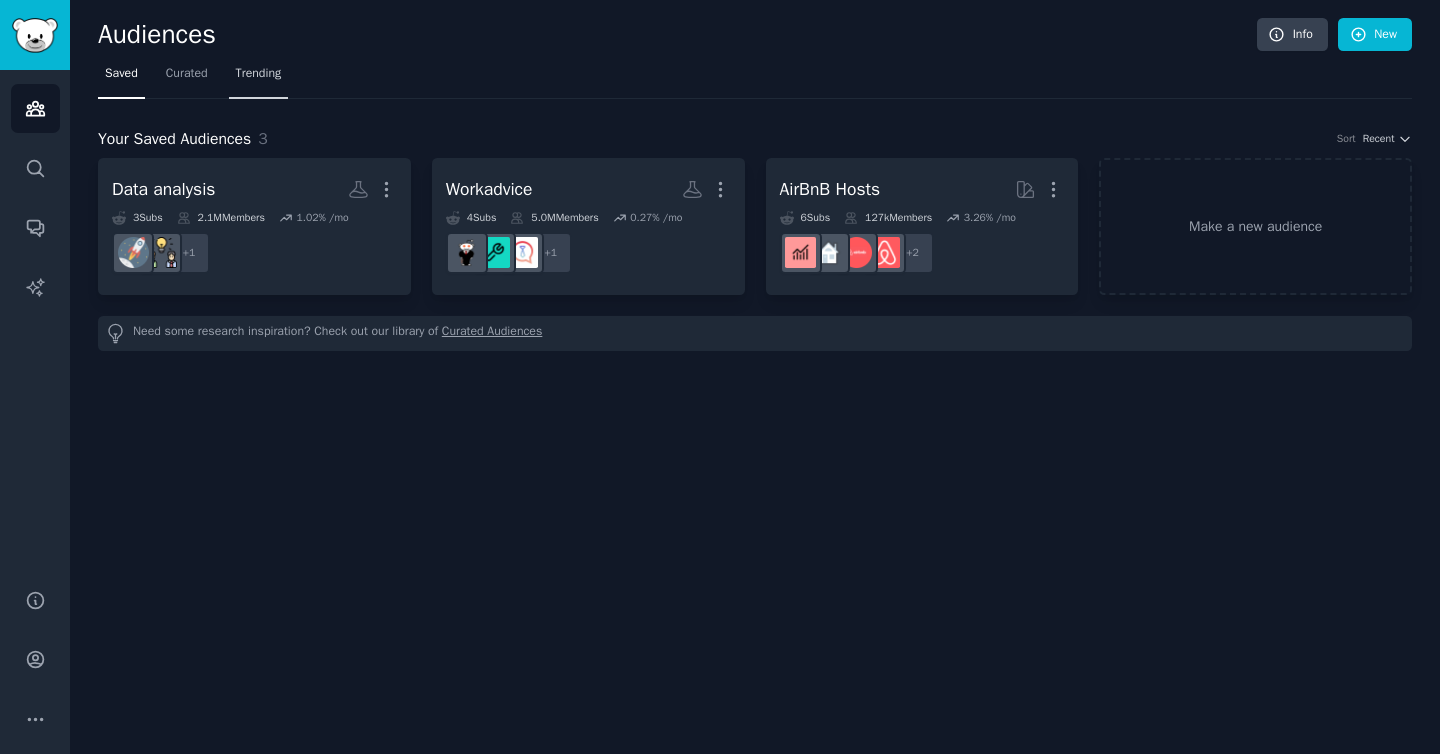 click on "Trending" at bounding box center (259, 74) 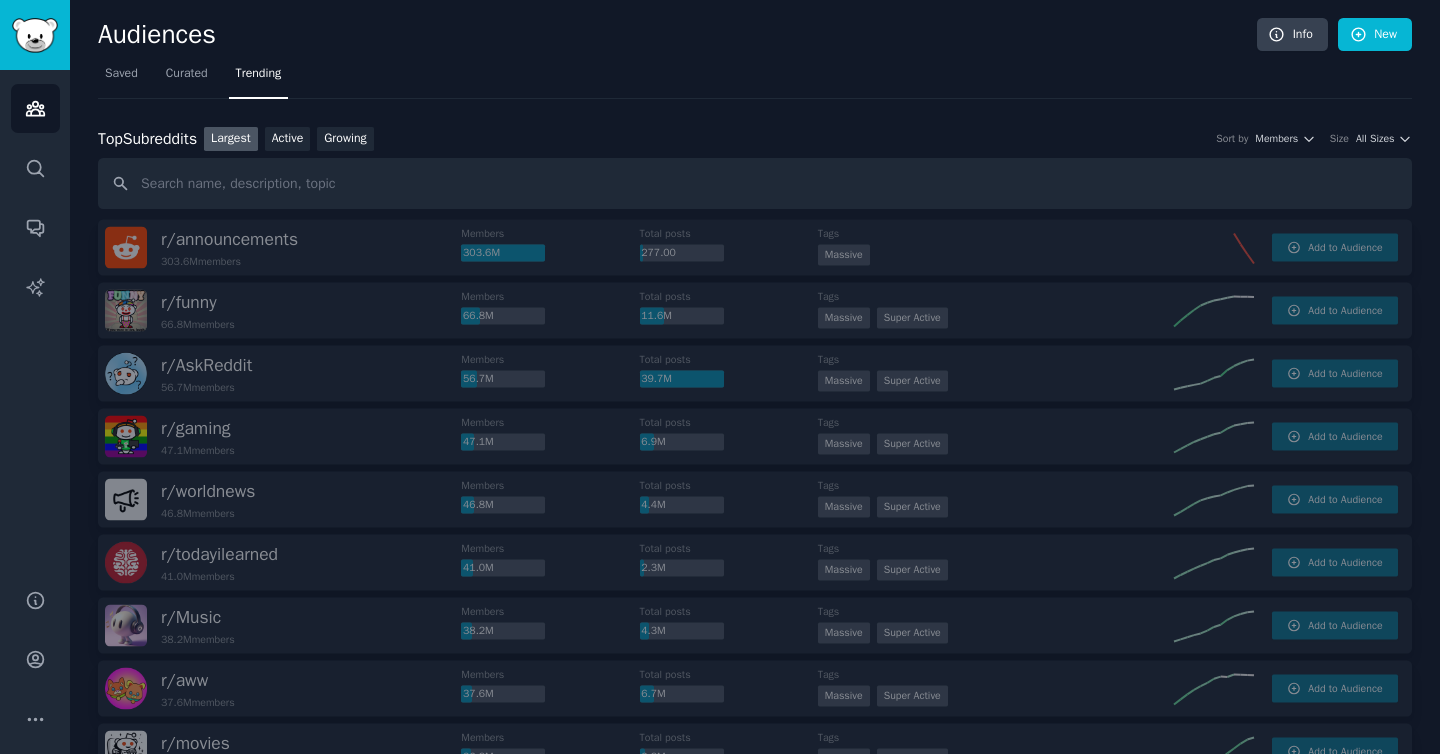 click at bounding box center (755, 183) 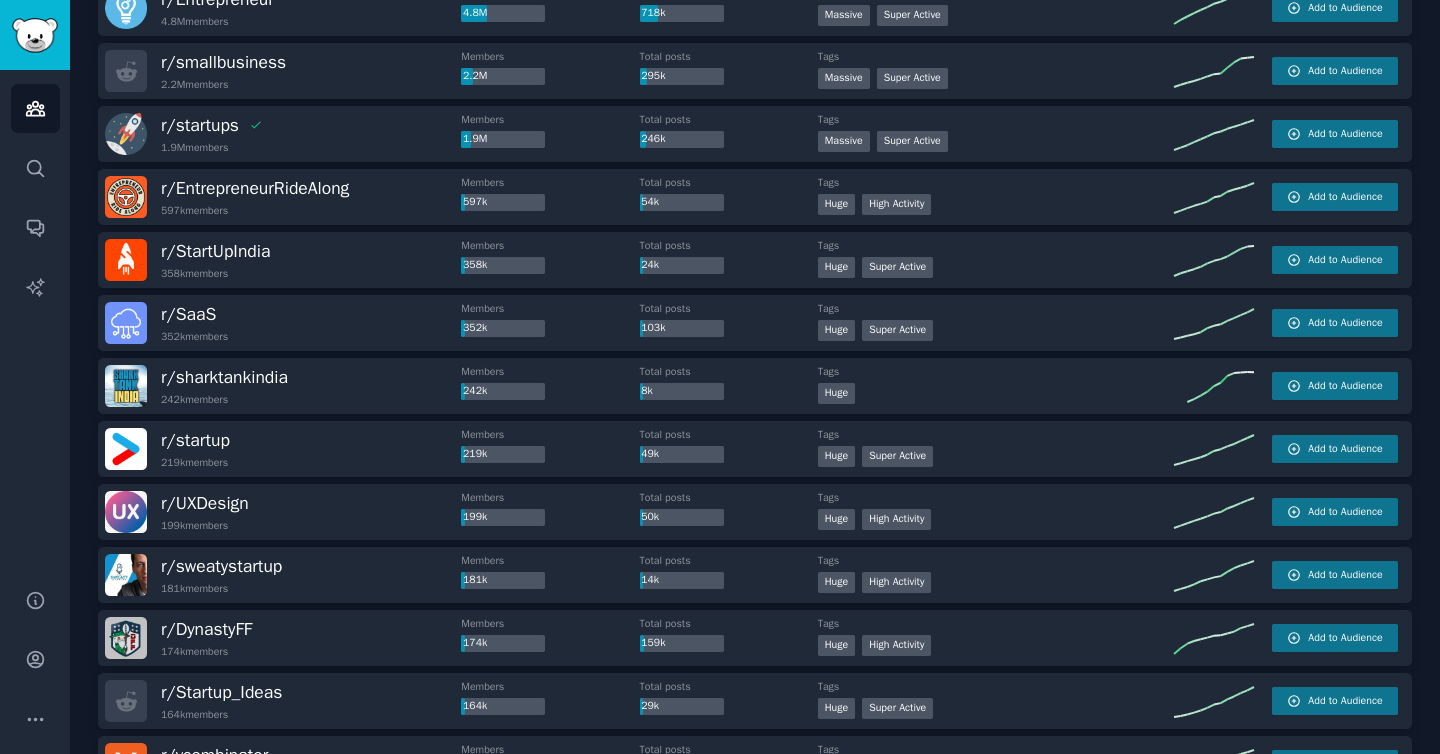 scroll, scrollTop: 0, scrollLeft: 0, axis: both 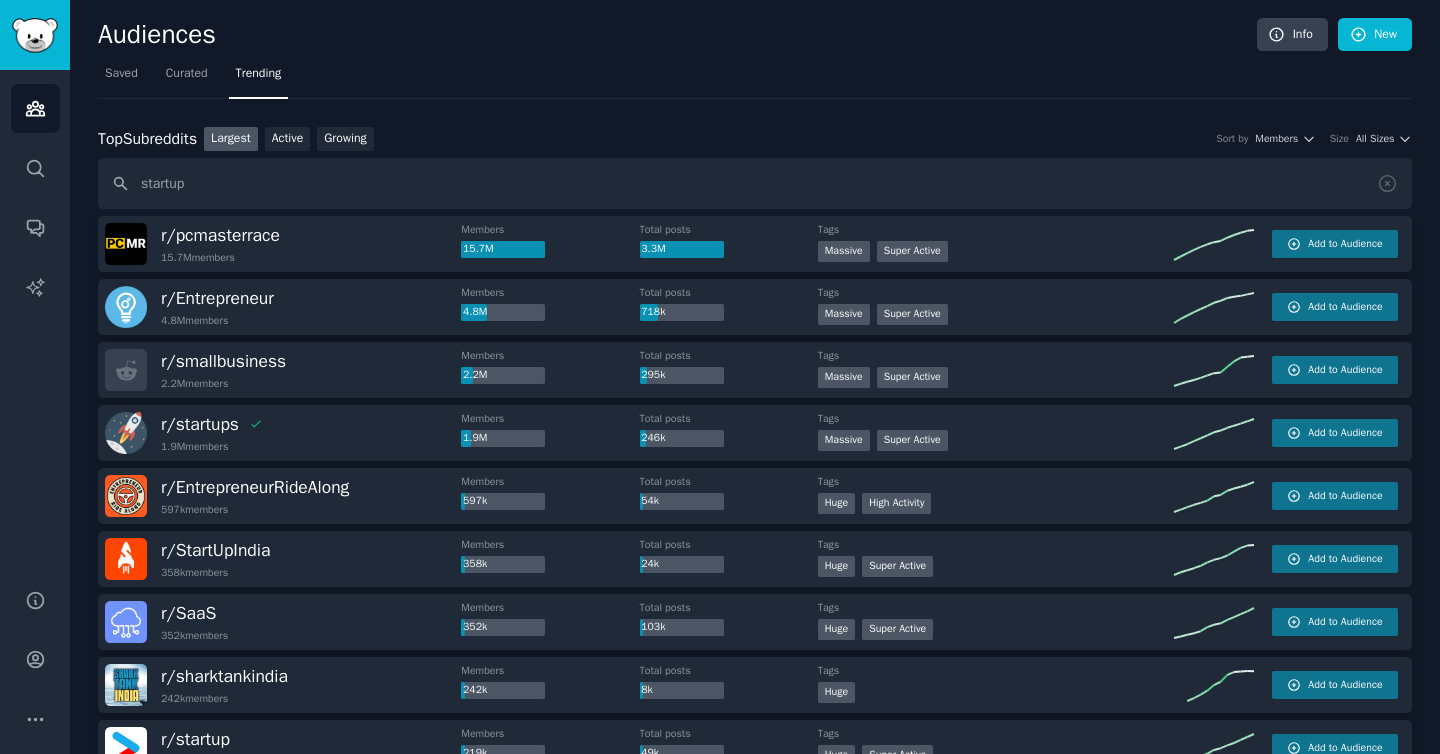 drag, startPoint x: 233, startPoint y: 187, endPoint x: 88, endPoint y: 154, distance: 148.70776 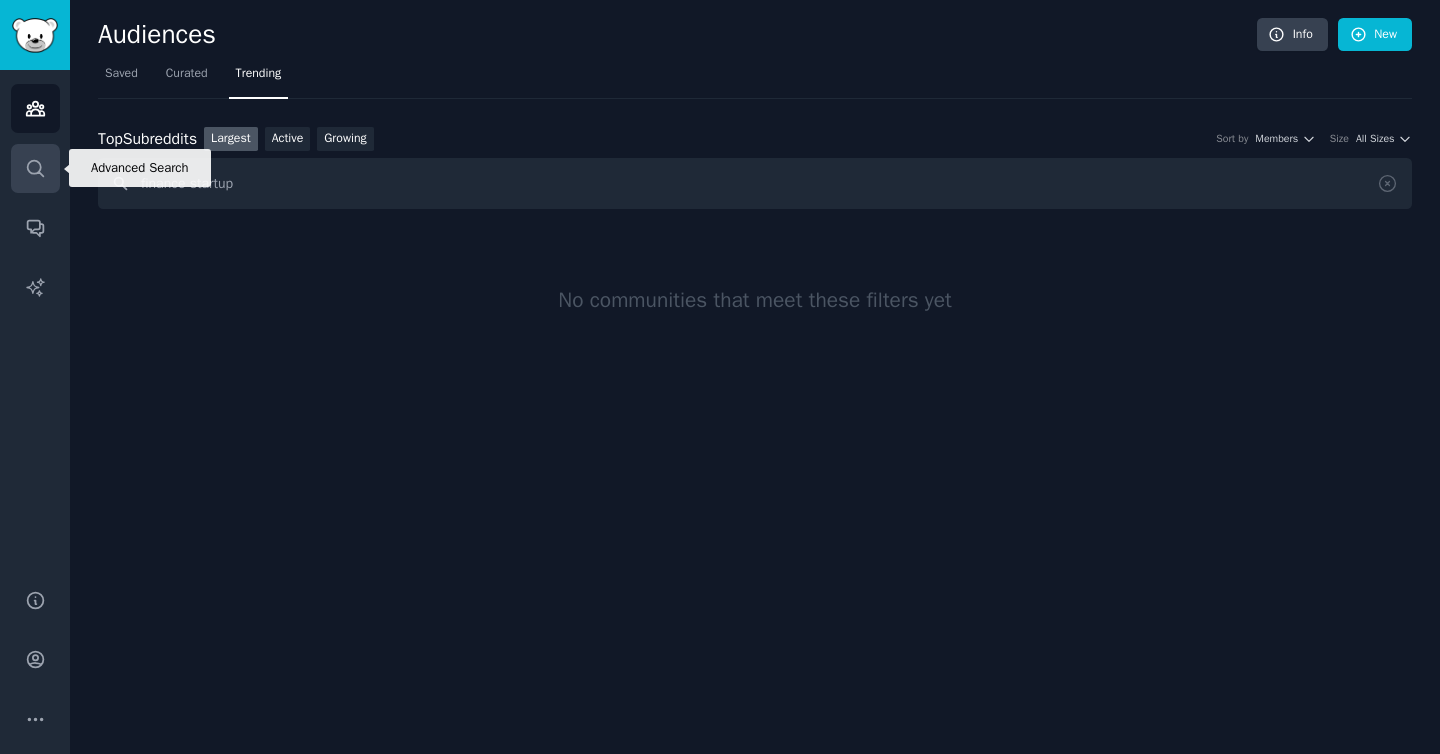 drag, startPoint x: 280, startPoint y: 181, endPoint x: 55, endPoint y: 157, distance: 226.27638 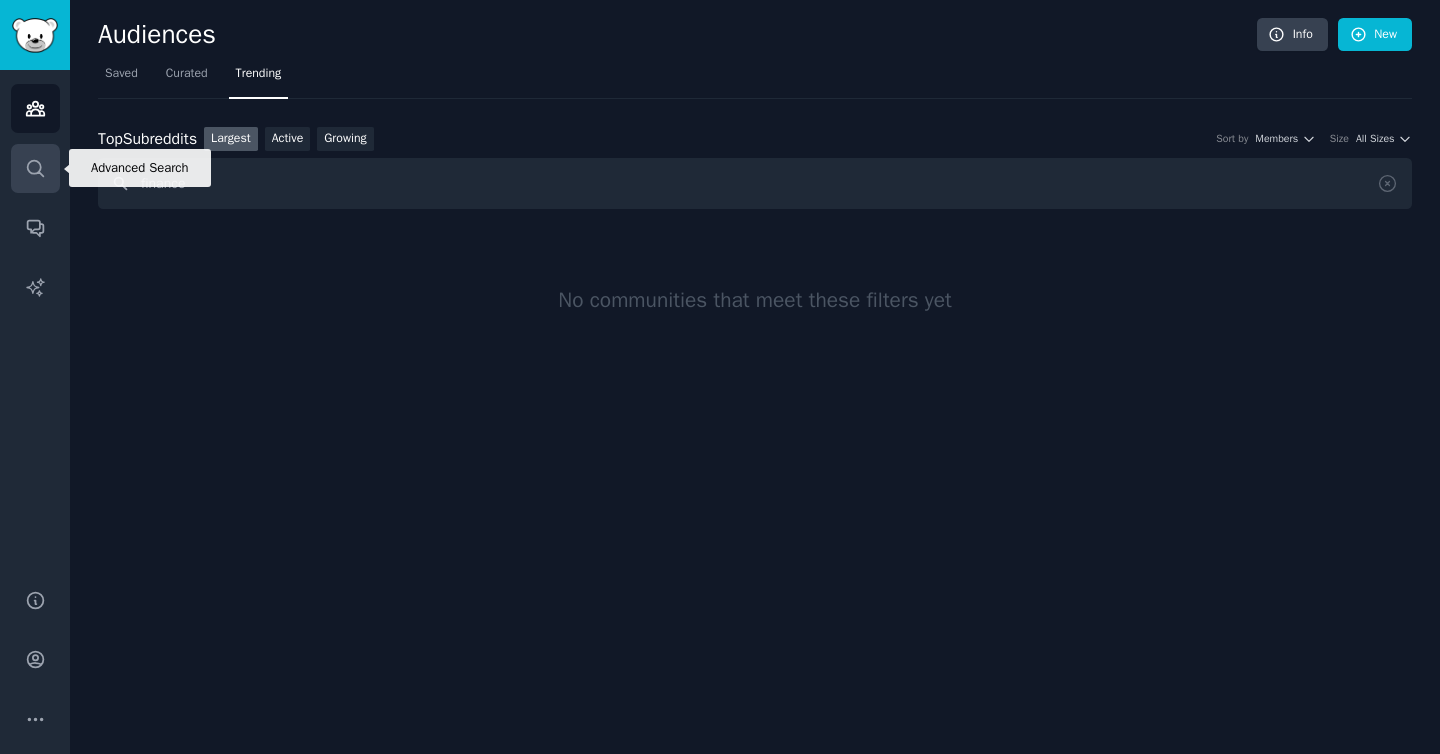 type on "finance" 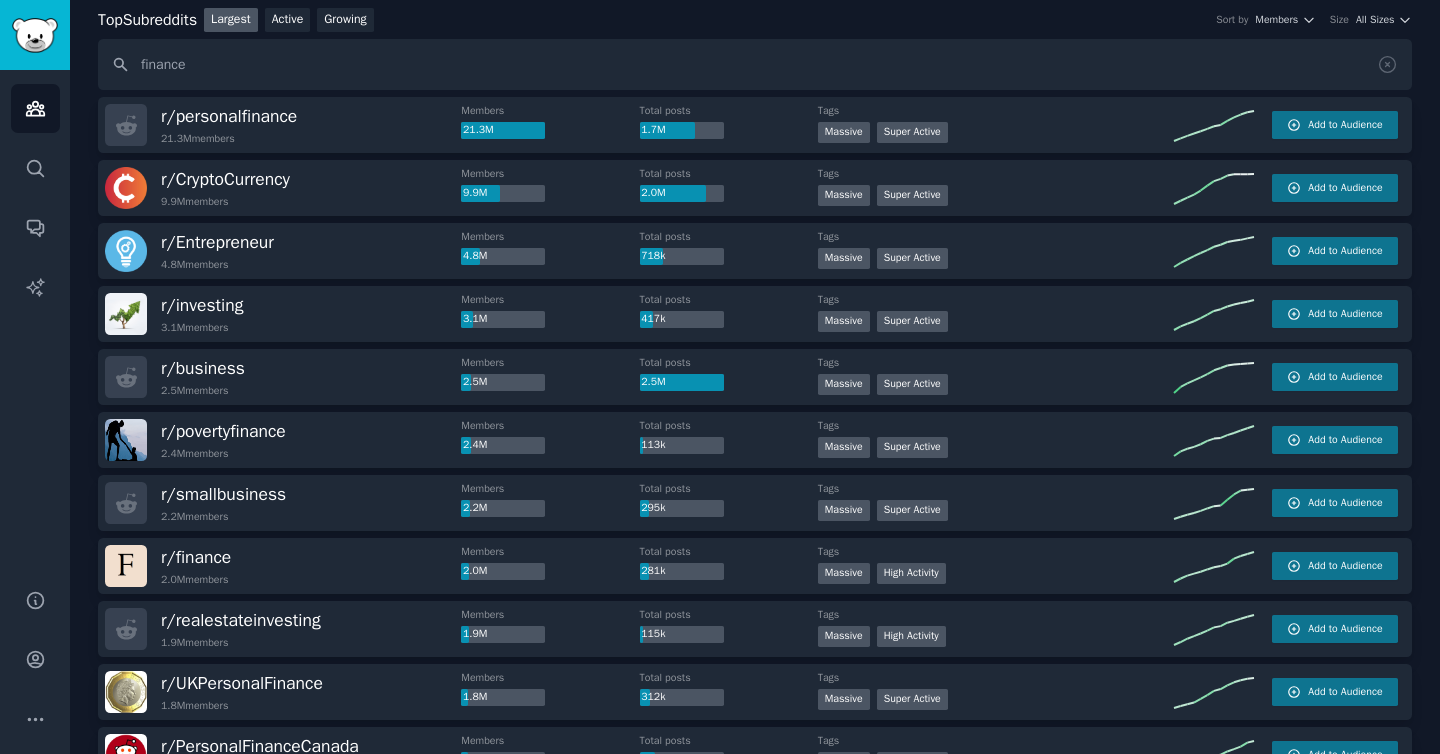 scroll, scrollTop: 0, scrollLeft: 0, axis: both 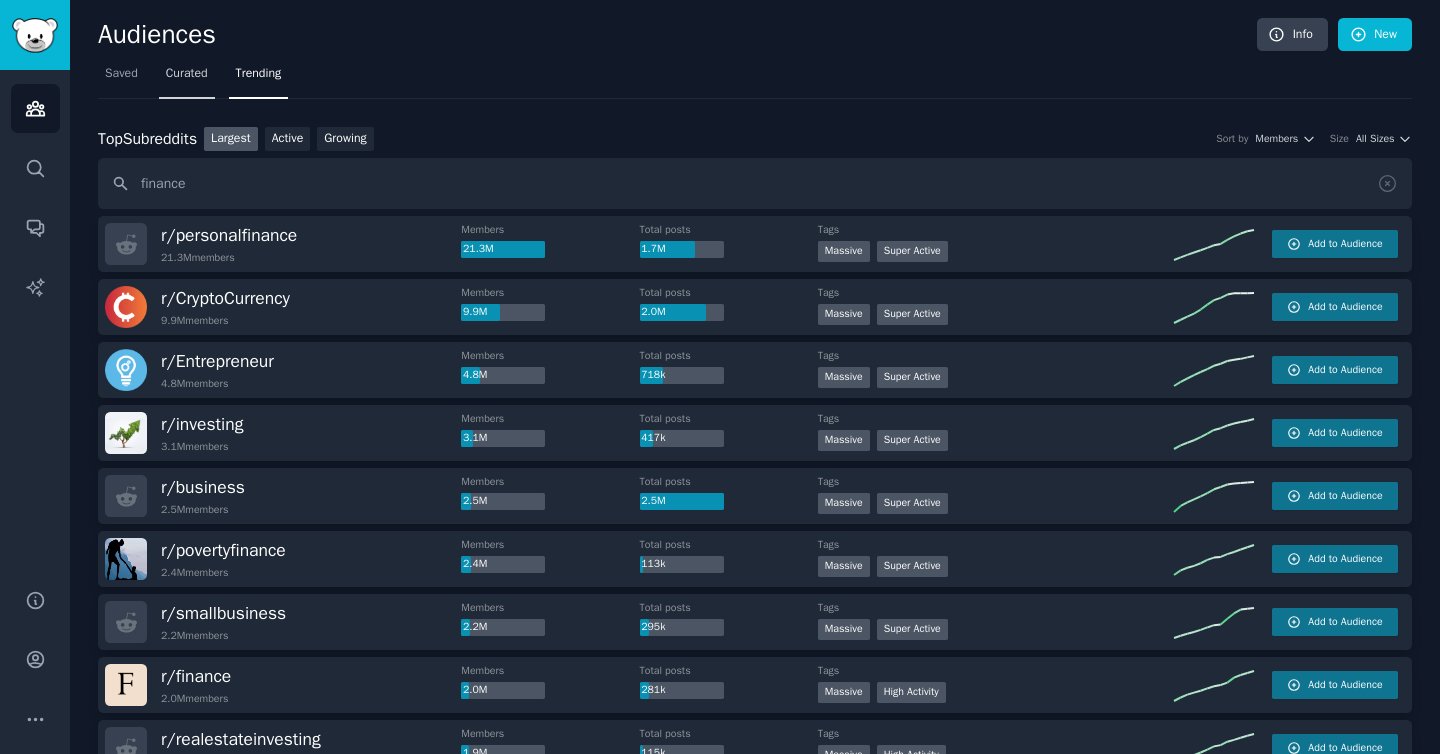 click on "Curated" at bounding box center [187, 74] 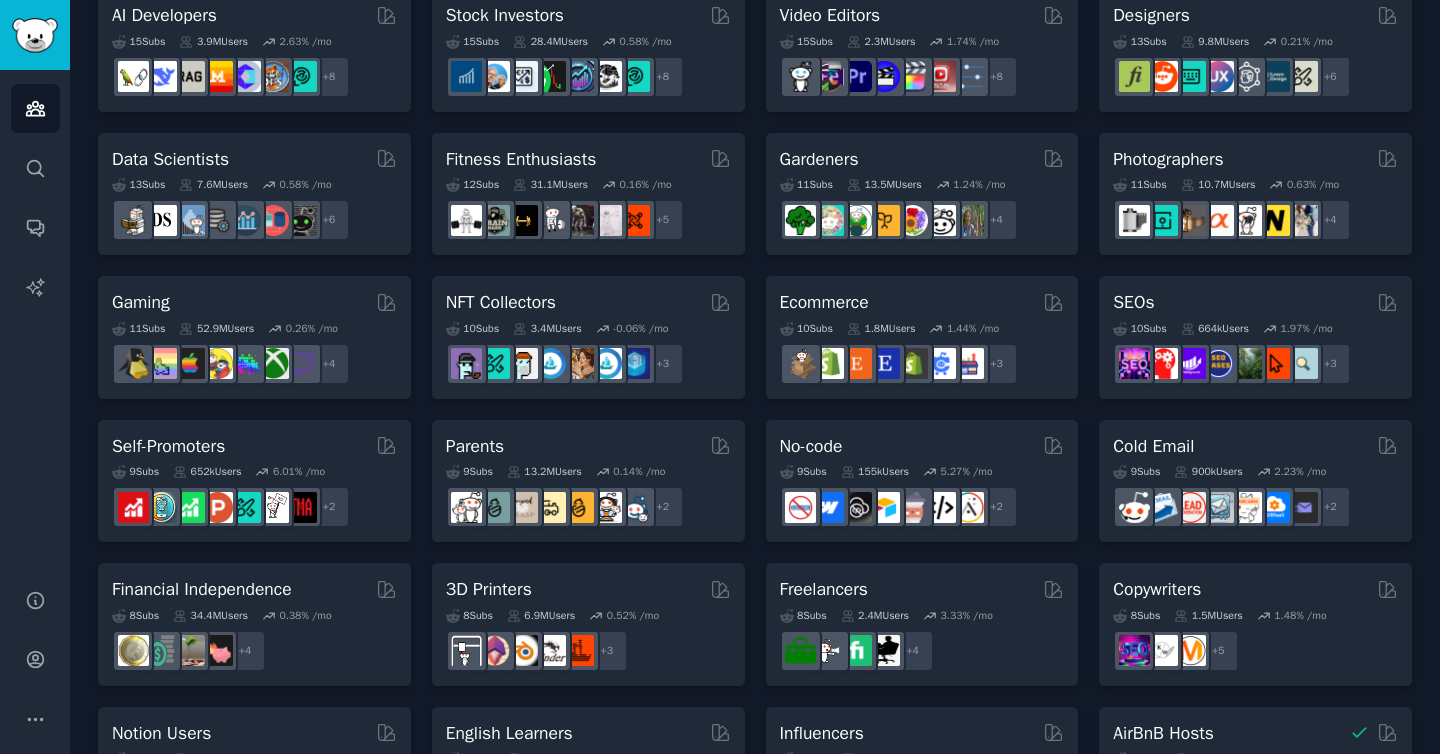 scroll, scrollTop: 0, scrollLeft: 0, axis: both 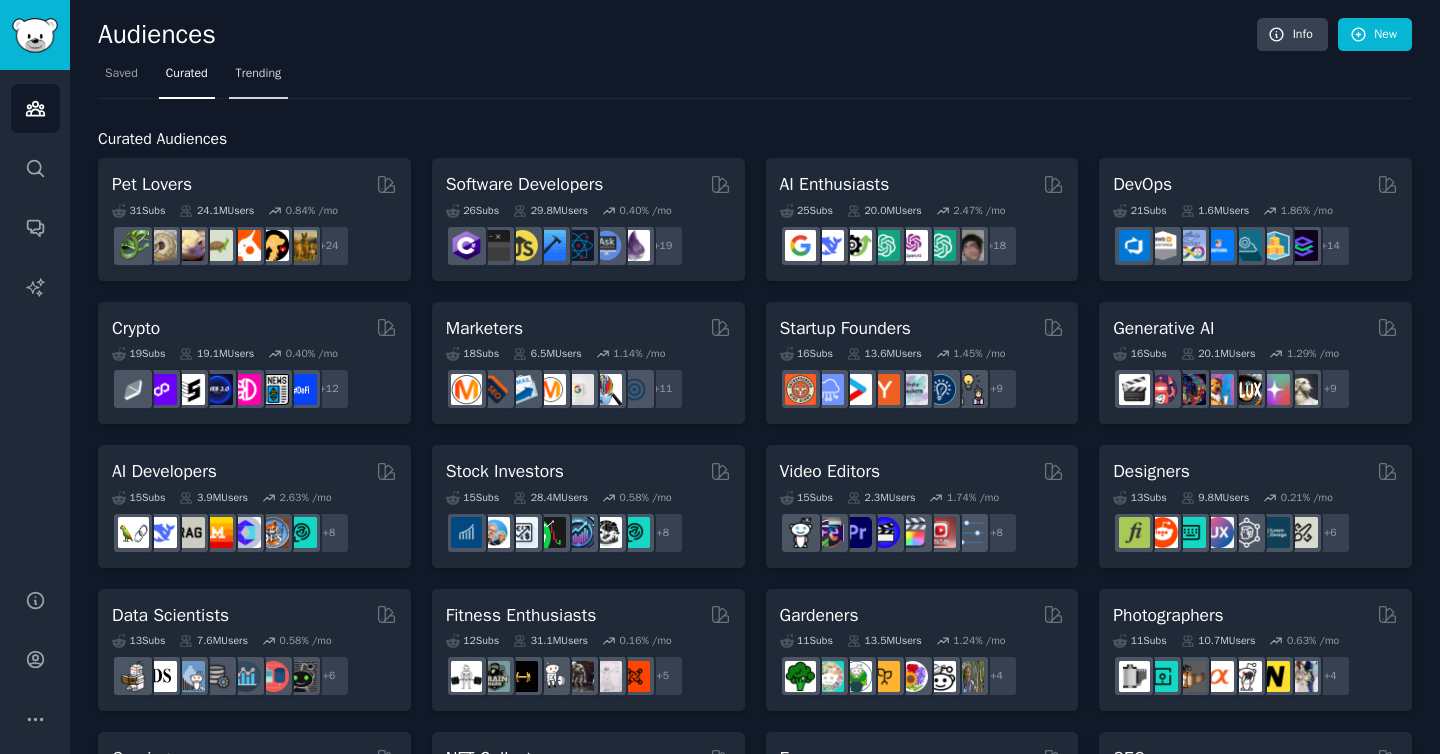 click on "Trending" at bounding box center (259, 74) 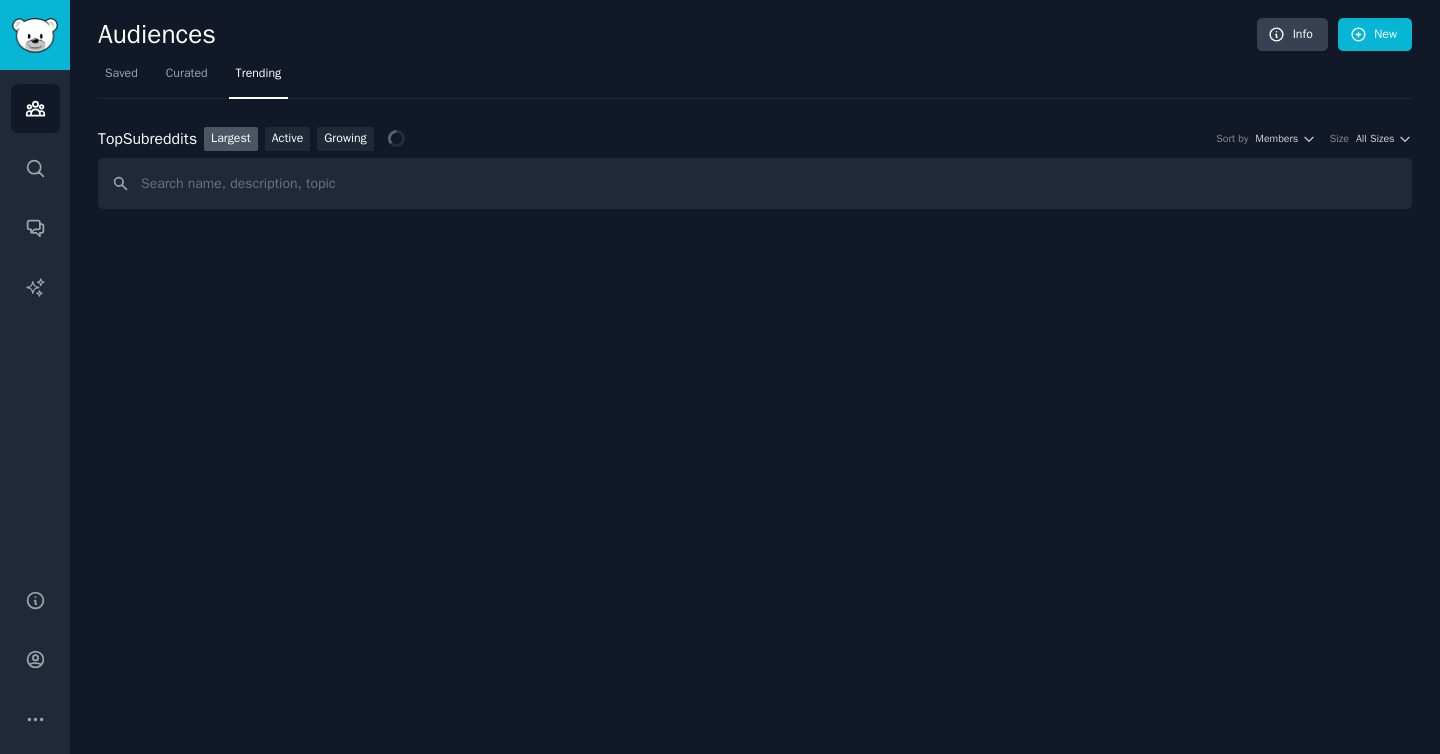 click at bounding box center [755, 183] 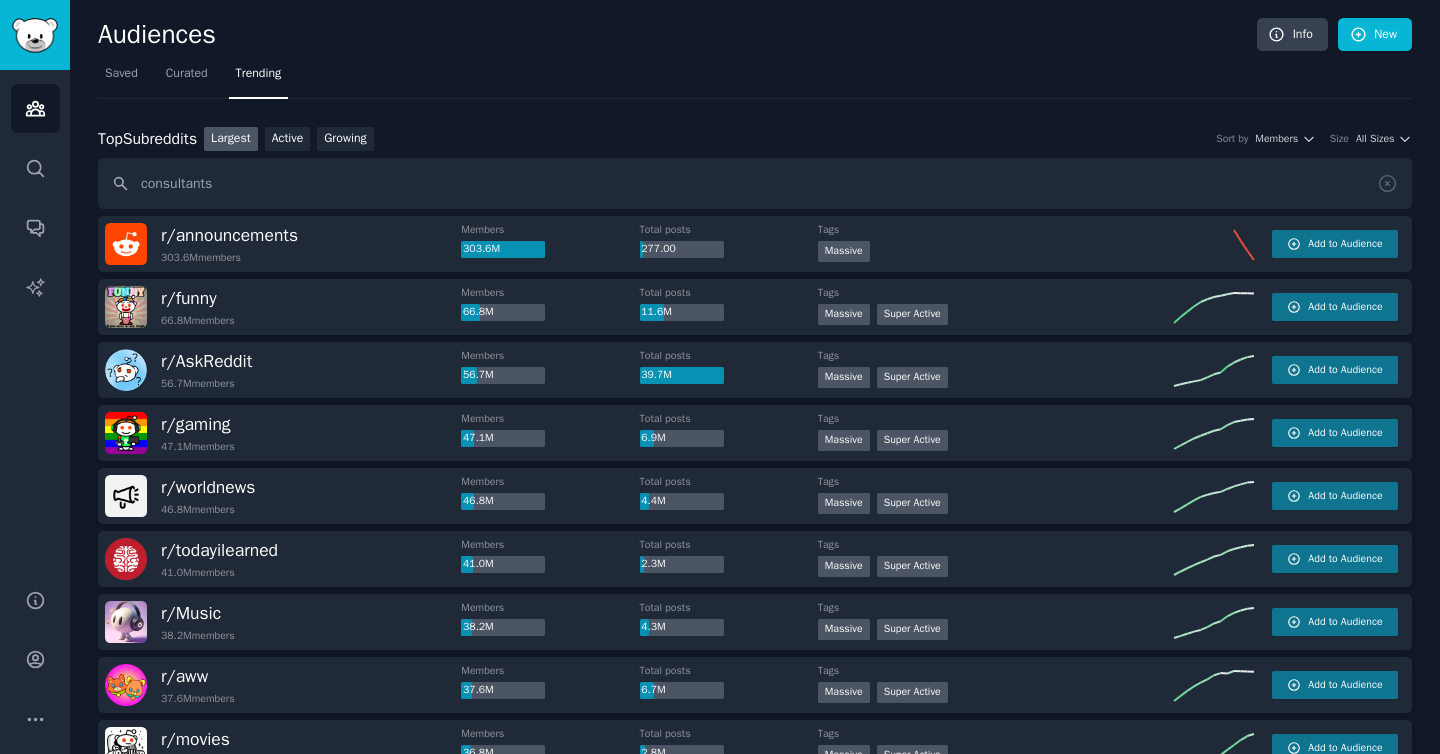 type on "consultants" 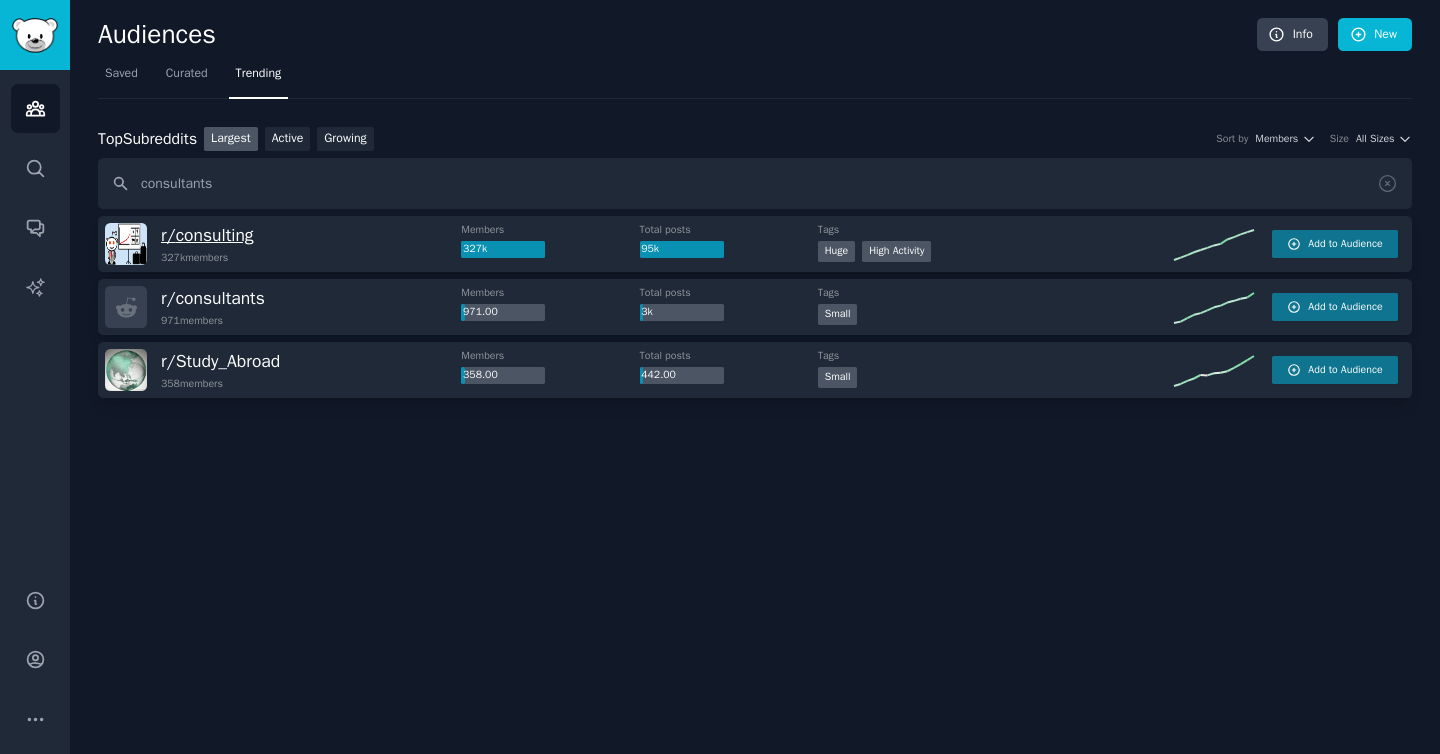 click on "r/ consulting" at bounding box center (207, 235) 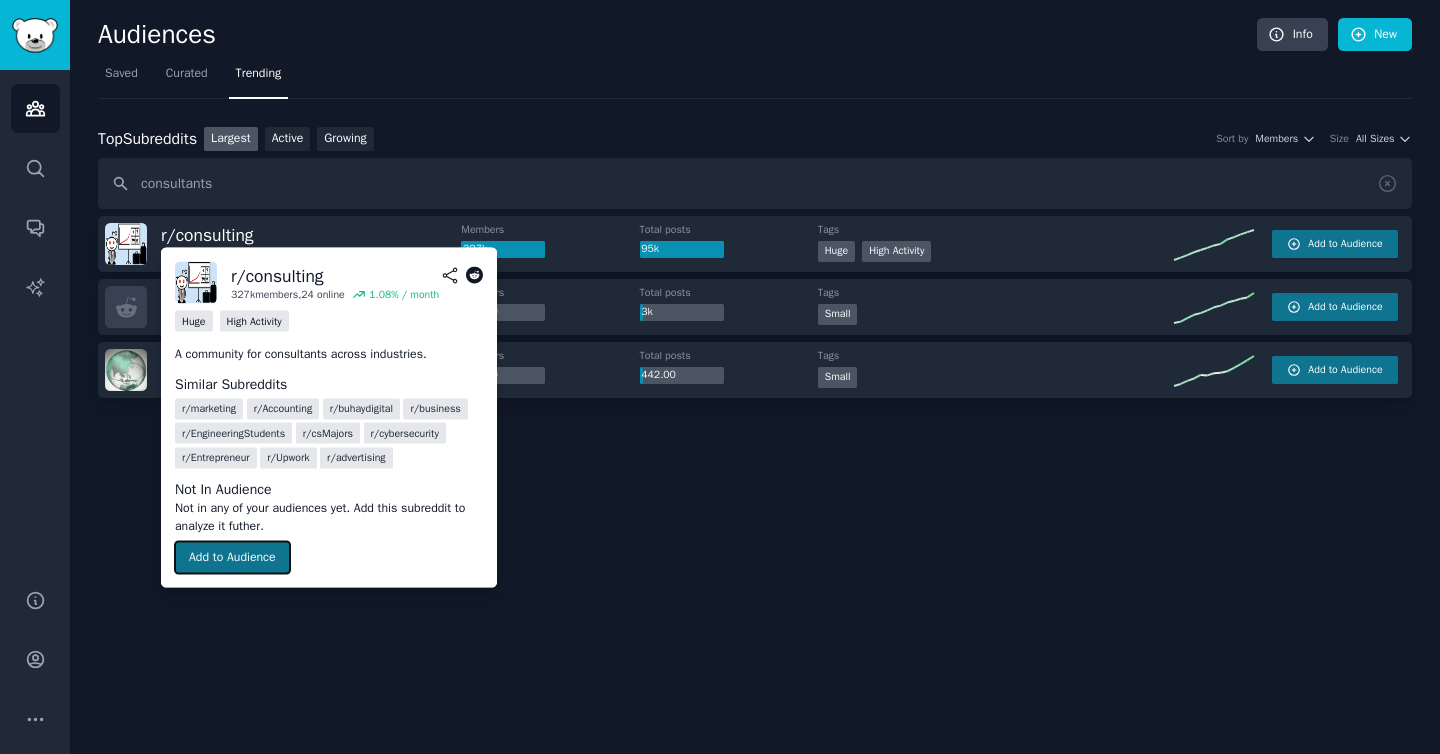 click on "Add to Audience" at bounding box center [232, 558] 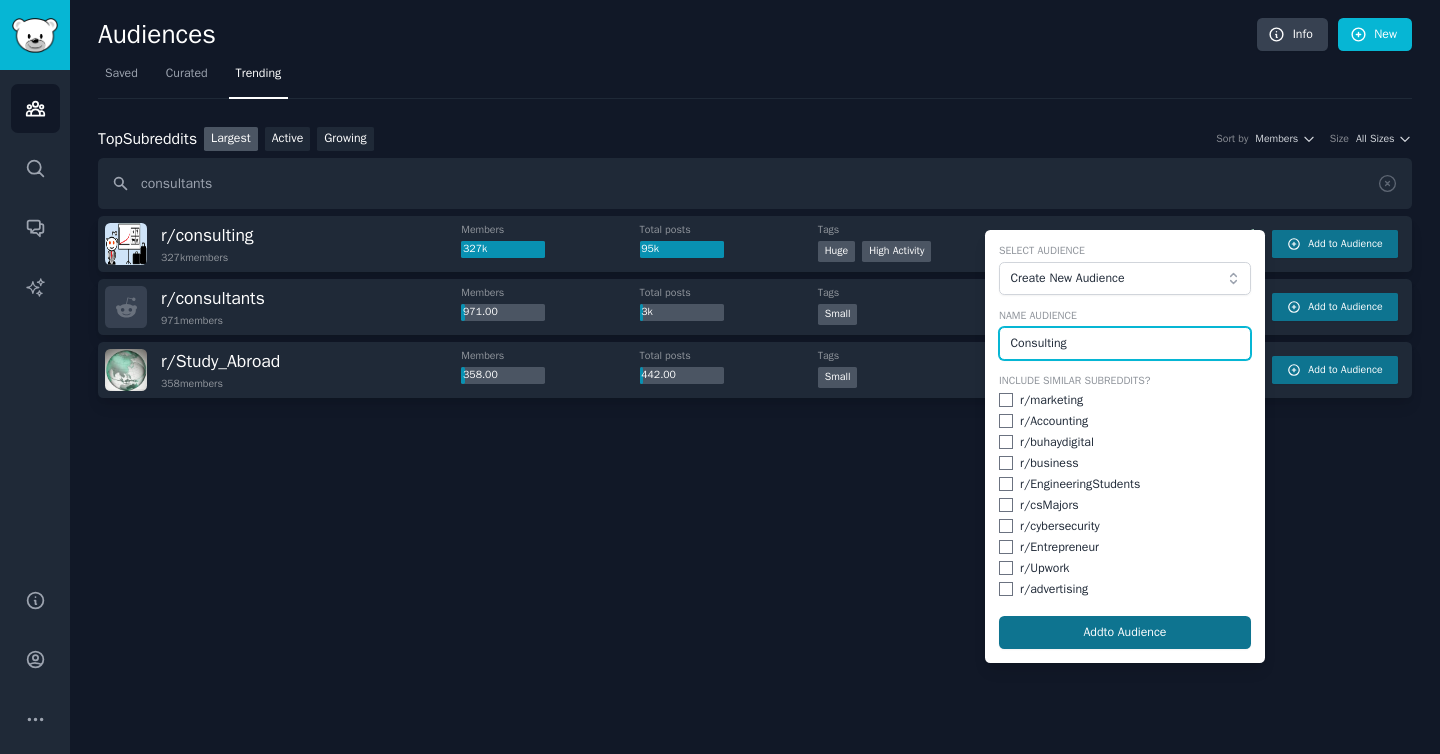 type on "Consulting" 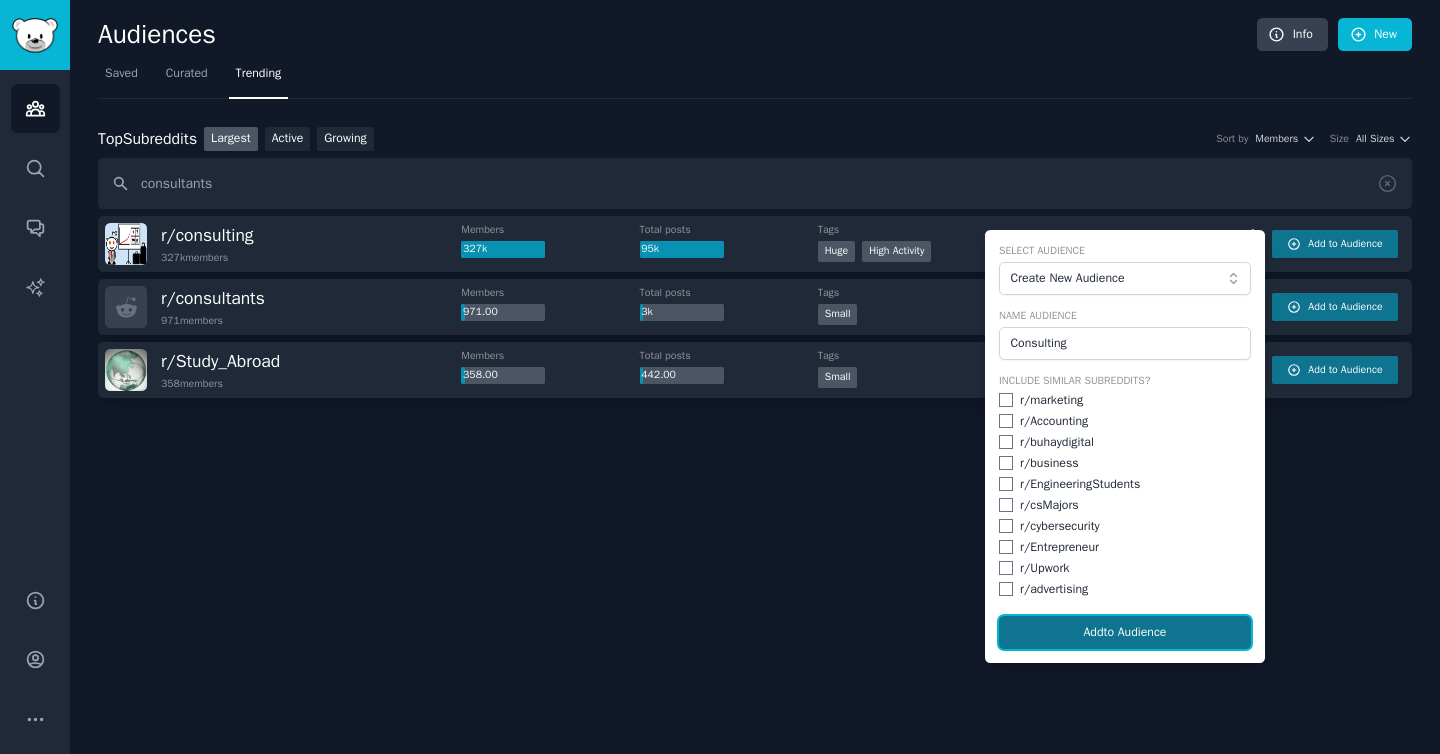 click on "Add  to Audience" at bounding box center [1125, 633] 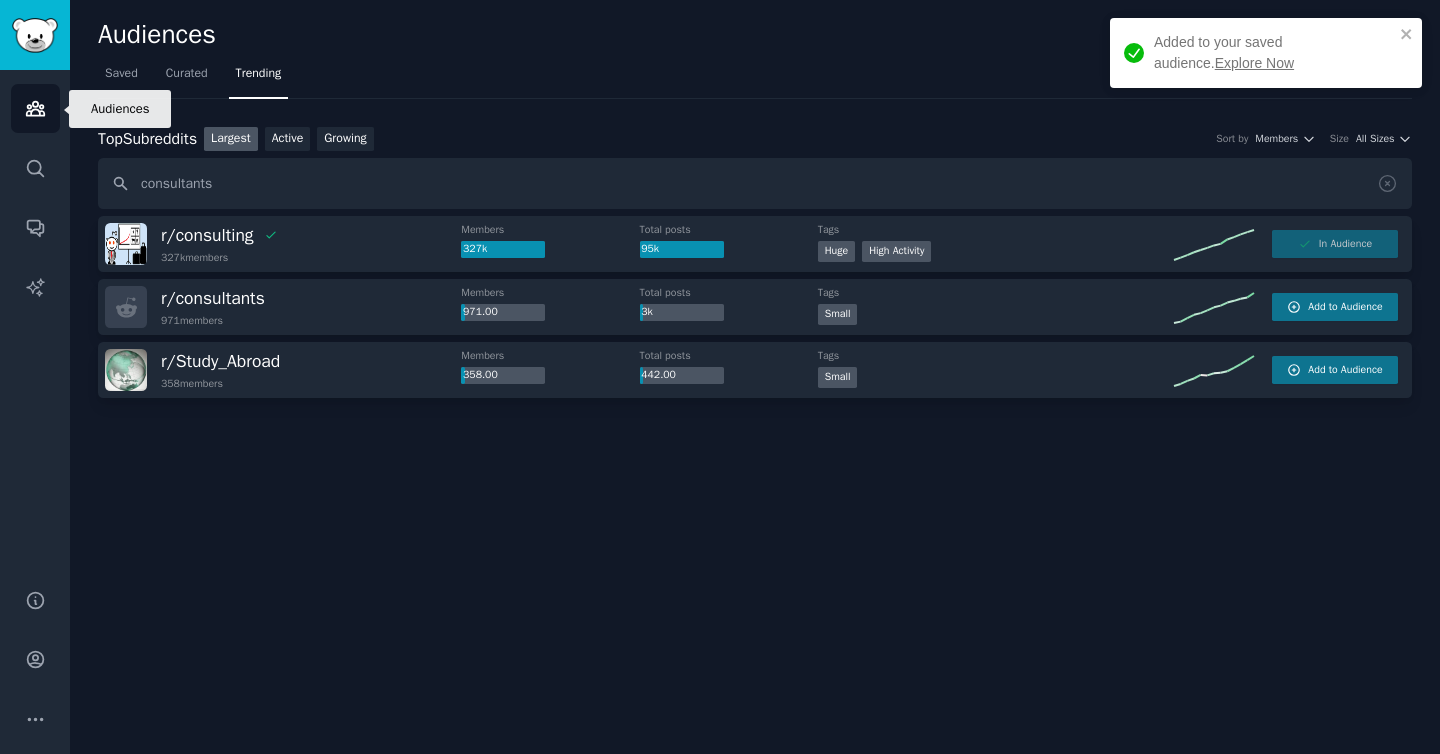 click 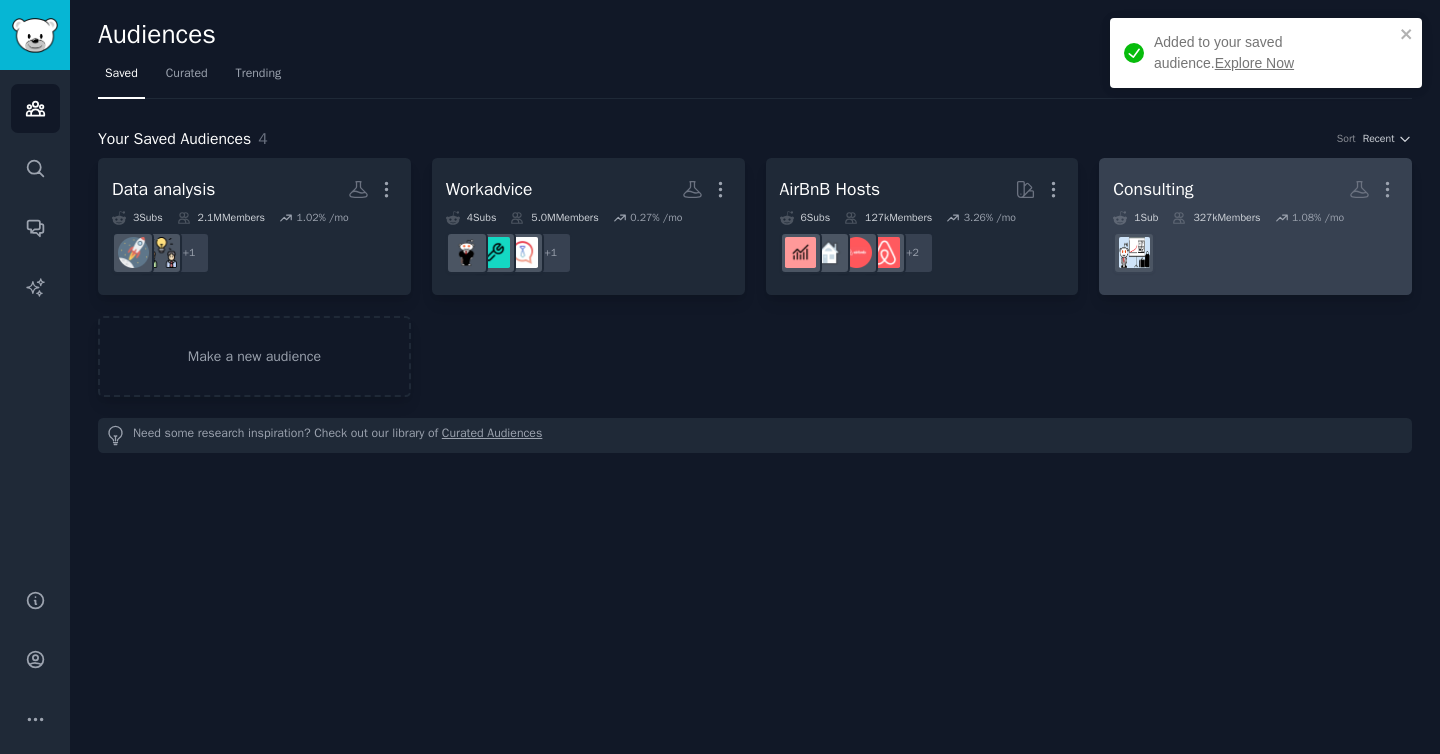 click on "Consulting" at bounding box center (1153, 189) 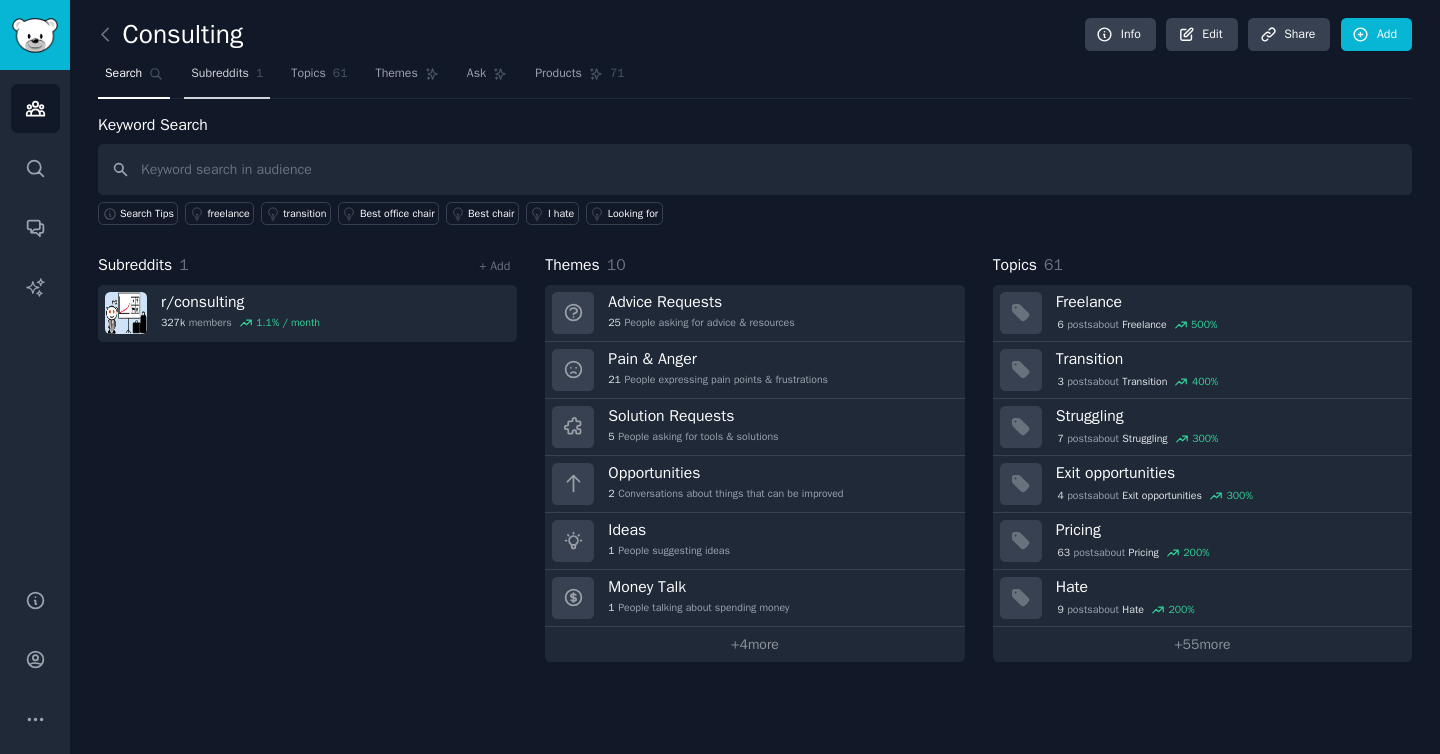 click on "Subreddits" at bounding box center (220, 74) 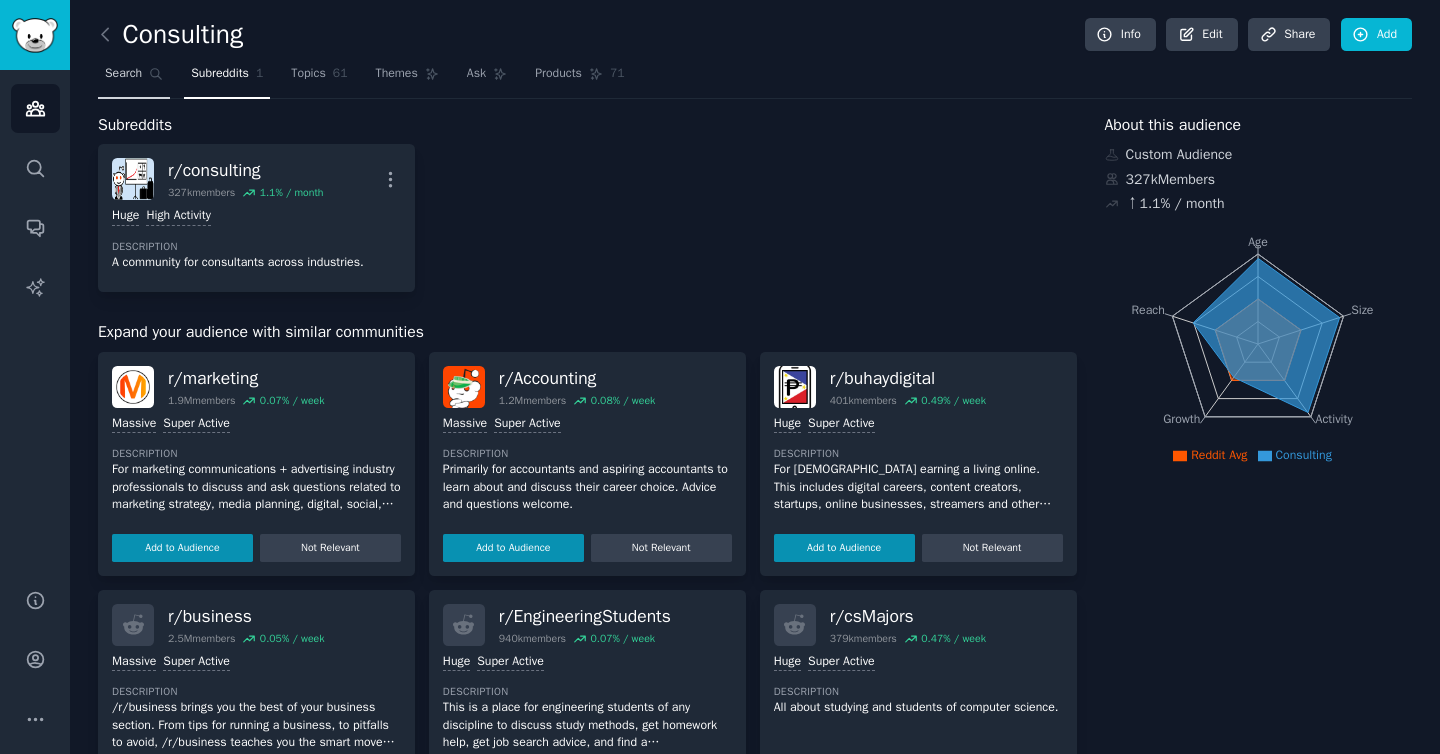 click on "Search" at bounding box center (123, 74) 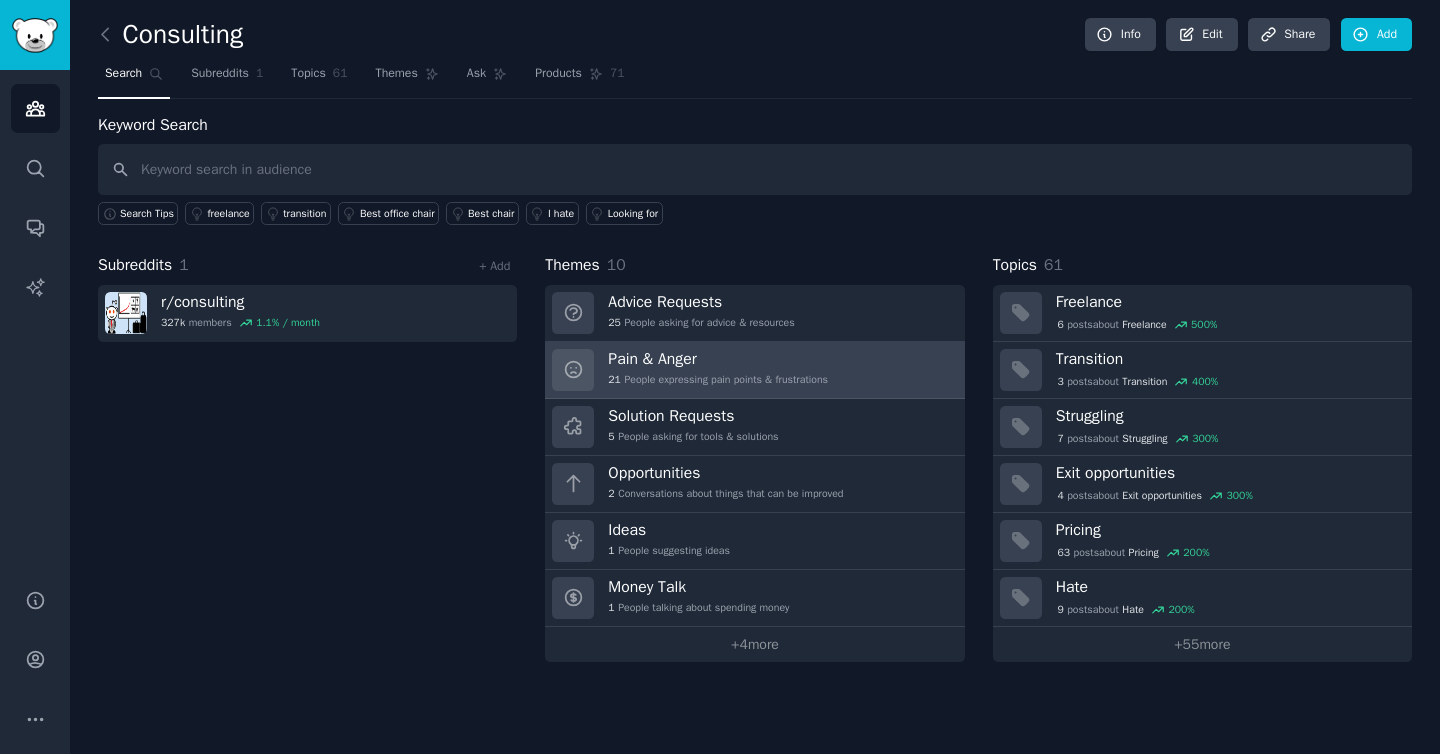 click on "21 People expressing pain points & frustrations" at bounding box center (718, 380) 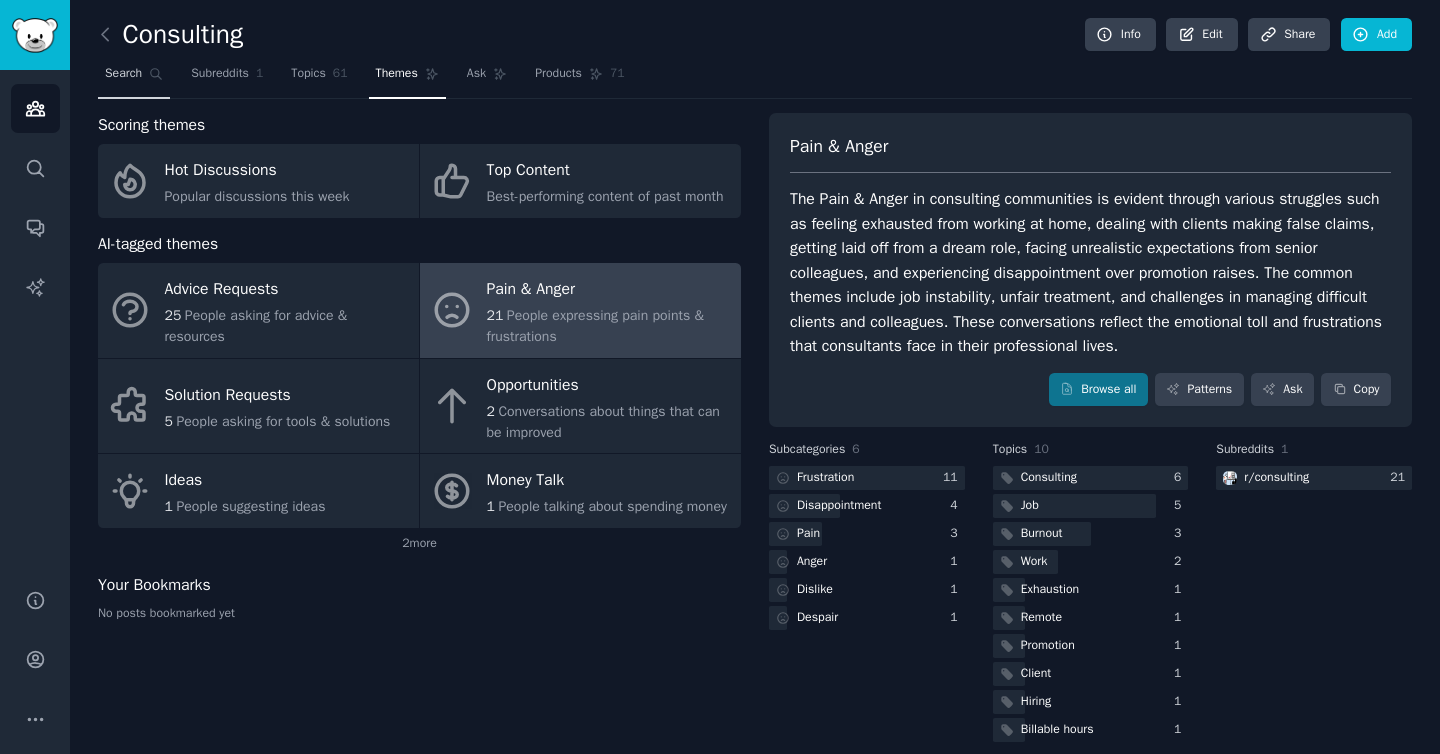 click on "Search" at bounding box center (134, 78) 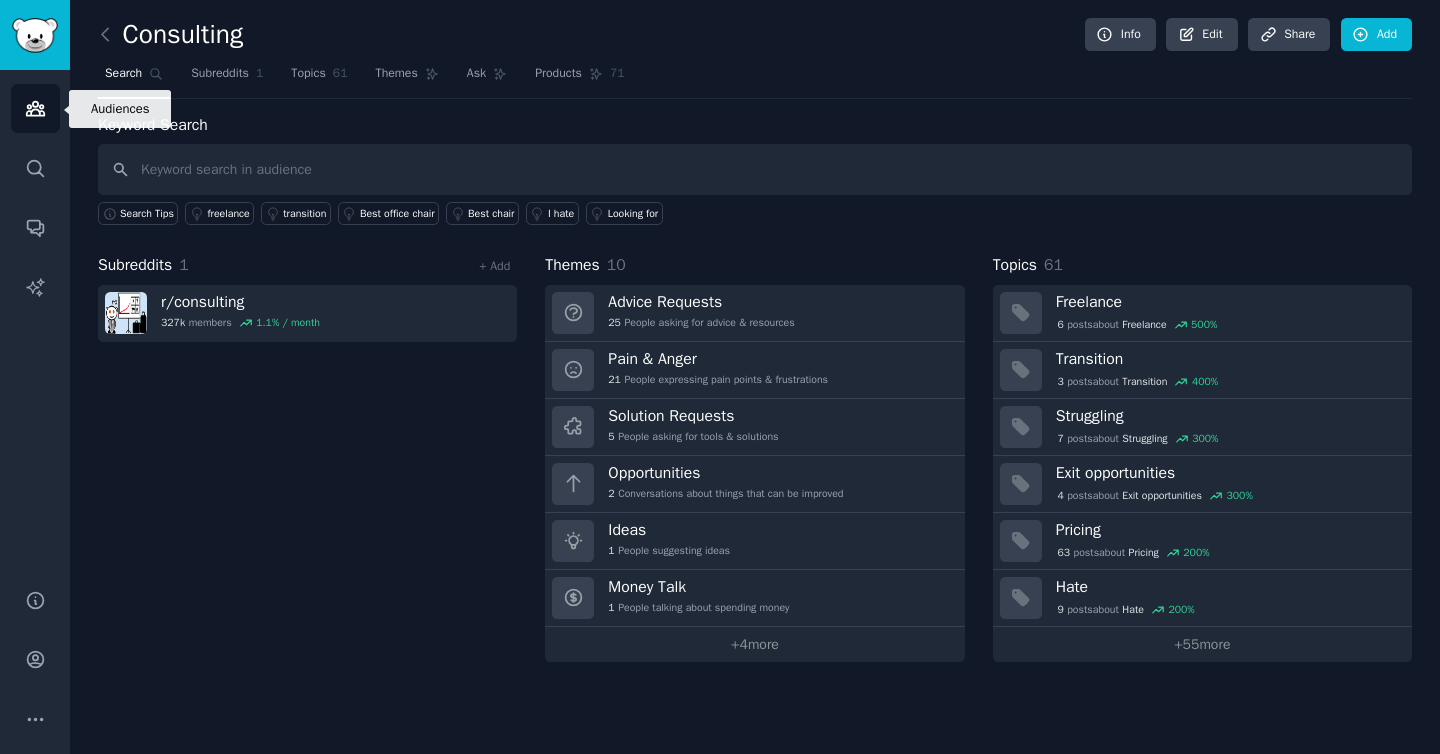 click on "Audiences" at bounding box center (35, 108) 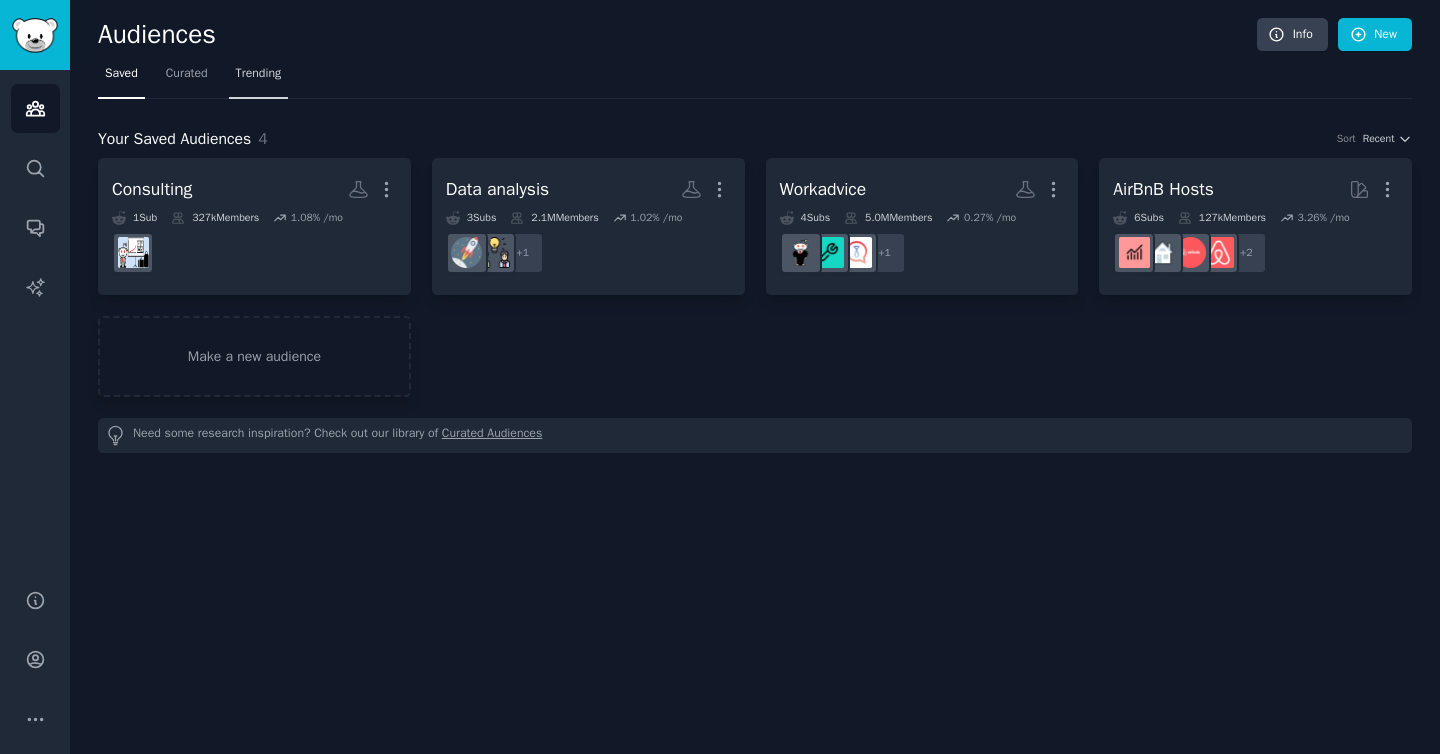 click on "Trending" at bounding box center [259, 78] 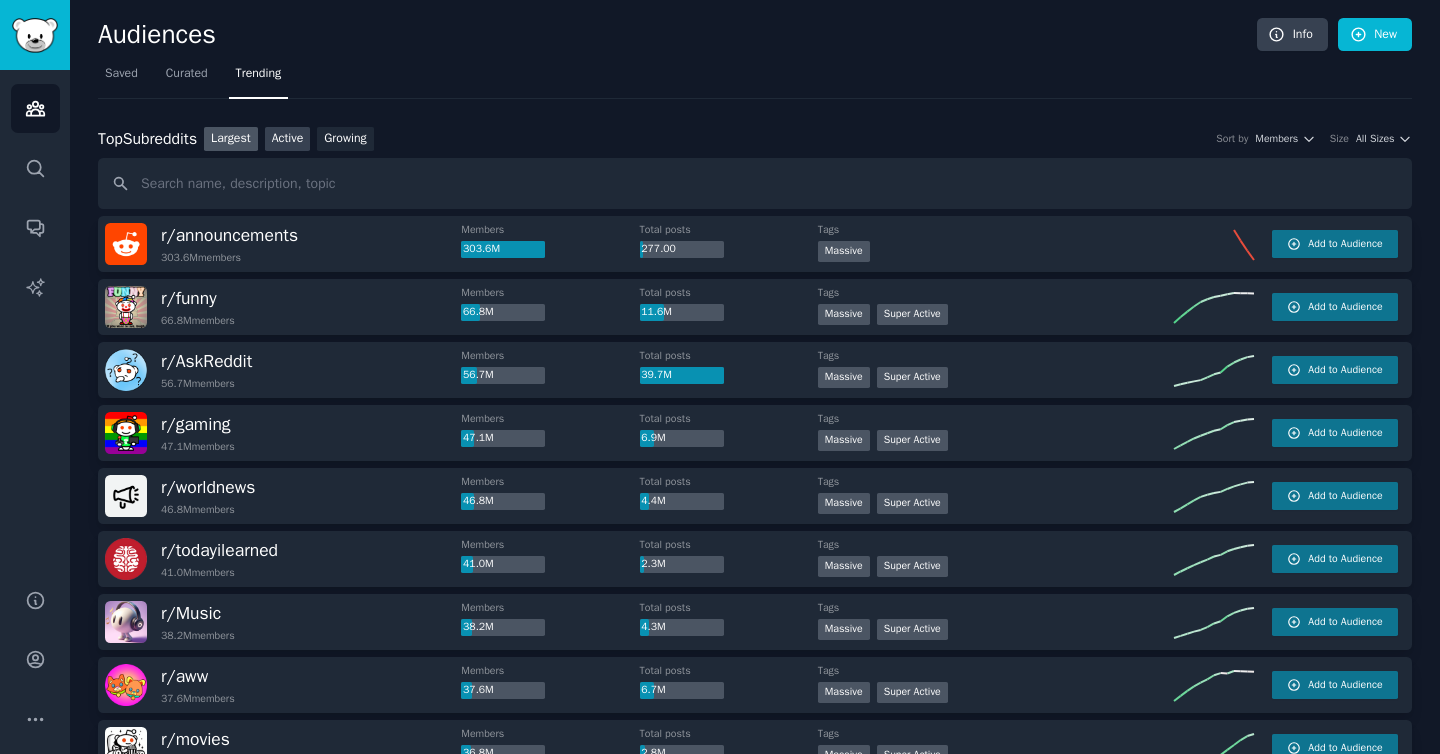 click on "Active" at bounding box center (288, 139) 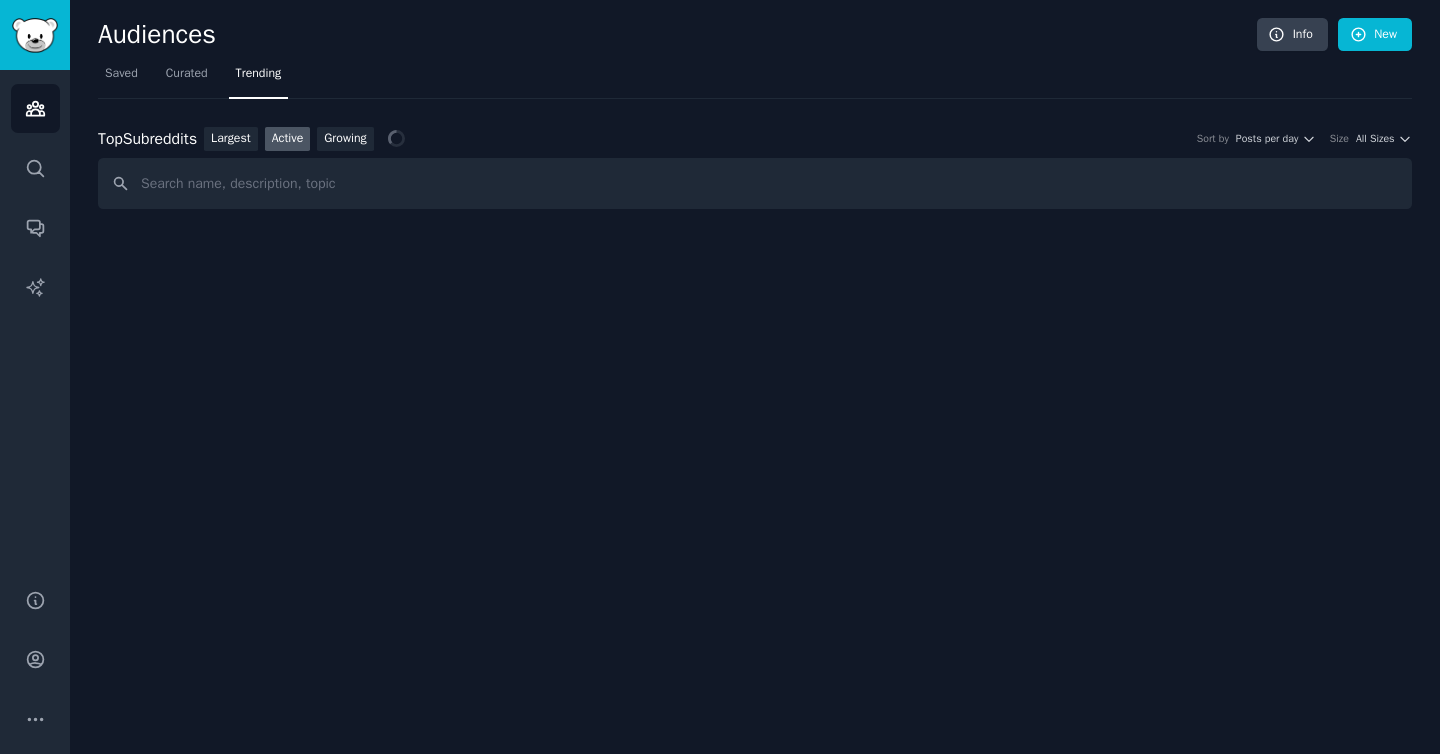 click on "Audiences Info New Saved Curated Trending Top   Subreddits Top Subreddits Largest Active Growing Sort by Posts per day Size All Sizes" 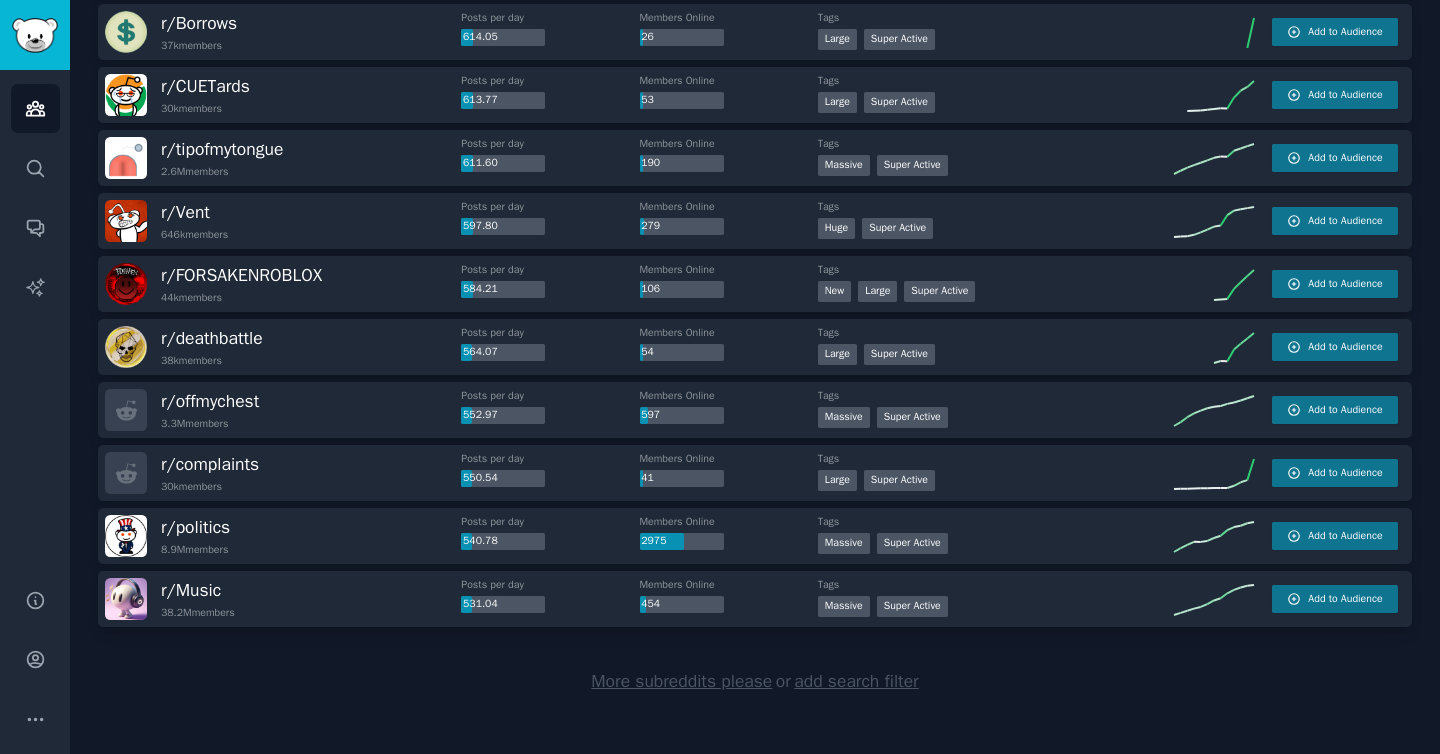 scroll, scrollTop: 2742, scrollLeft: 0, axis: vertical 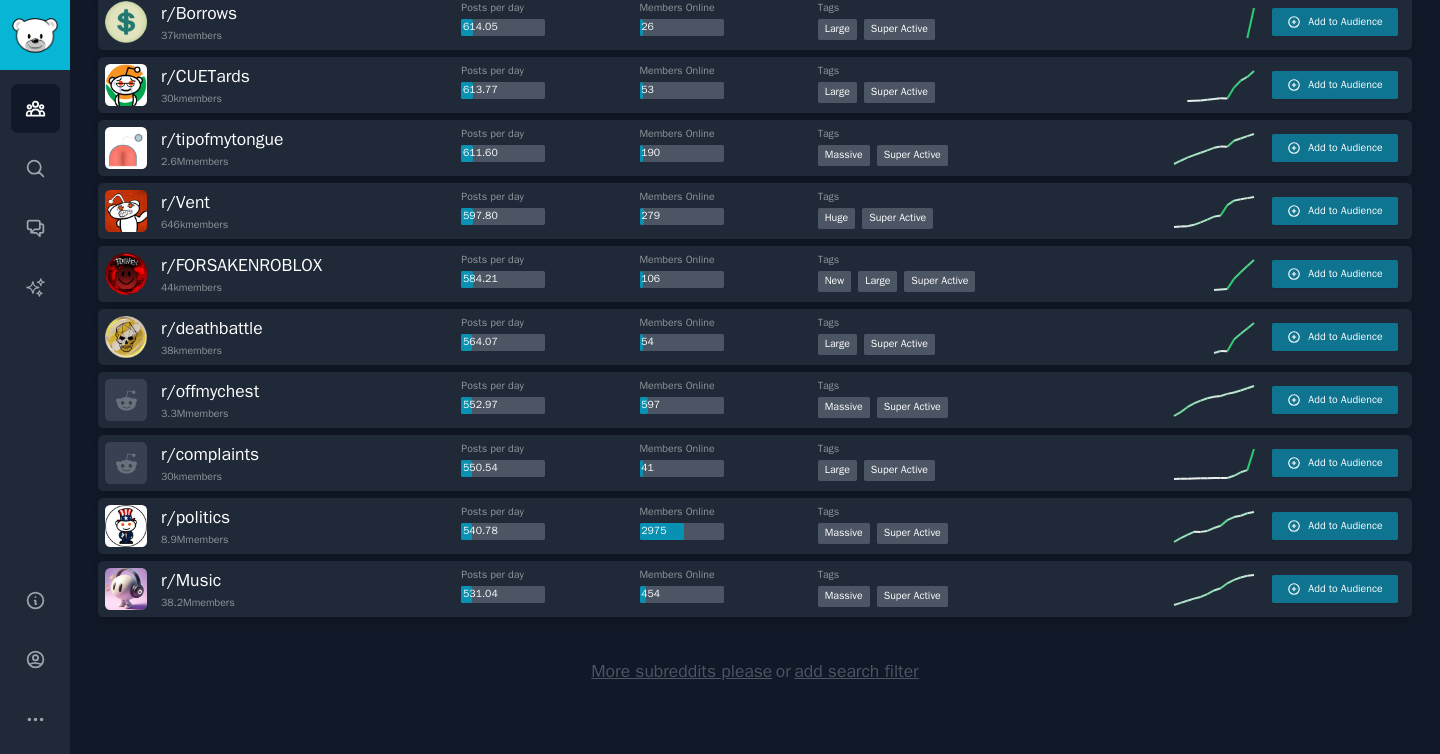 click on "More subreddits please" at bounding box center (681, 671) 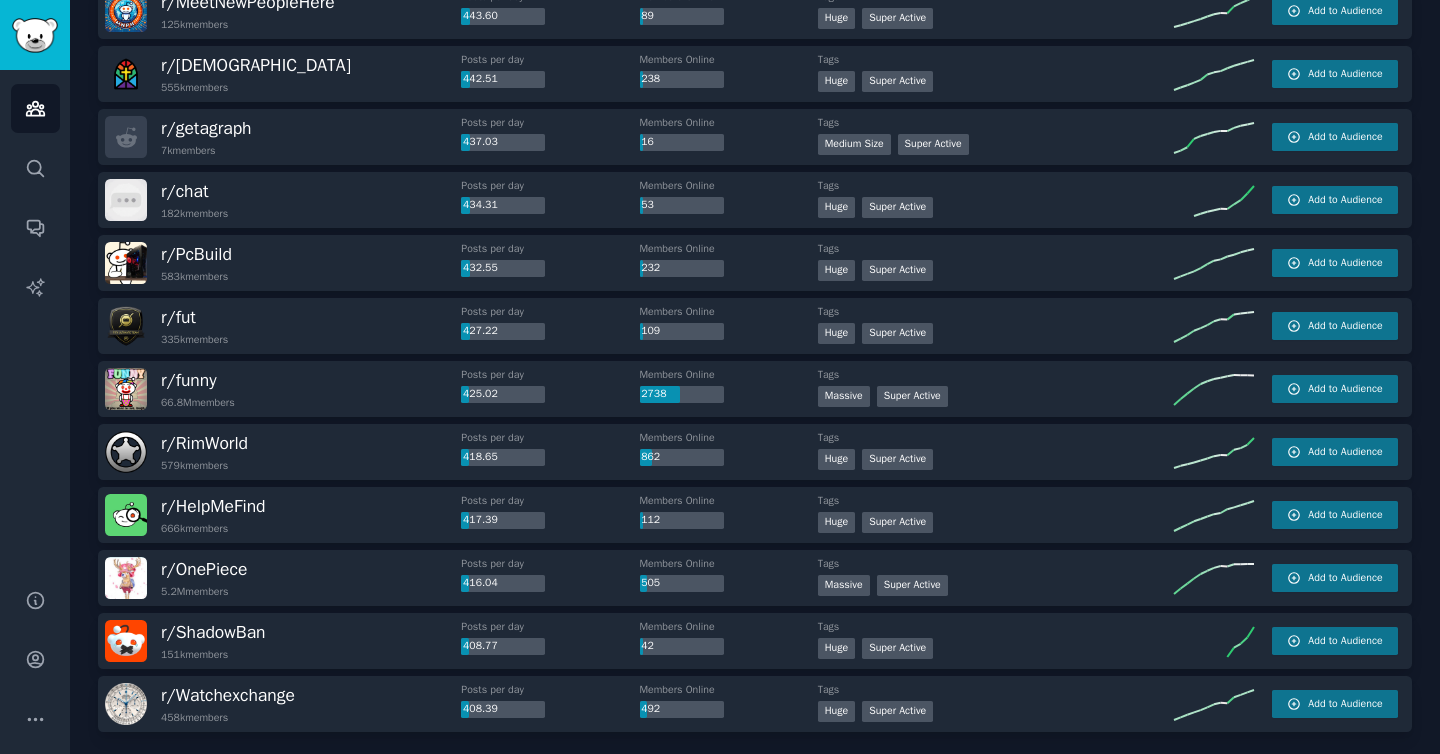 scroll, scrollTop: 5892, scrollLeft: 0, axis: vertical 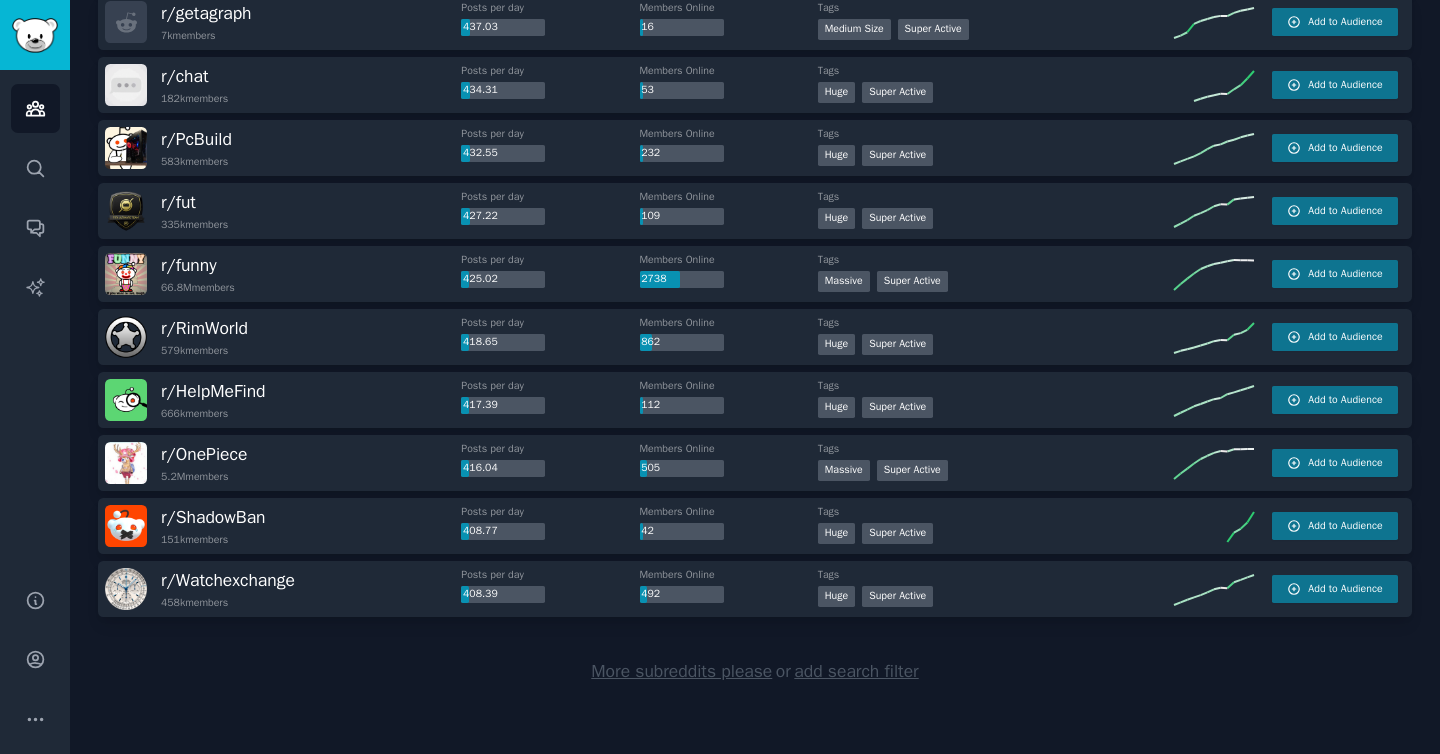 click on "More subreddits please" at bounding box center (681, 671) 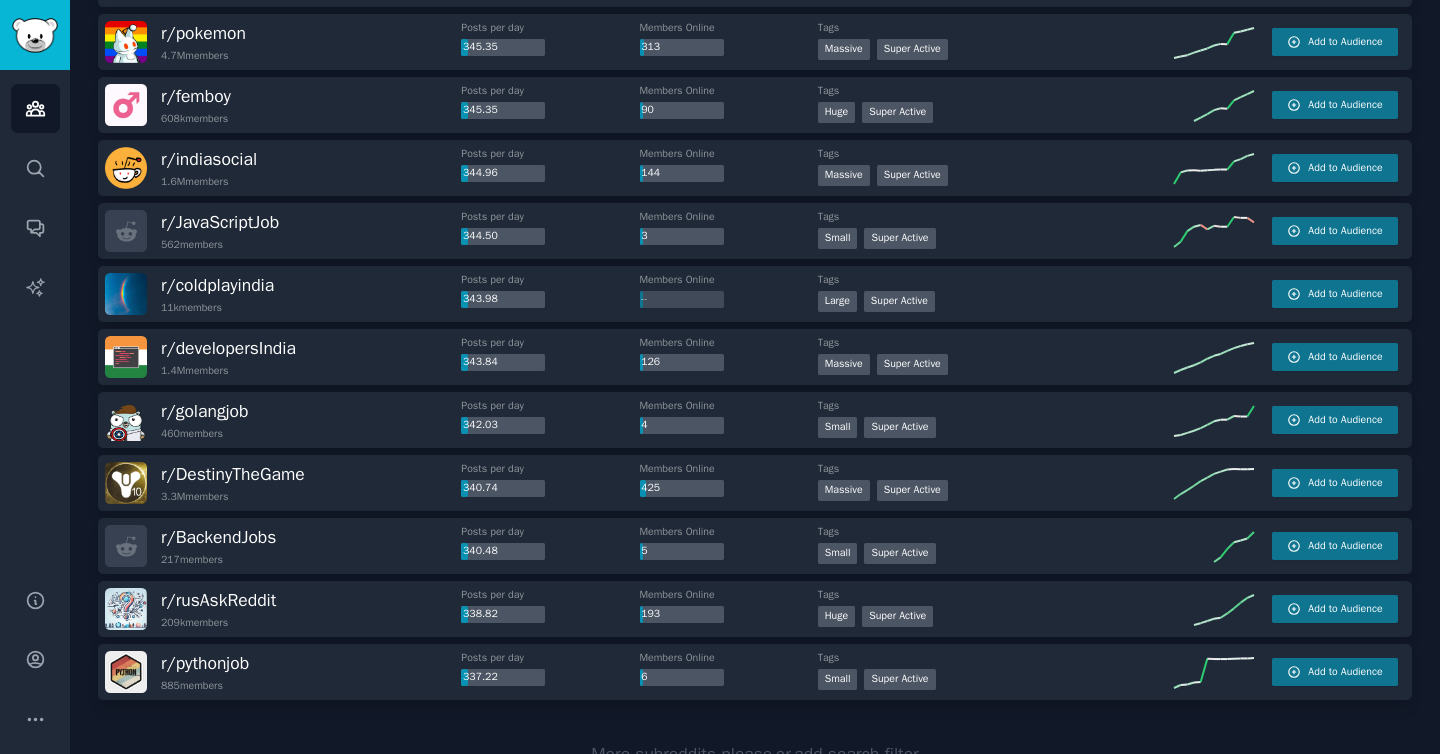 scroll, scrollTop: 9042, scrollLeft: 0, axis: vertical 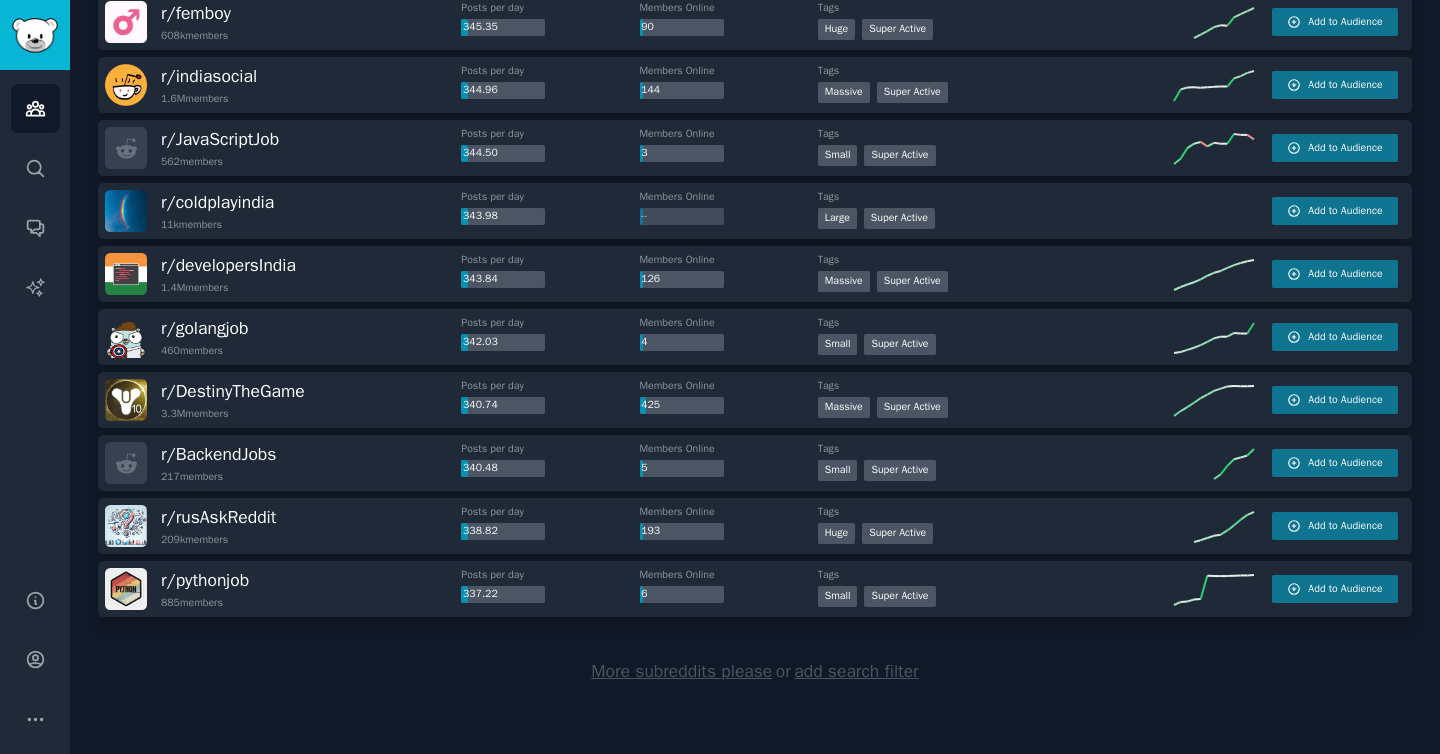 click on "More subreddits please" at bounding box center (681, 671) 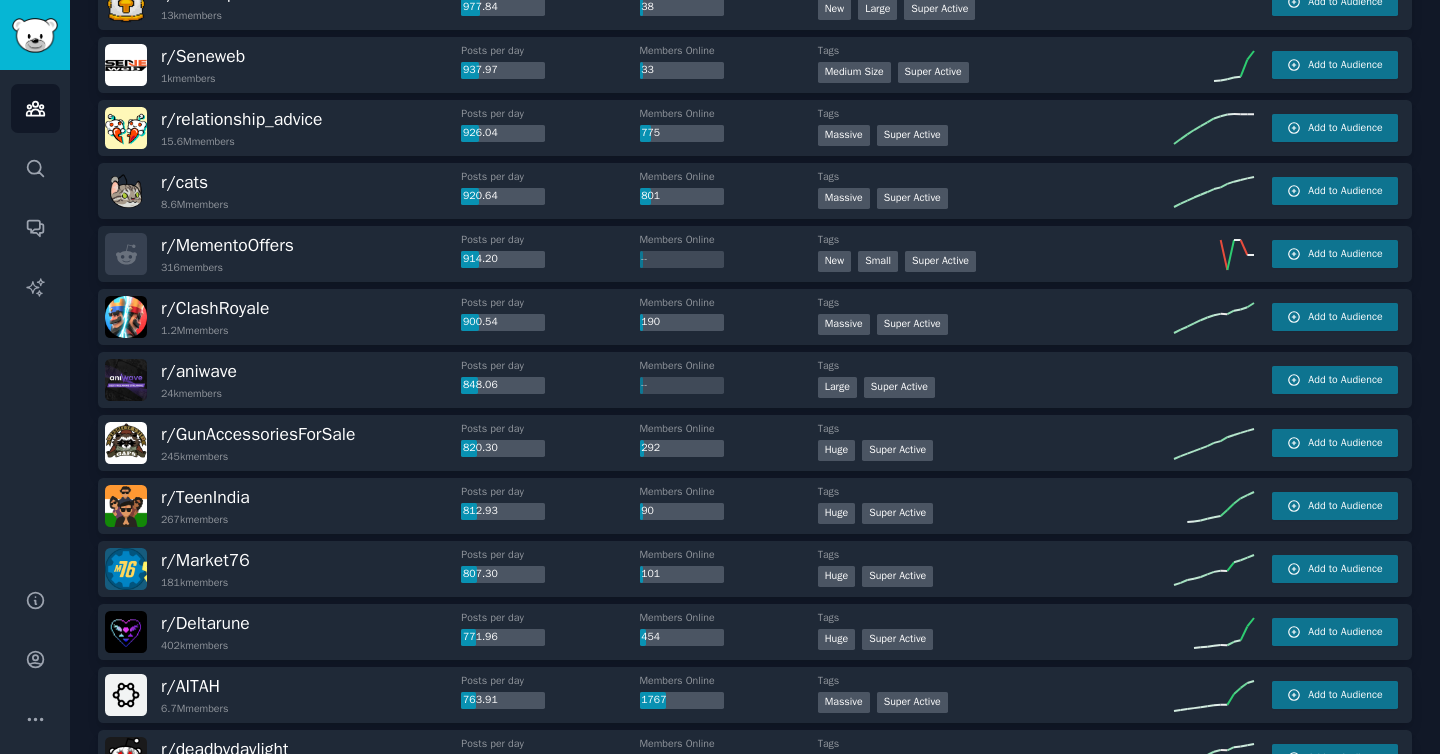 scroll, scrollTop: 0, scrollLeft: 0, axis: both 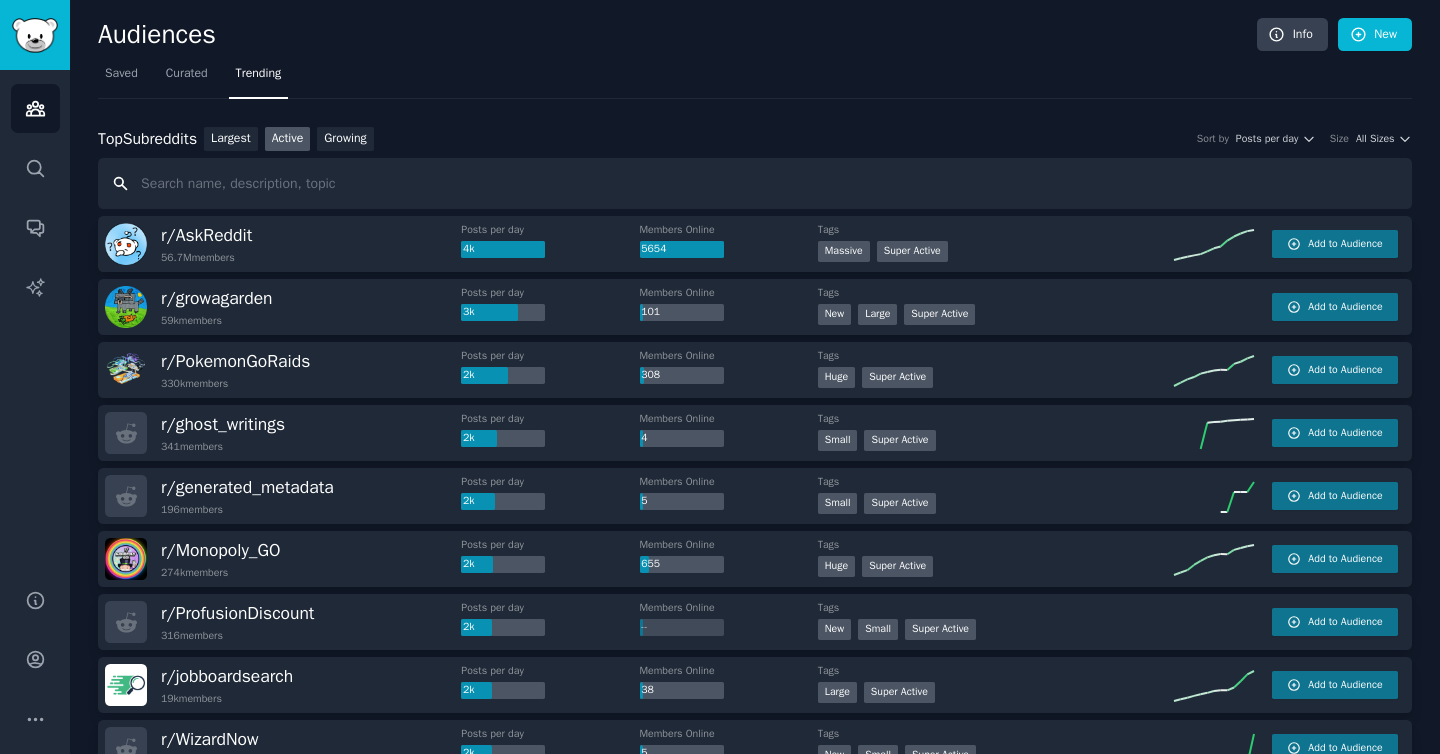 click at bounding box center (755, 183) 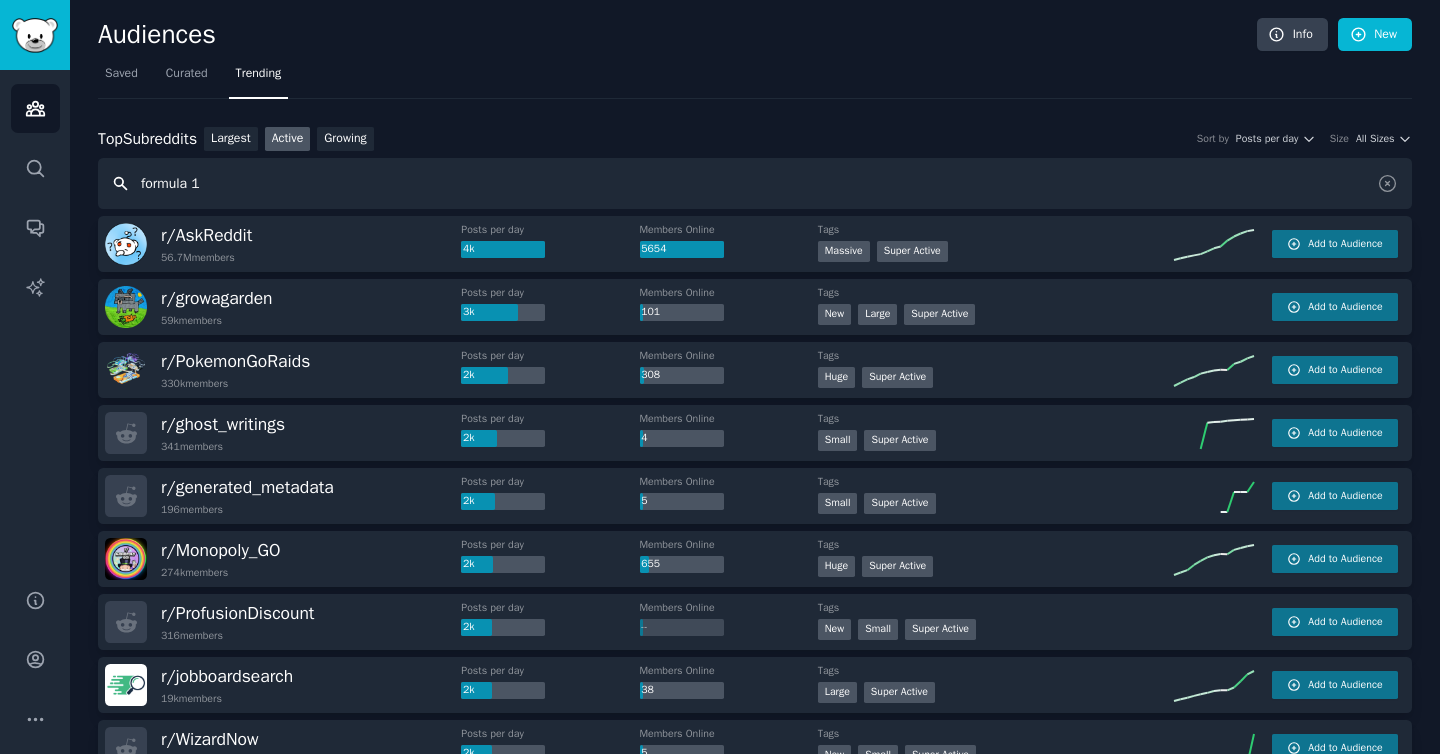 type on "formula 1" 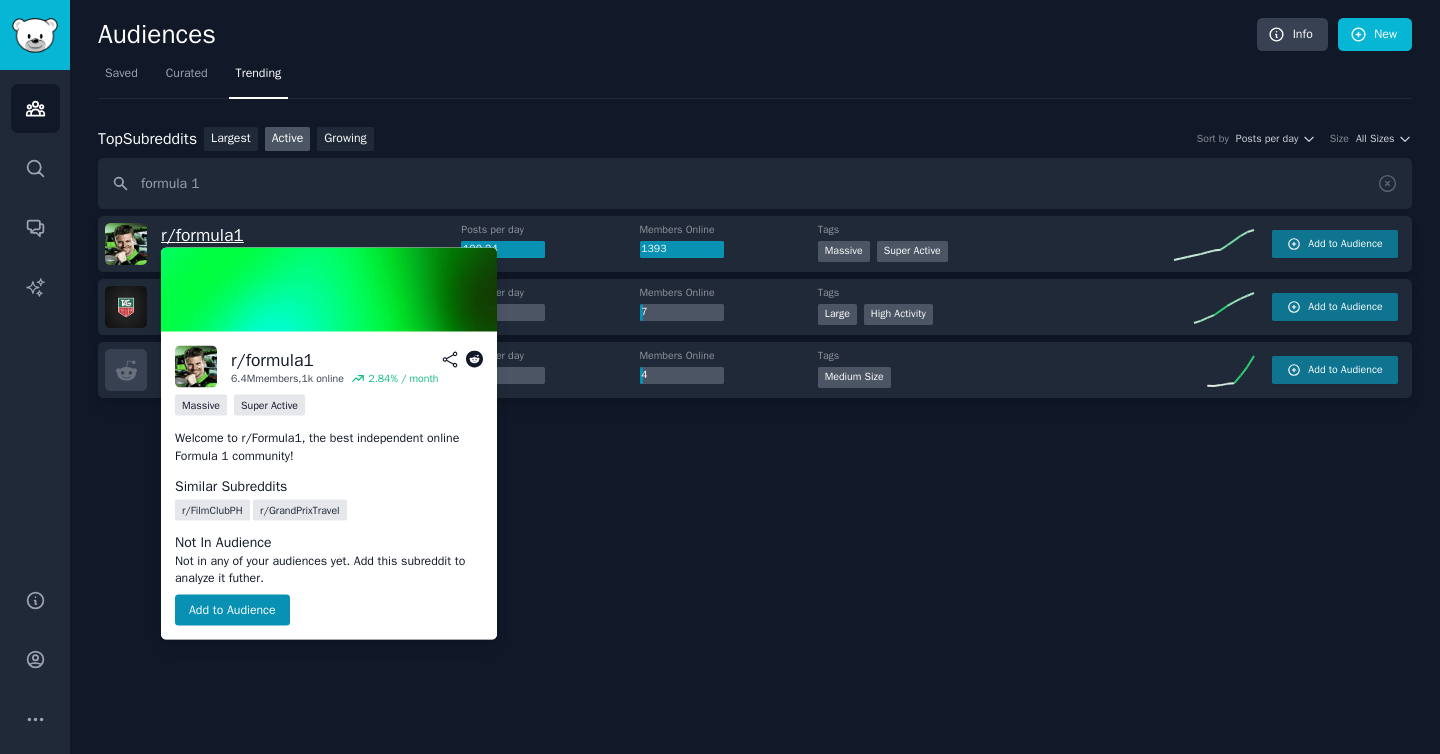 click on "r/ formula1" at bounding box center (202, 235) 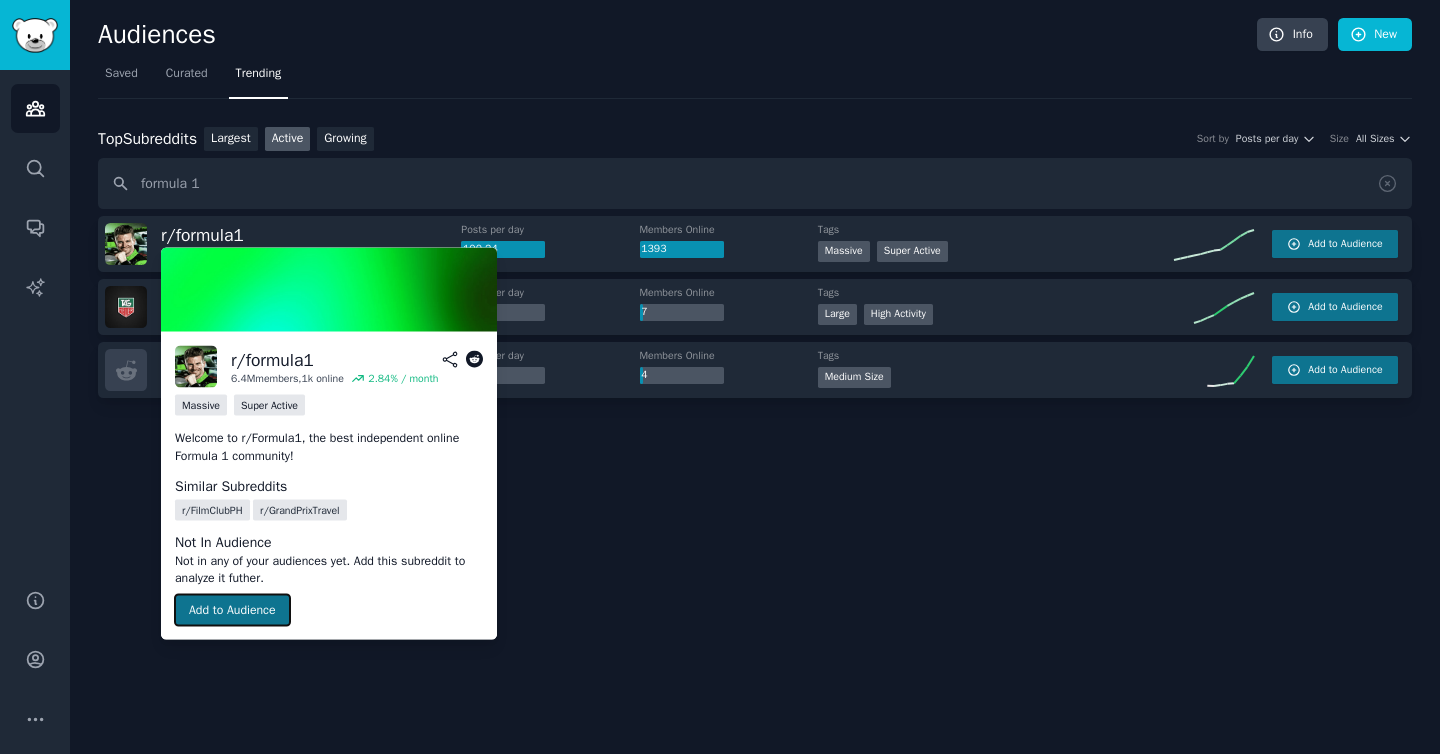 click on "Add to Audience" at bounding box center [232, 610] 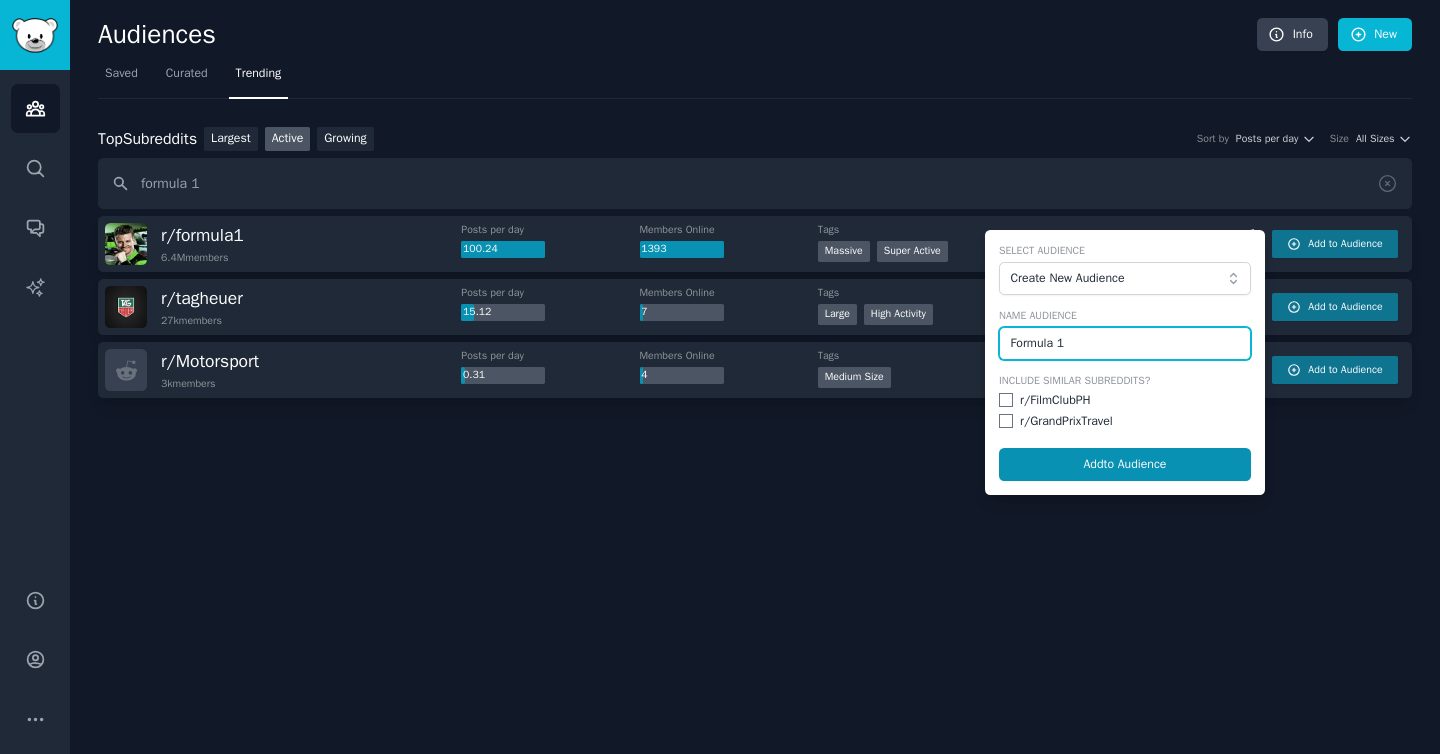 type on "Formula 1" 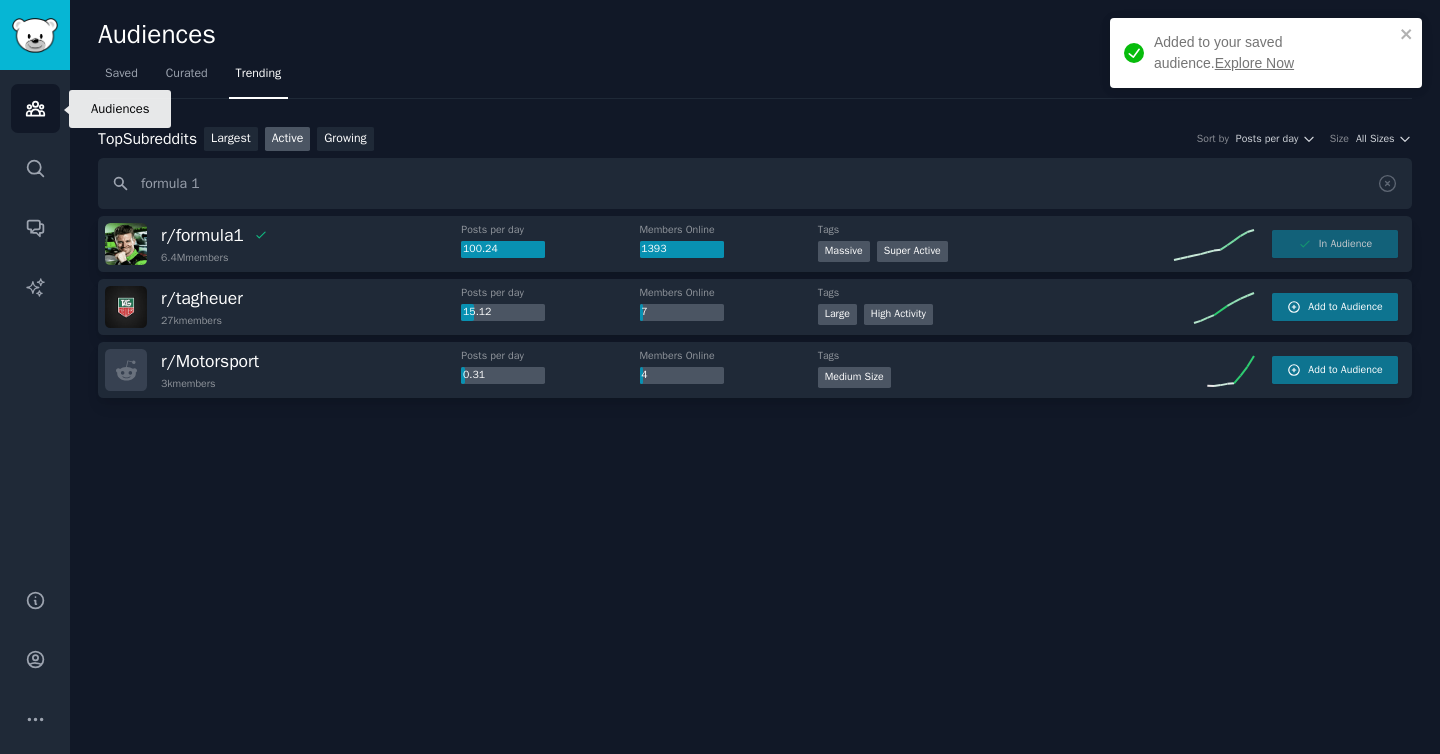 click 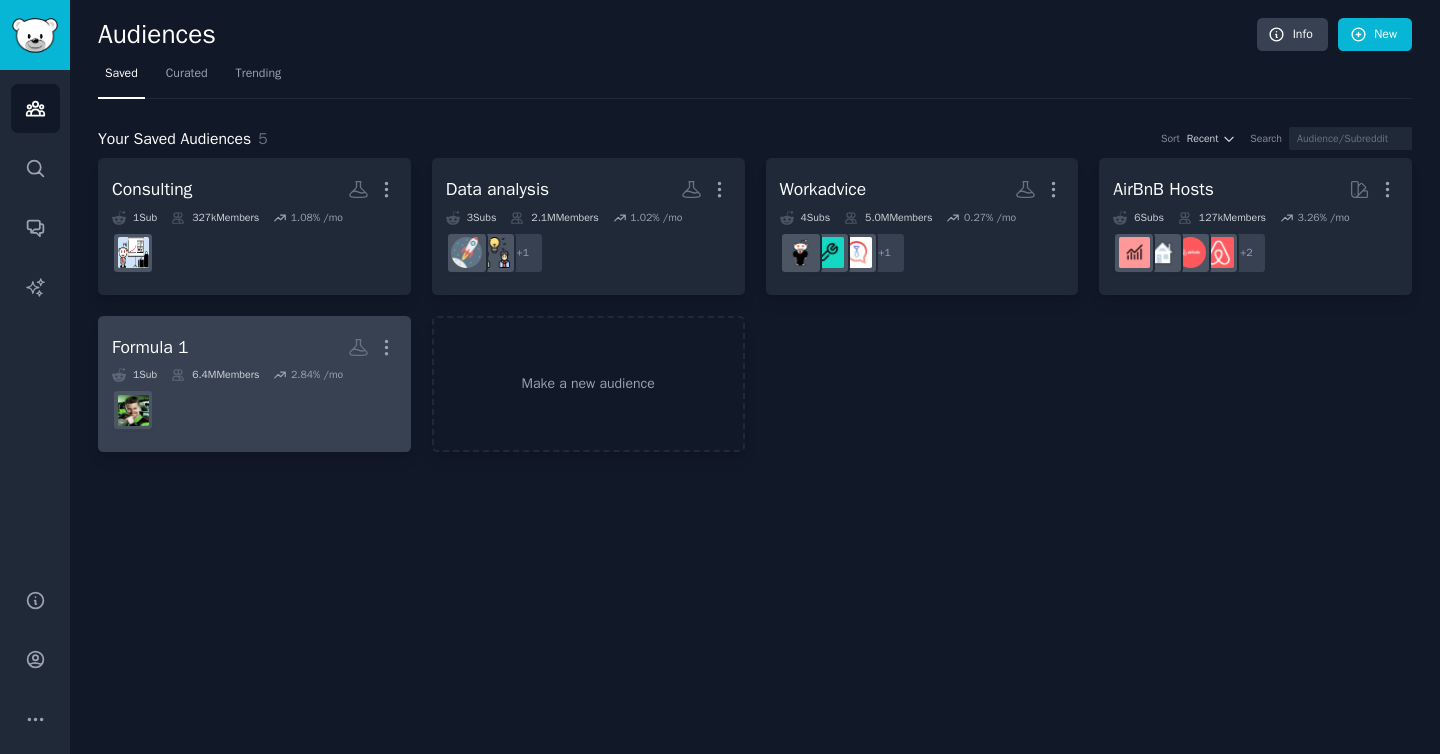 click on "Formula 1 More" at bounding box center (254, 347) 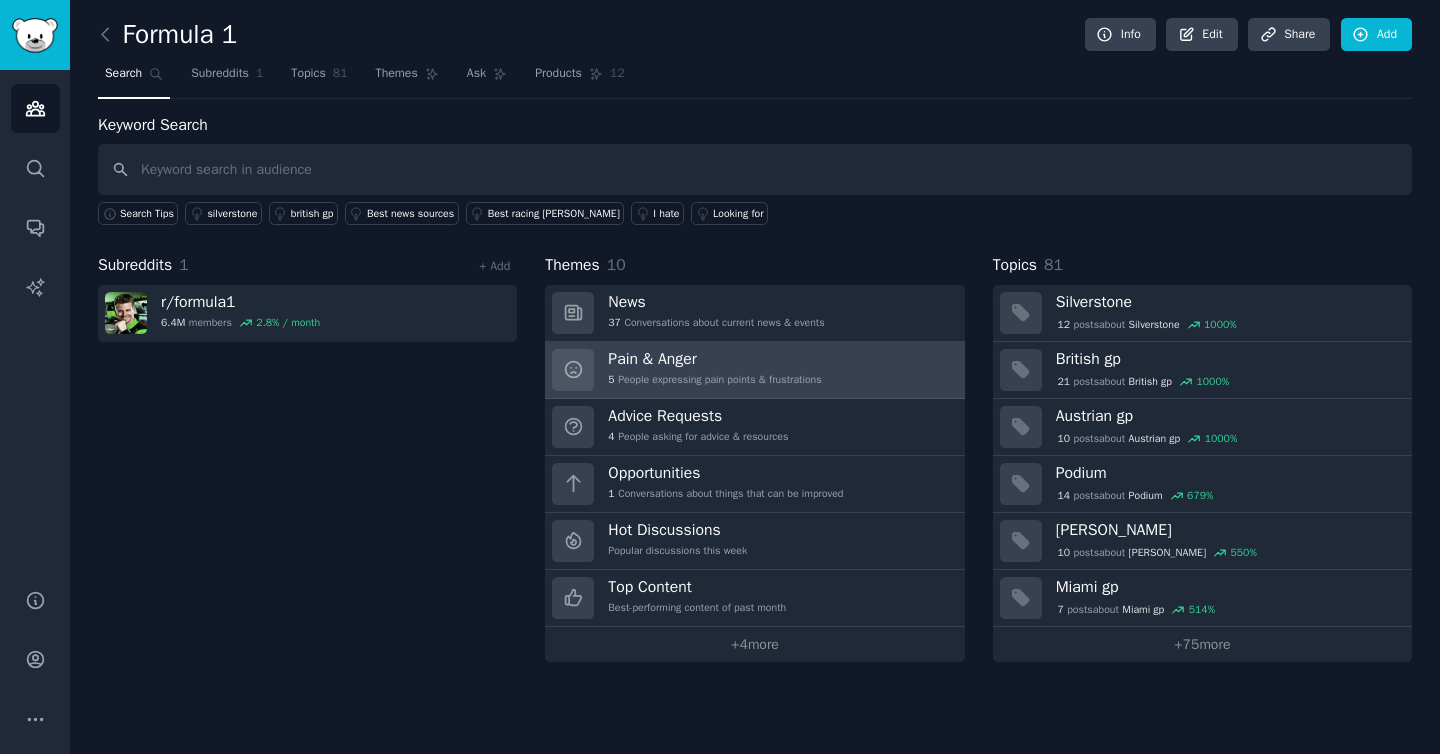 click on "Pain & Anger" at bounding box center (714, 359) 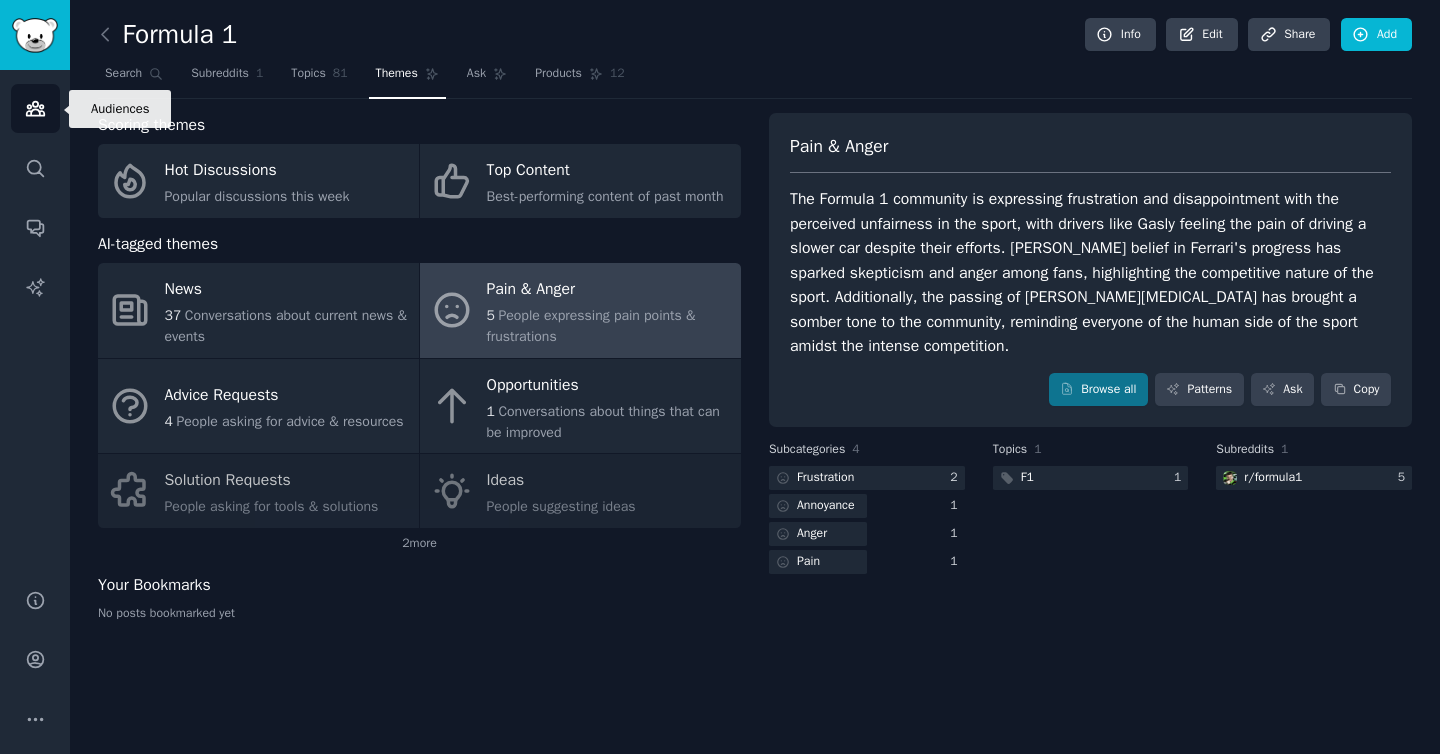 click 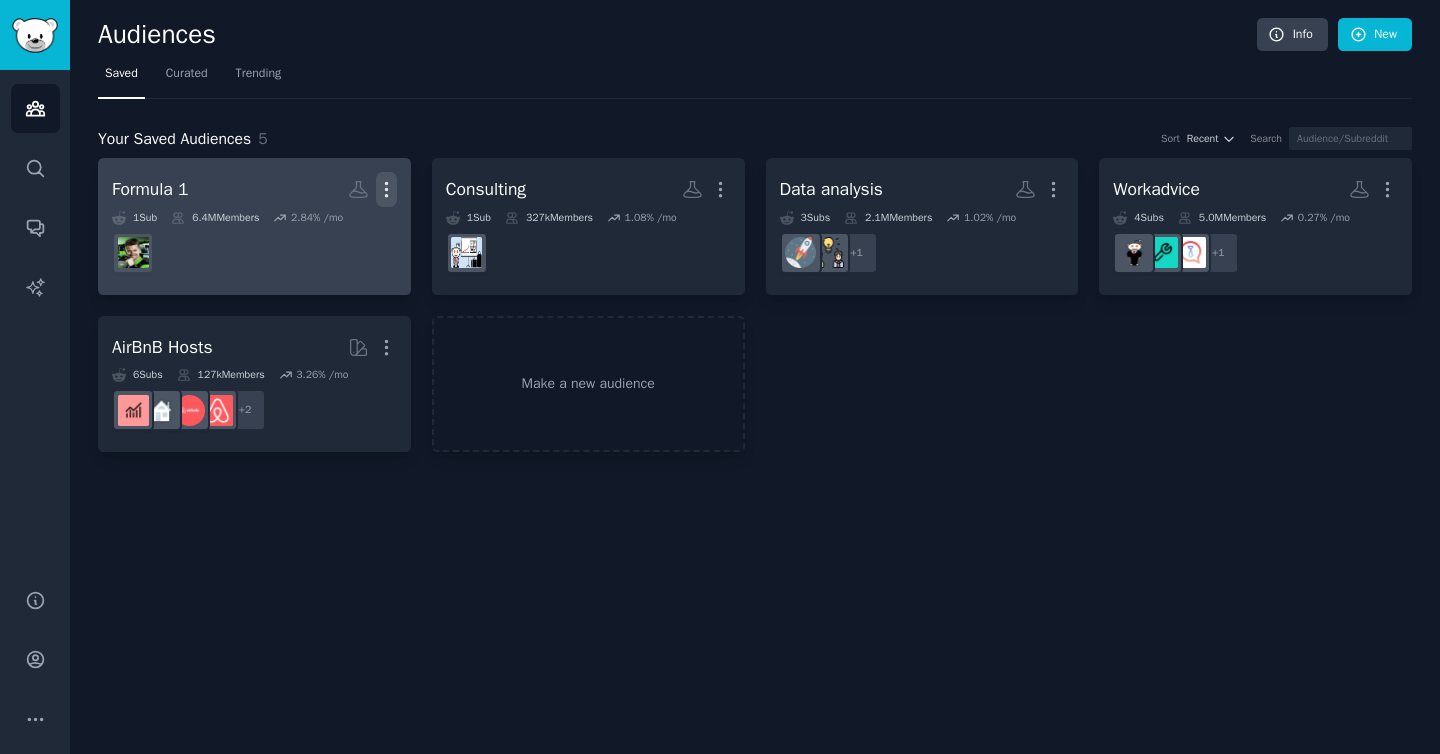 click 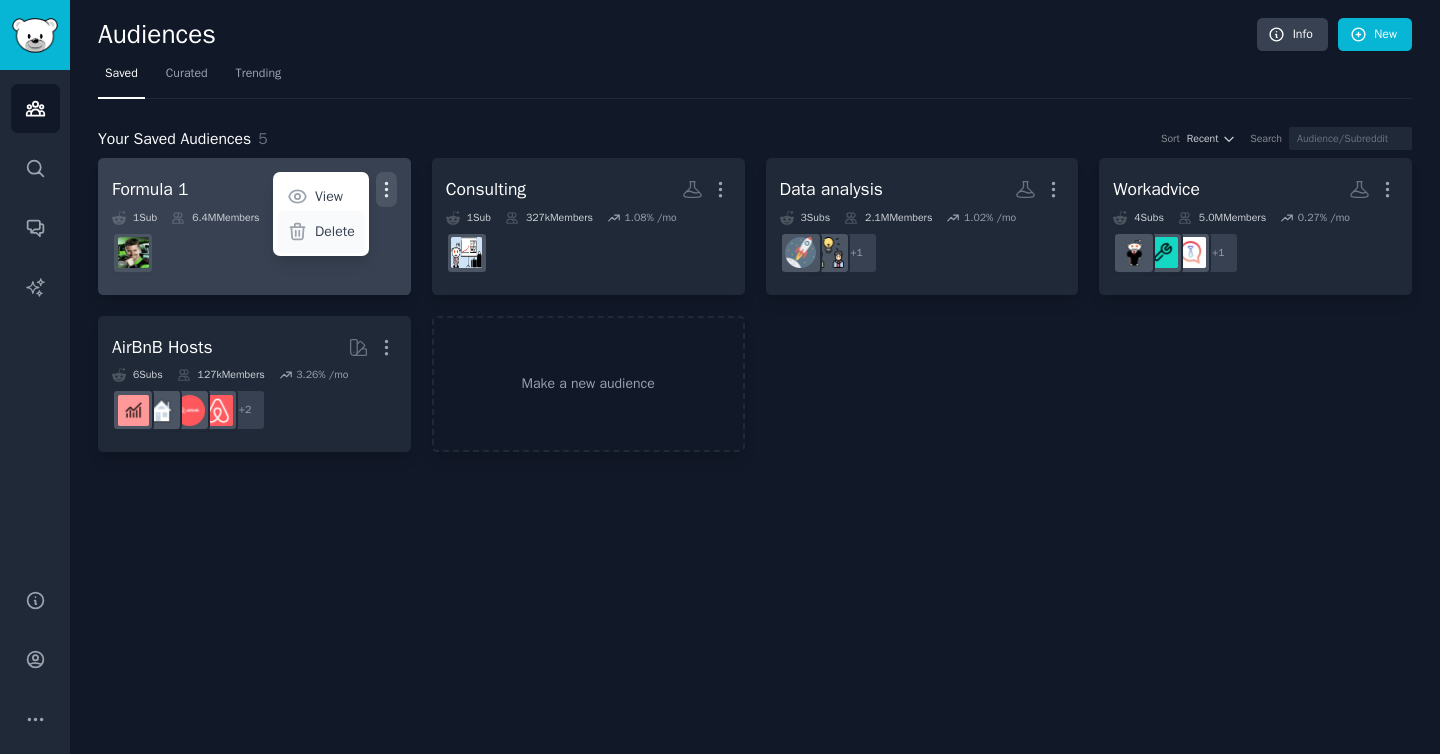 click on "Delete" at bounding box center (335, 231) 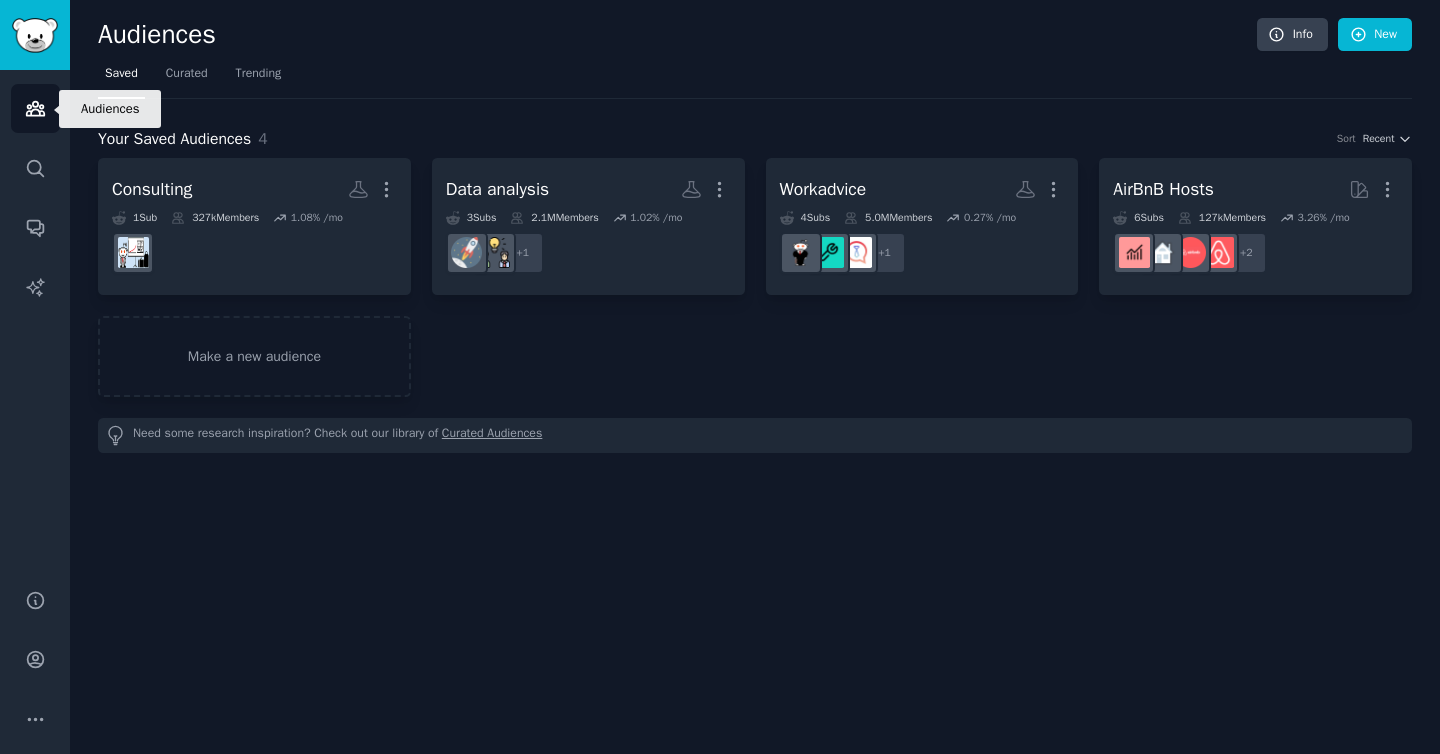 click on "Audiences" at bounding box center [35, 108] 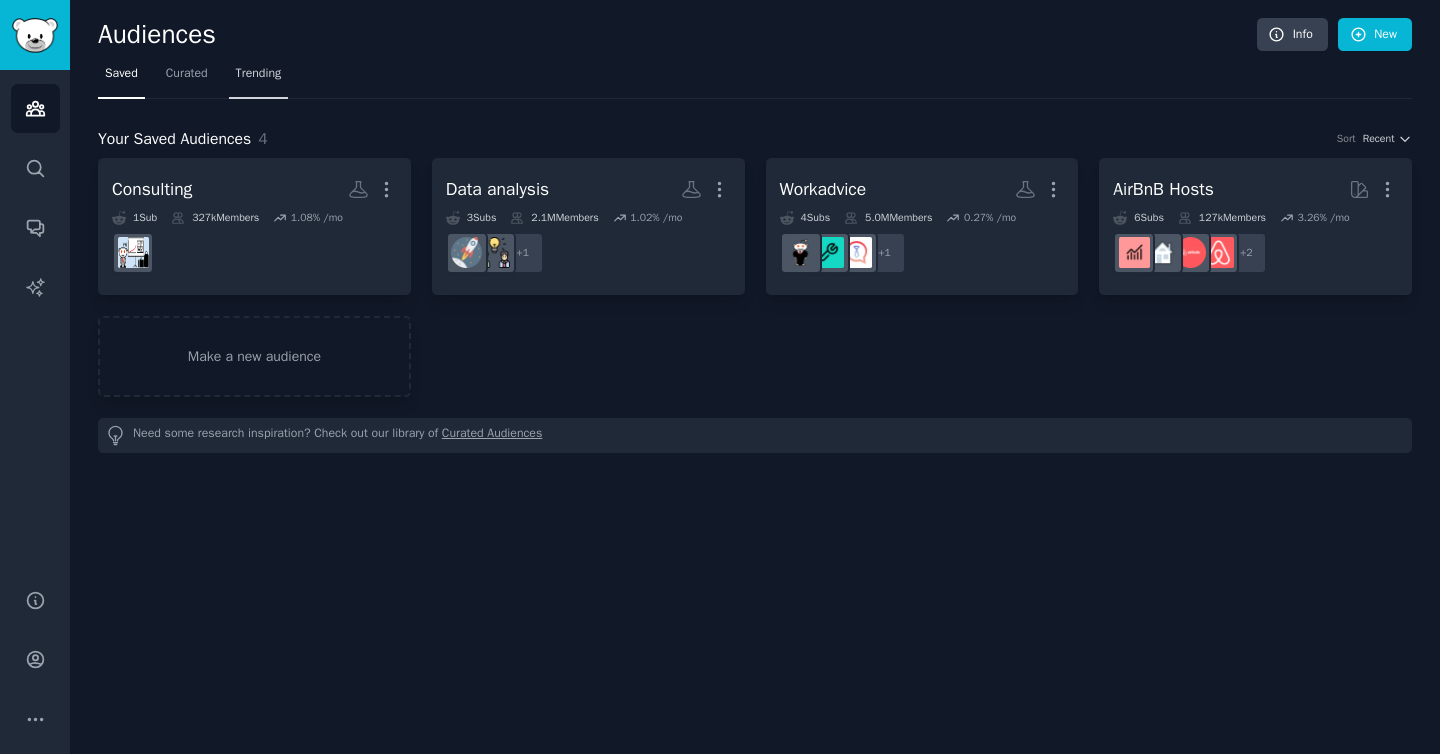 click on "Trending" at bounding box center (259, 74) 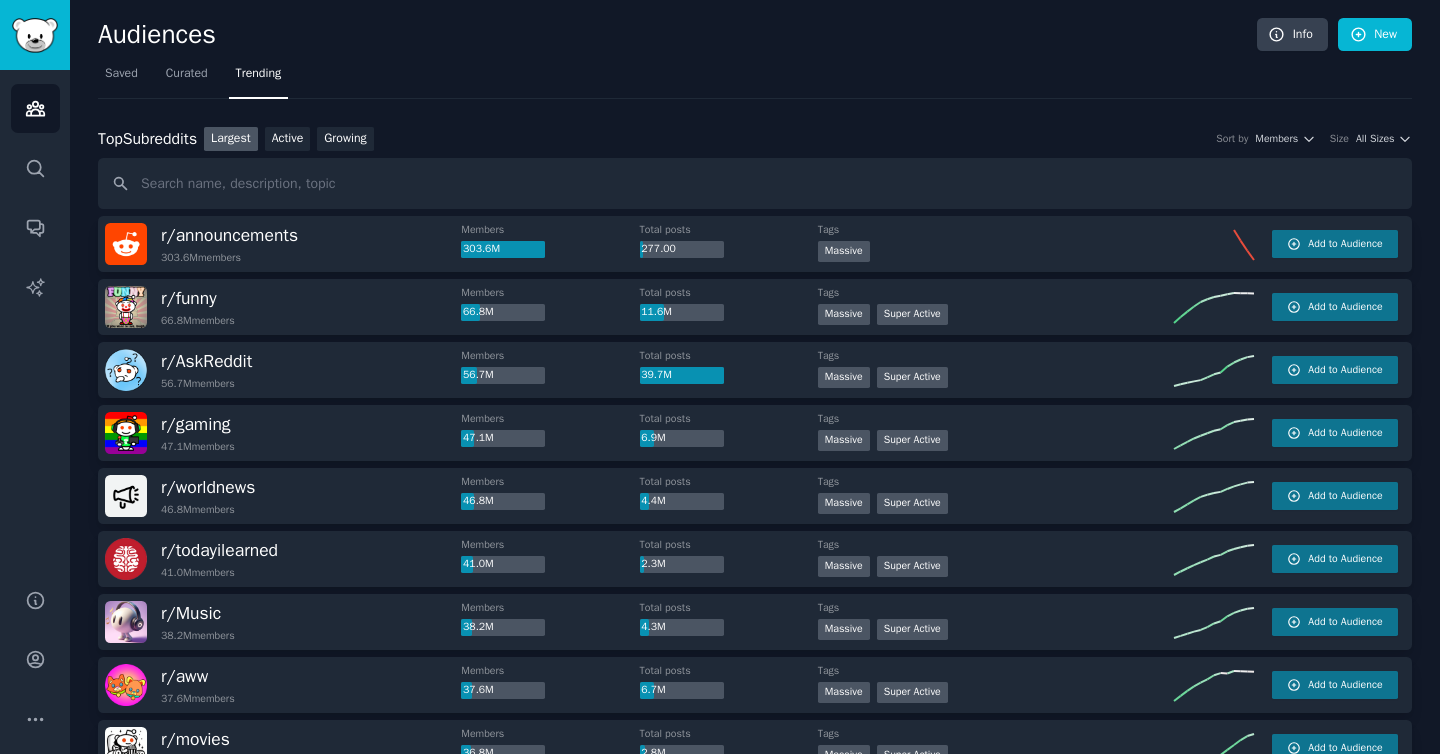 click at bounding box center [755, 183] 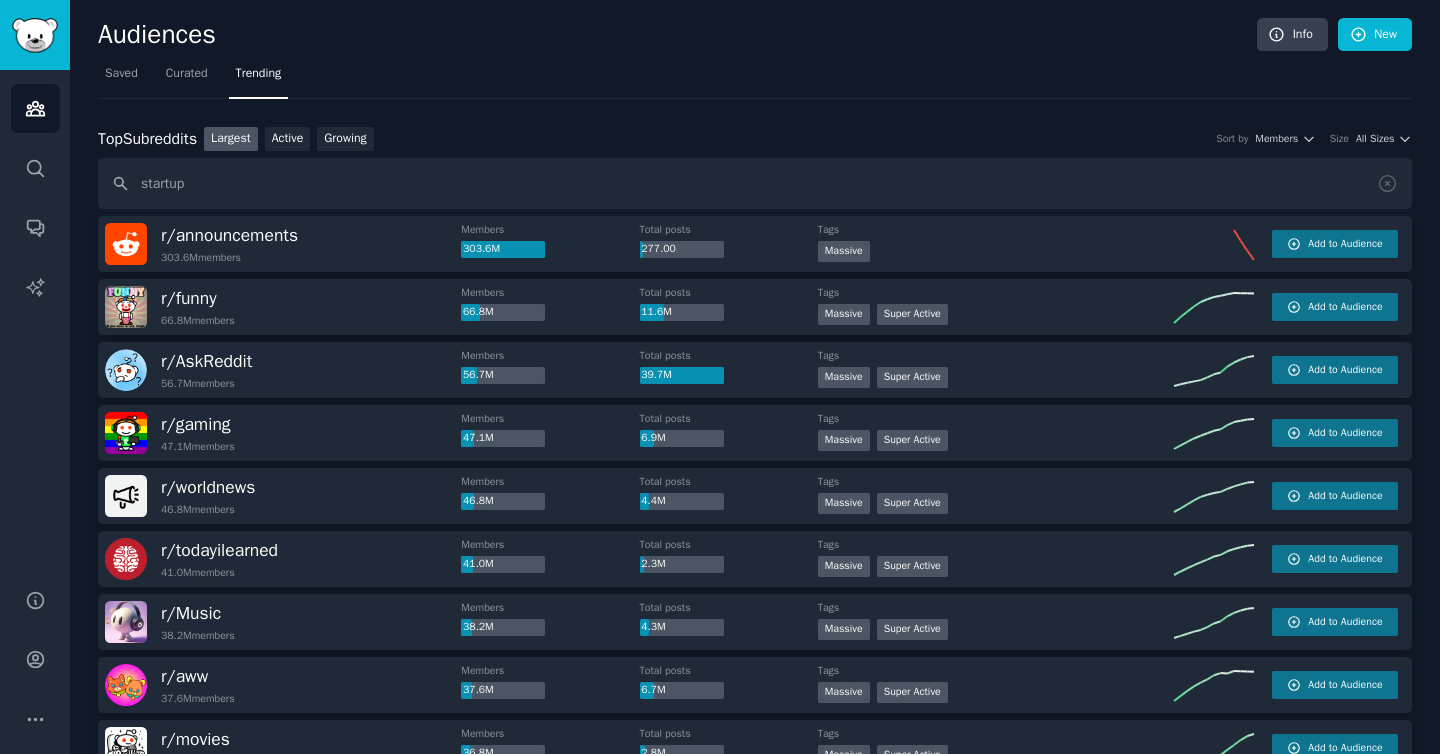 type on "startup" 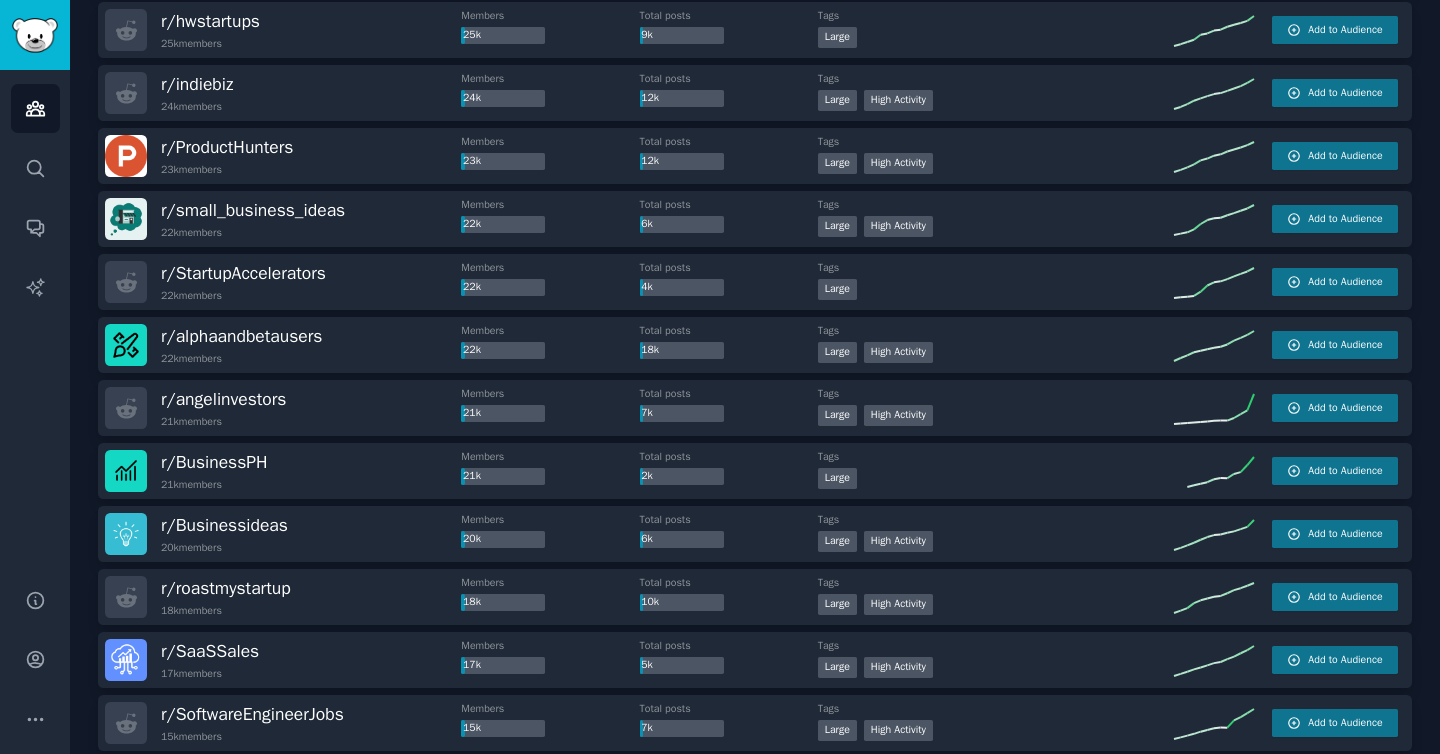scroll, scrollTop: 2420, scrollLeft: 0, axis: vertical 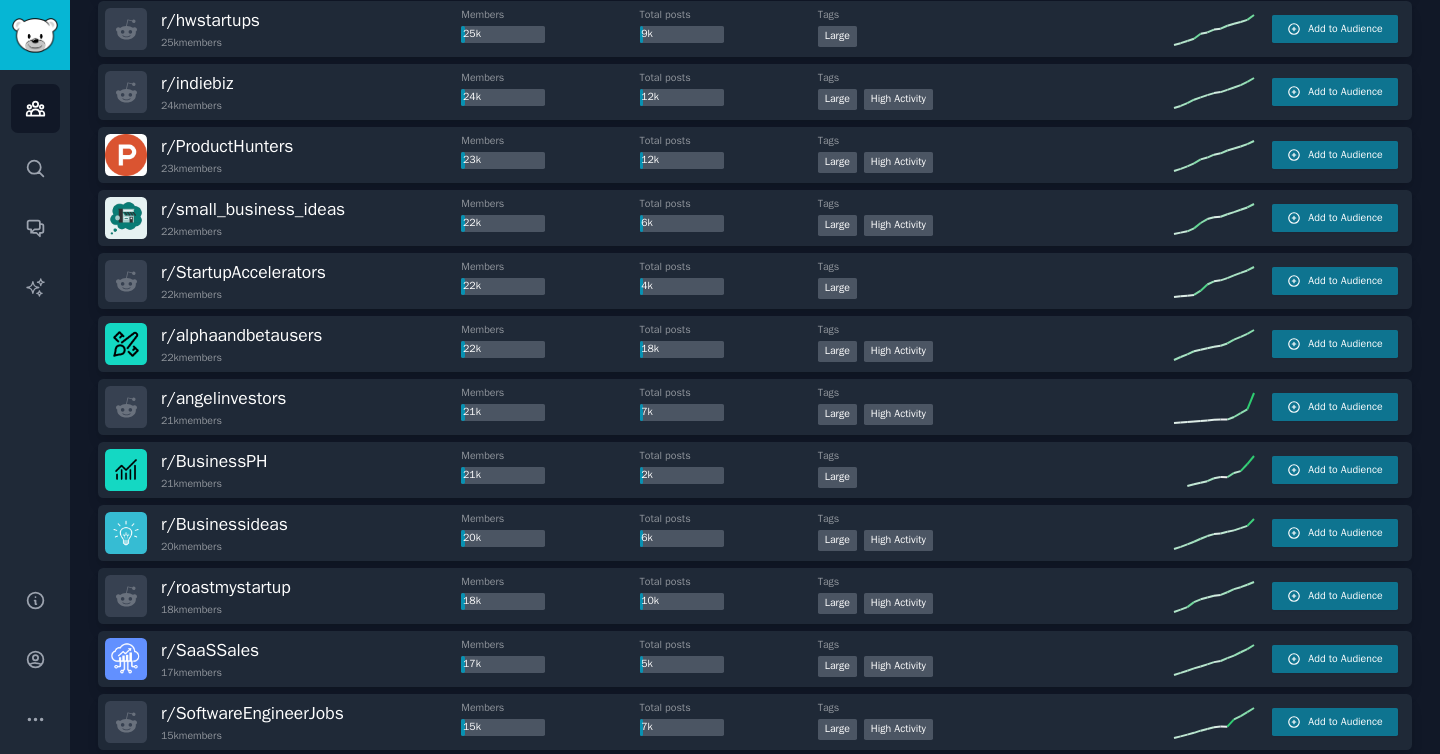 click on "r/ ProductHunters 23k  members" at bounding box center (283, 155) 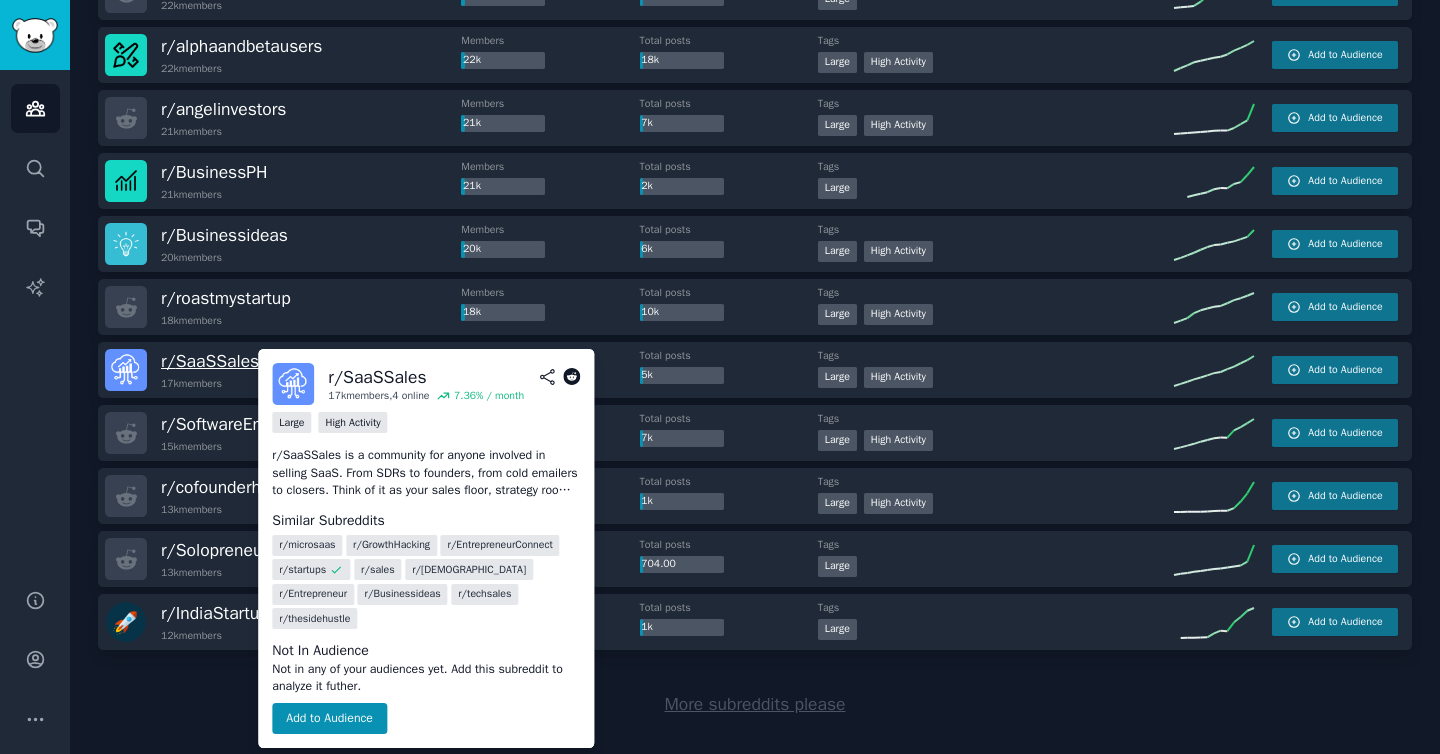 scroll, scrollTop: 2742, scrollLeft: 0, axis: vertical 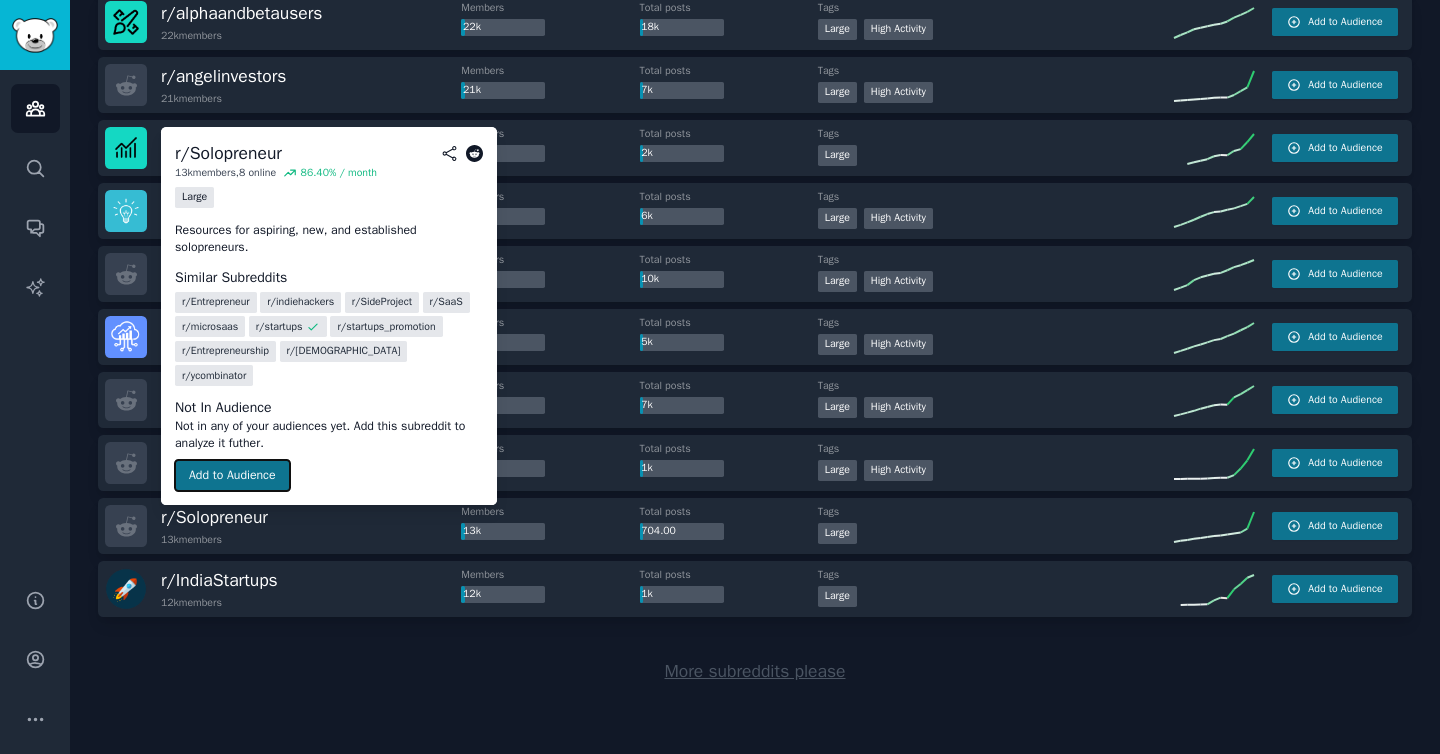 click on "Add to Audience" at bounding box center [232, 476] 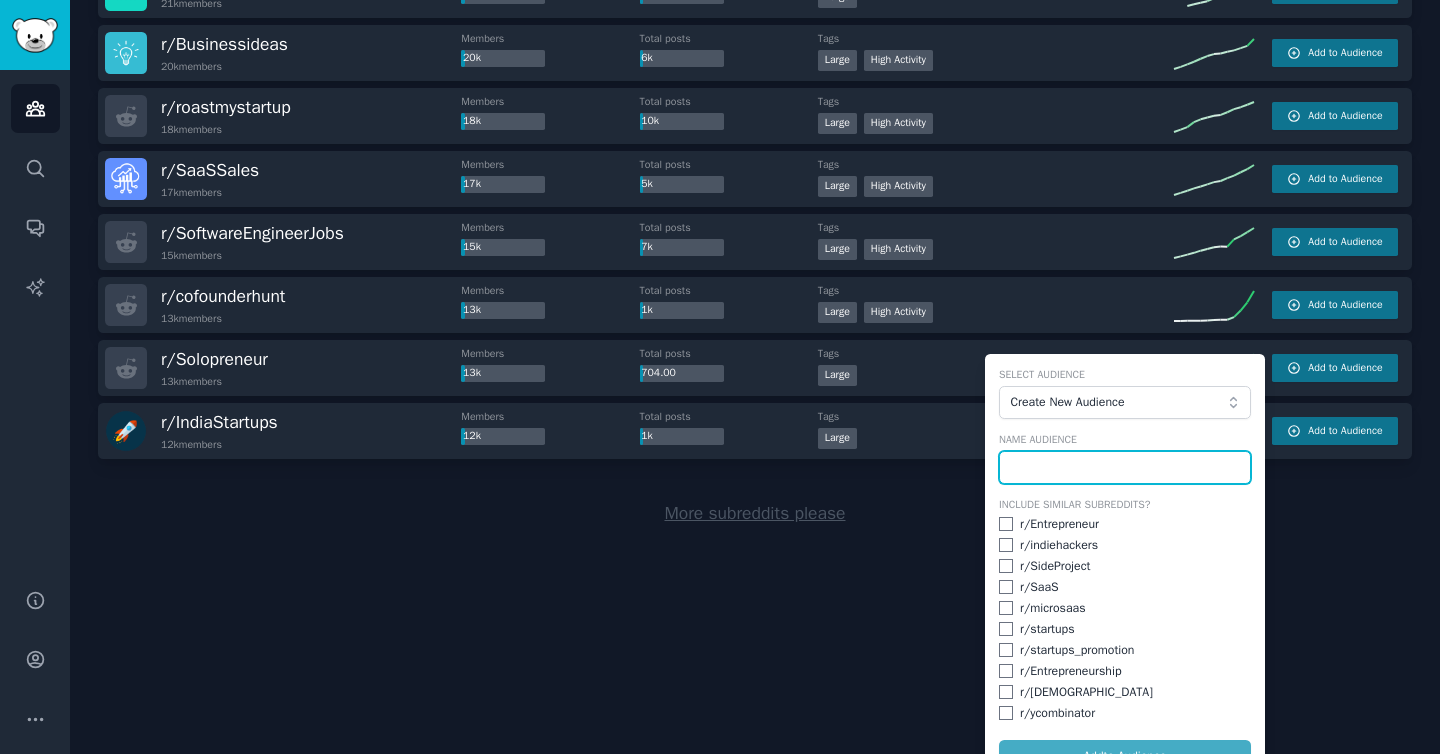 scroll, scrollTop: 2933, scrollLeft: 0, axis: vertical 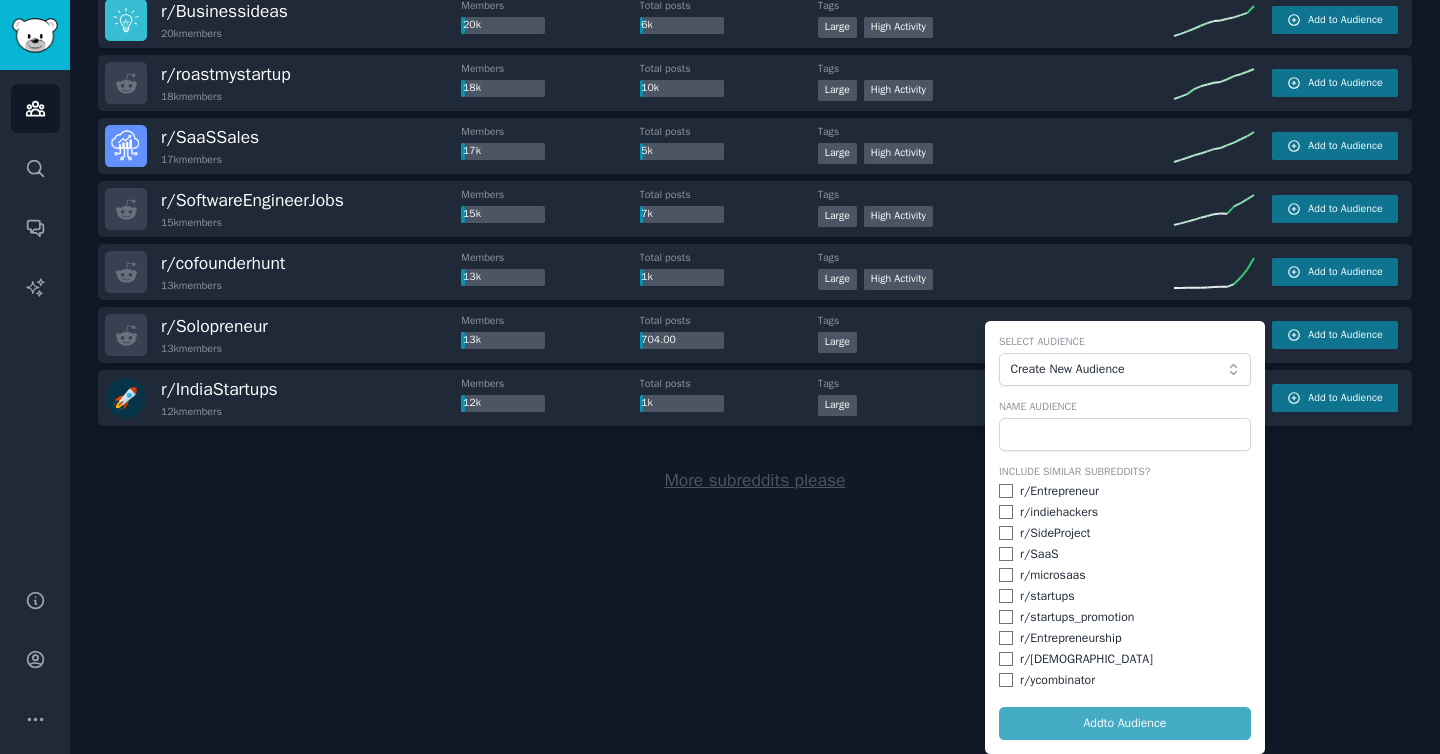 click on "r/ SideProject" at bounding box center (1125, 534) 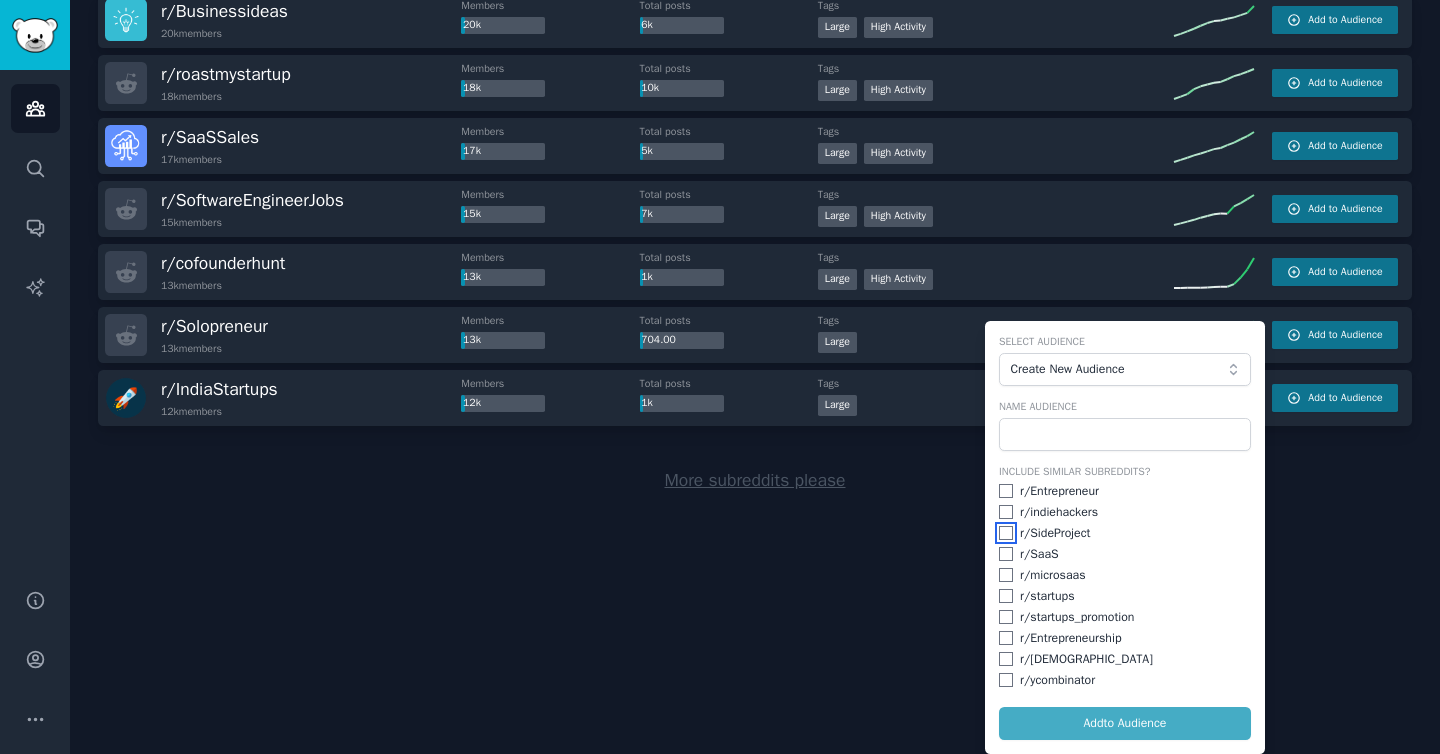 click at bounding box center (1006, 533) 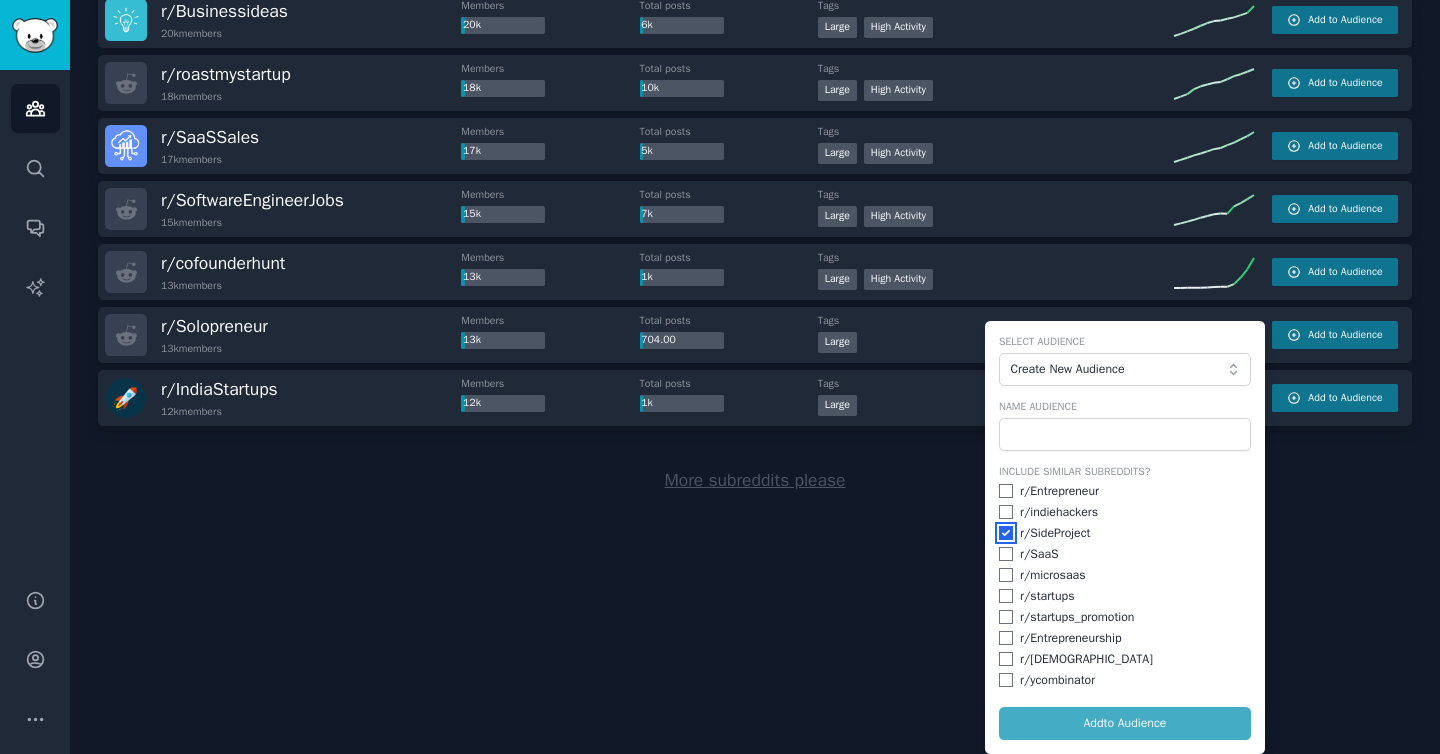 checkbox on "true" 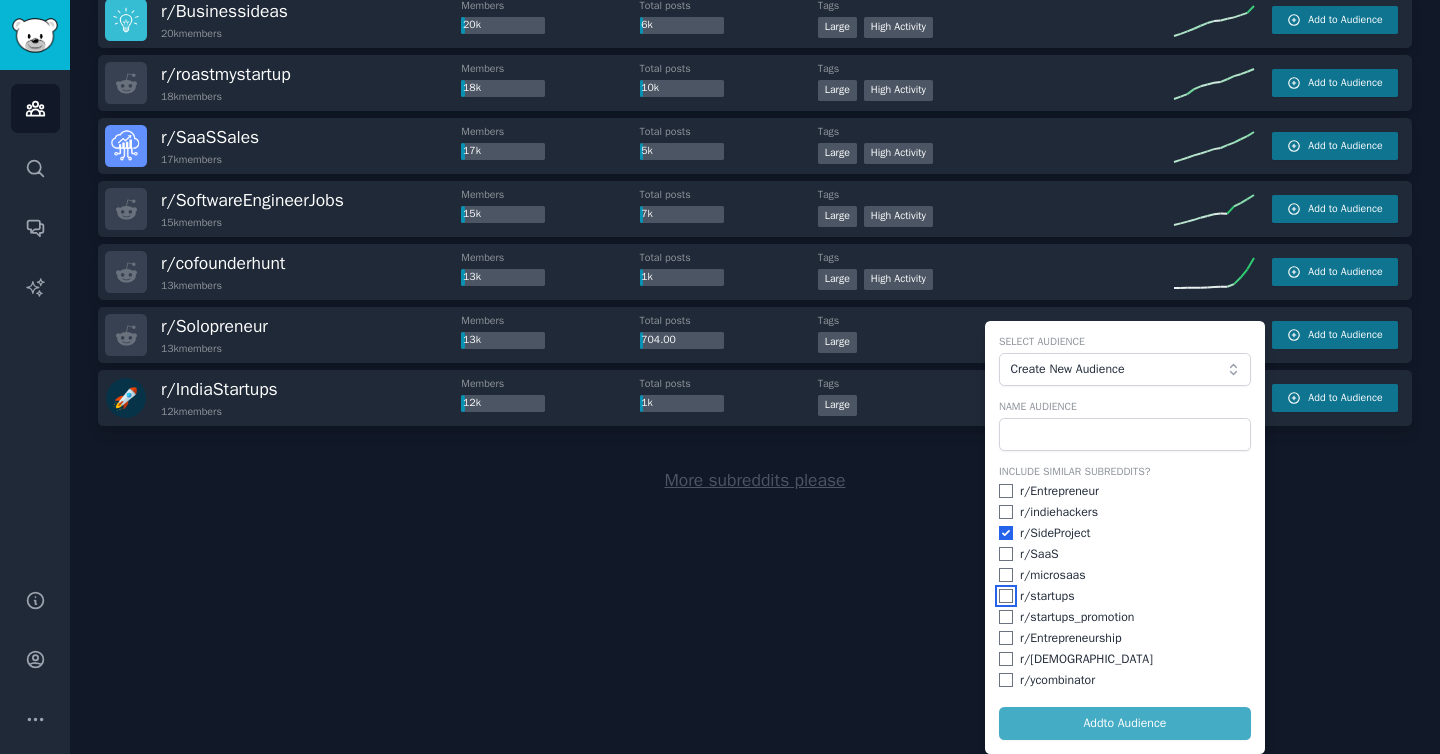 click at bounding box center [1006, 596] 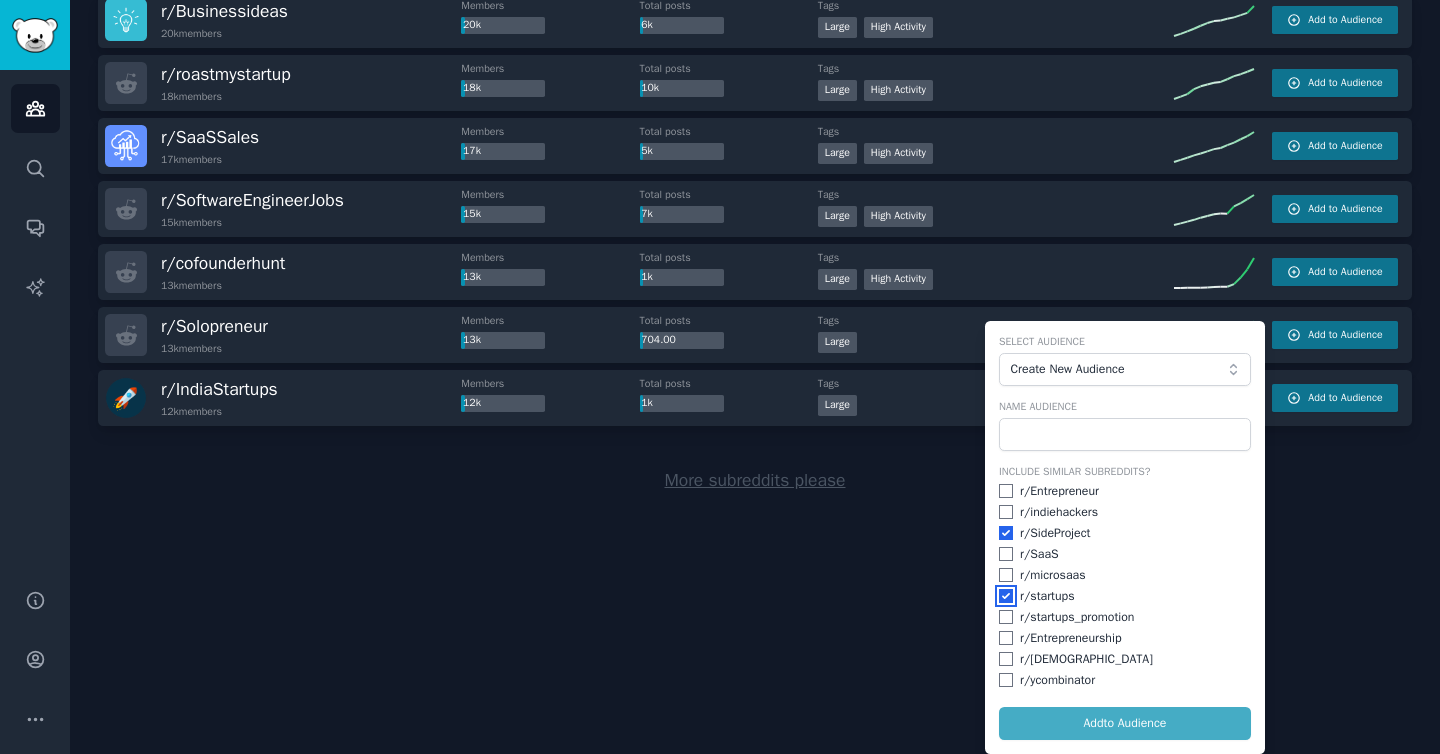 checkbox on "true" 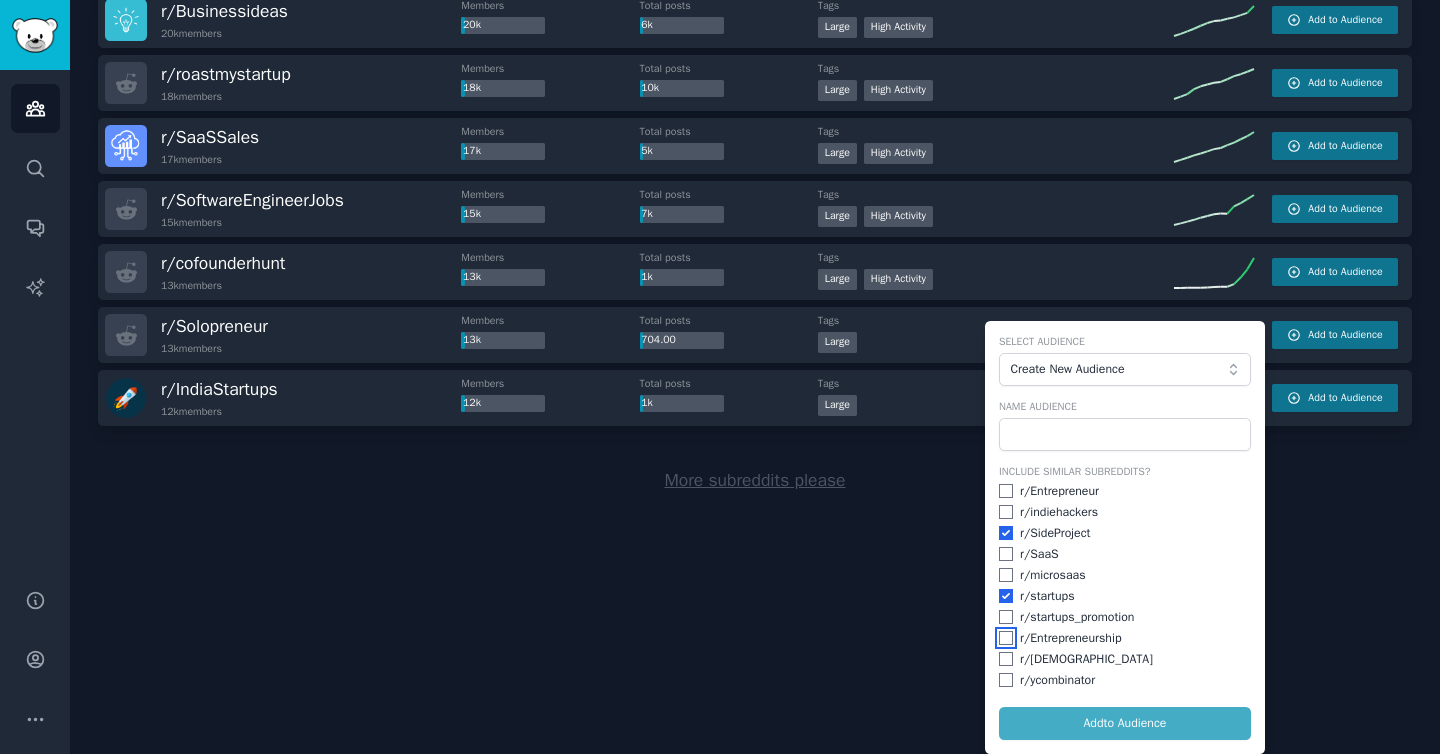click at bounding box center (1006, 638) 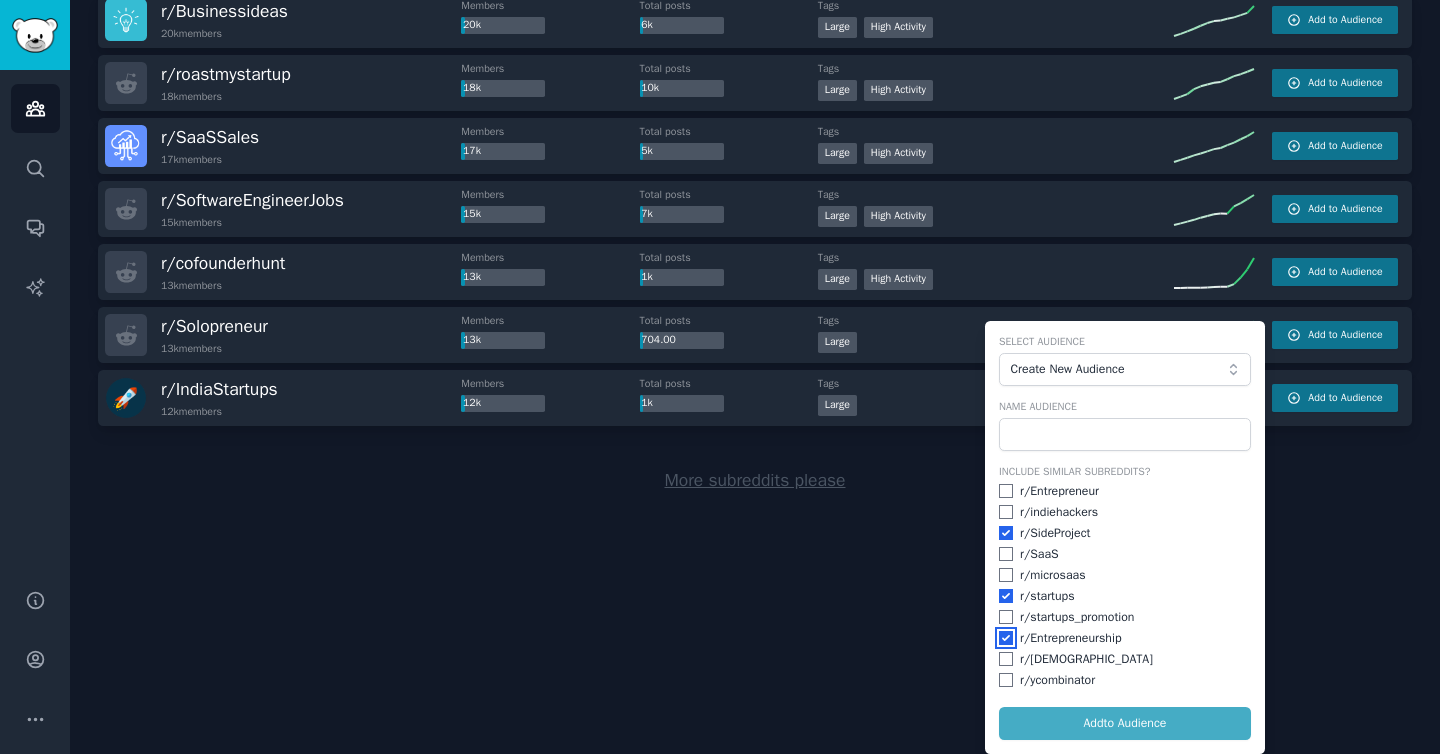 checkbox on "true" 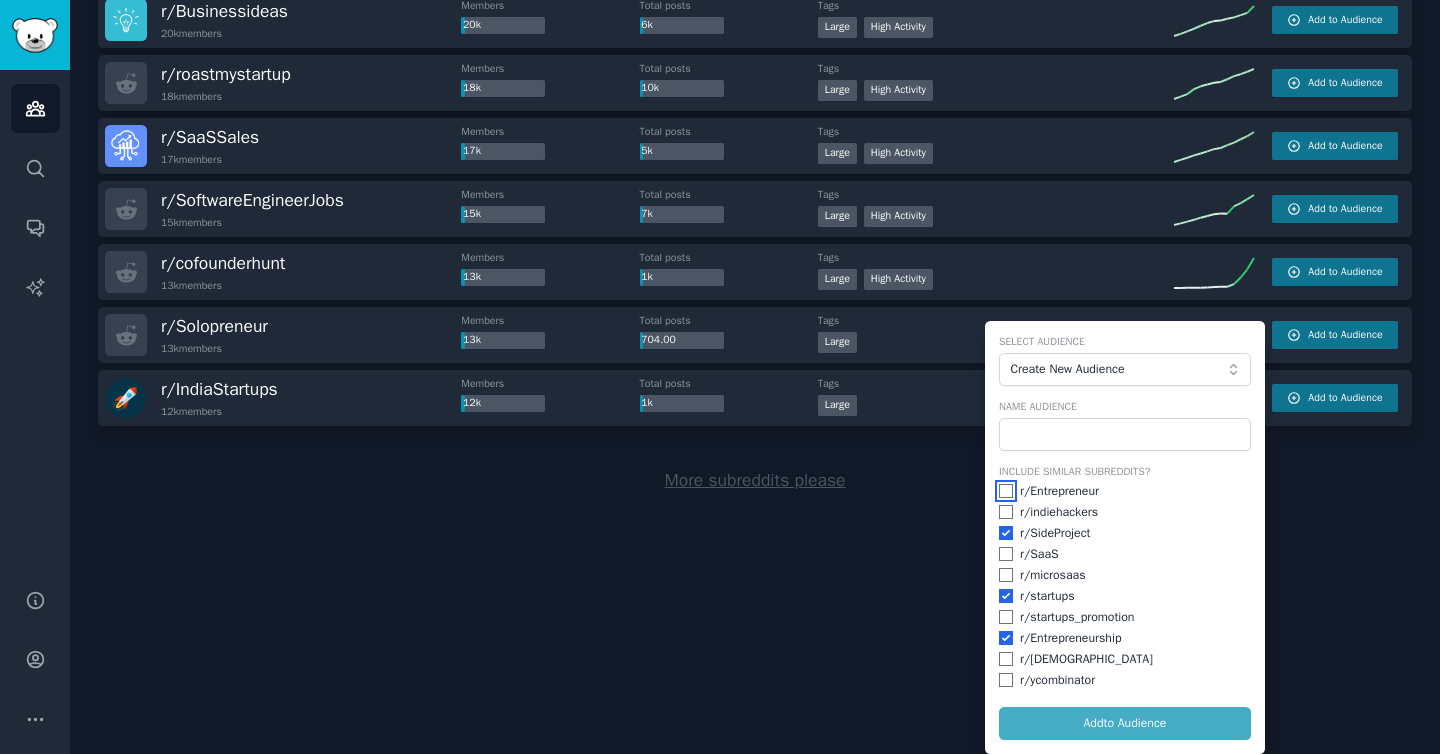 click at bounding box center (1006, 491) 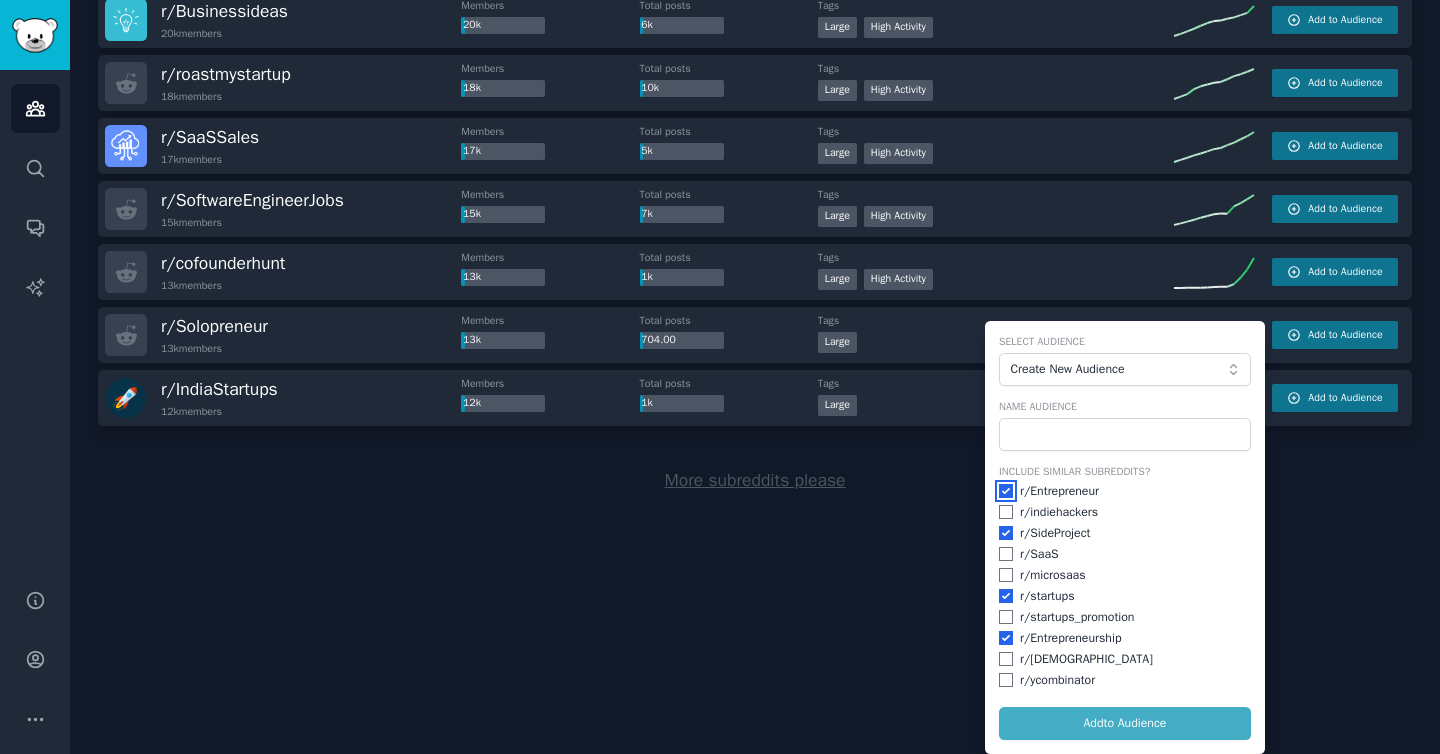 checkbox on "true" 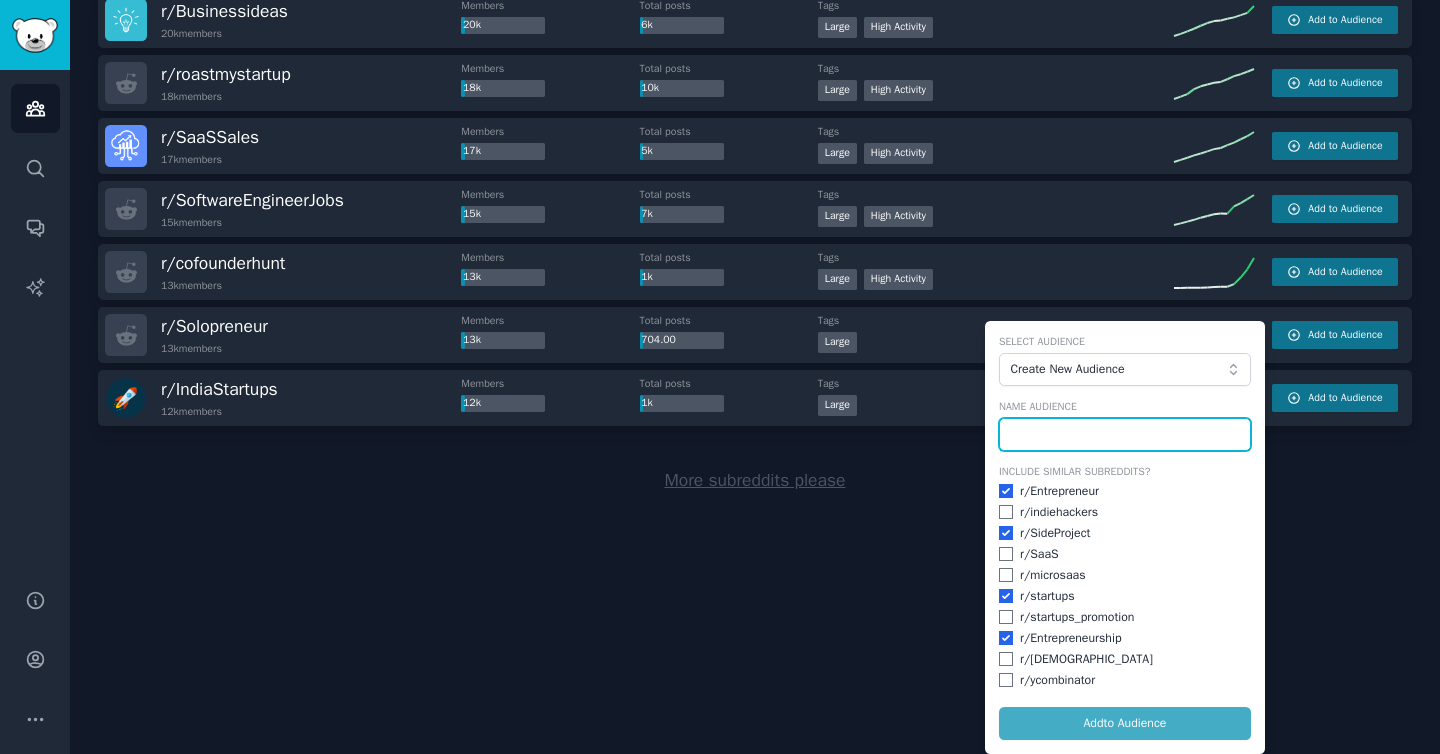 click at bounding box center (1125, 435) 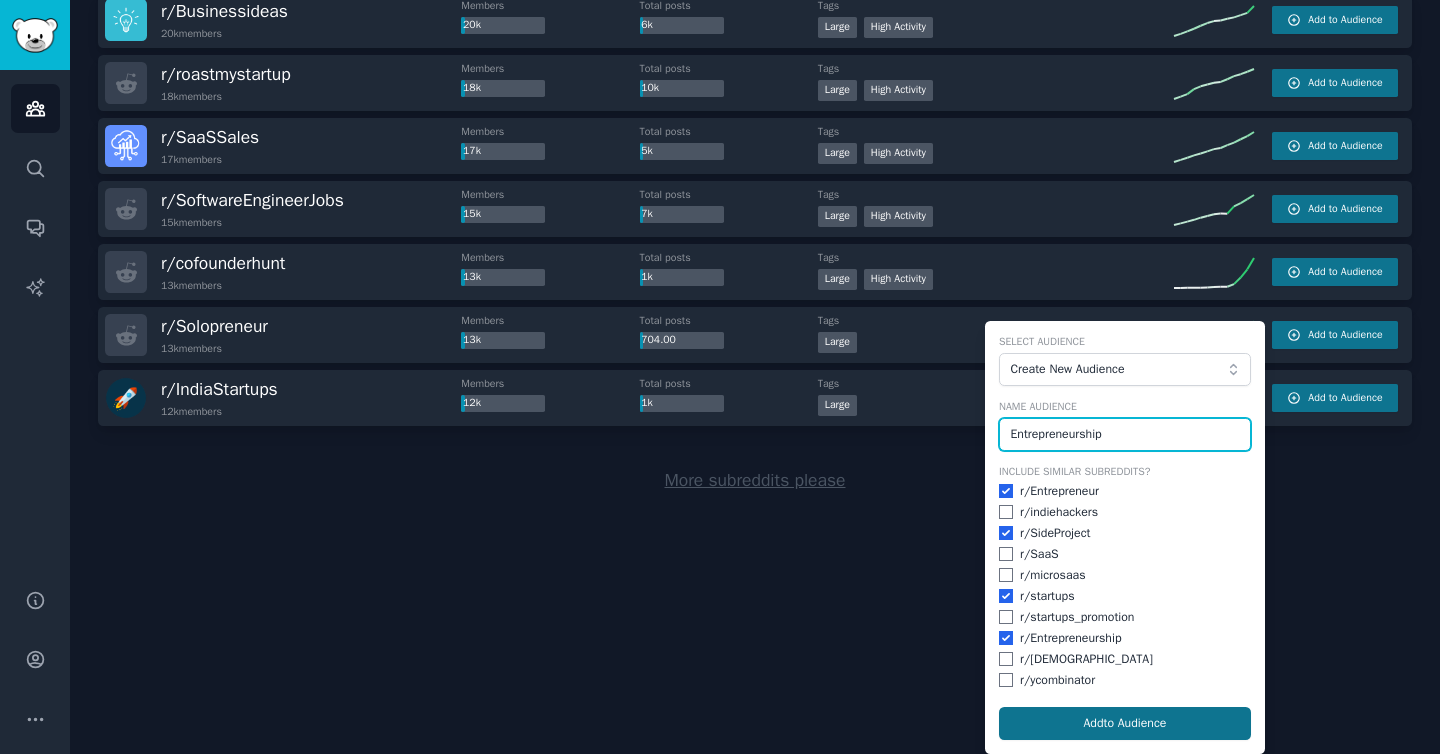 type on "Entrepreneurship" 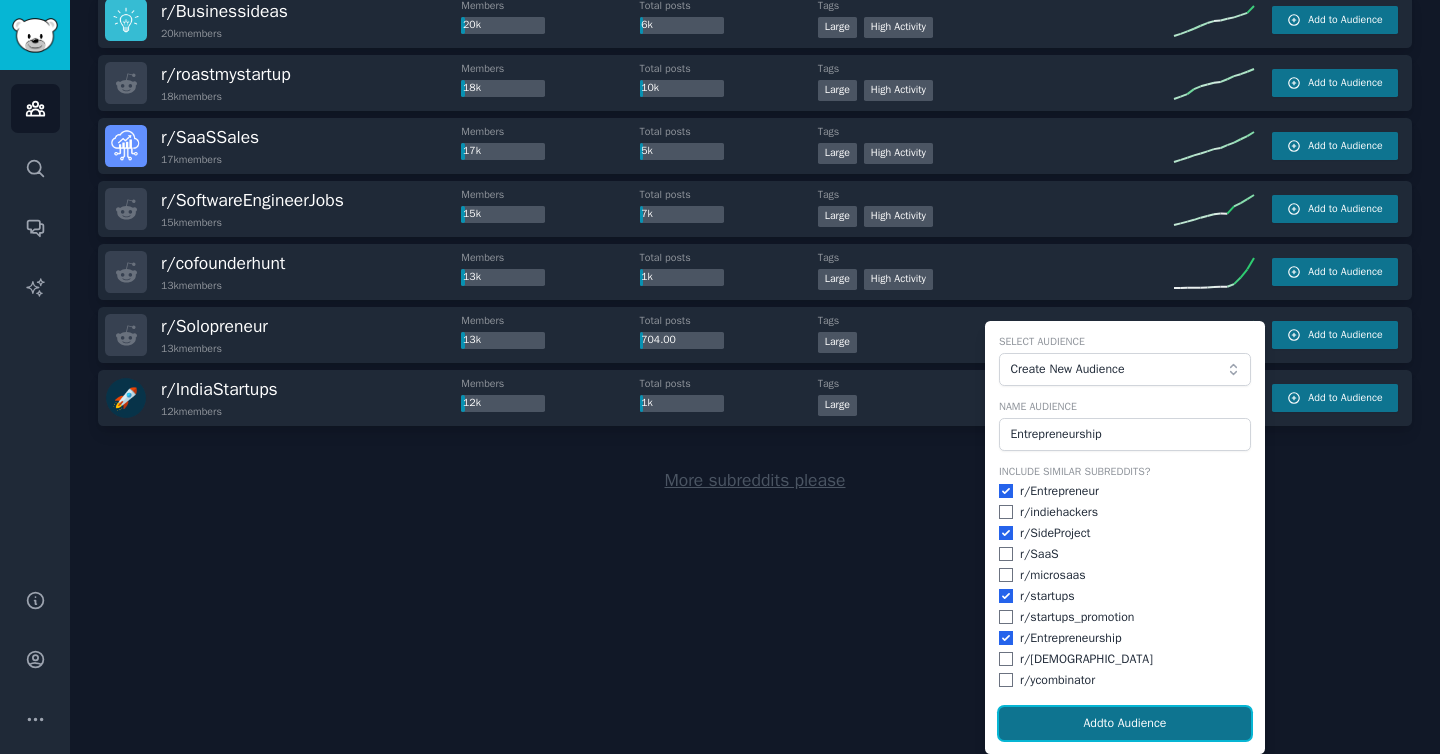 click on "Add  to Audience" at bounding box center (1125, 724) 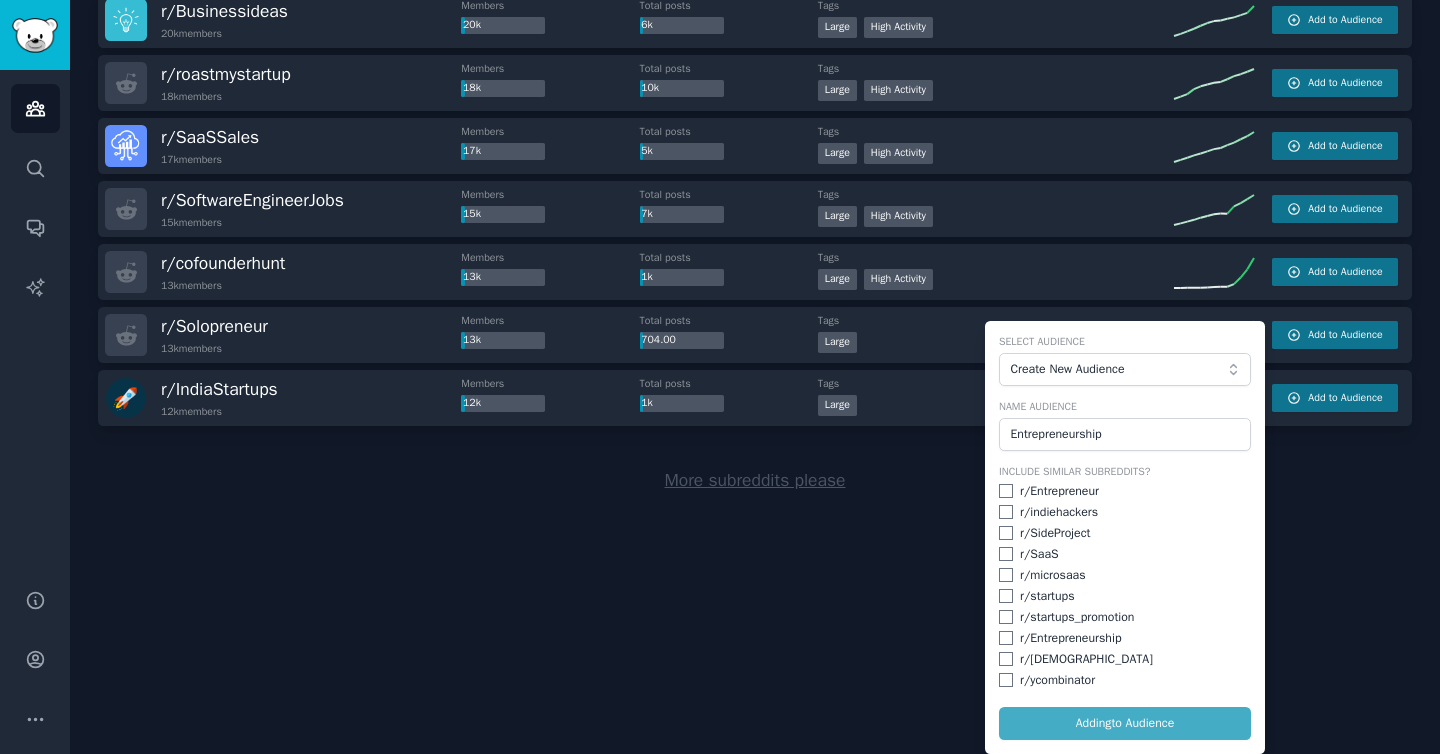 checkbox on "false" 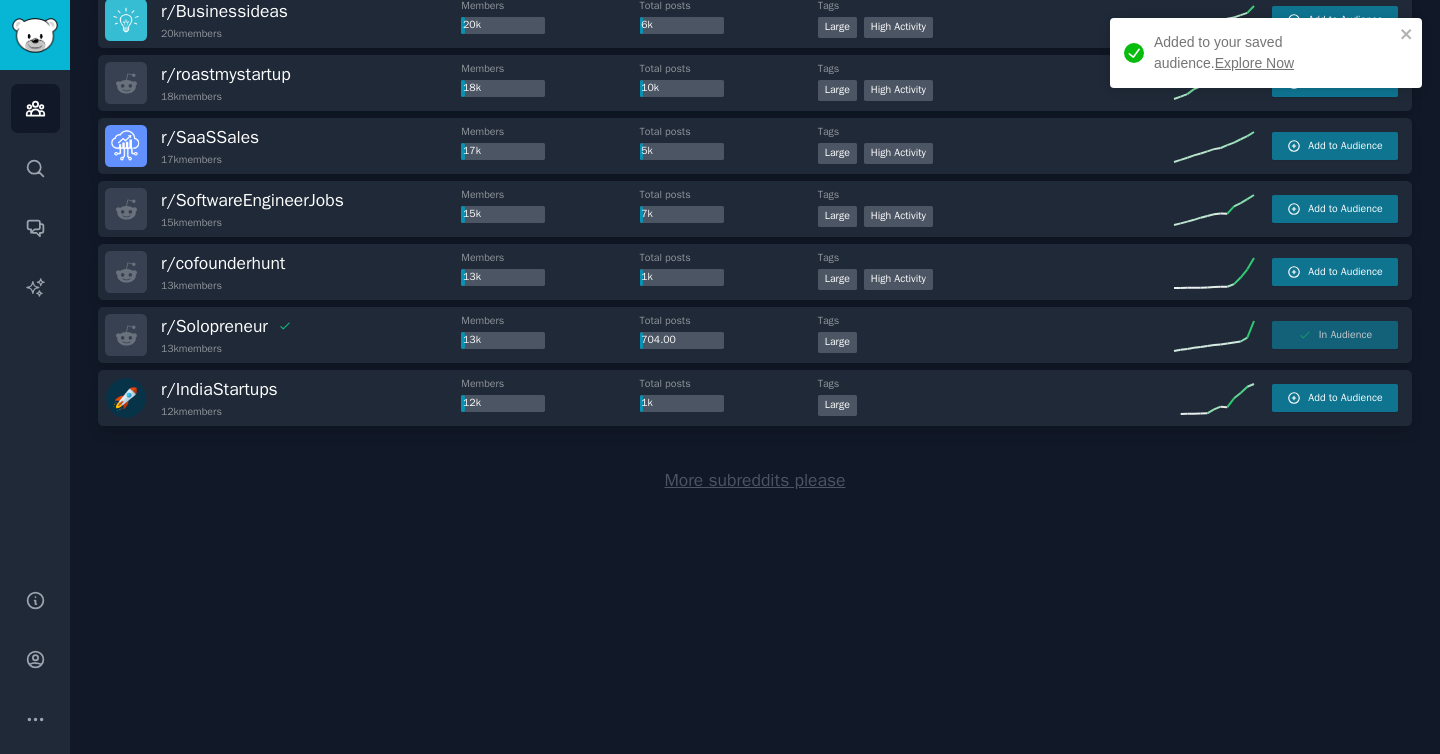 scroll, scrollTop: 2742, scrollLeft: 0, axis: vertical 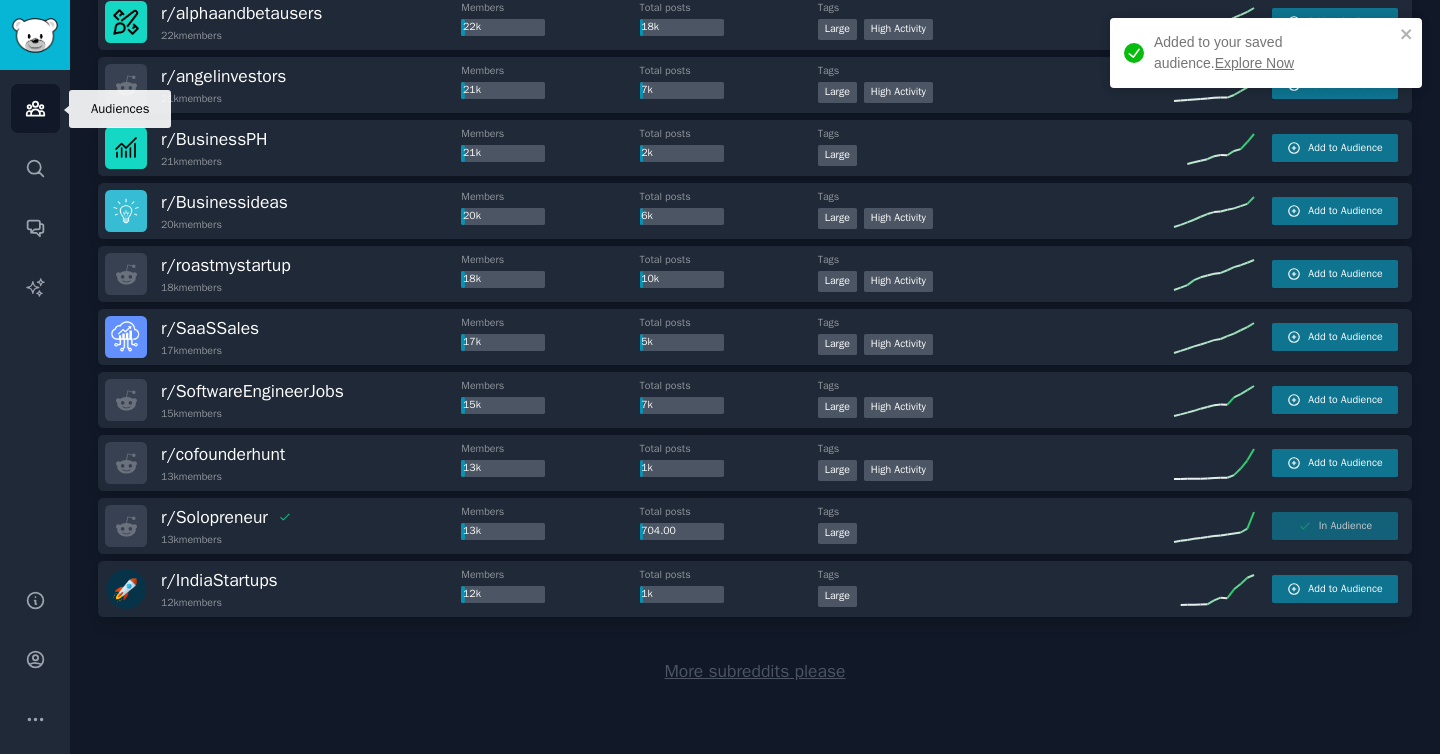 click on "Audiences" at bounding box center [35, 108] 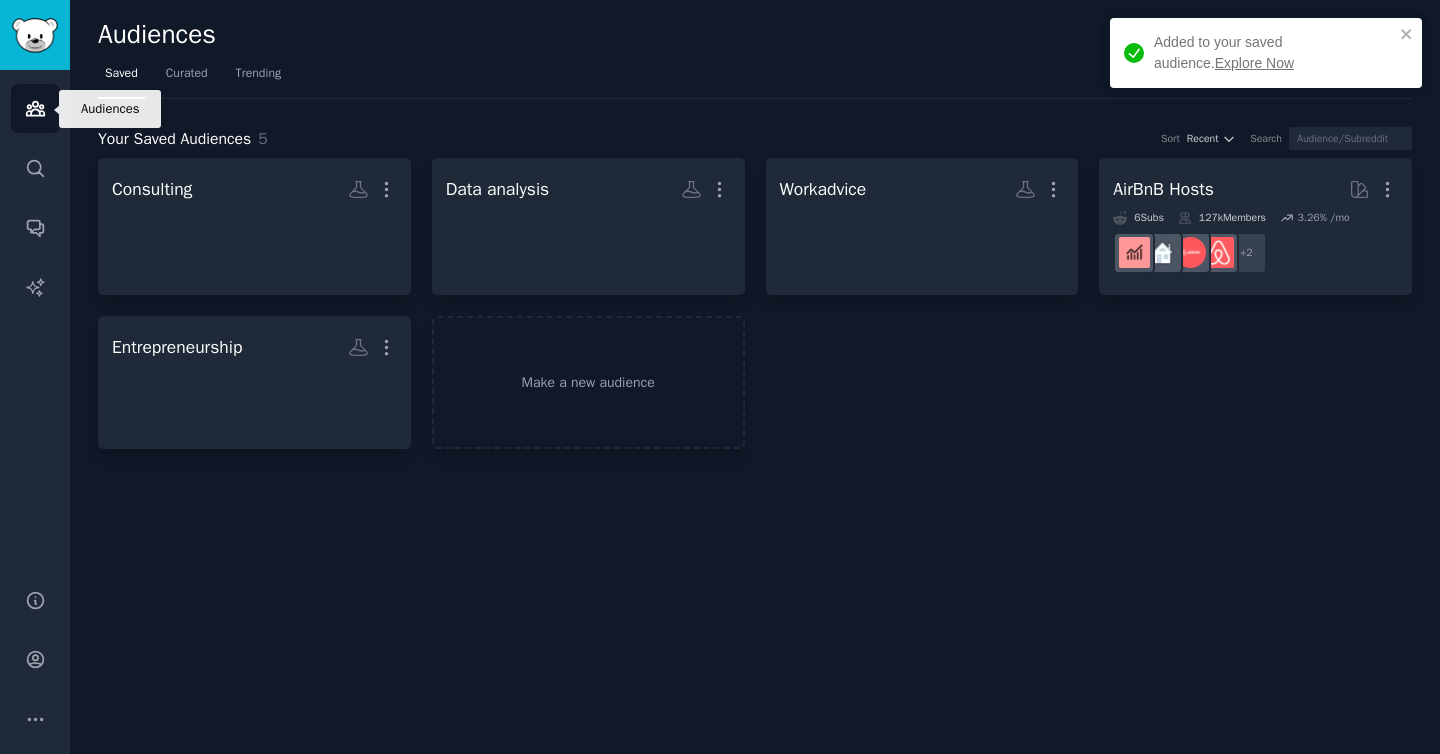 scroll, scrollTop: 0, scrollLeft: 0, axis: both 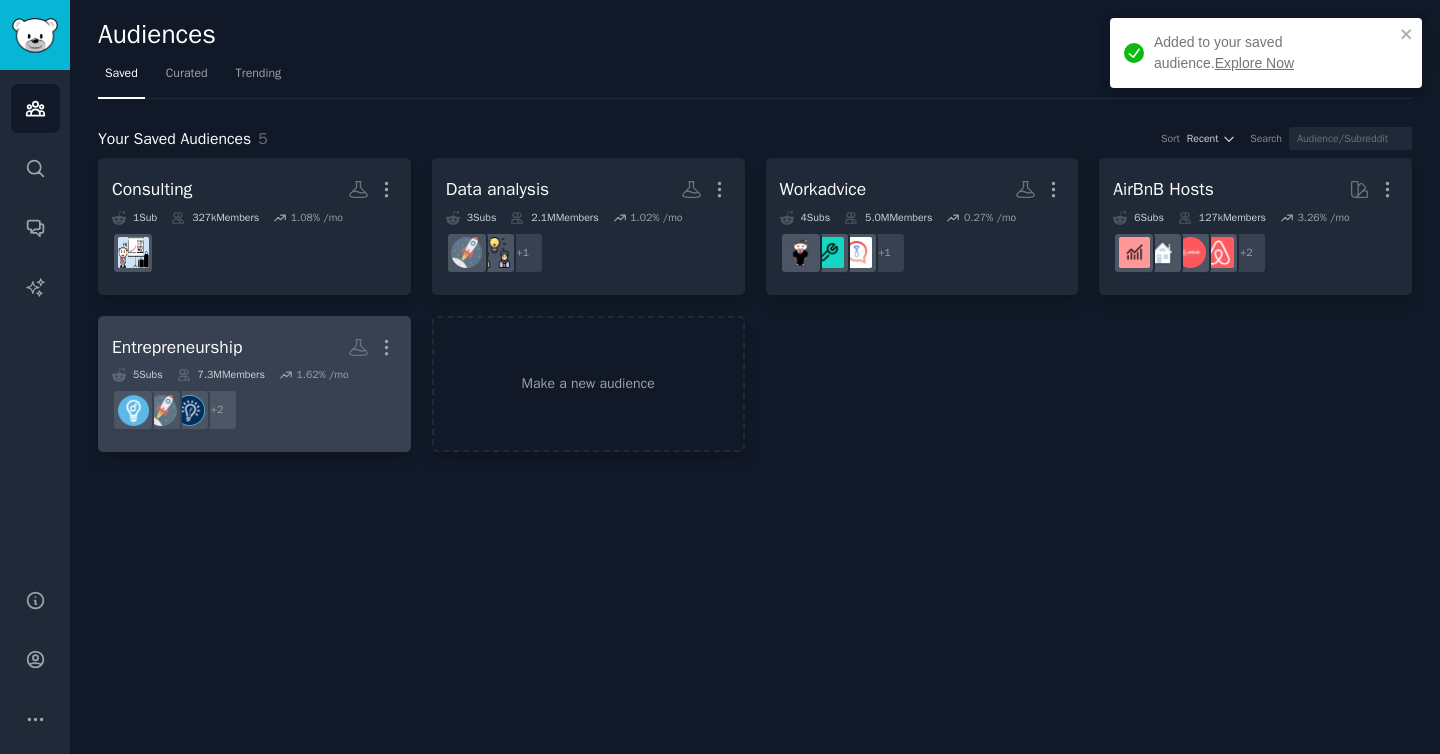 click on "Entrepreneurship More" at bounding box center (254, 347) 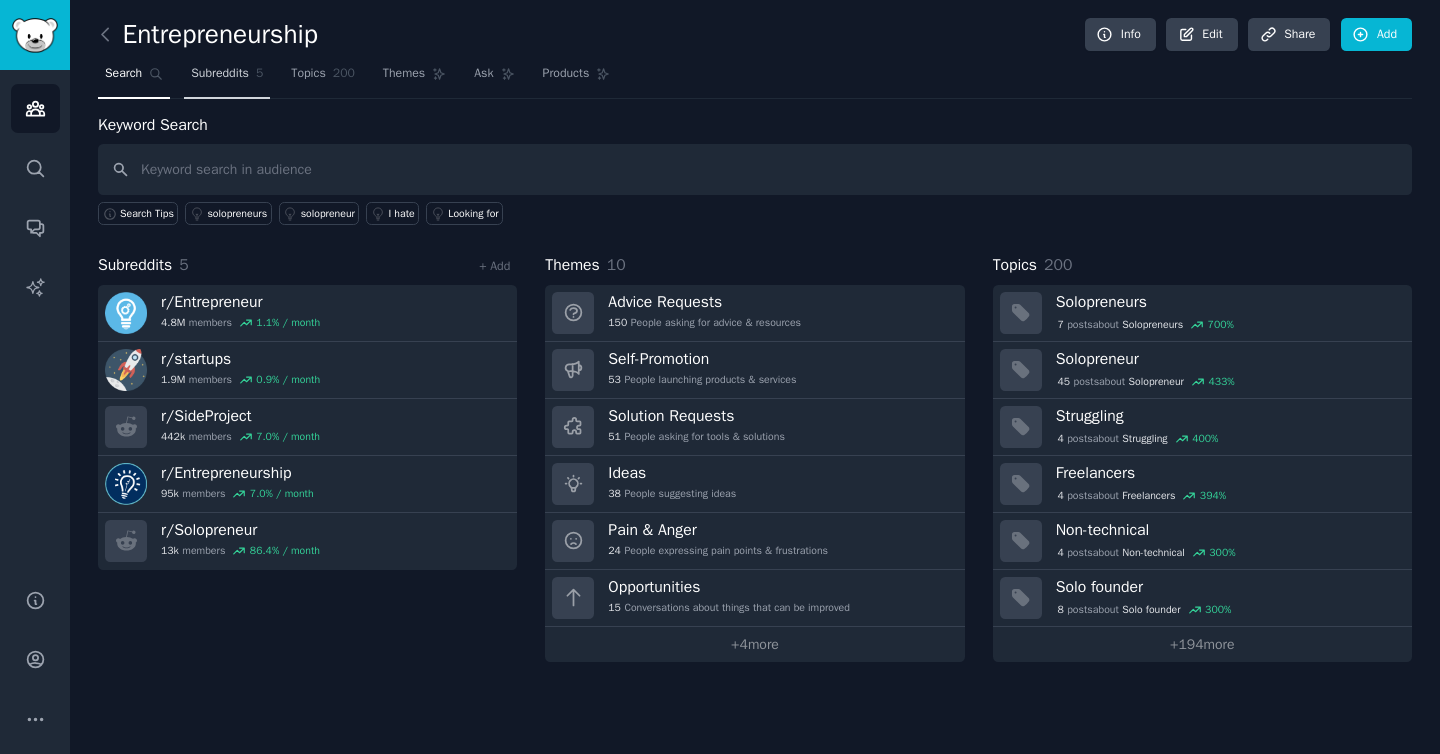 click on "Subreddits" at bounding box center (220, 74) 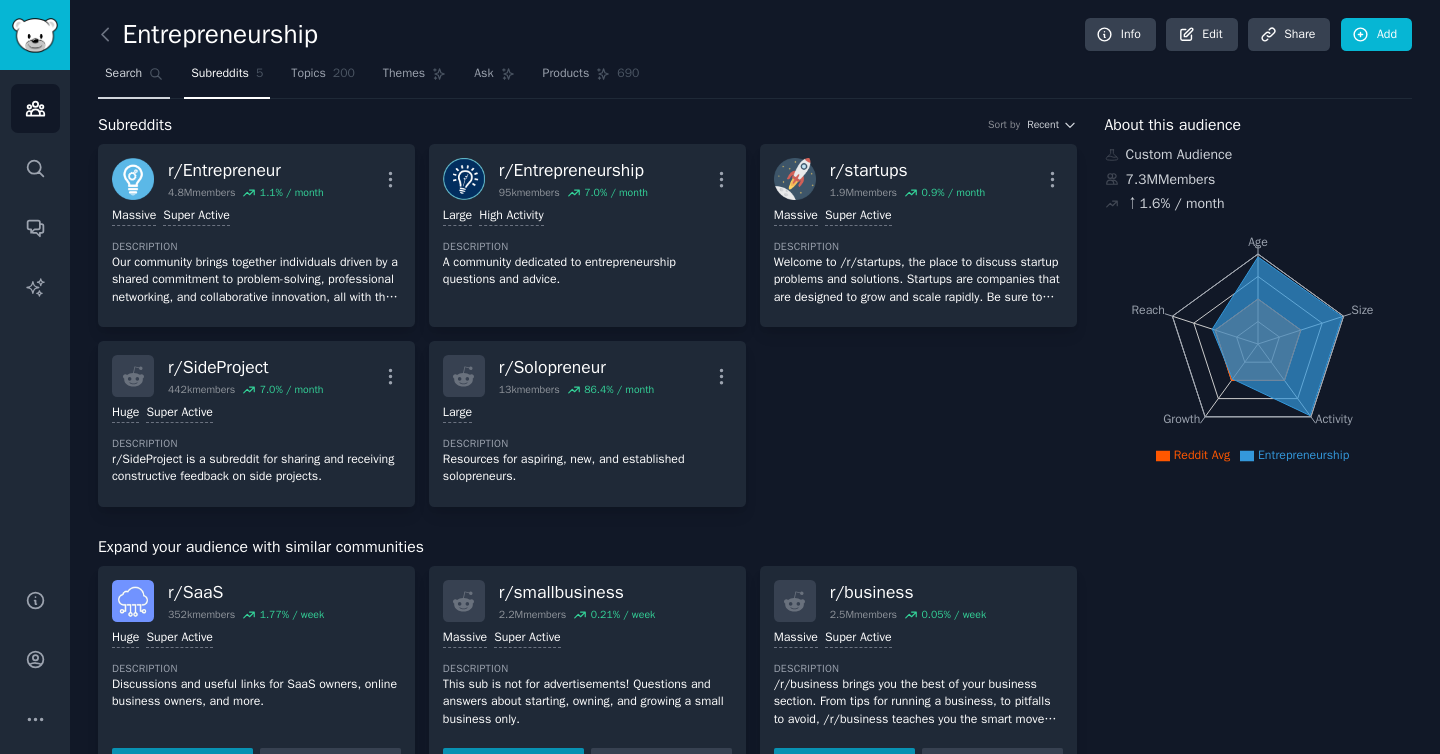 click on "Search" at bounding box center [123, 74] 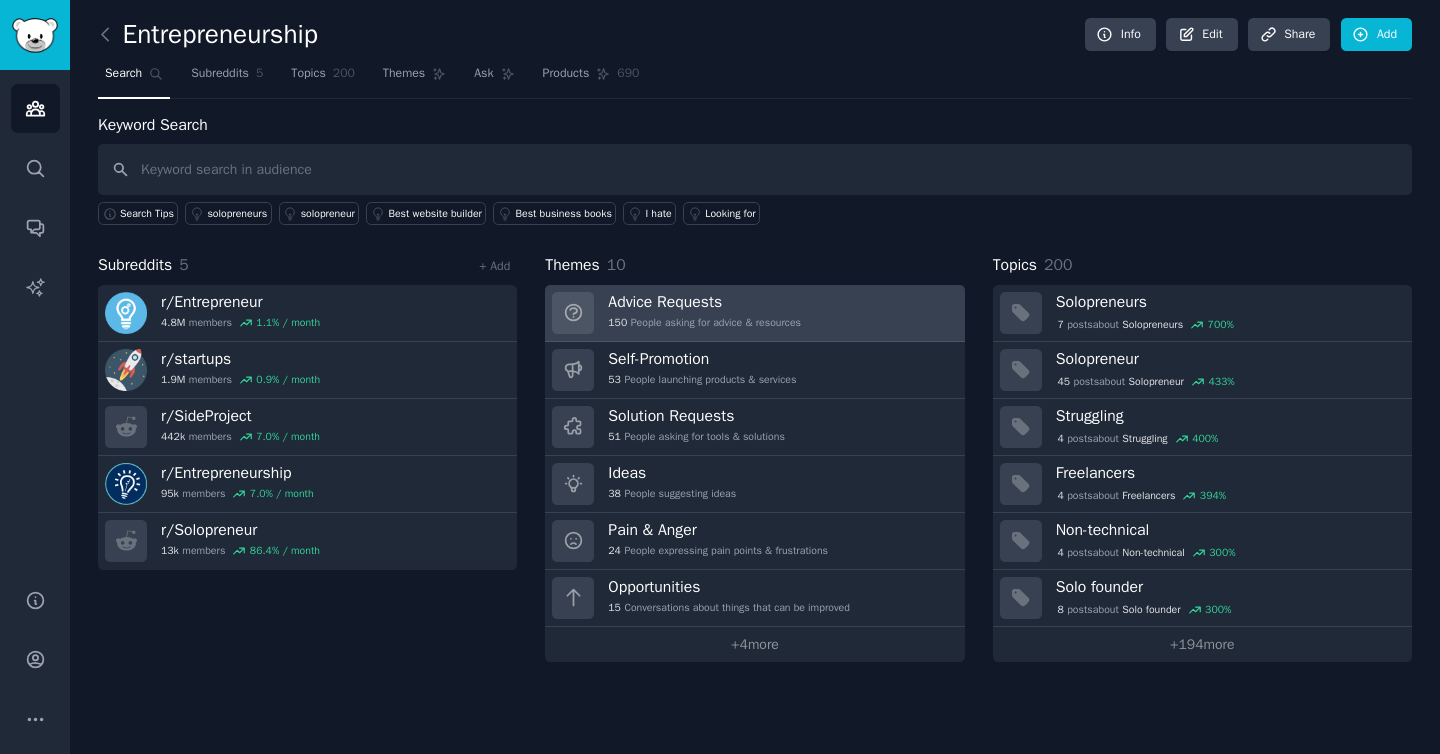 click on "Advice Requests 150 People asking for advice & resources" at bounding box center (704, 313) 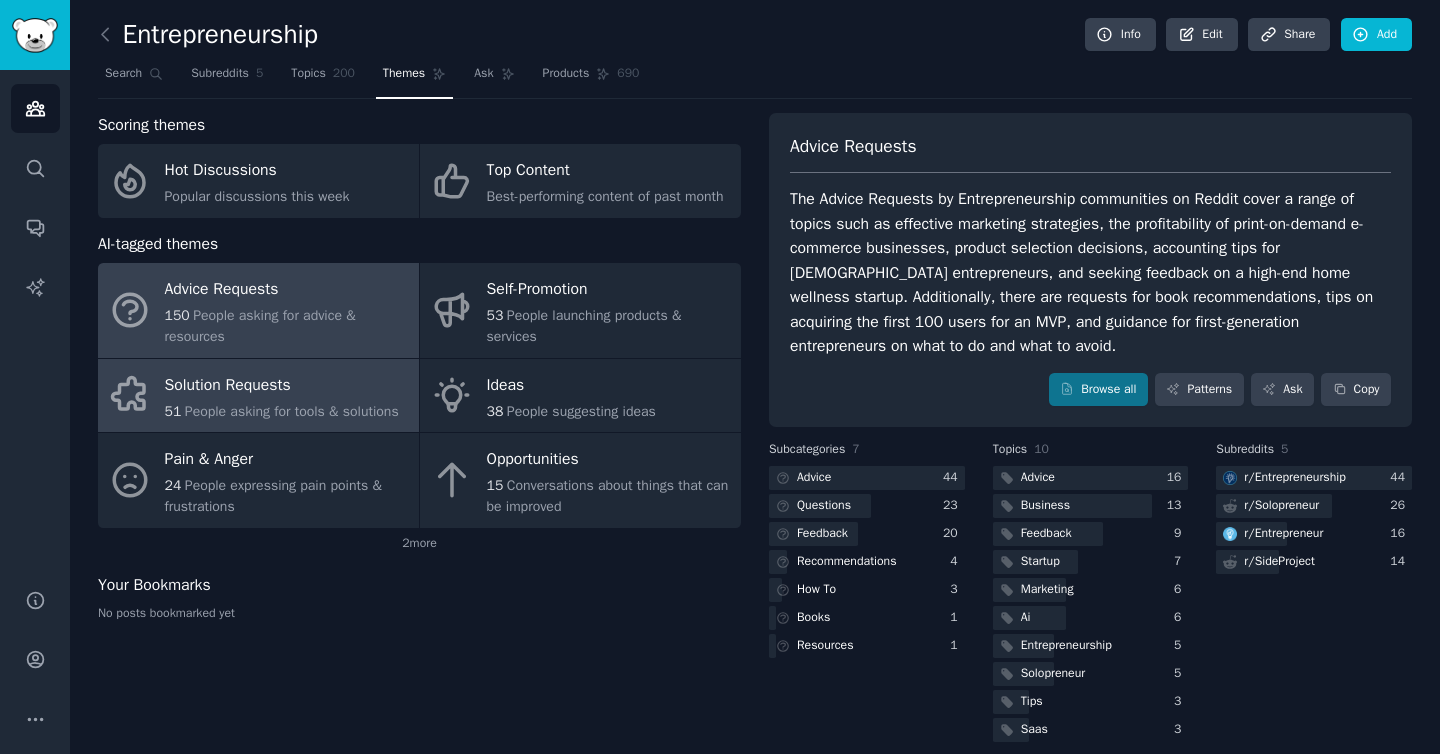 click on "People asking for tools & solutions" at bounding box center [292, 411] 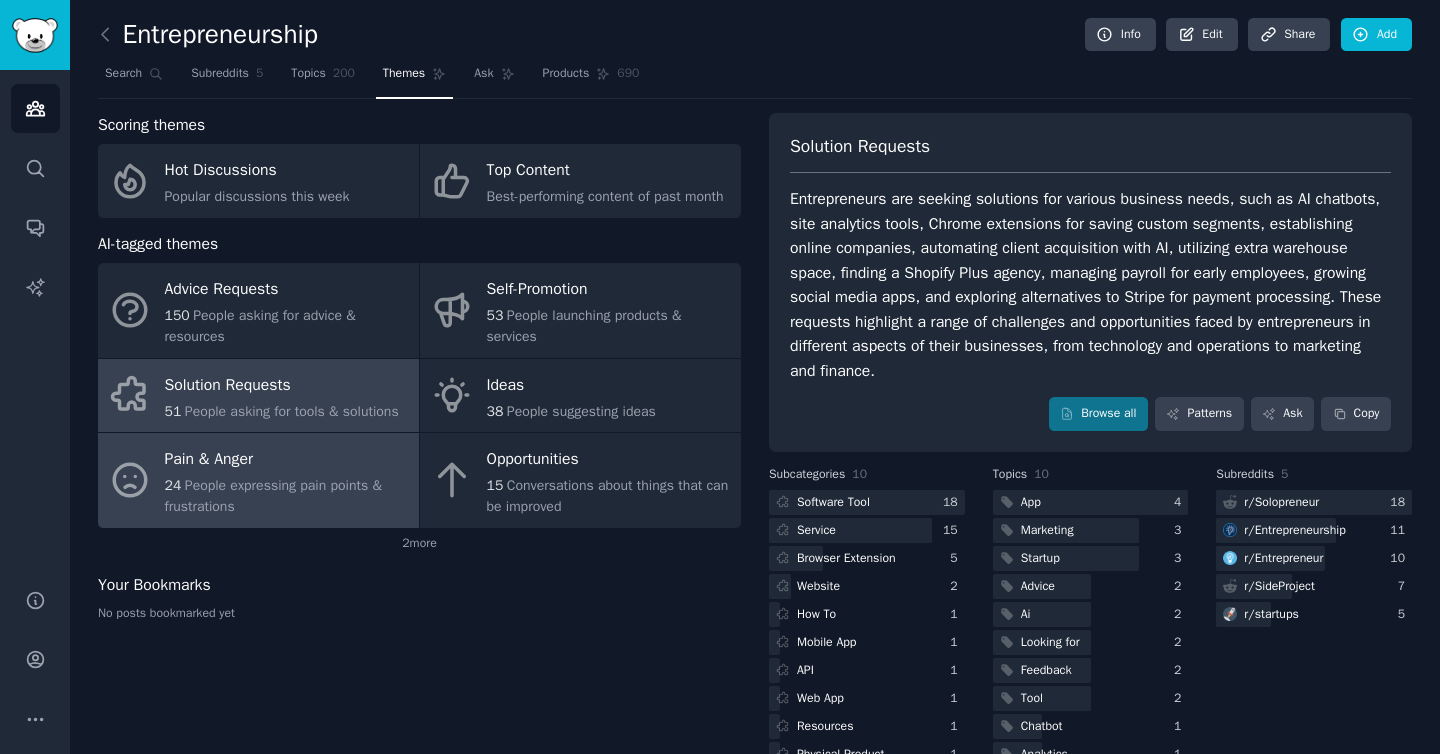 click on "People expressing pain points & frustrations" at bounding box center (273, 496) 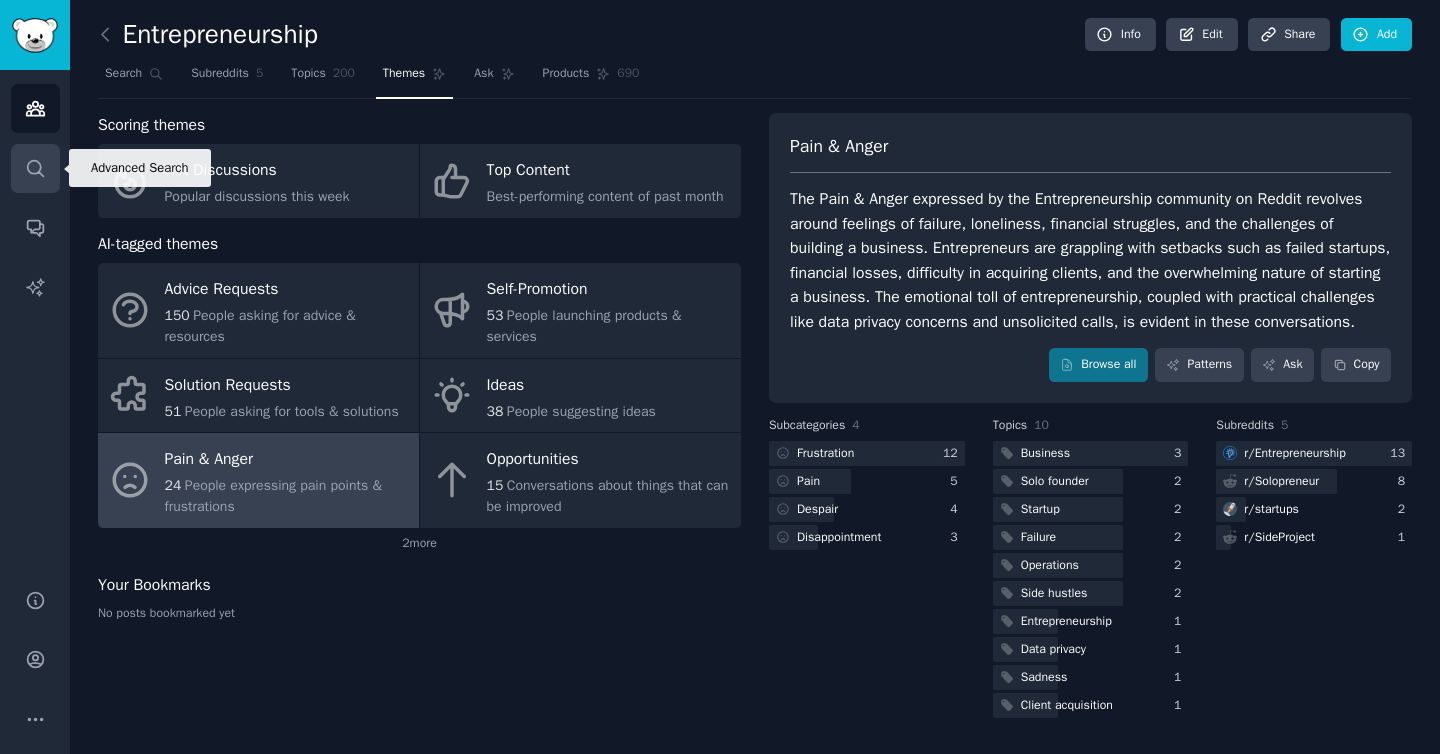 click 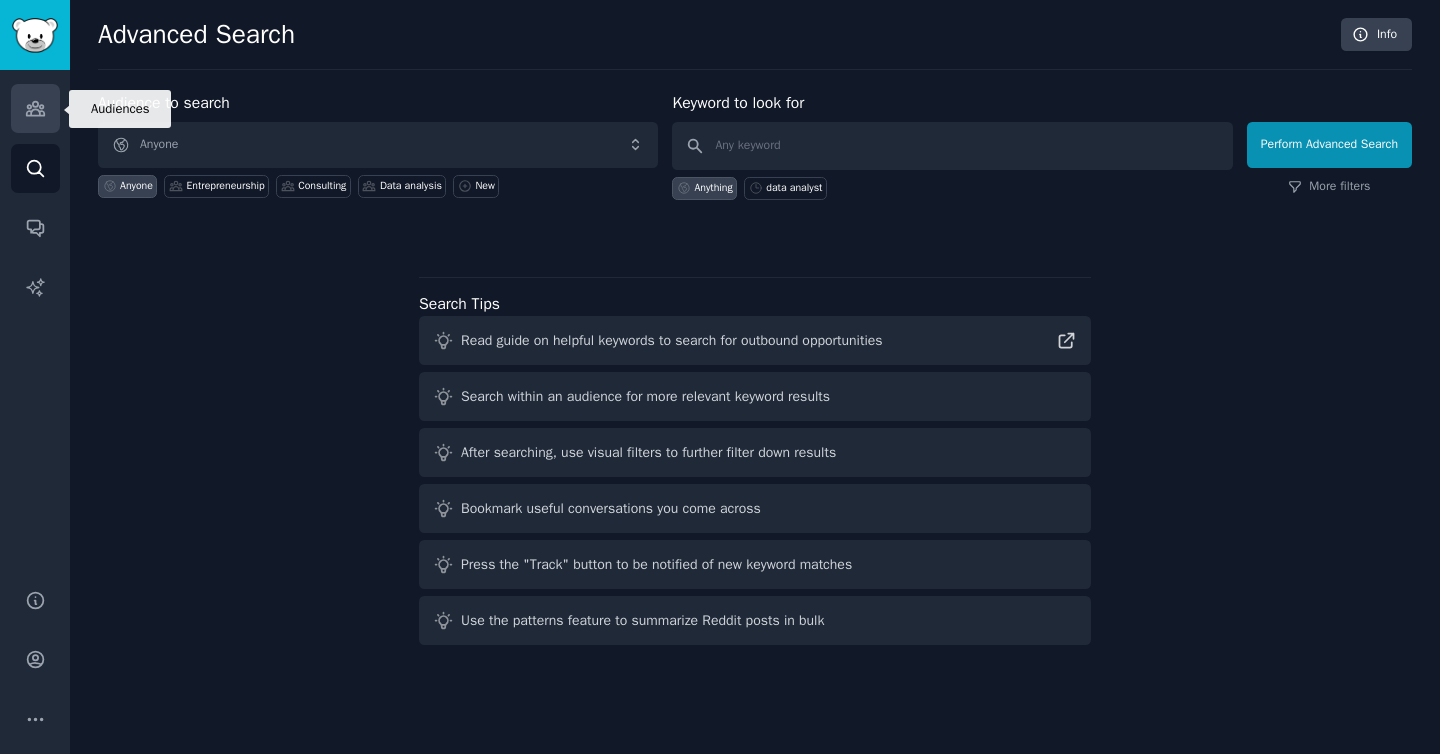 click 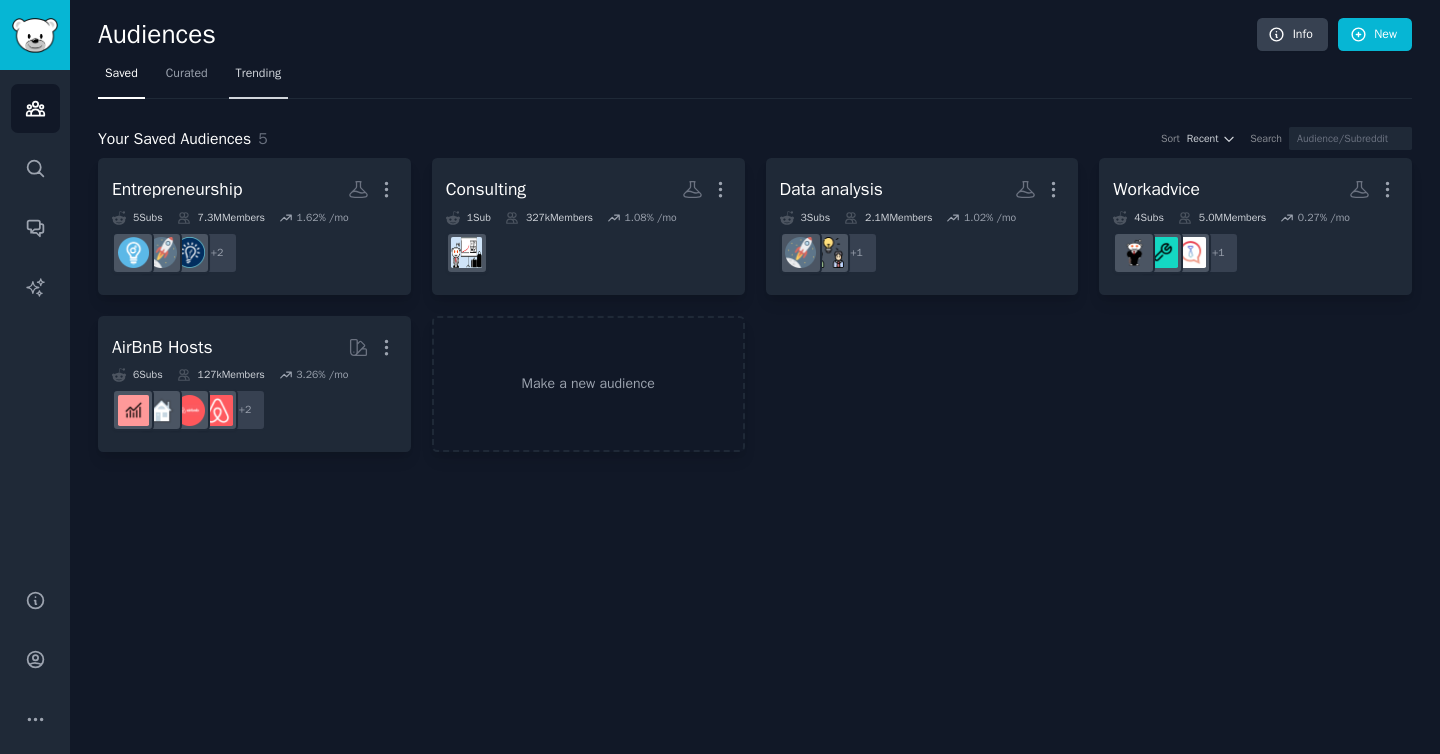 click on "Trending" at bounding box center (259, 74) 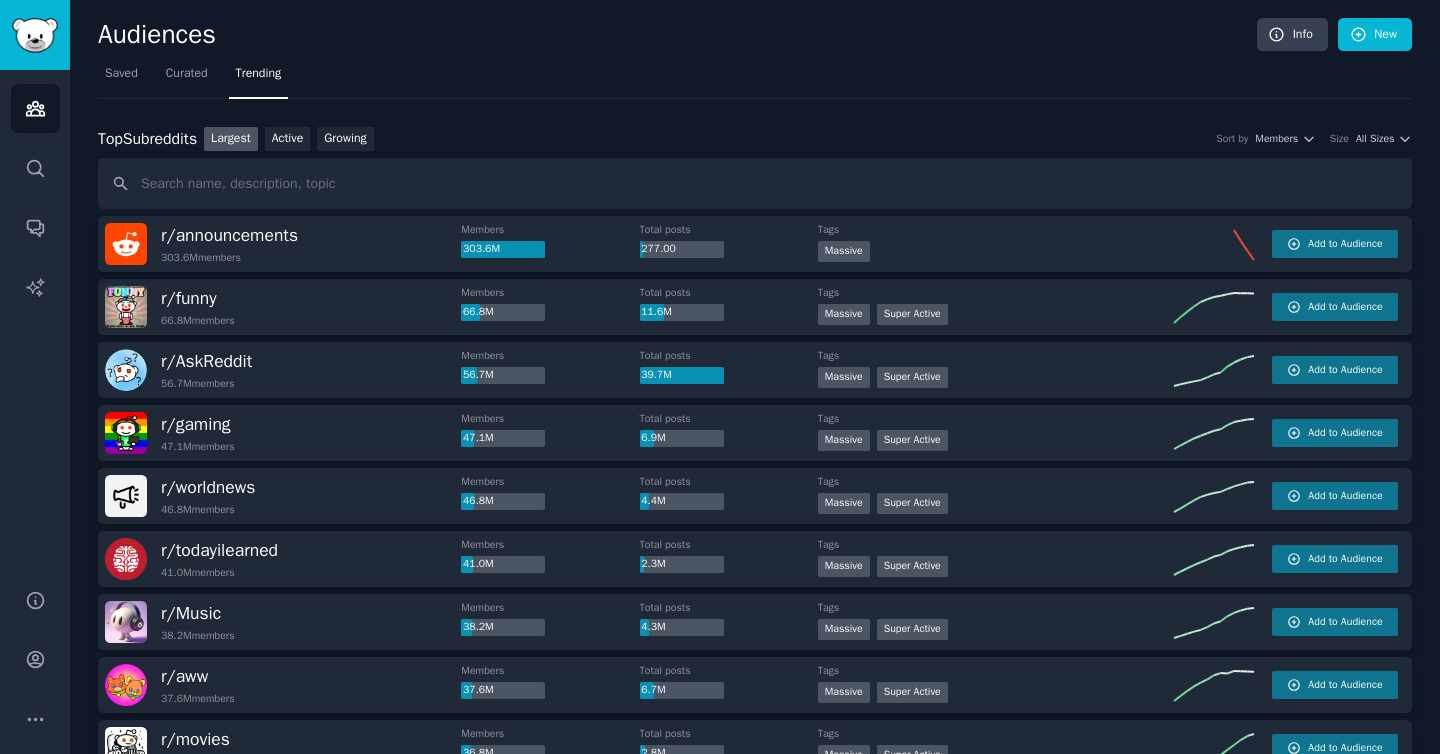 click at bounding box center [755, 183] 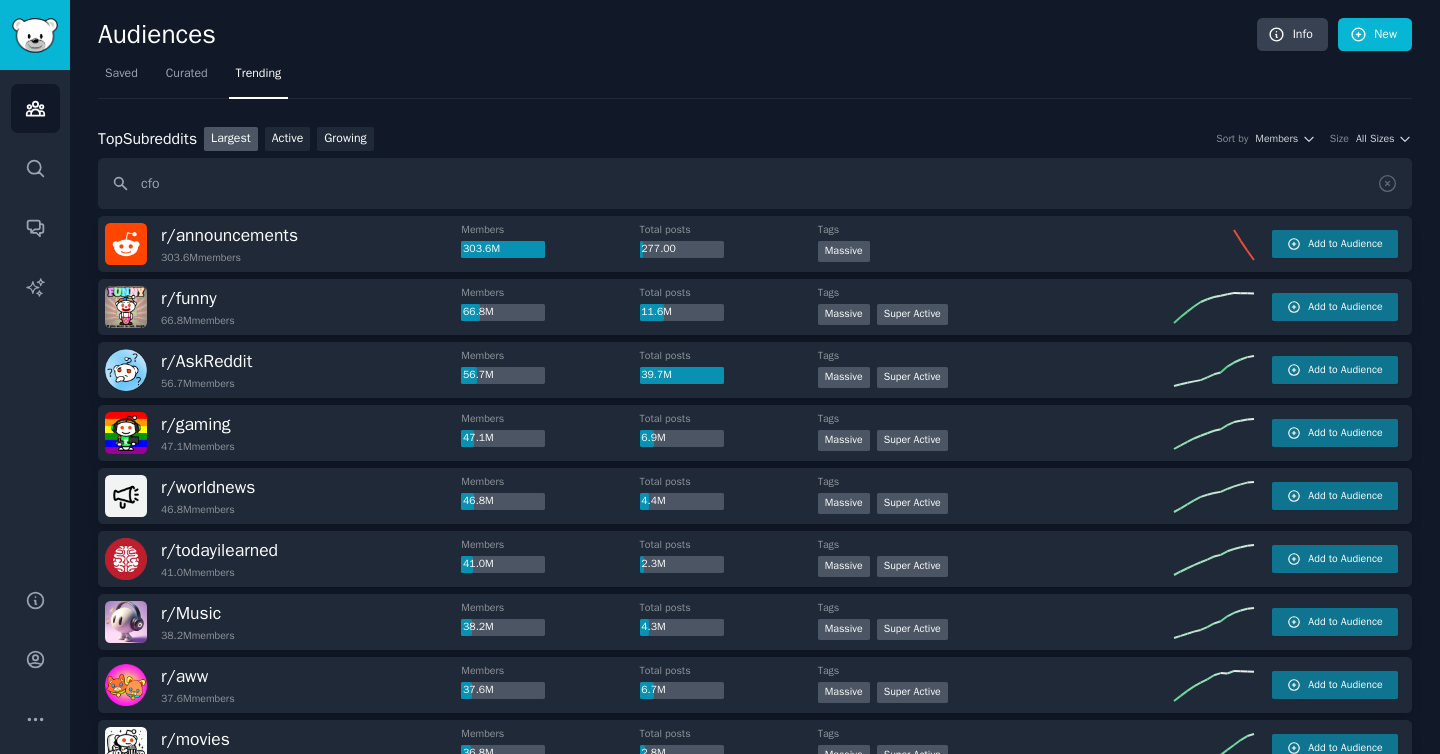 type on "cfo" 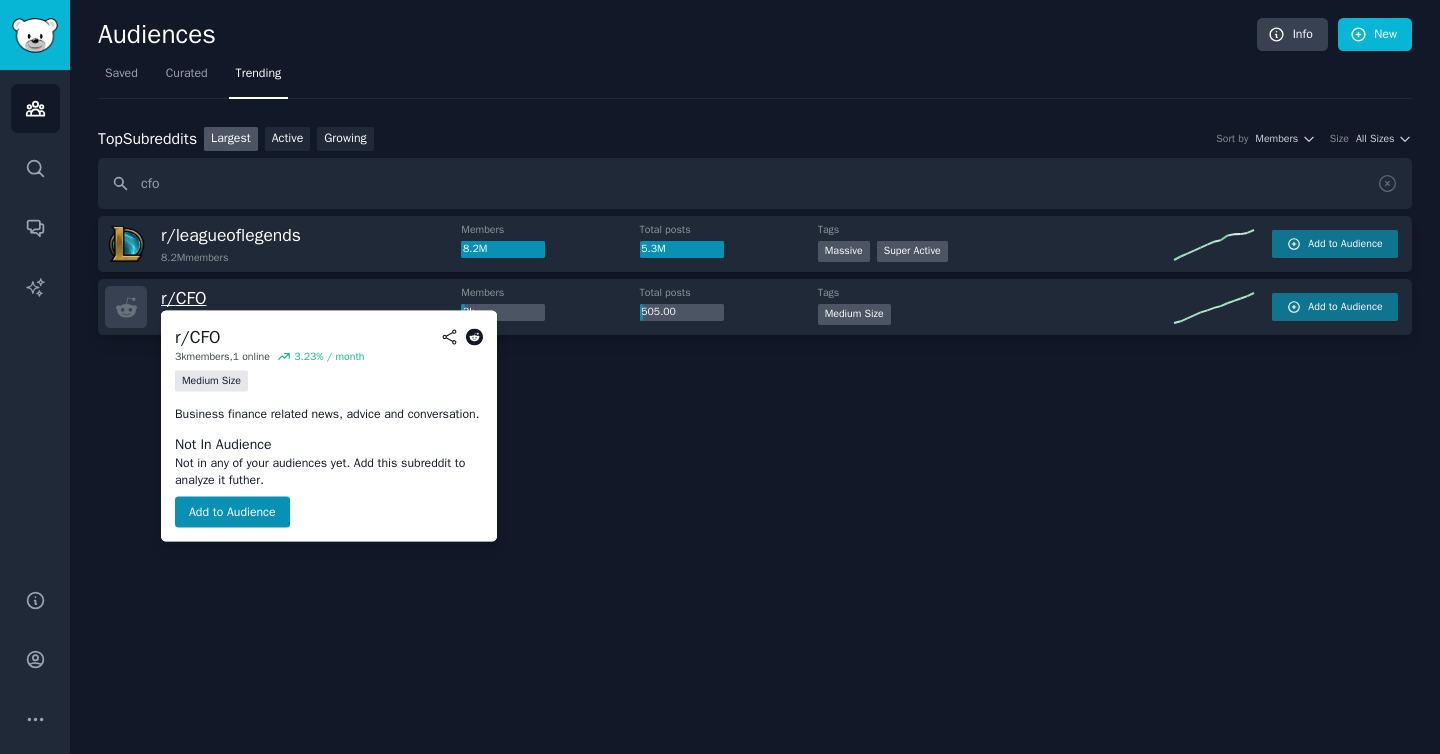 click on "r/ CFO" at bounding box center [183, 298] 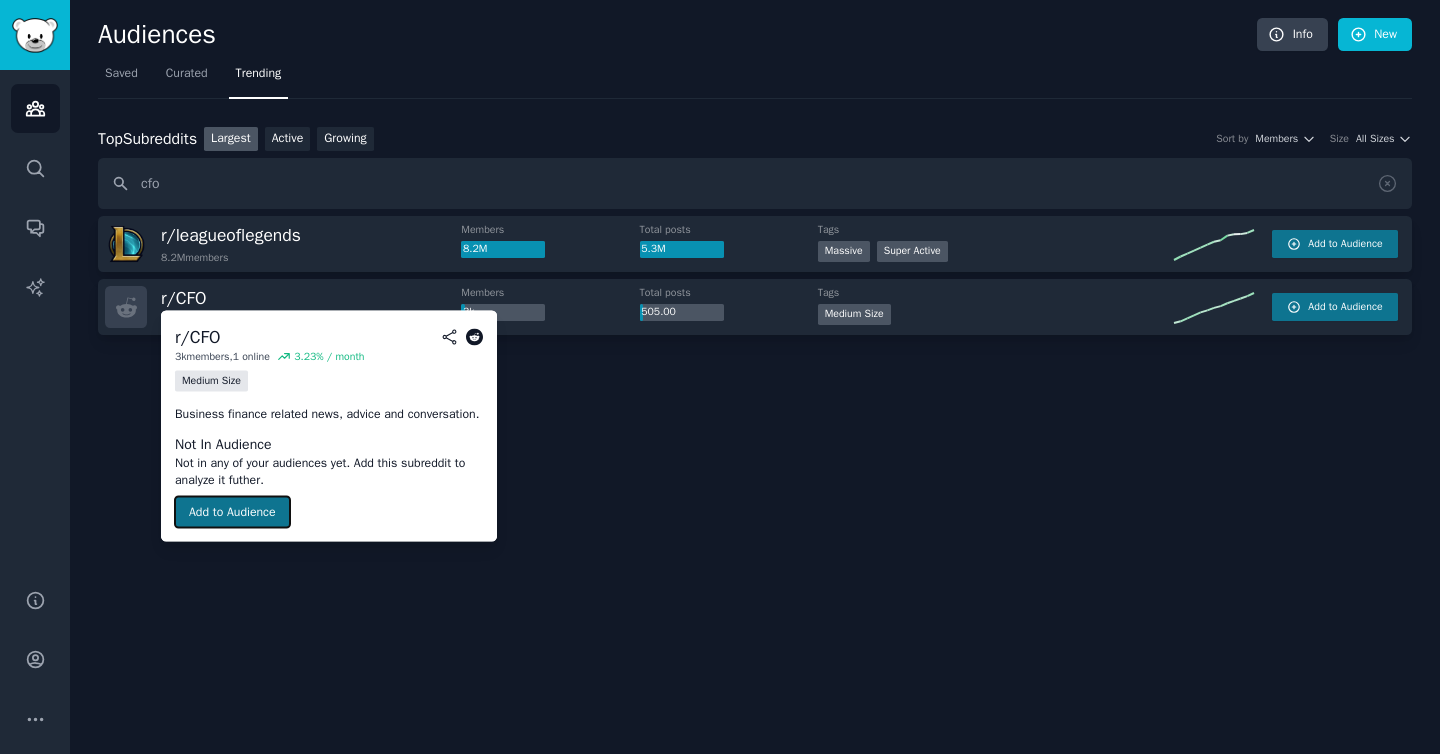 click on "Add to Audience" at bounding box center [232, 512] 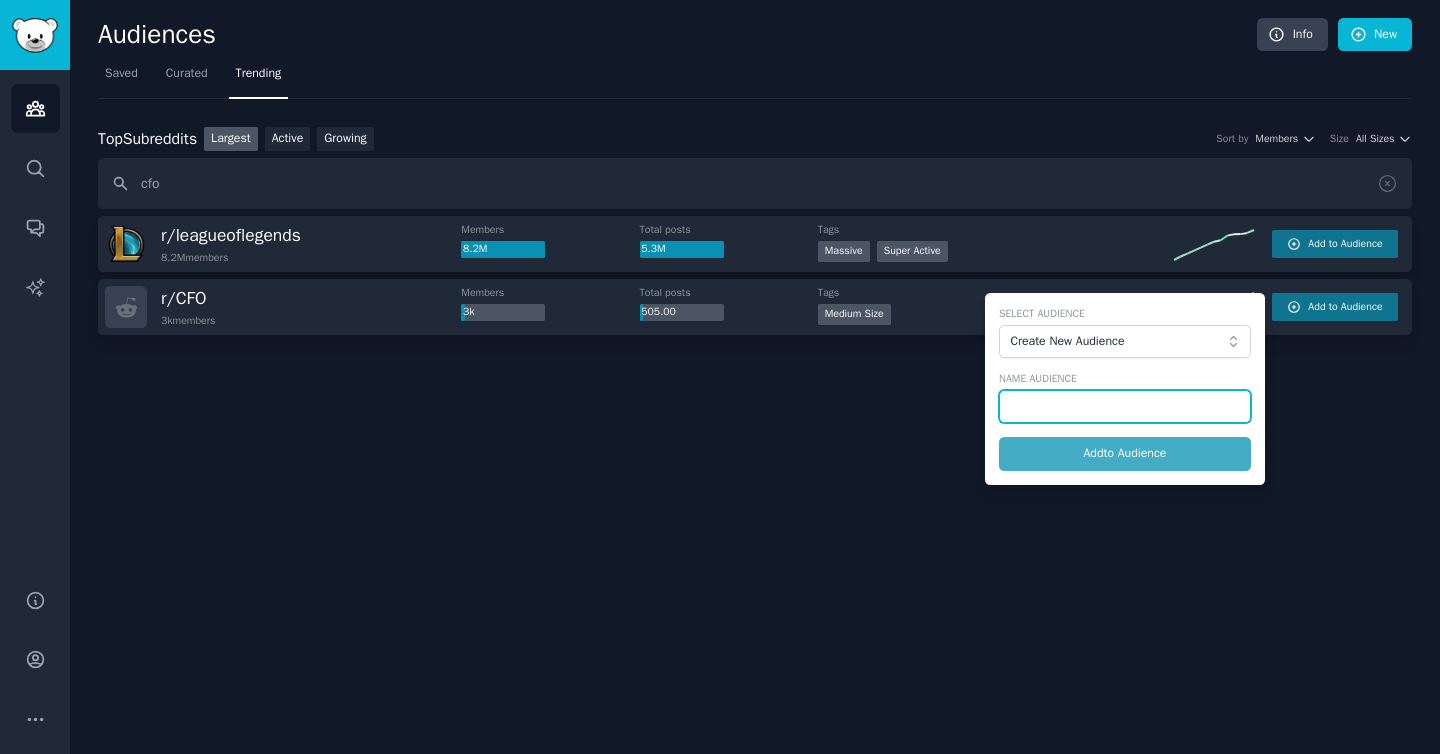 click at bounding box center [1125, 407] 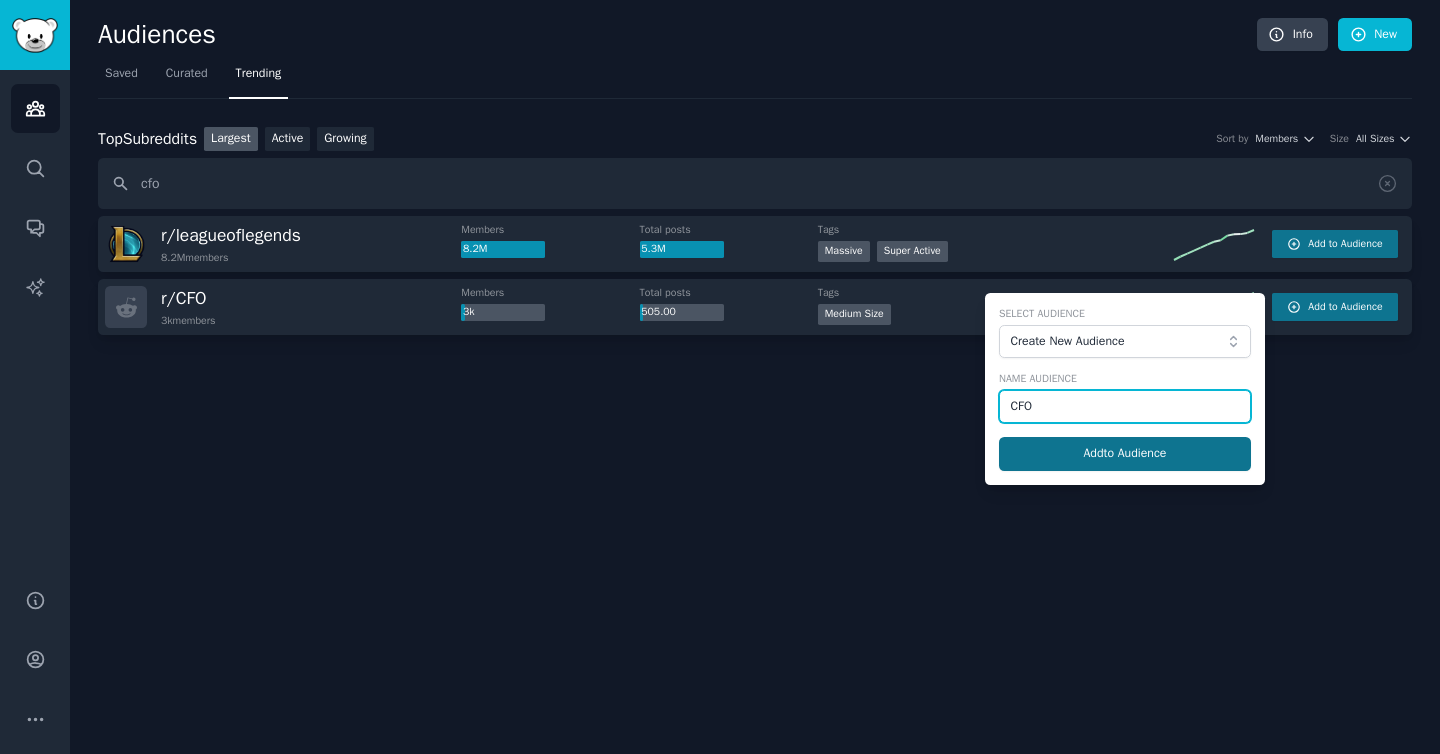 type on "CFO" 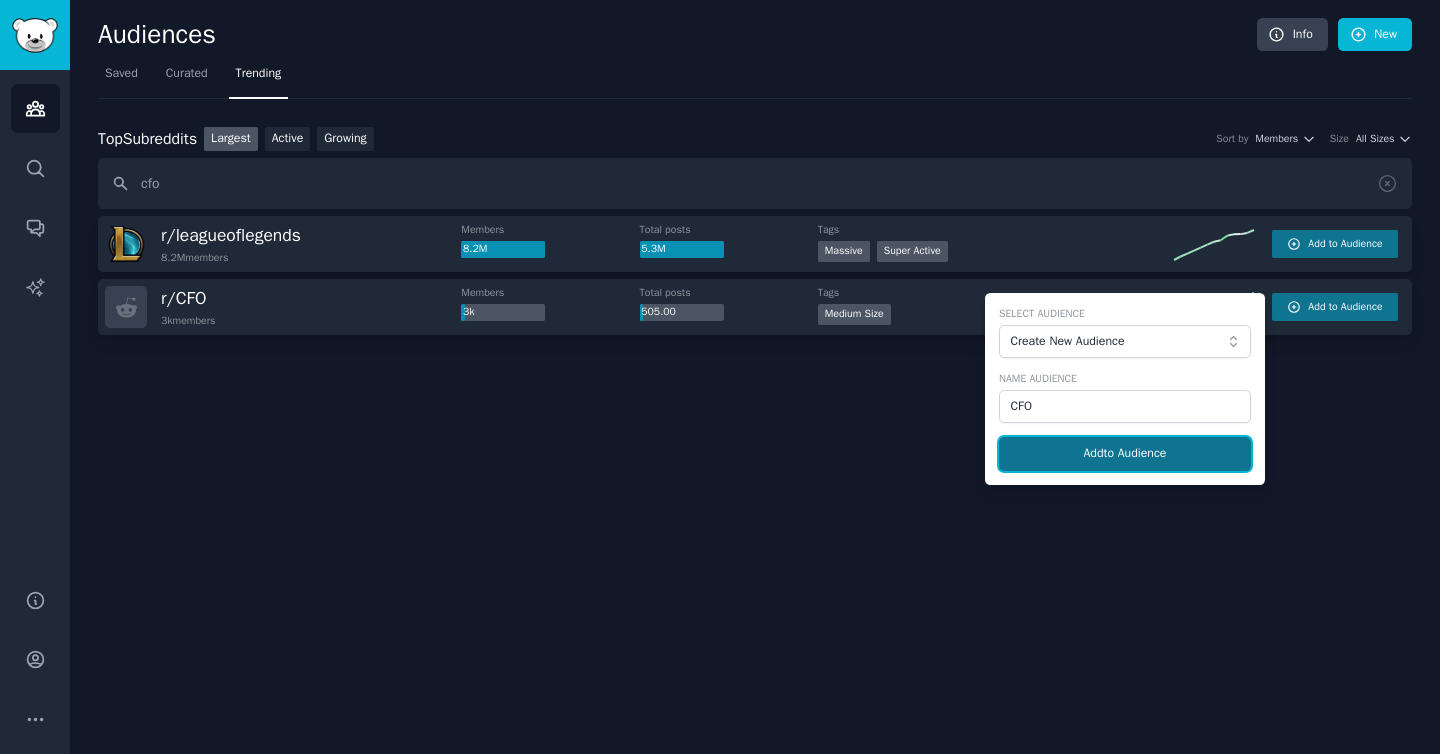 click on "Add  to Audience" 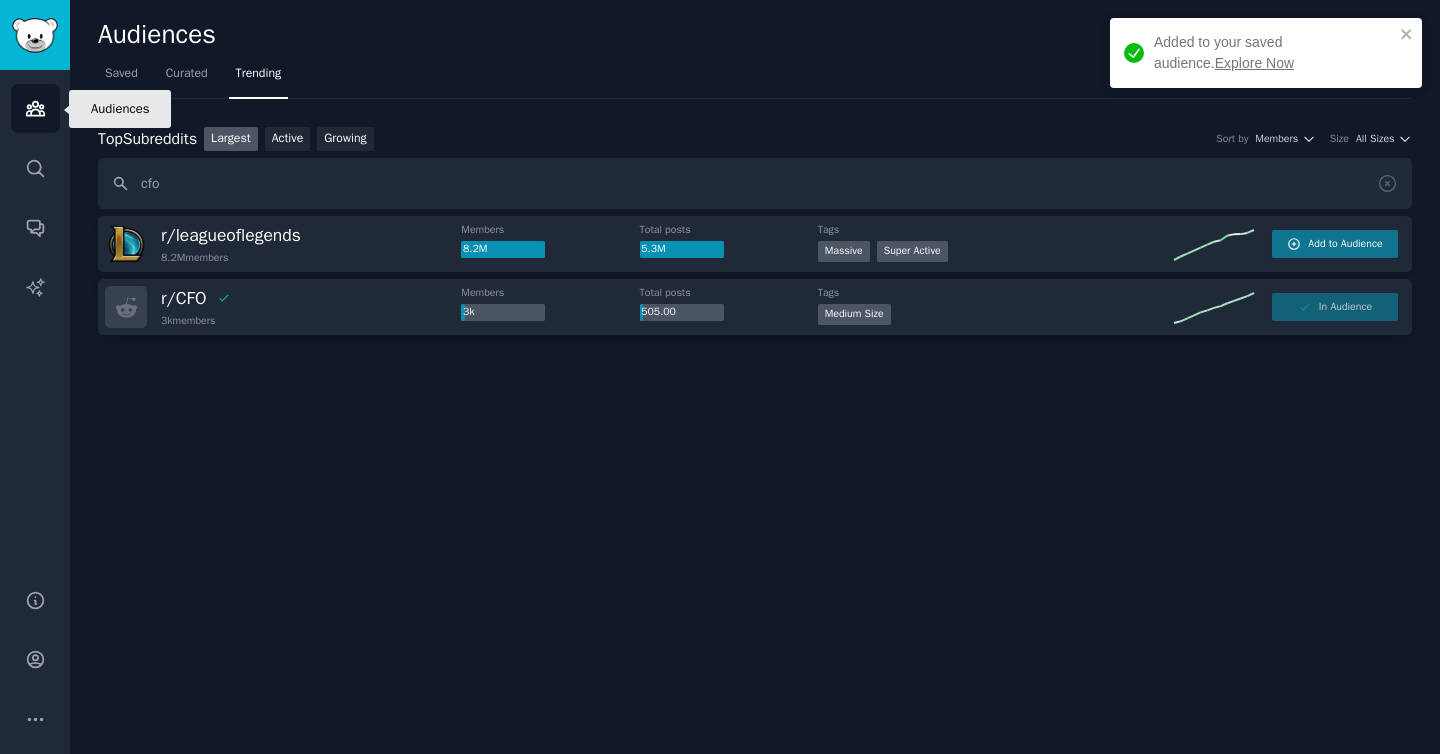 click on "Audiences" at bounding box center [35, 108] 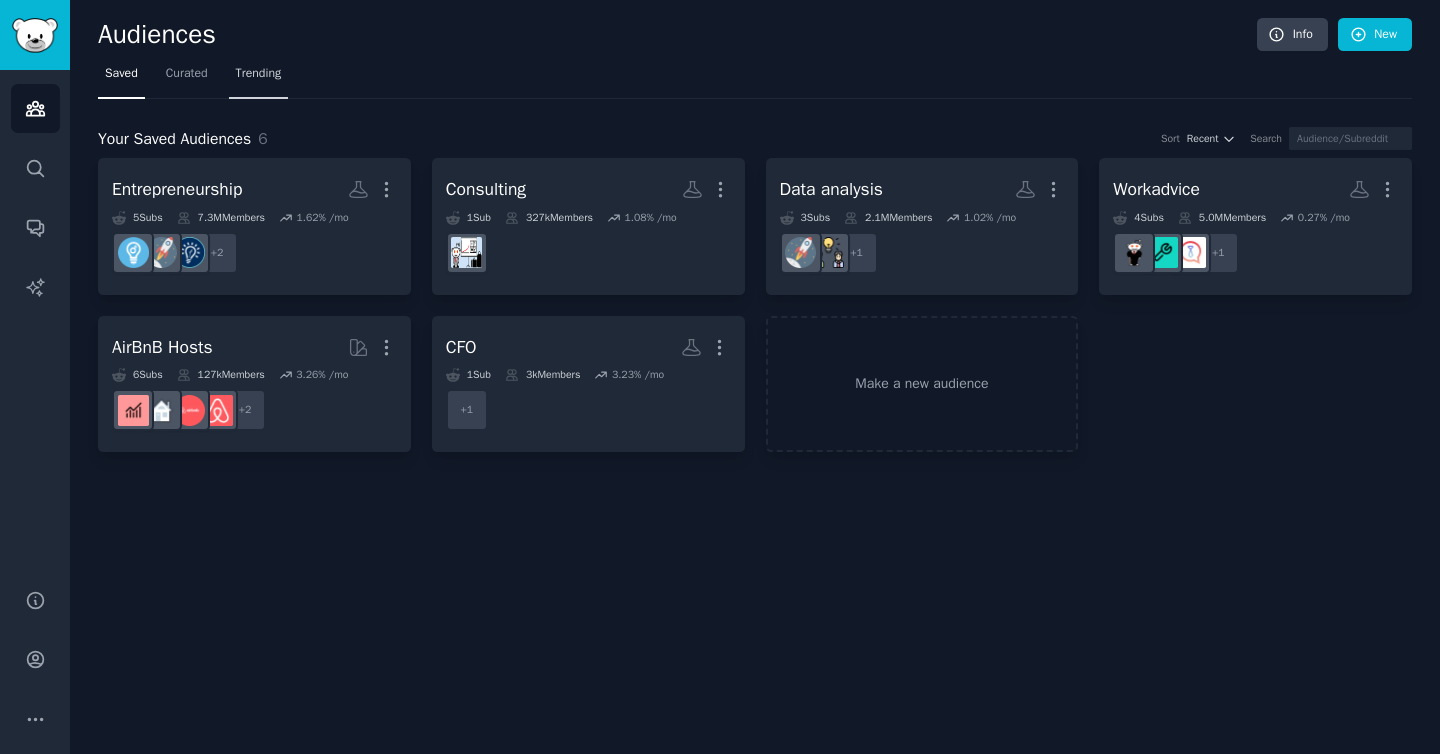 click on "Trending" at bounding box center [259, 74] 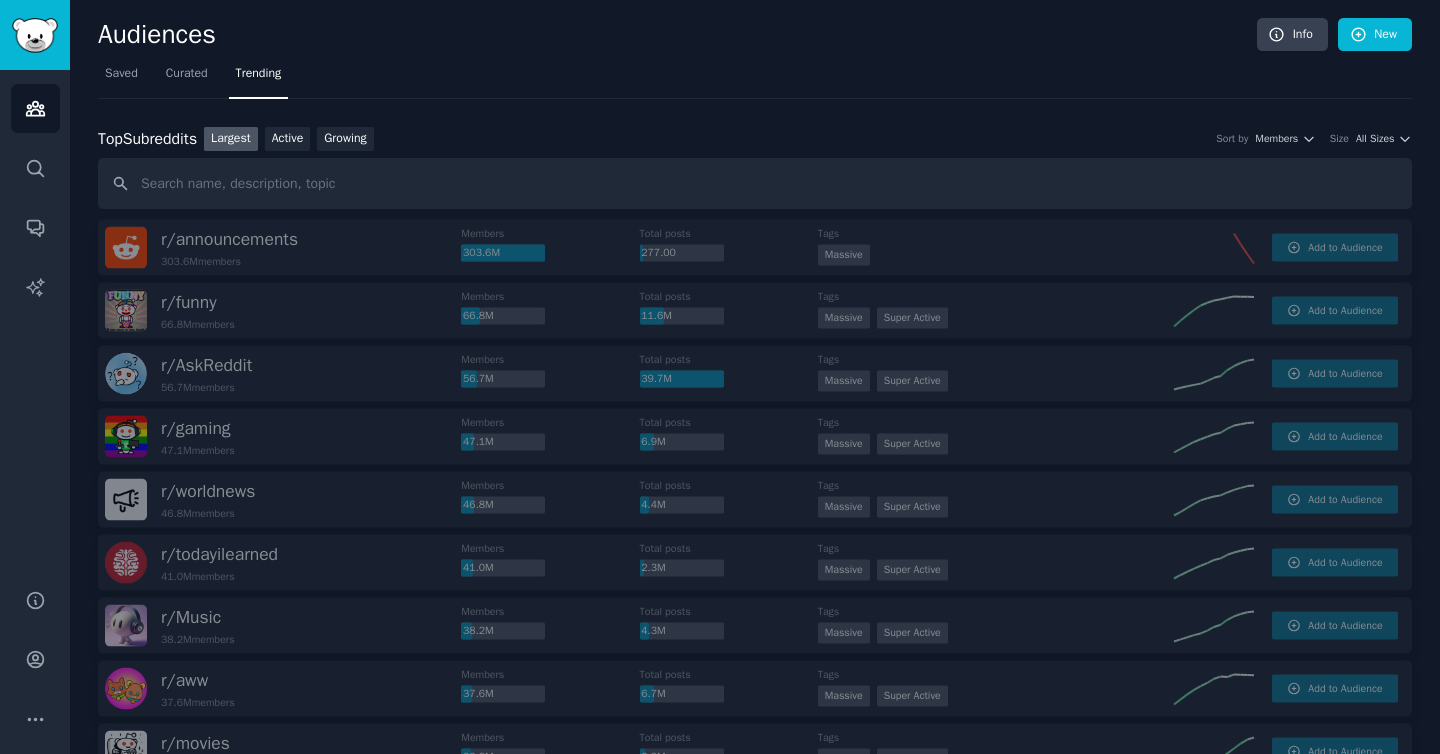 click at bounding box center [755, 183] 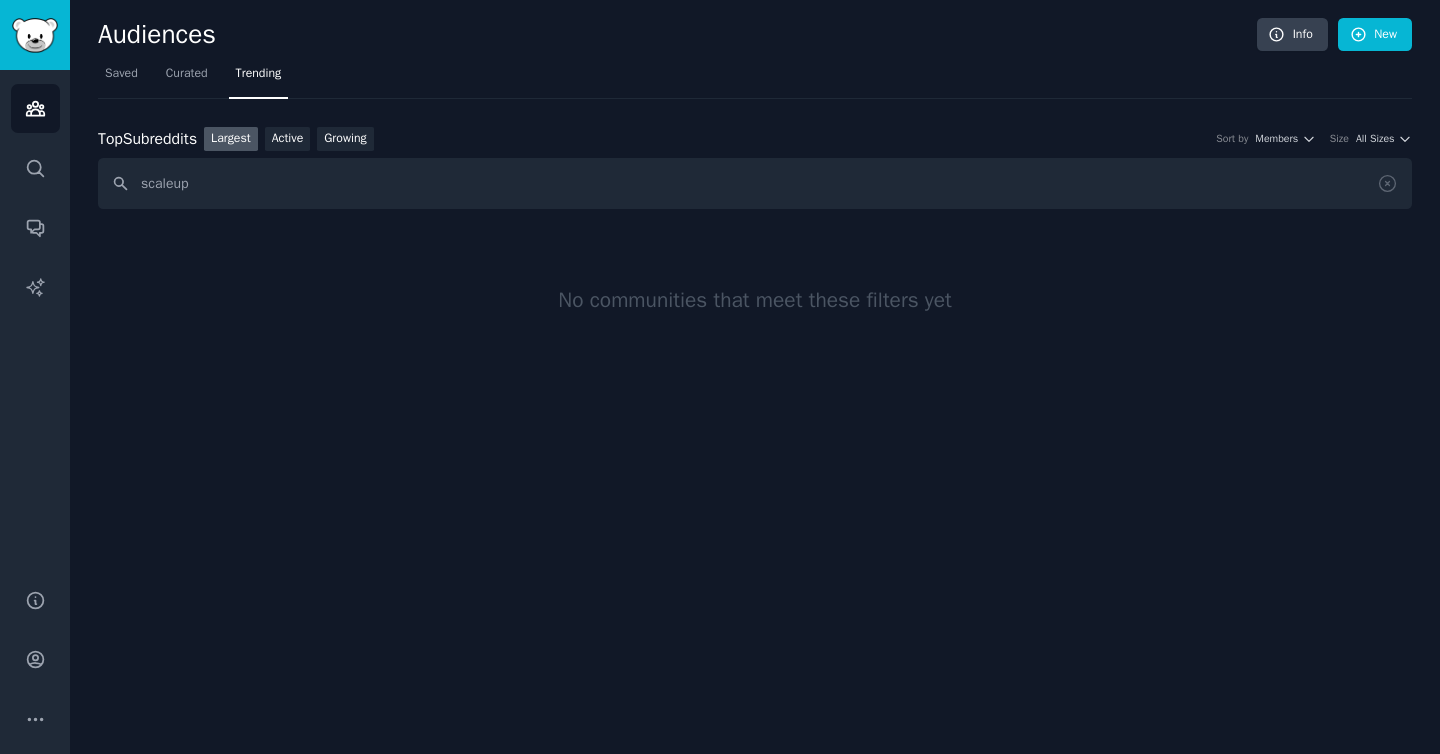 click on "scaleup" at bounding box center [755, 183] 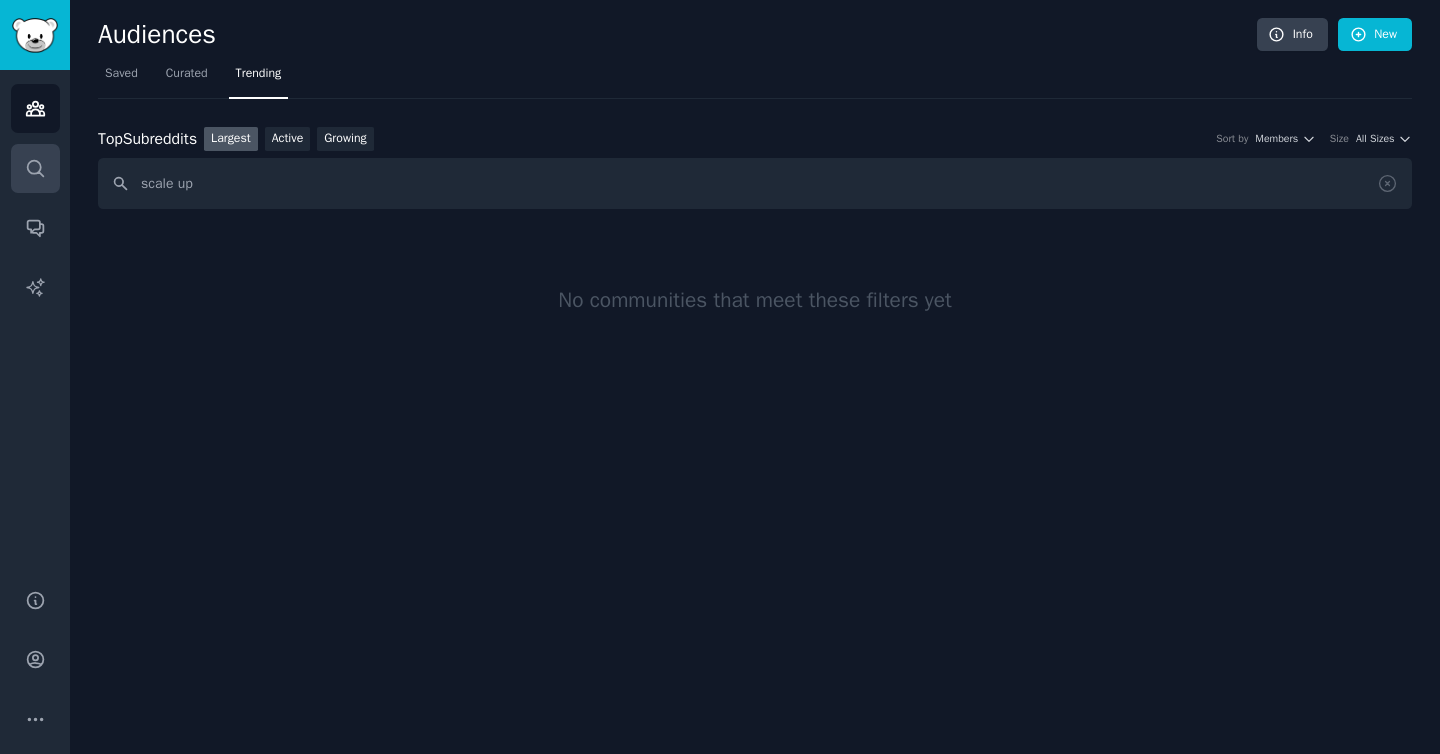 drag, startPoint x: 271, startPoint y: 207, endPoint x: 22, endPoint y: 164, distance: 252.68558 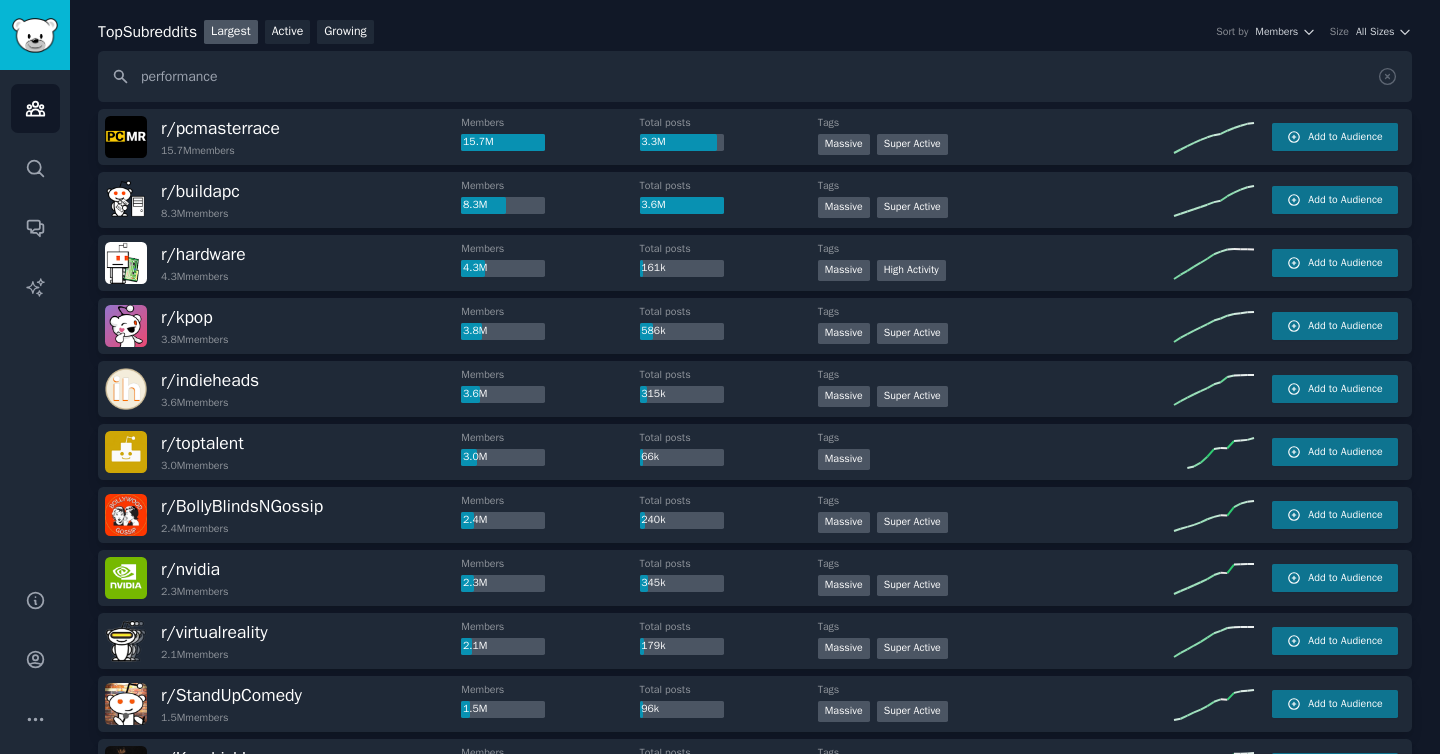 scroll, scrollTop: 0, scrollLeft: 0, axis: both 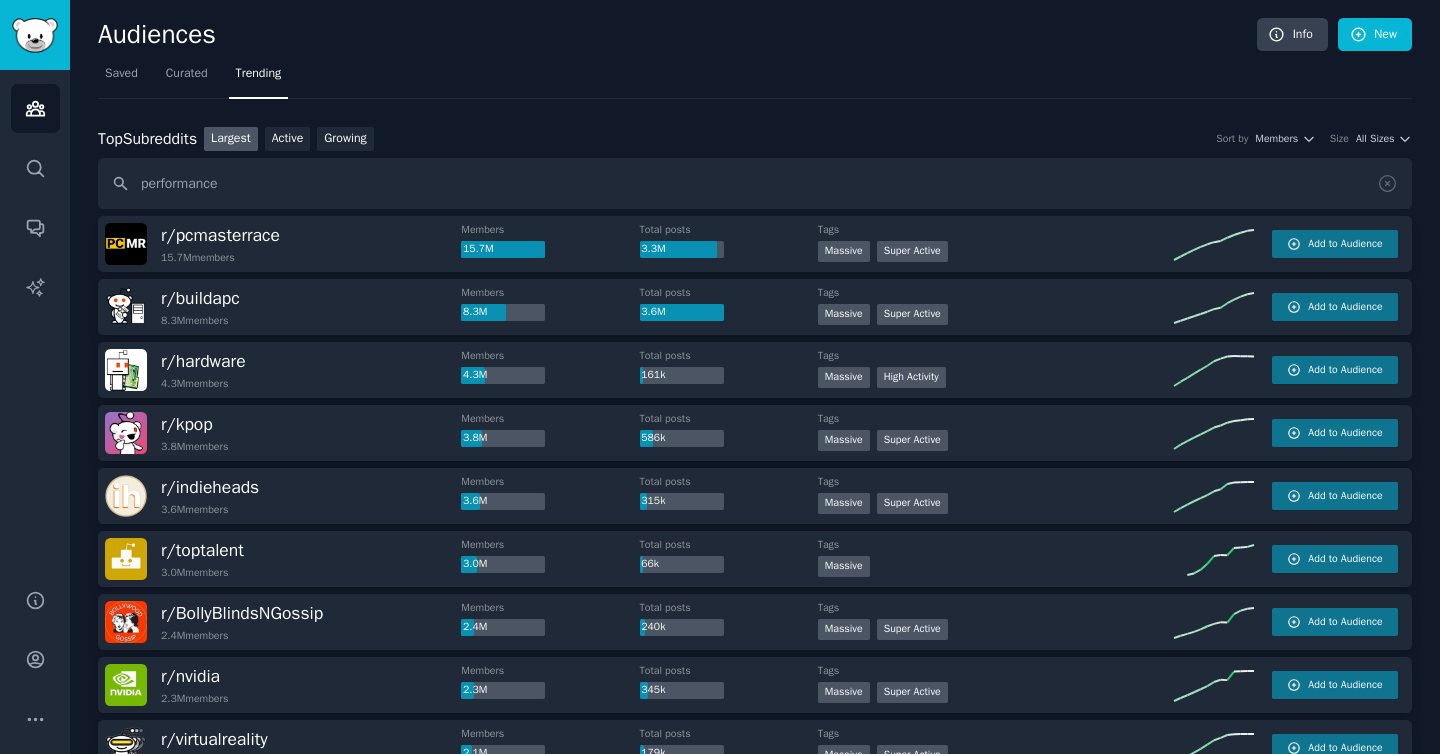 drag, startPoint x: 252, startPoint y: 181, endPoint x: 112, endPoint y: 161, distance: 141.42136 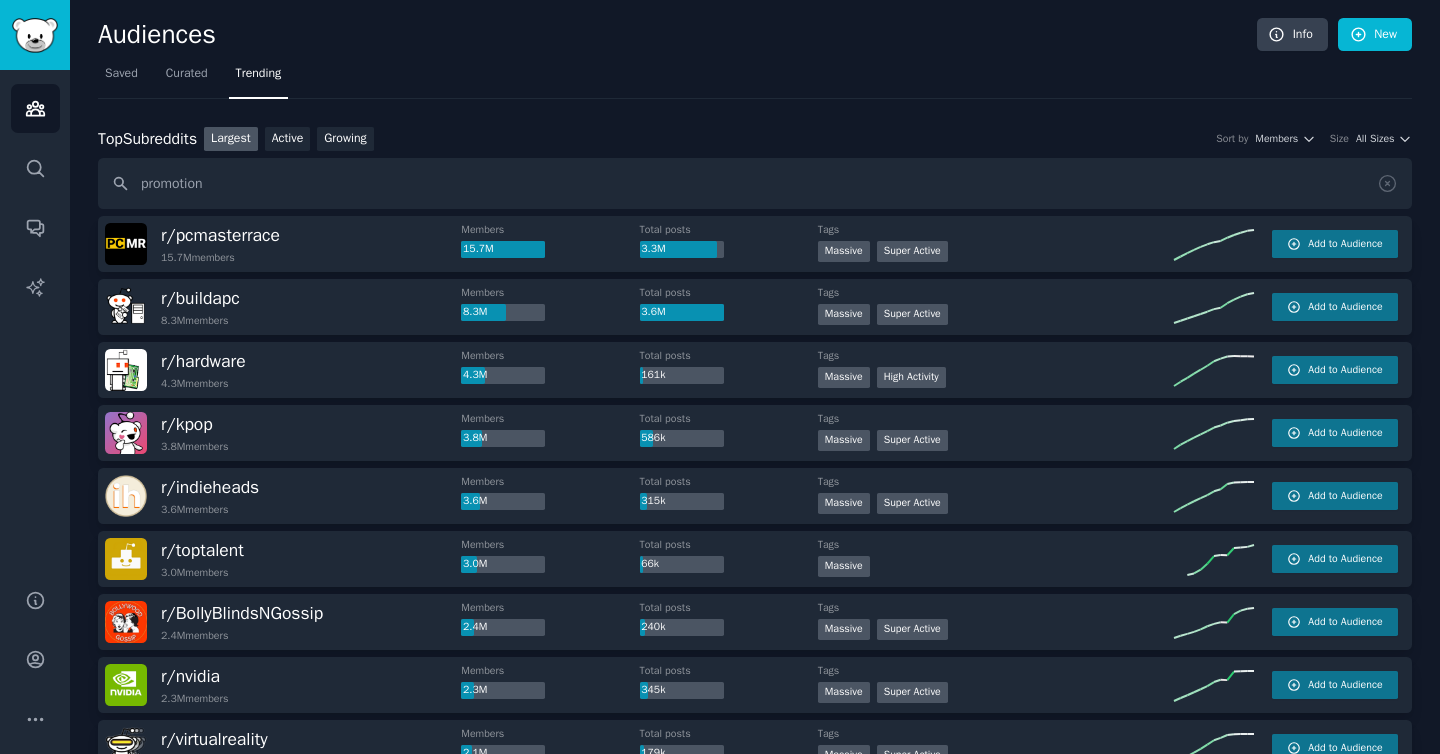 type on "promotion" 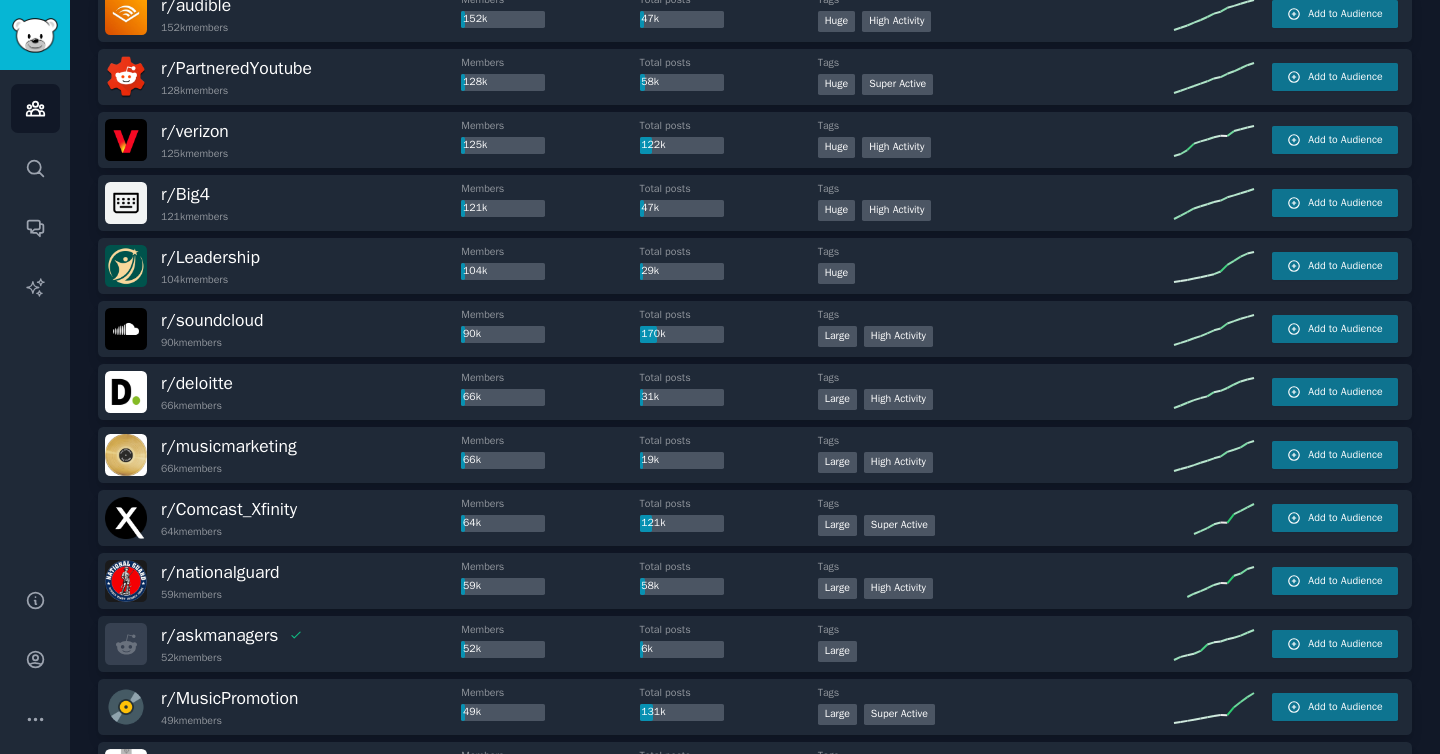scroll, scrollTop: 672, scrollLeft: 0, axis: vertical 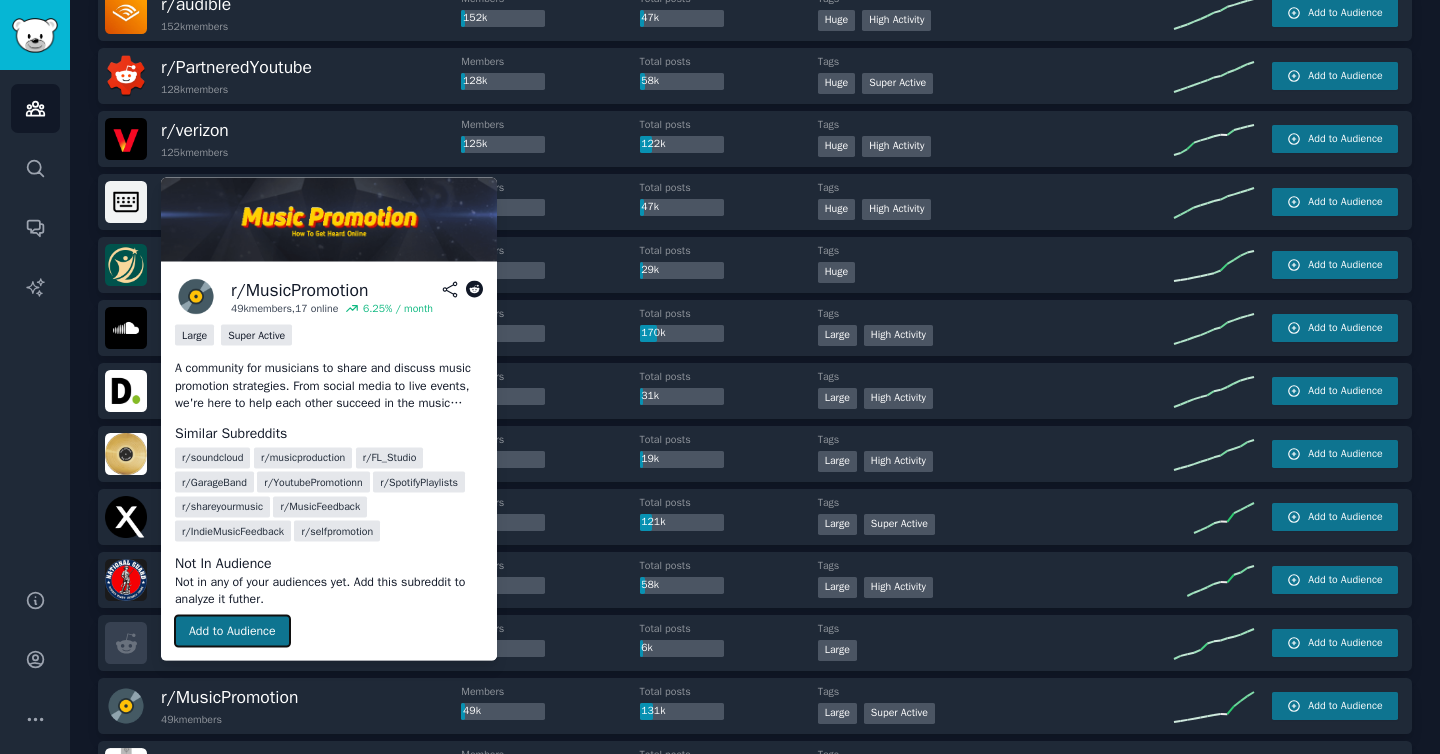 click on "Add to Audience" at bounding box center (232, 631) 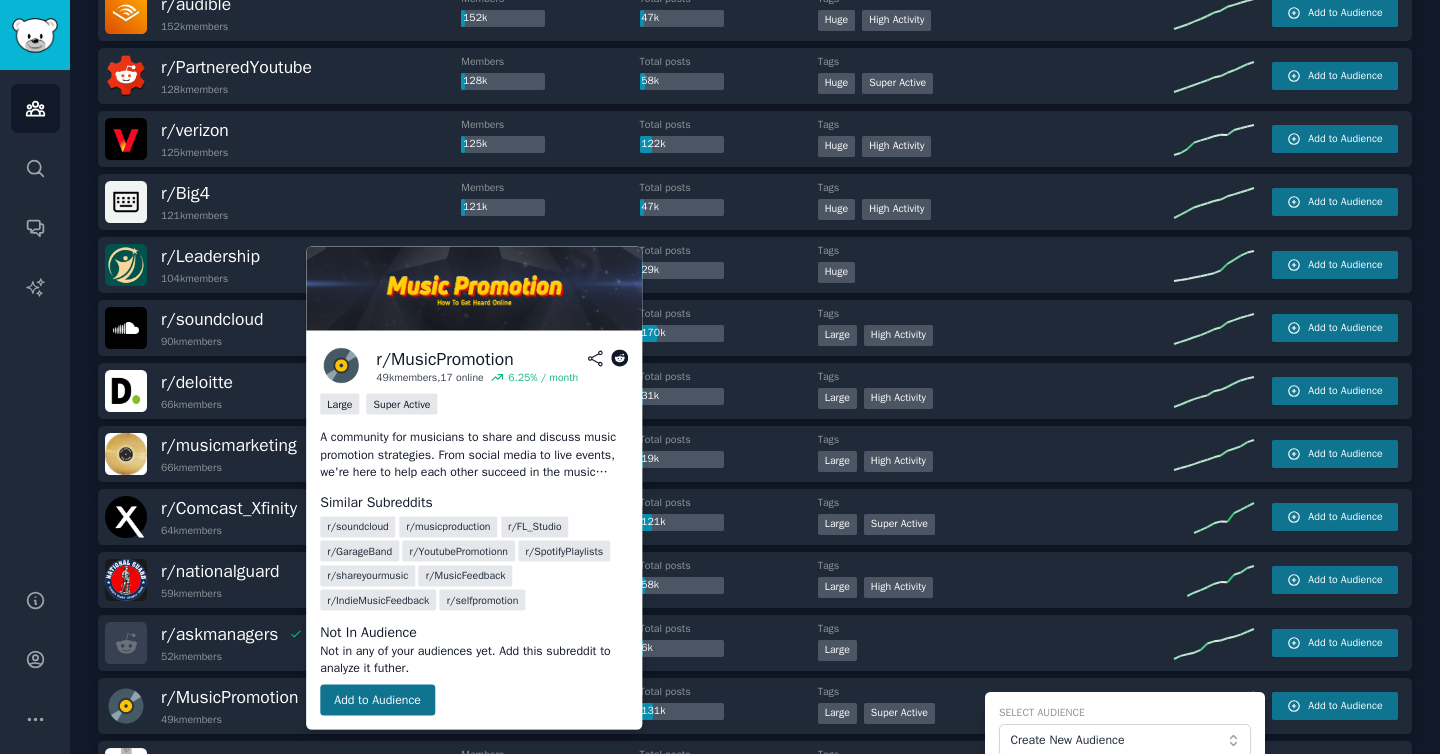 scroll, scrollTop: 1100, scrollLeft: 0, axis: vertical 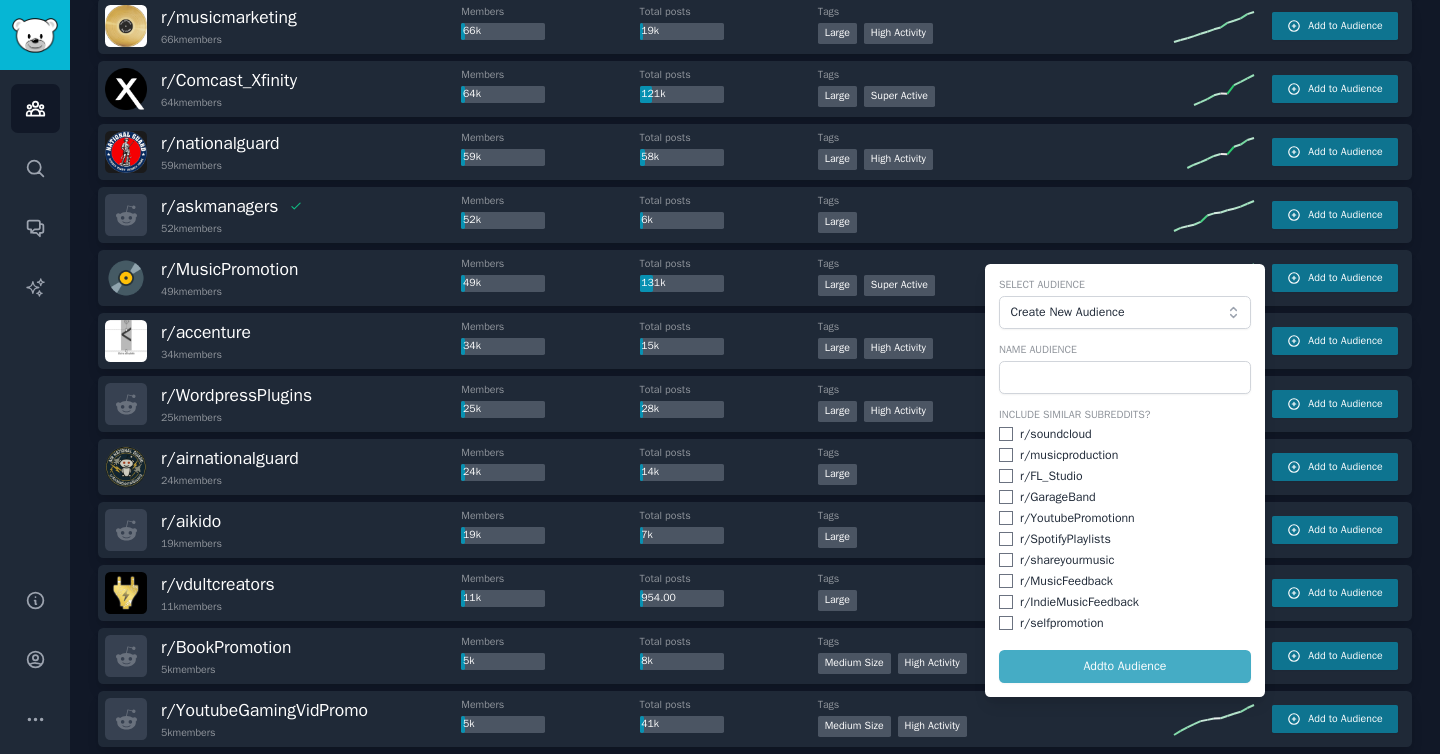 click on "r/ askmanagers This community is in your audience: Workadvice 52k  members" at bounding box center (283, 215) 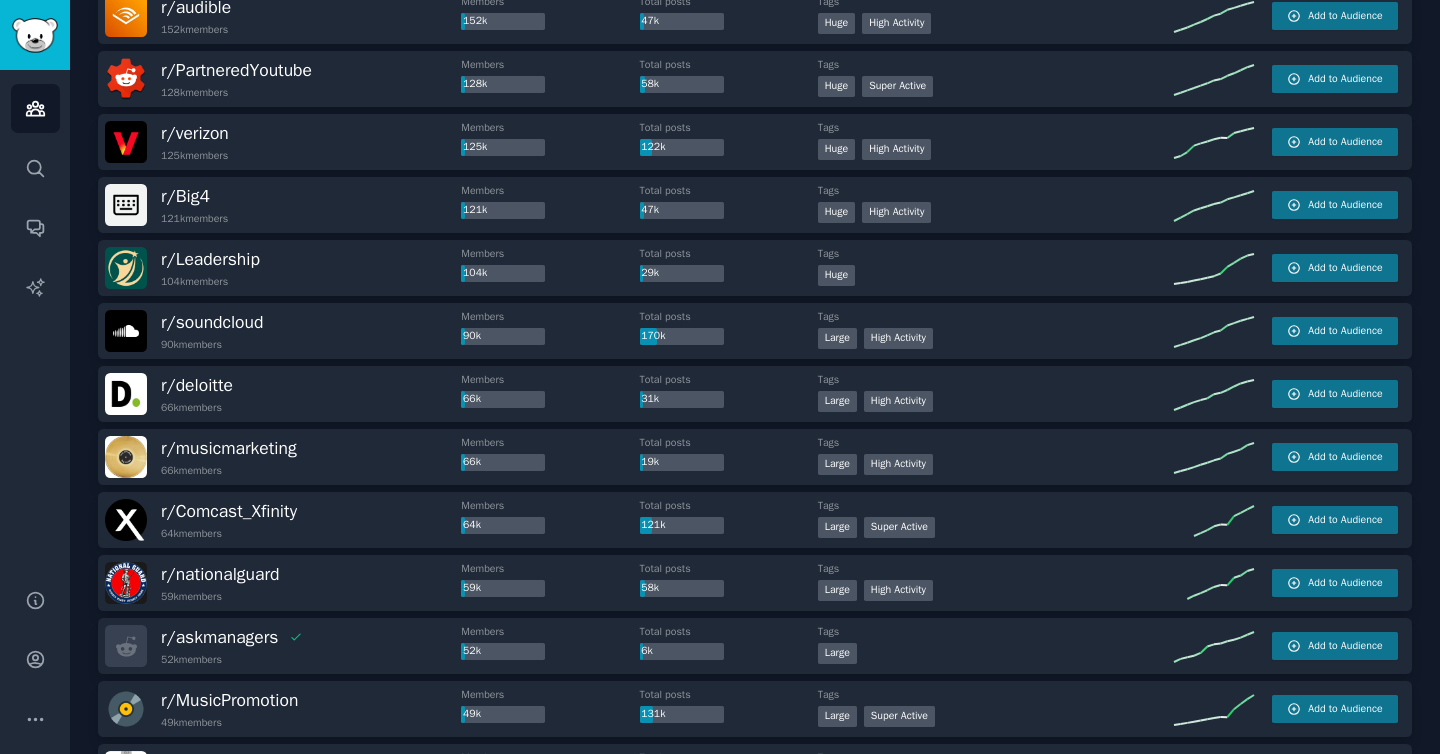scroll, scrollTop: 651, scrollLeft: 0, axis: vertical 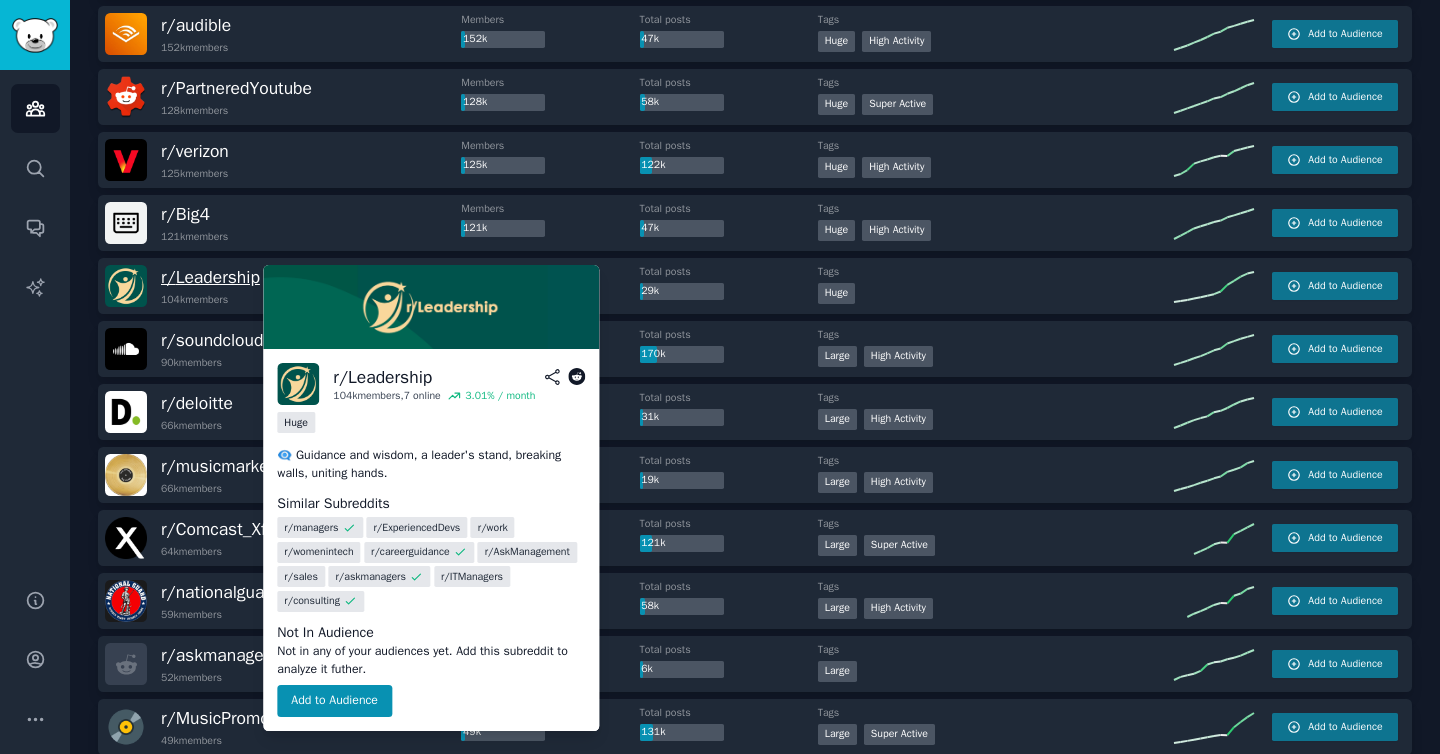 click on "r/ Leadership" at bounding box center (210, 277) 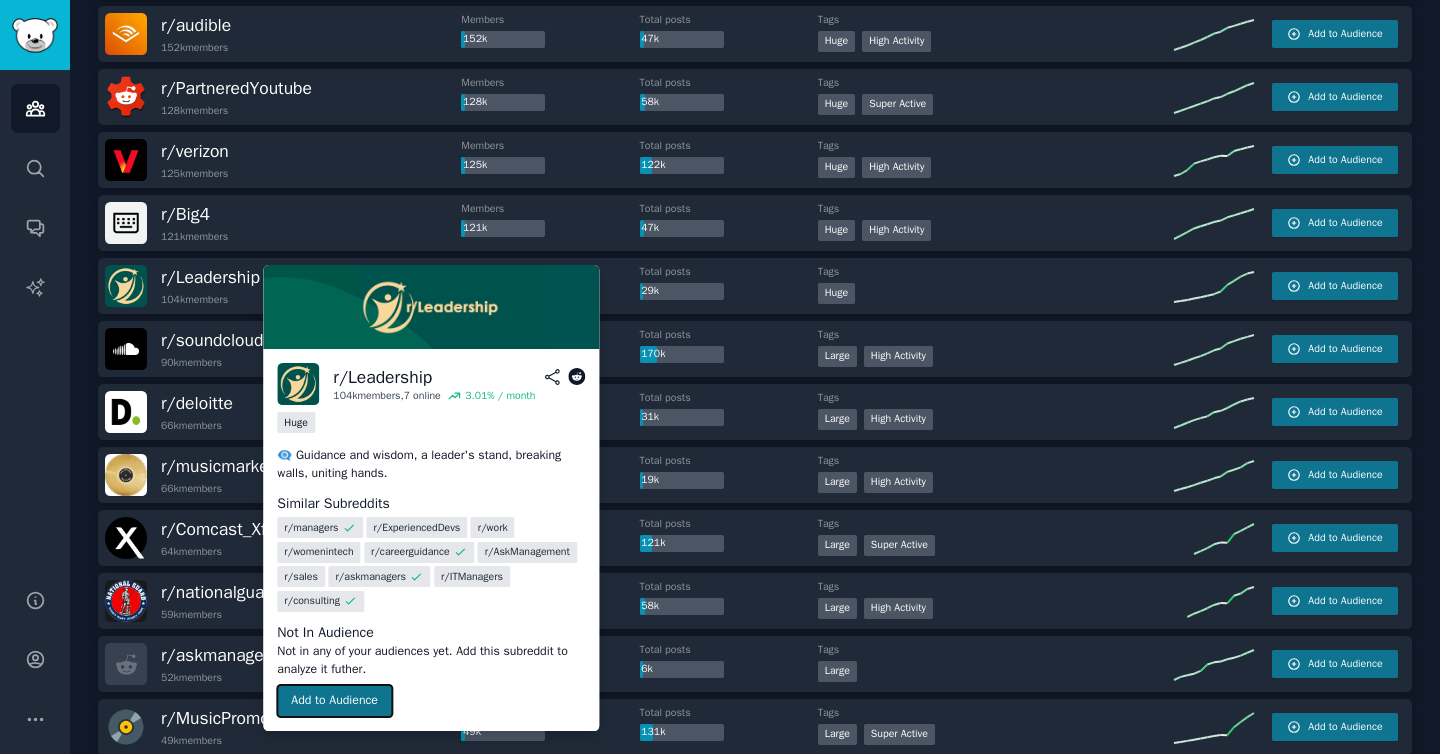 click on "Add to Audience" at bounding box center [334, 701] 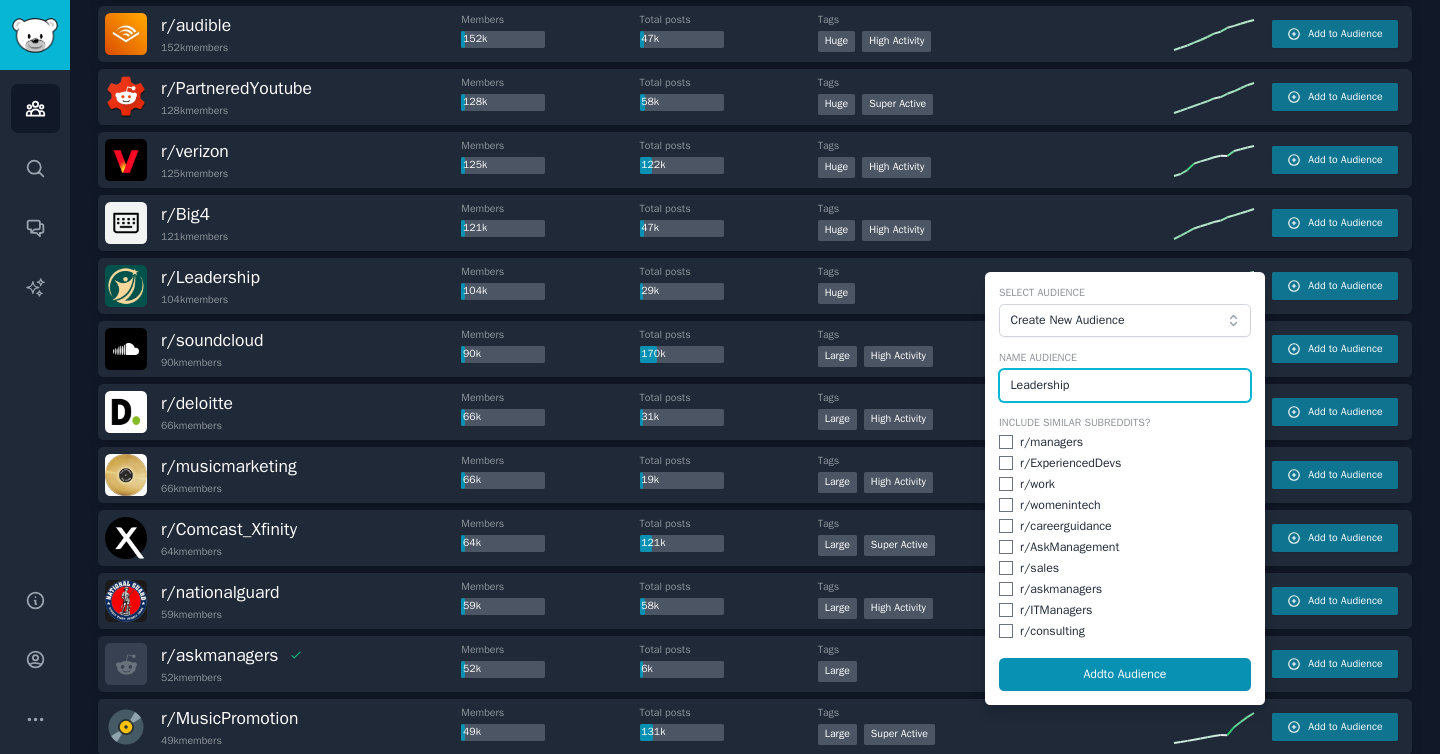 type on "Leadership" 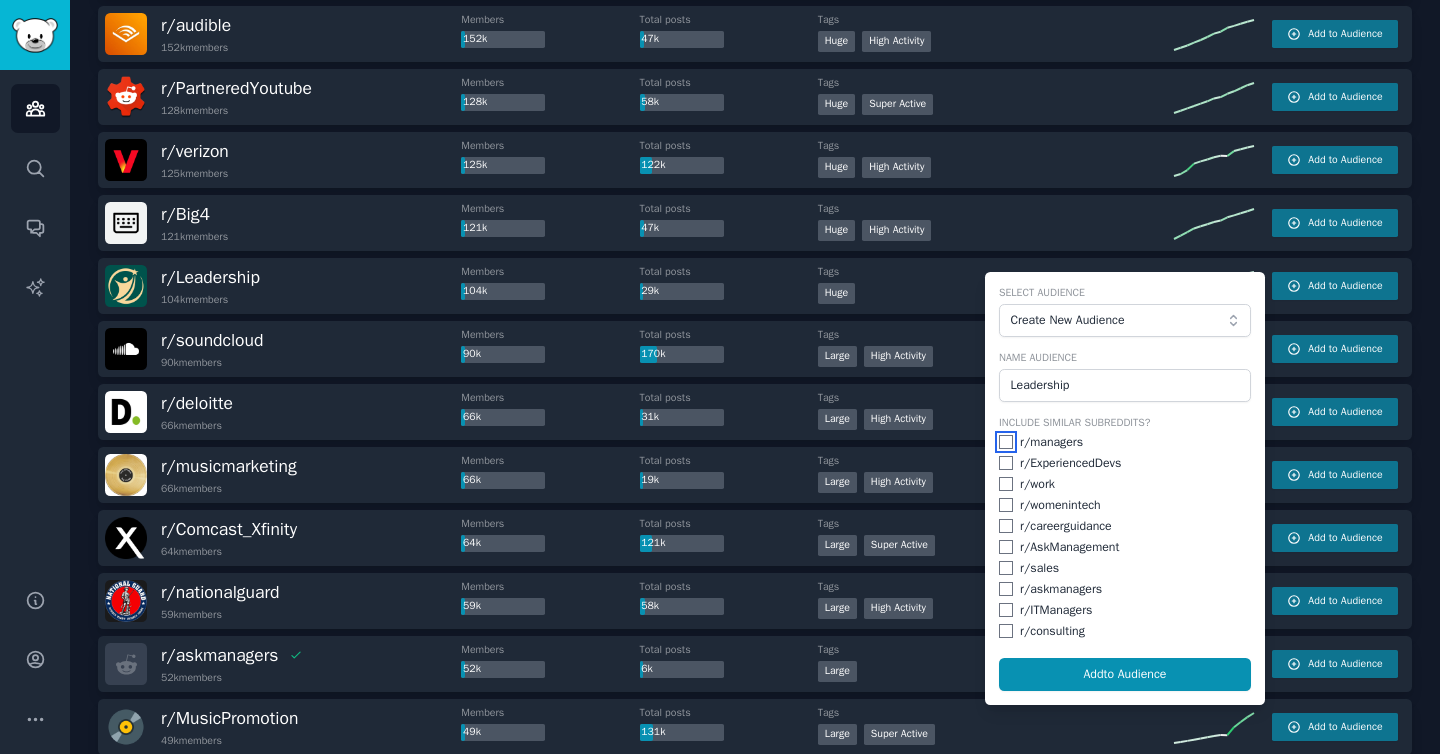 click at bounding box center (1006, 442) 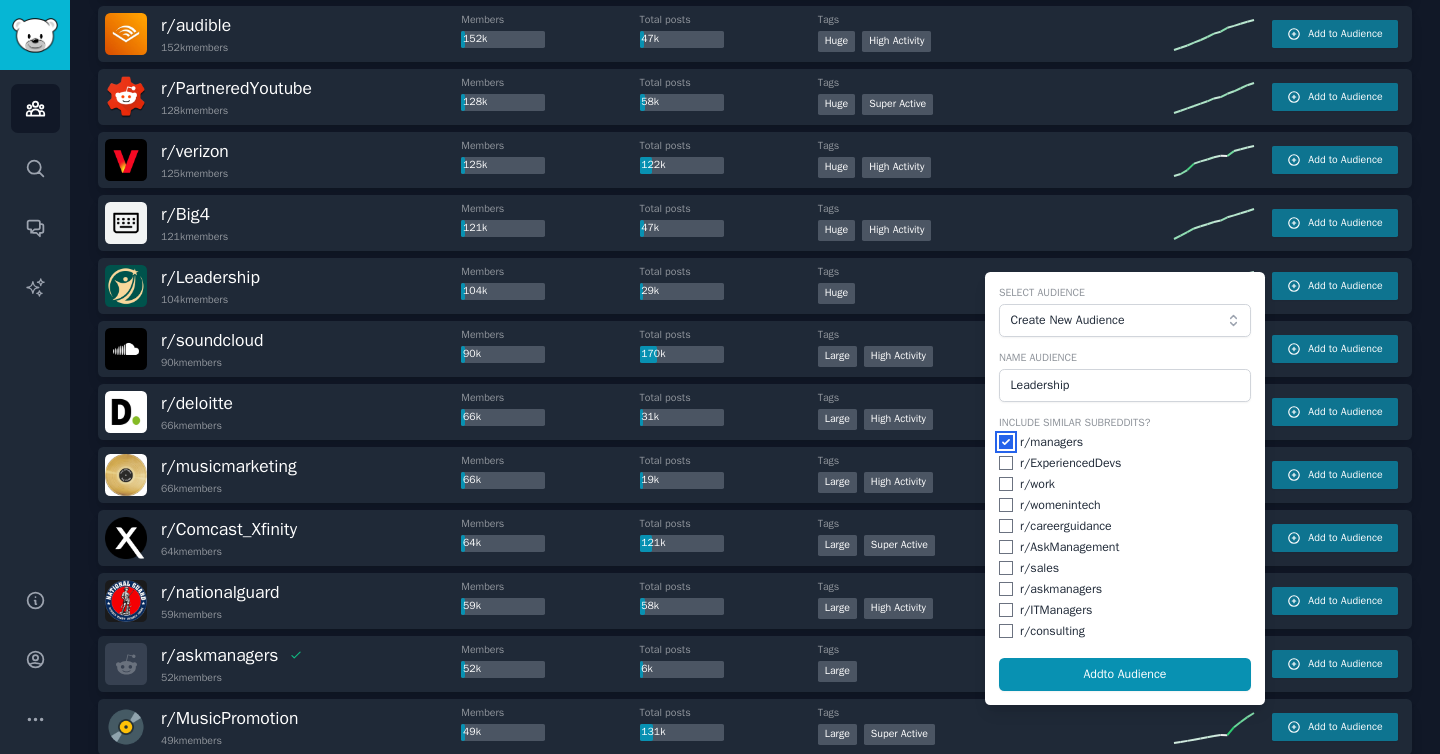 checkbox on "true" 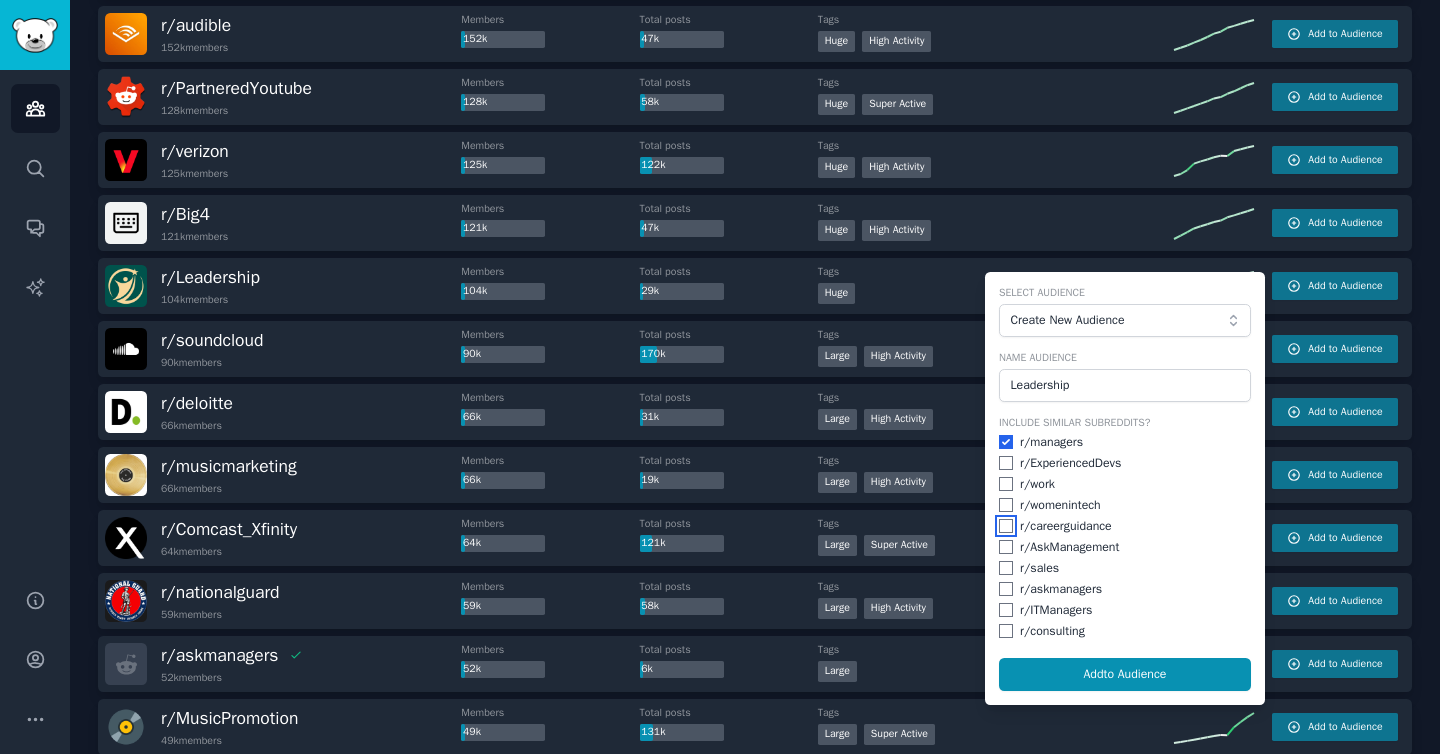click at bounding box center [1006, 526] 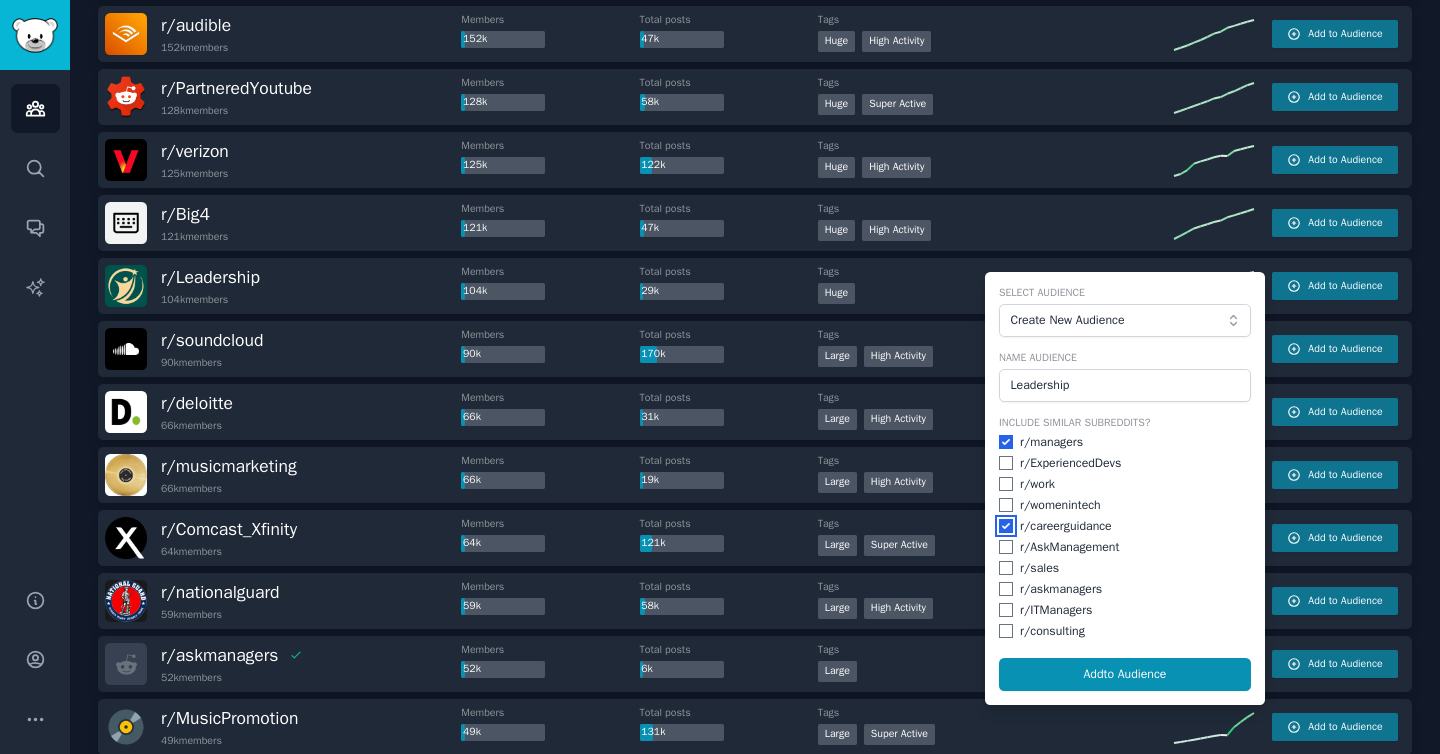checkbox on "true" 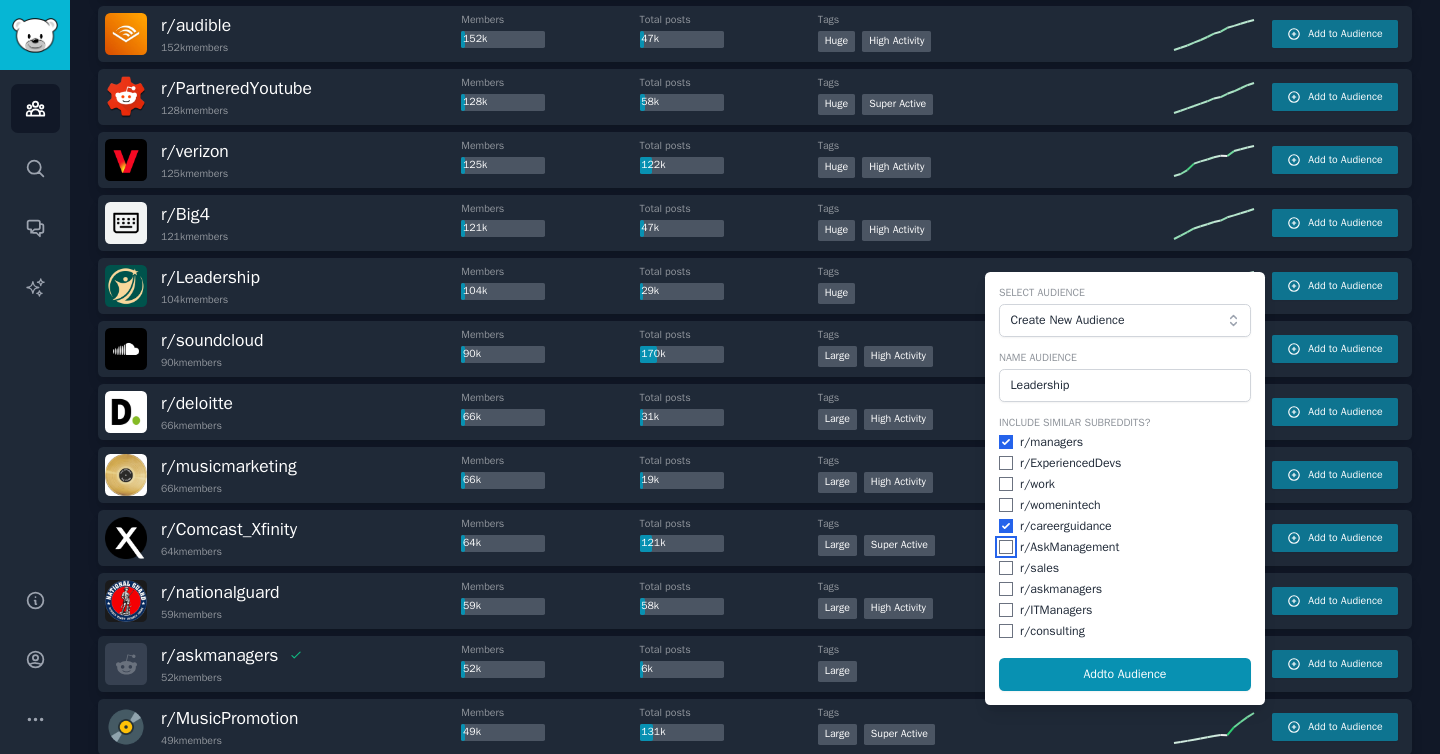 click at bounding box center [1006, 547] 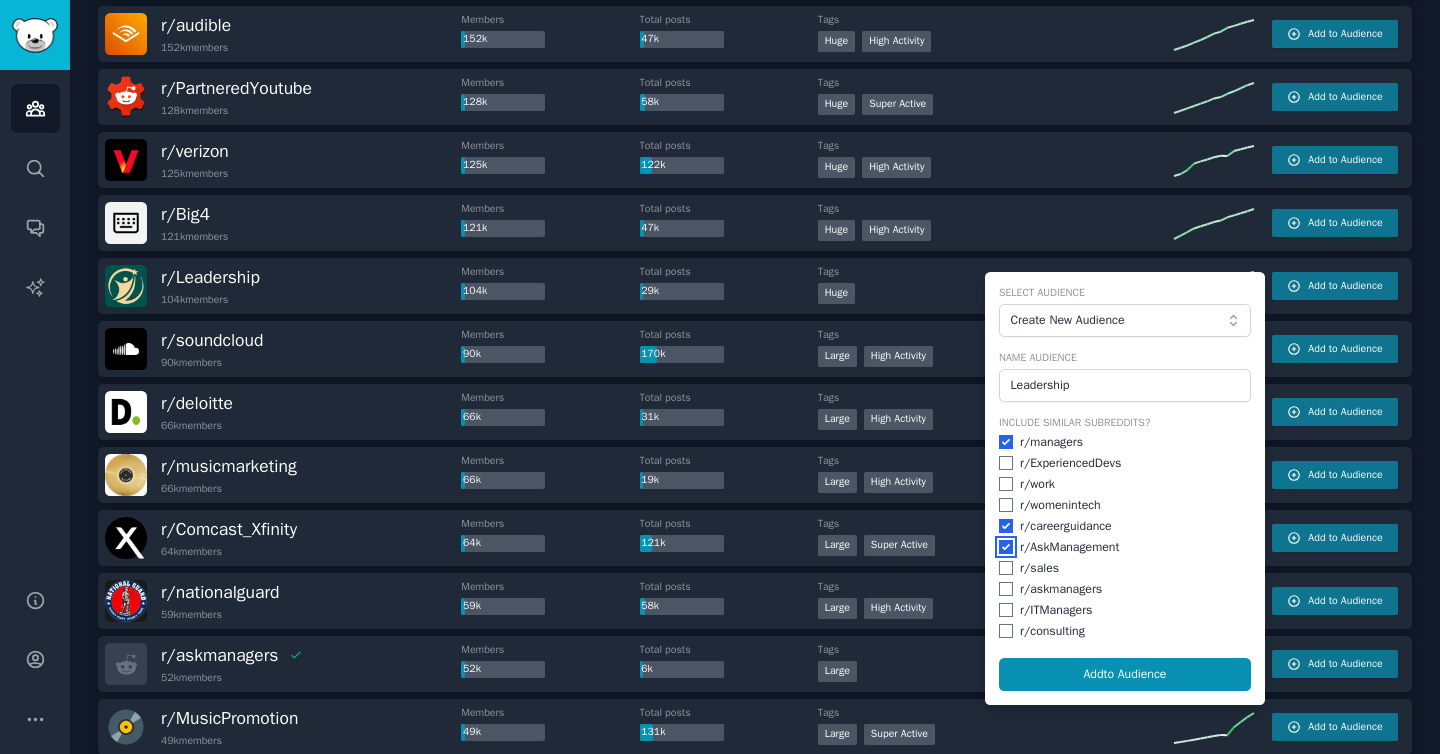 checkbox on "true" 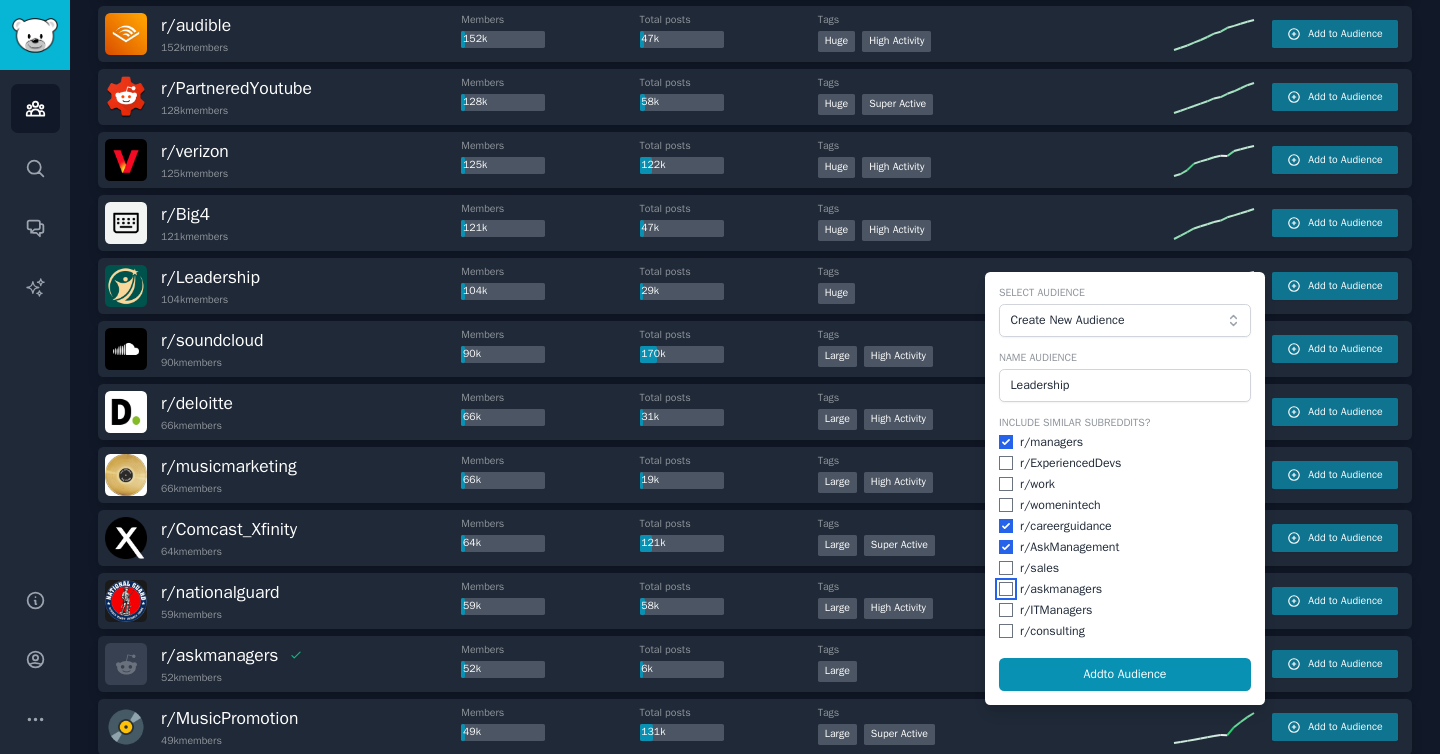 click at bounding box center (1006, 589) 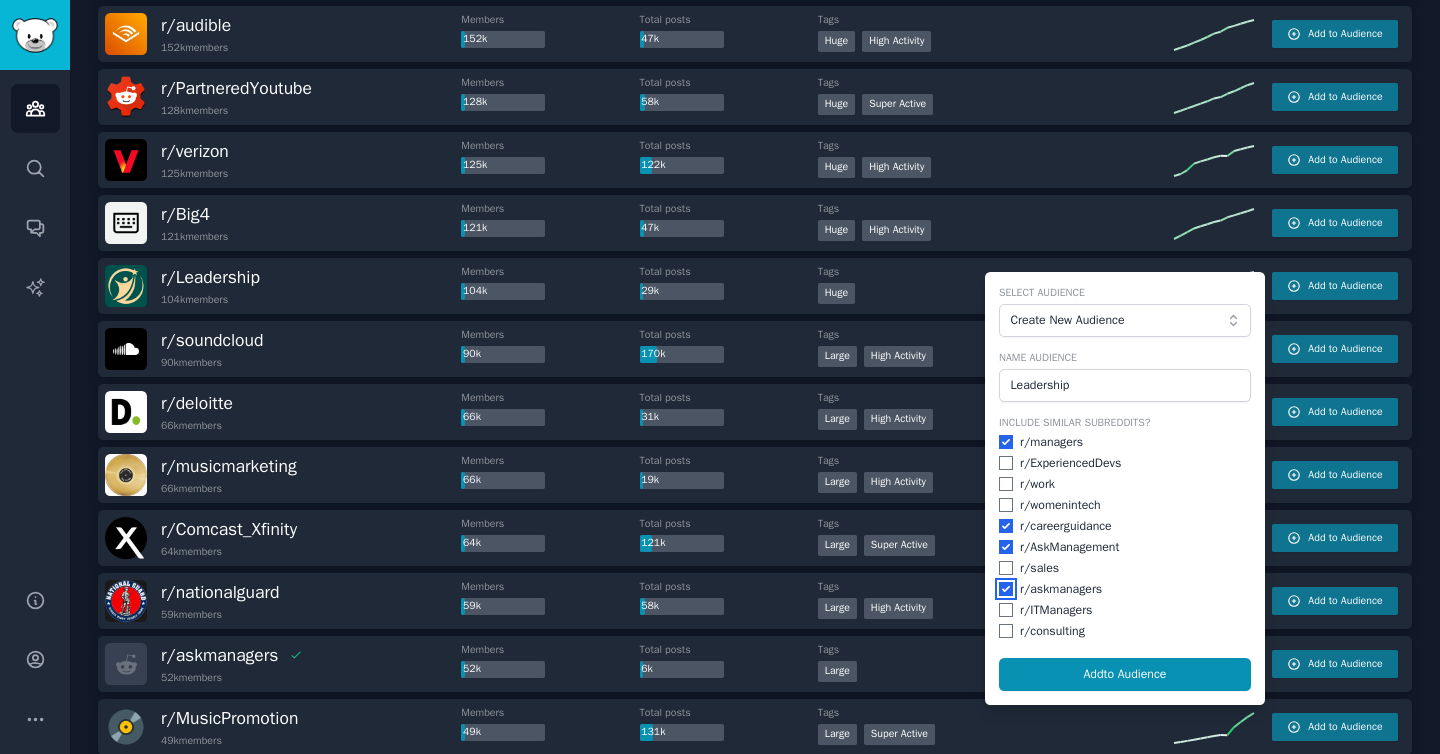 checkbox on "true" 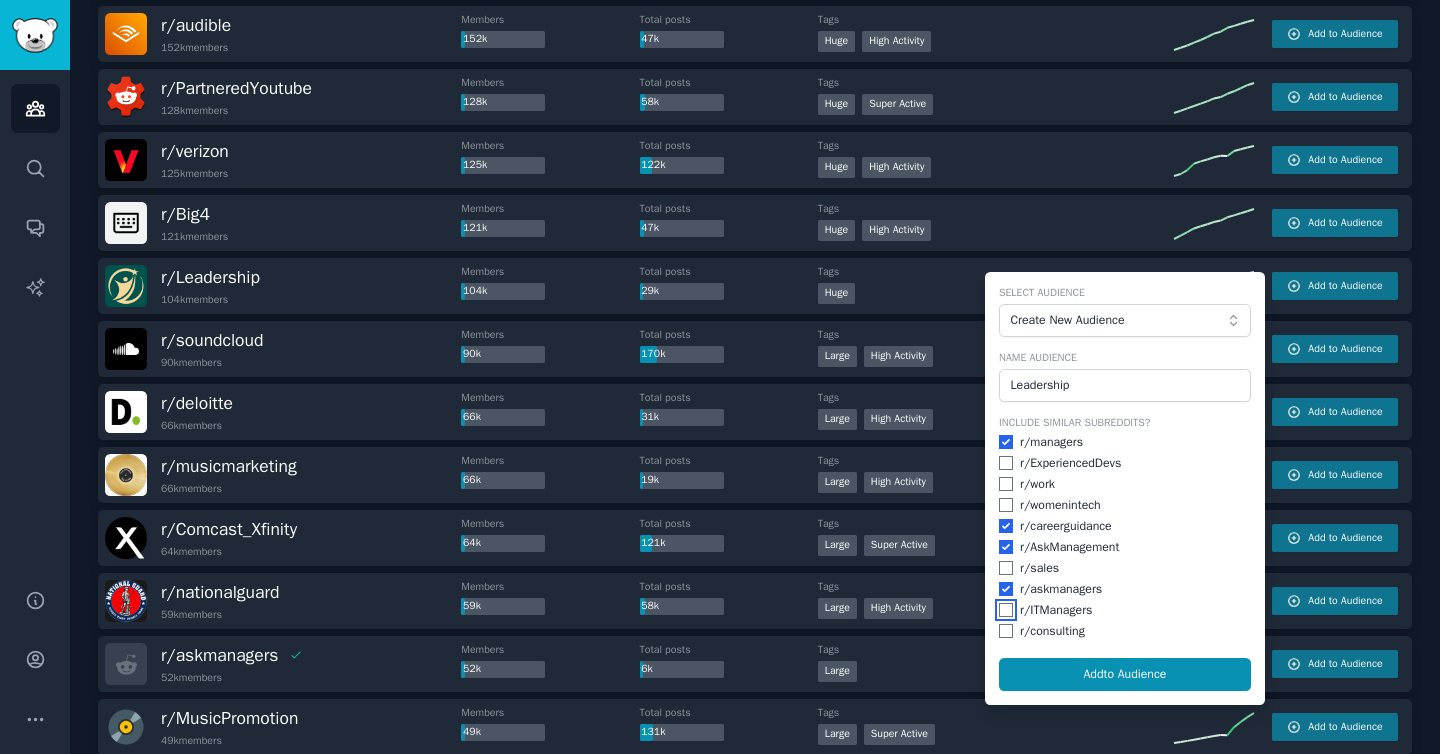click at bounding box center [1006, 610] 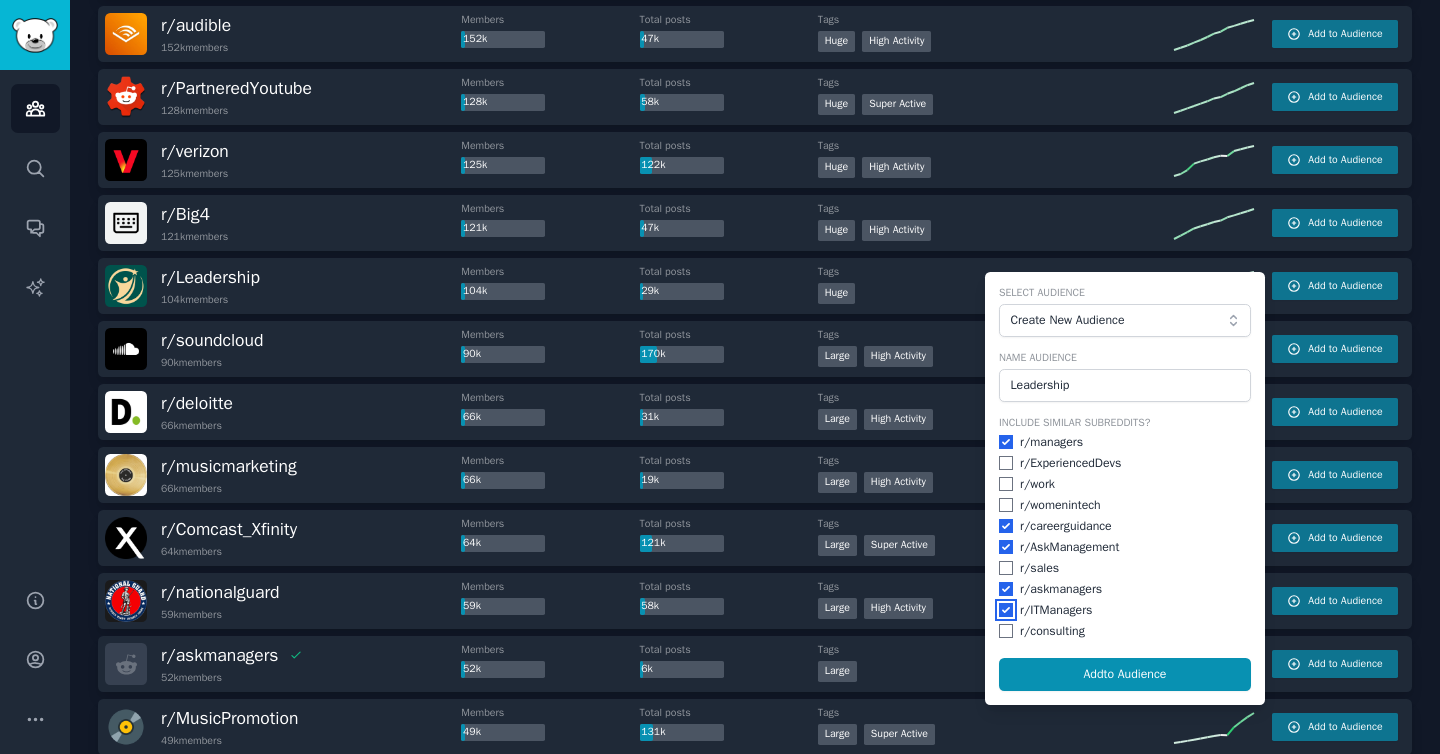 checkbox on "true" 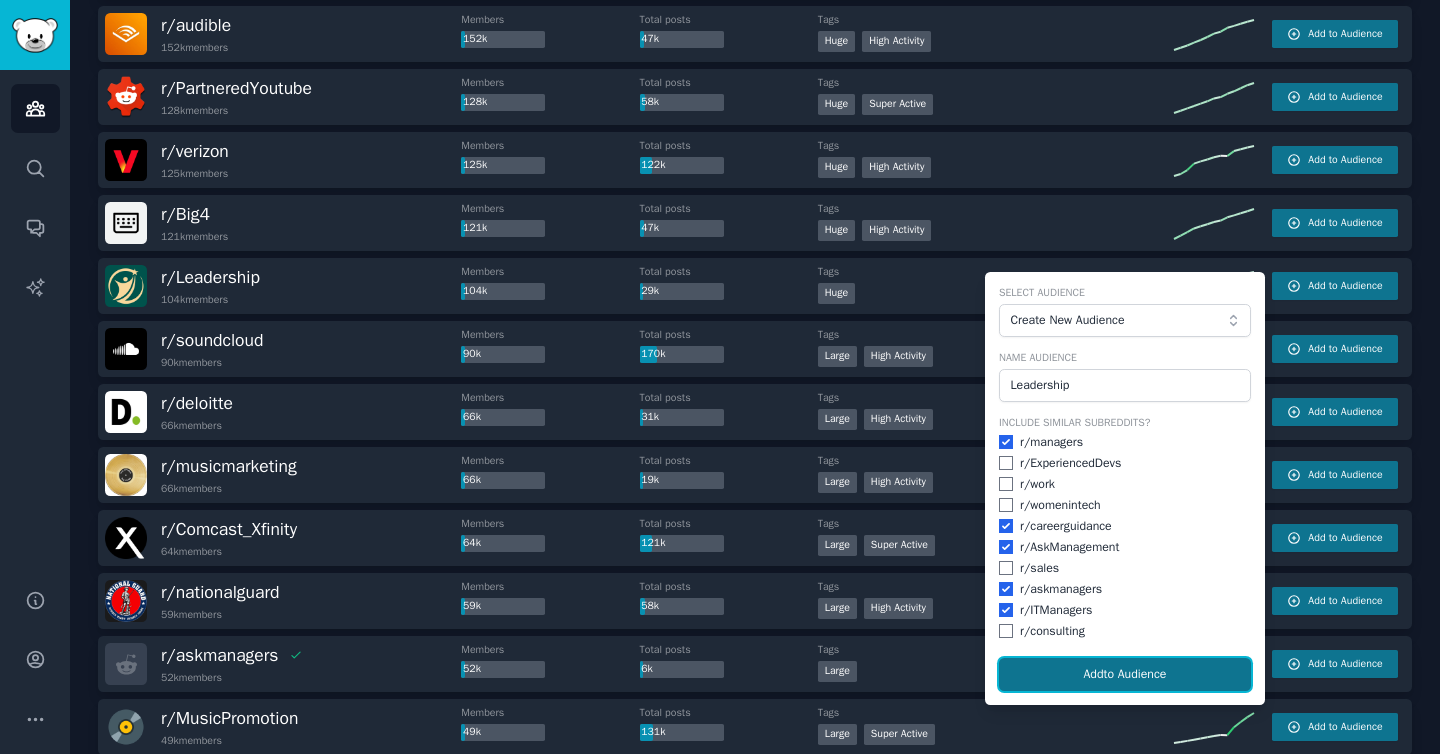 click on "Add  to Audience" at bounding box center [1125, 675] 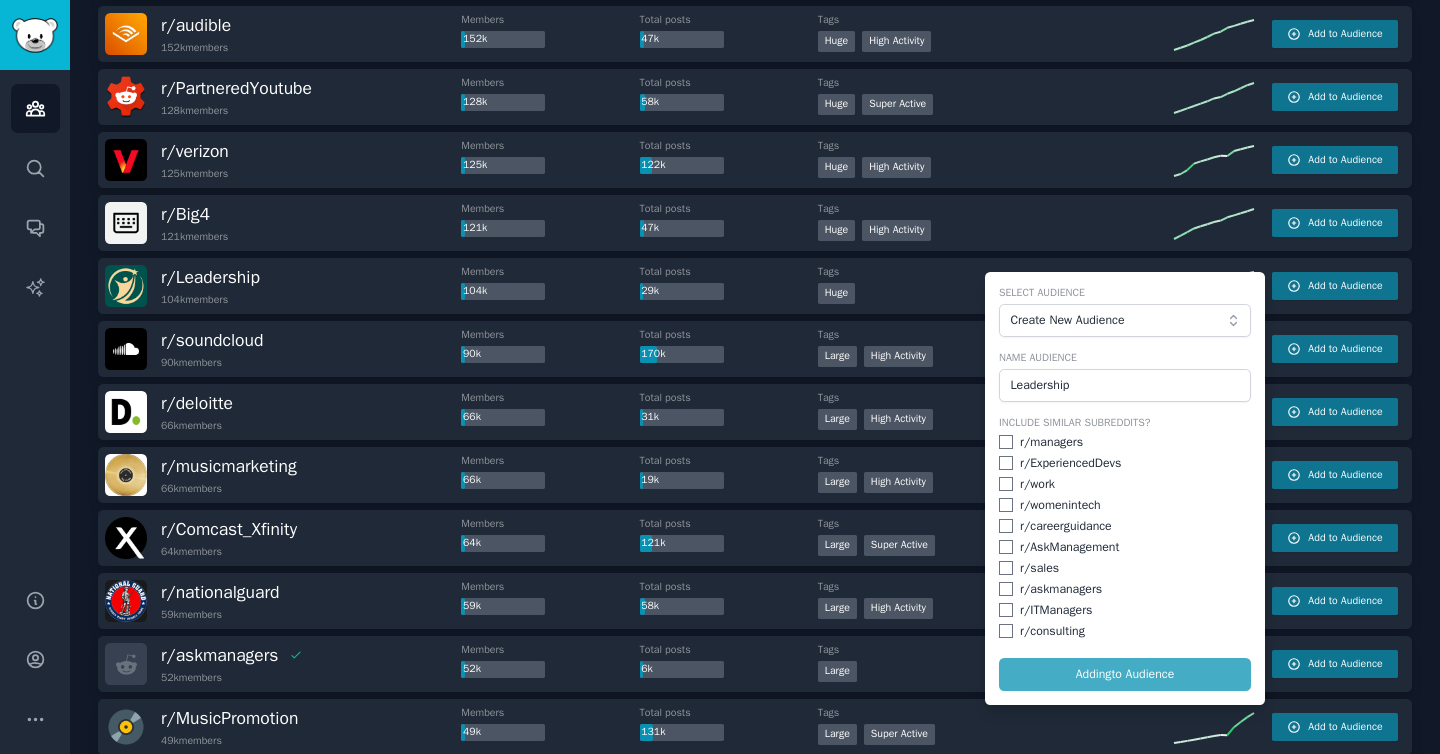 checkbox on "false" 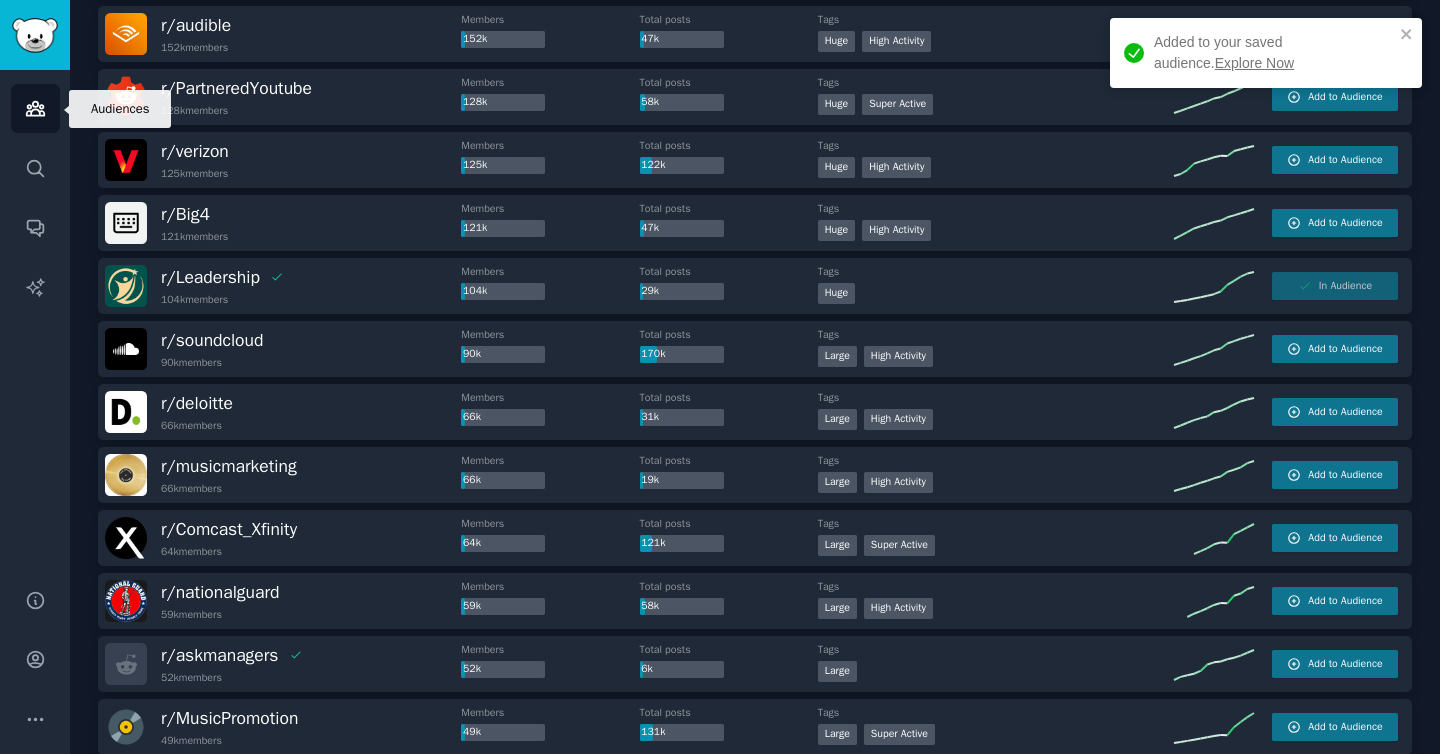 click 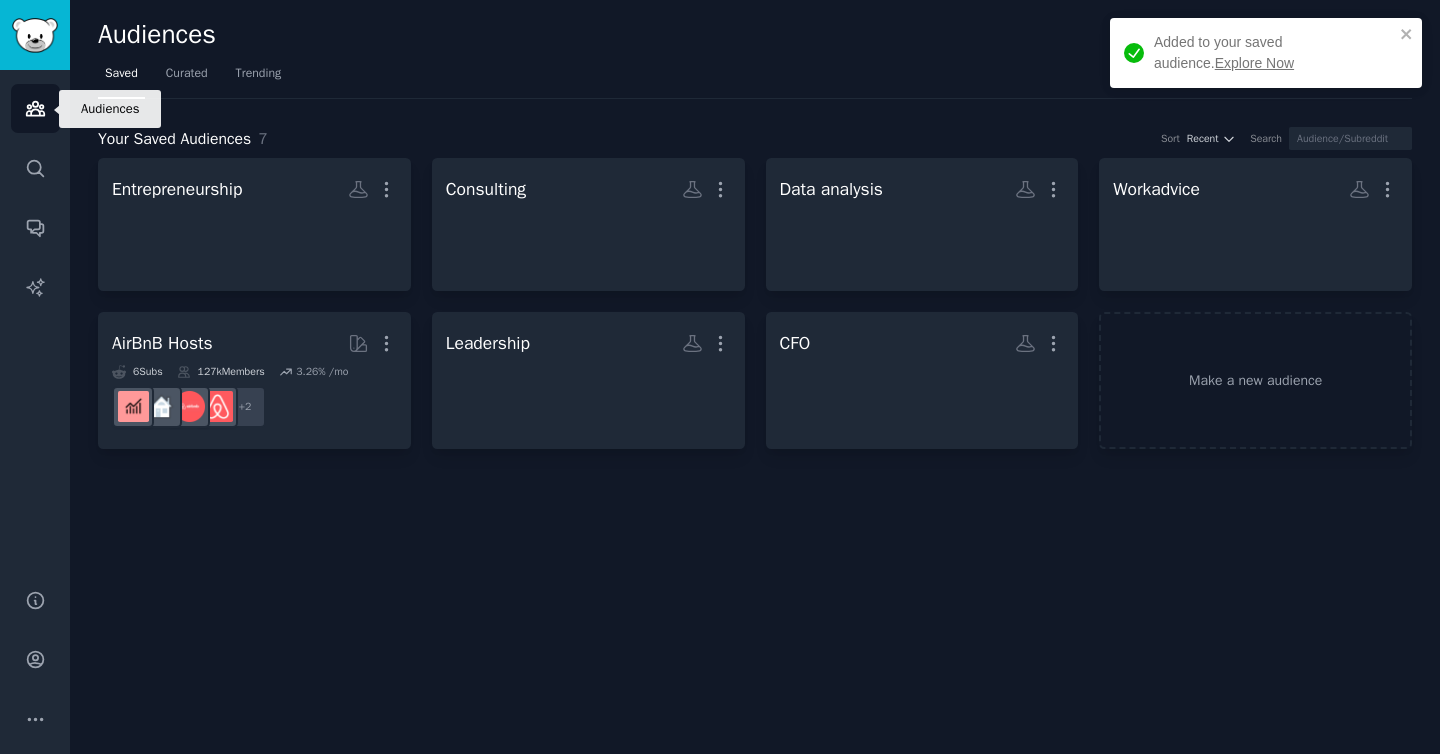scroll, scrollTop: 0, scrollLeft: 0, axis: both 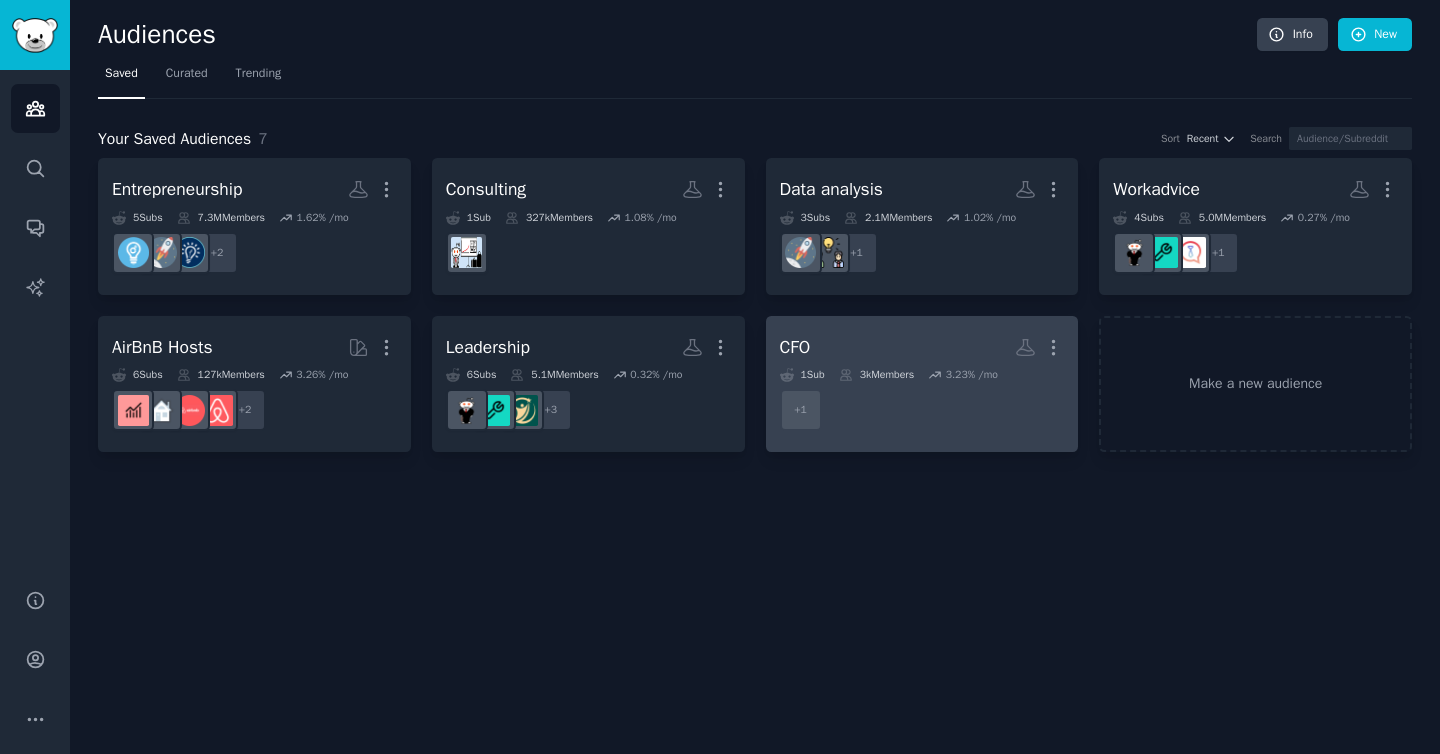 click on "3k  Members" at bounding box center [877, 375] 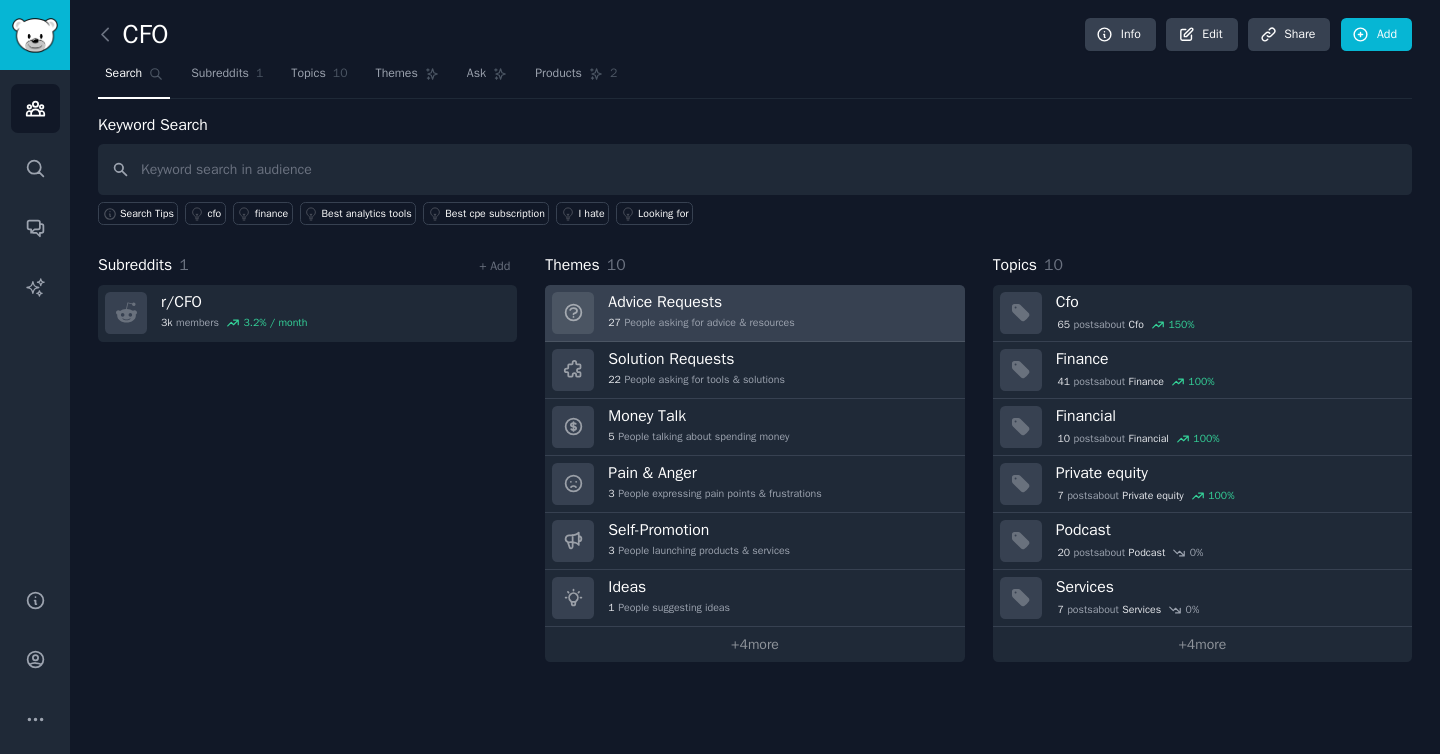 click on "27 People asking for advice & resources" at bounding box center (701, 323) 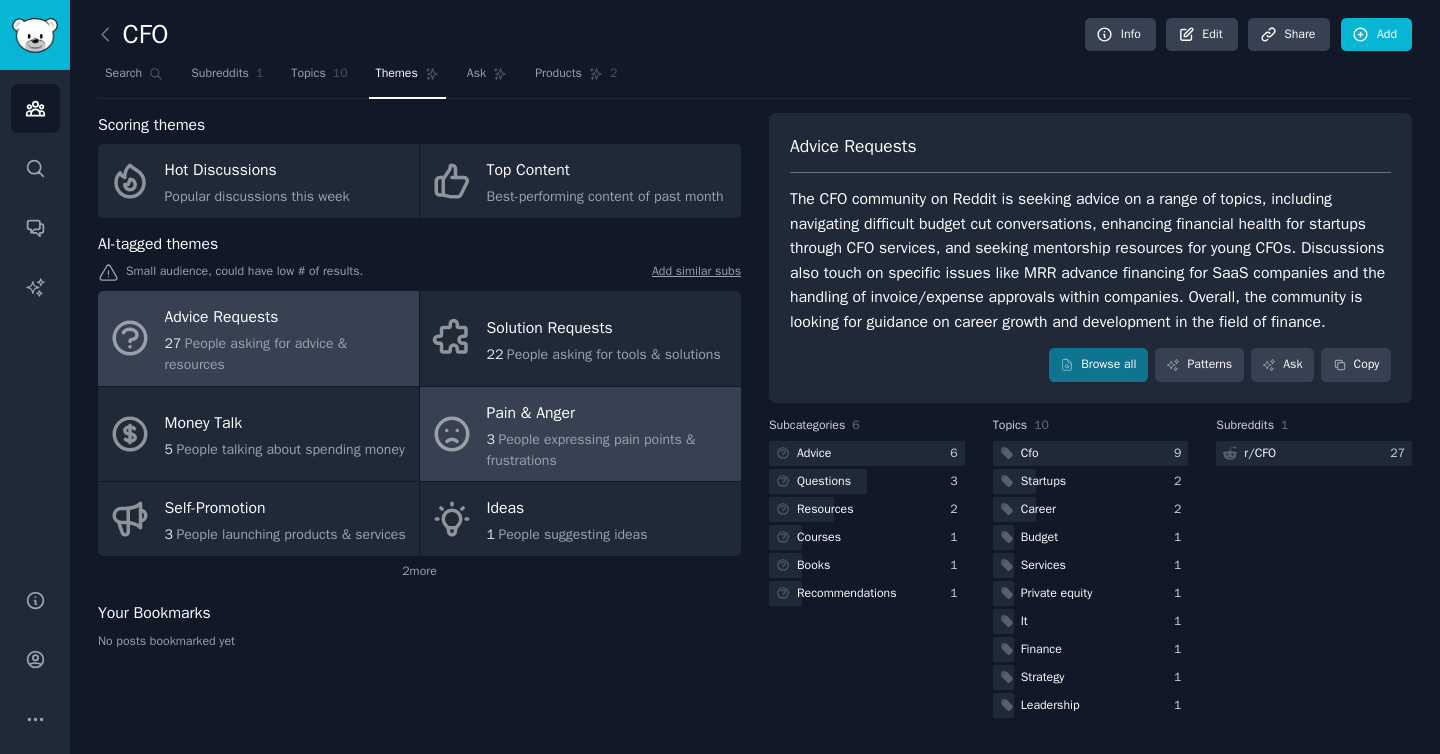 click on "3 People expressing pain points & frustrations" at bounding box center (609, 450) 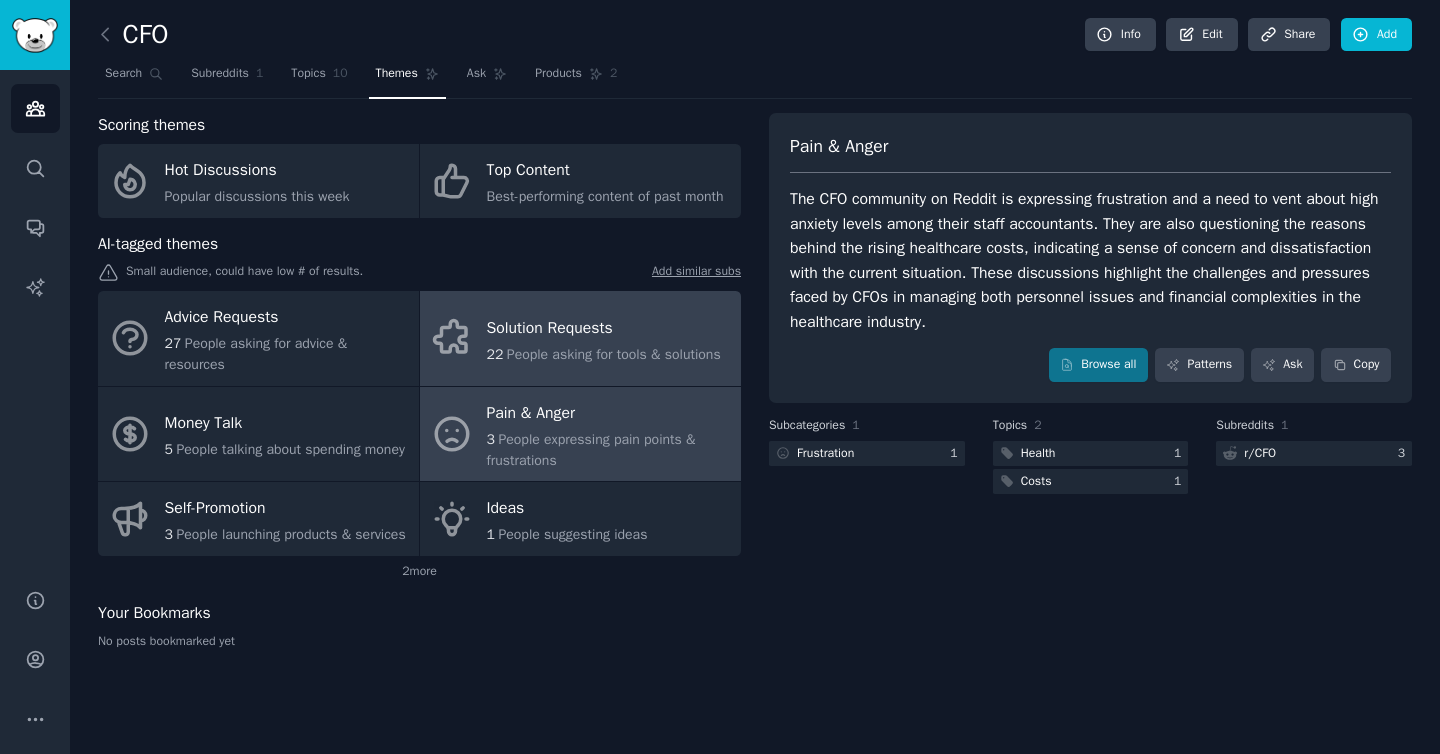 click on "Solution Requests" at bounding box center [604, 328] 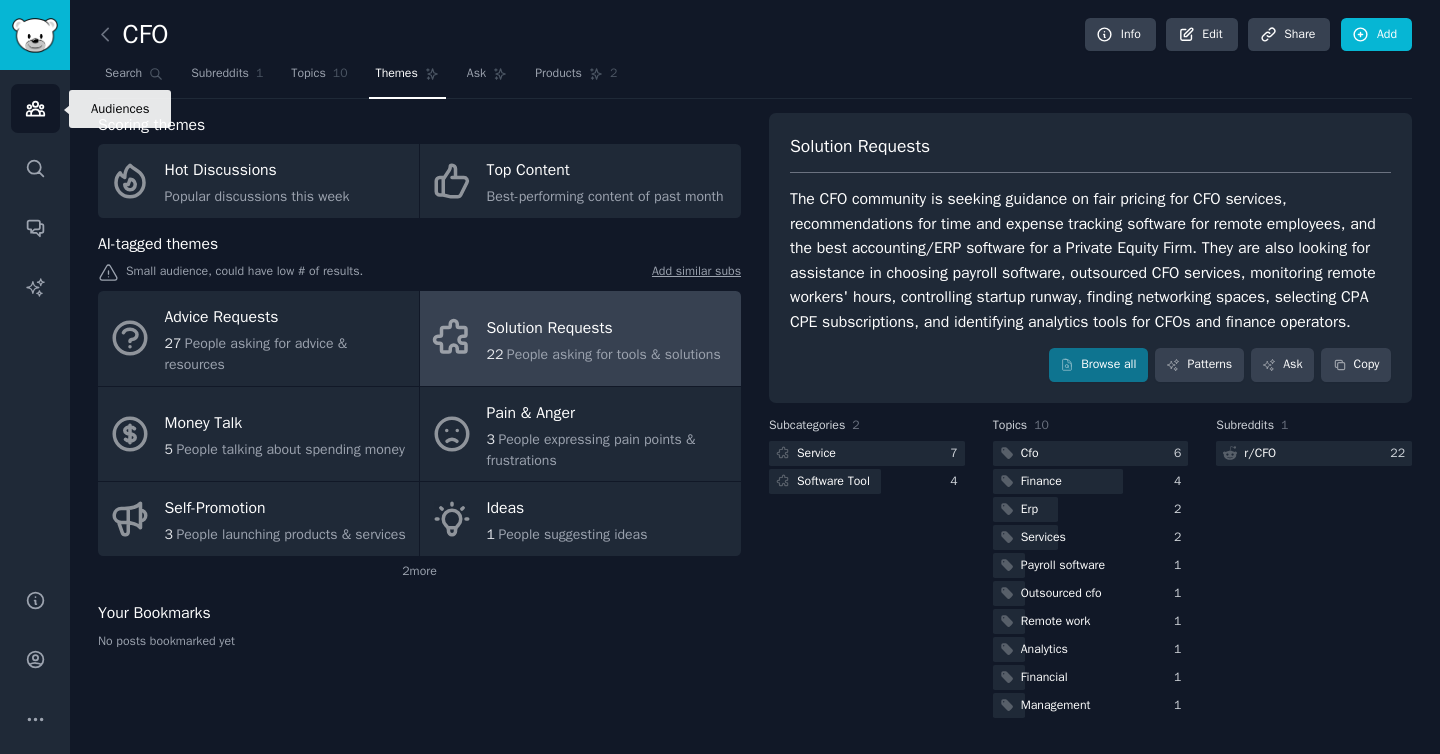 click 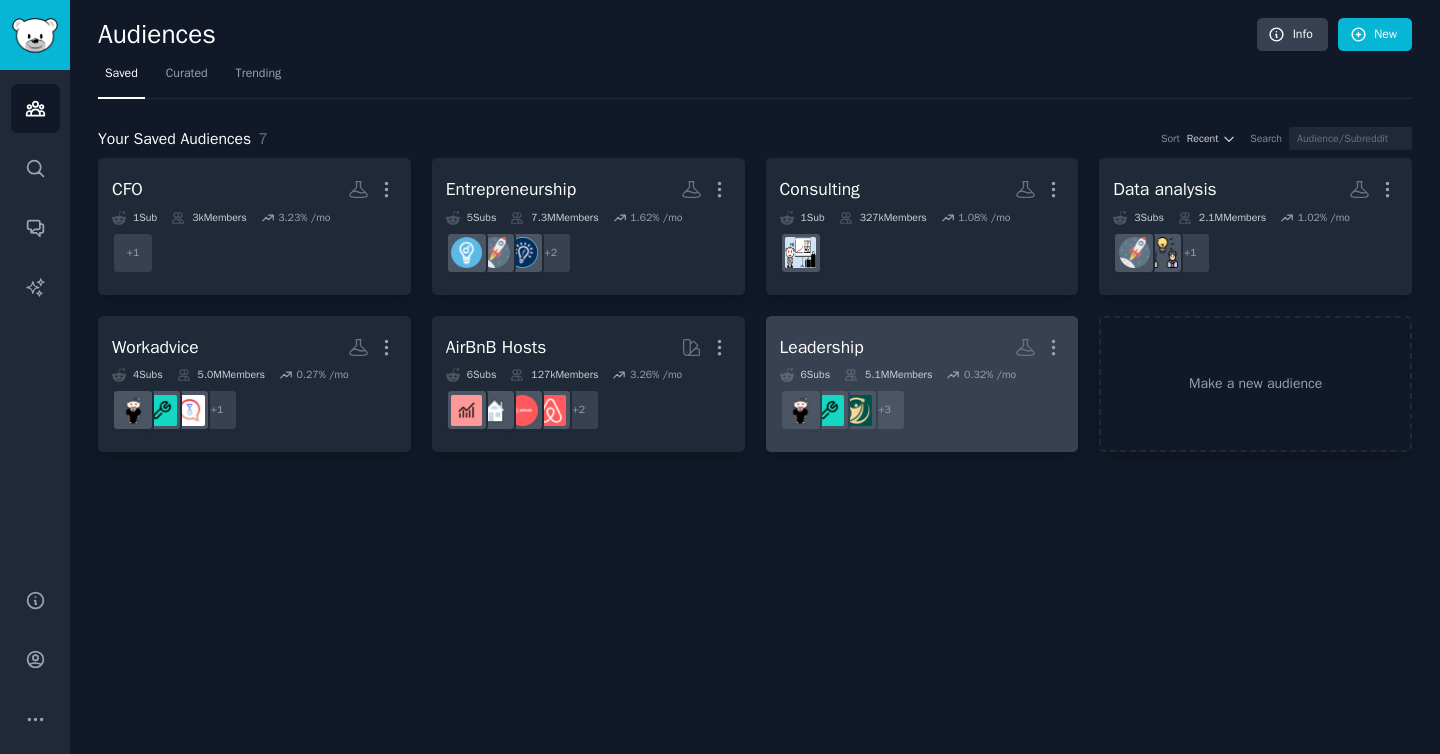 click 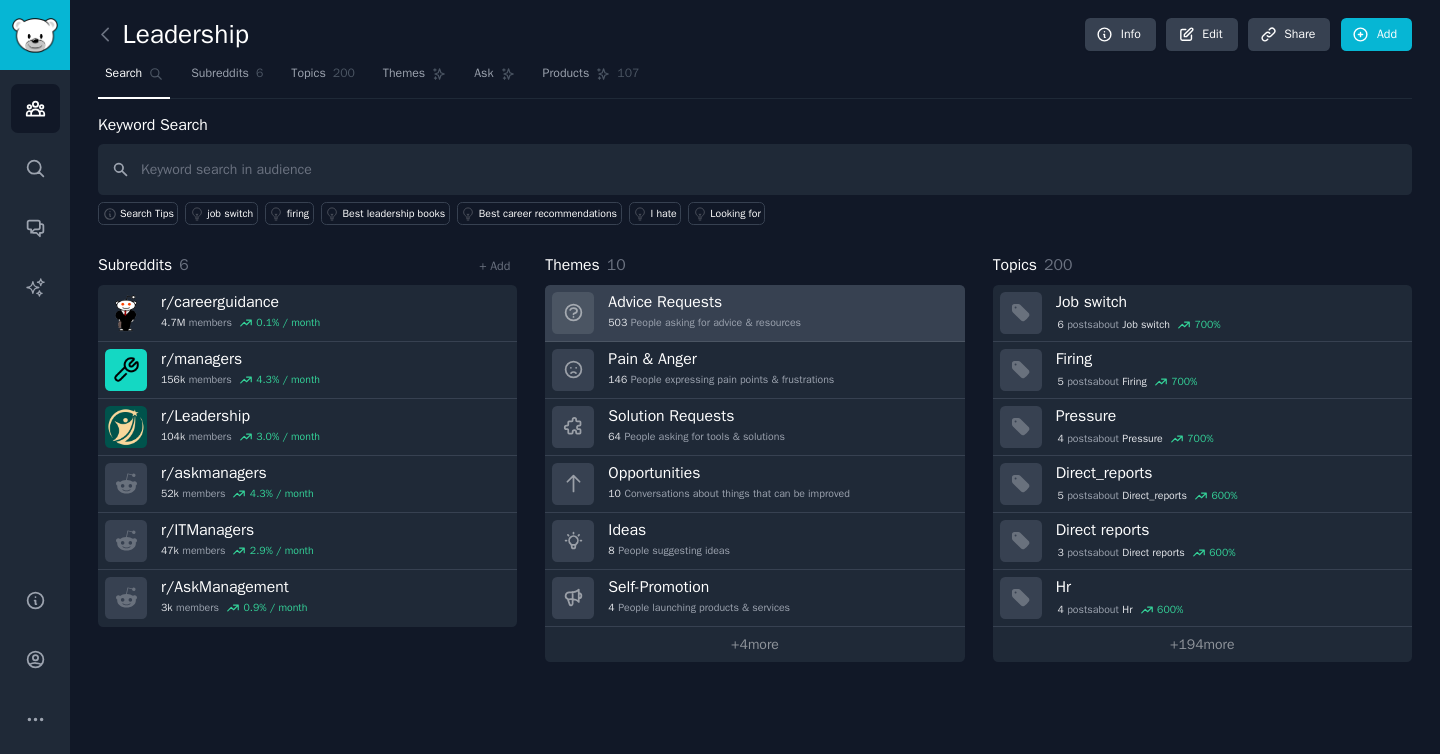 click on "503 People asking for advice & resources" at bounding box center [704, 323] 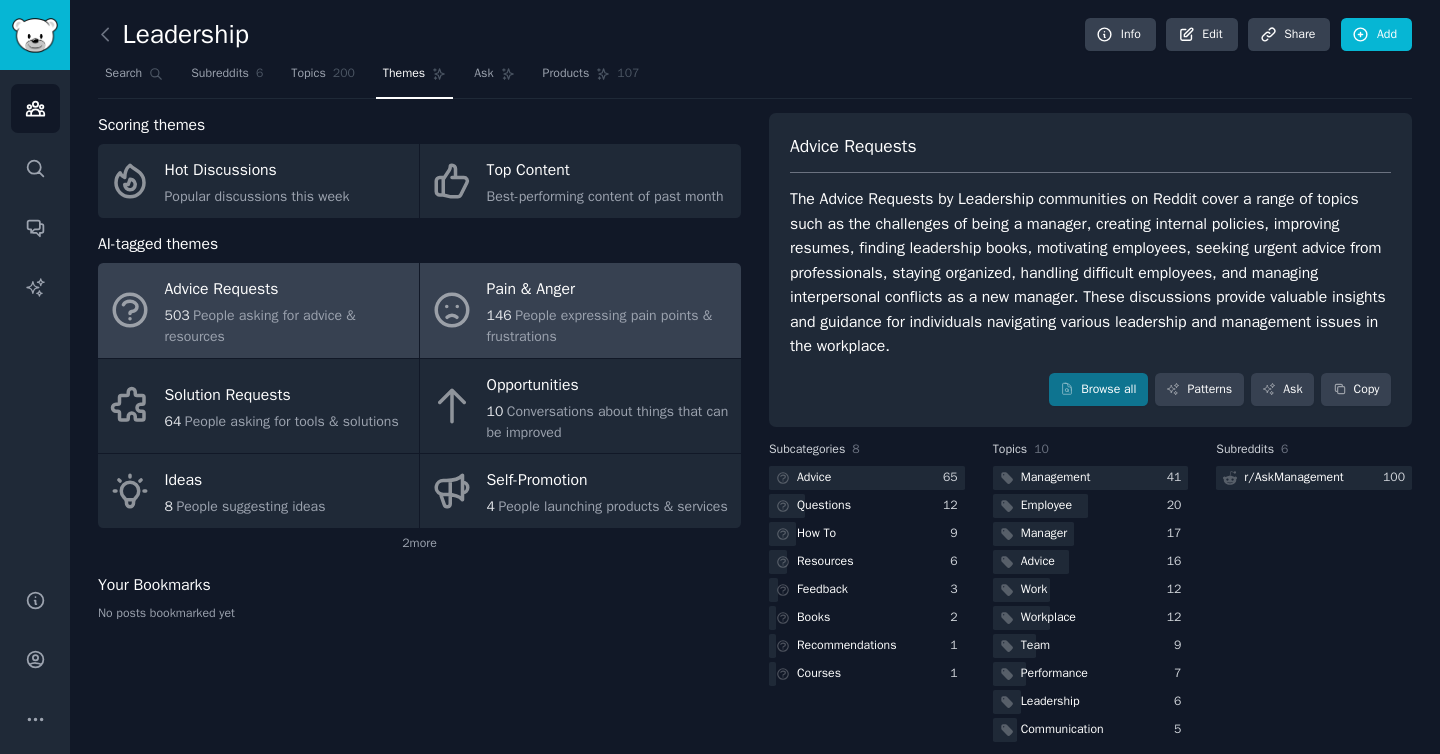 click on "Pain & Anger" at bounding box center [609, 290] 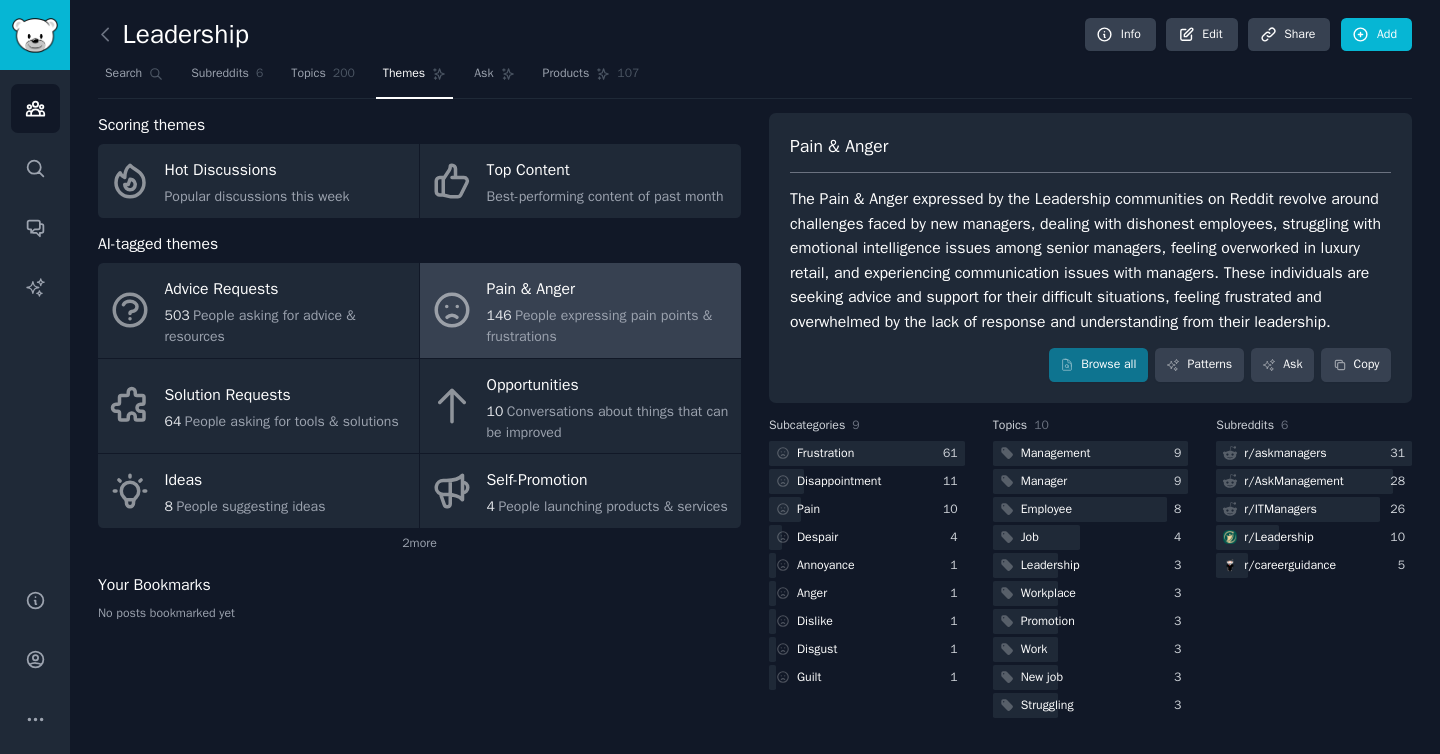 click on "Search Subreddits 6 Topics 200 Themes Ask Products 107" at bounding box center (755, 78) 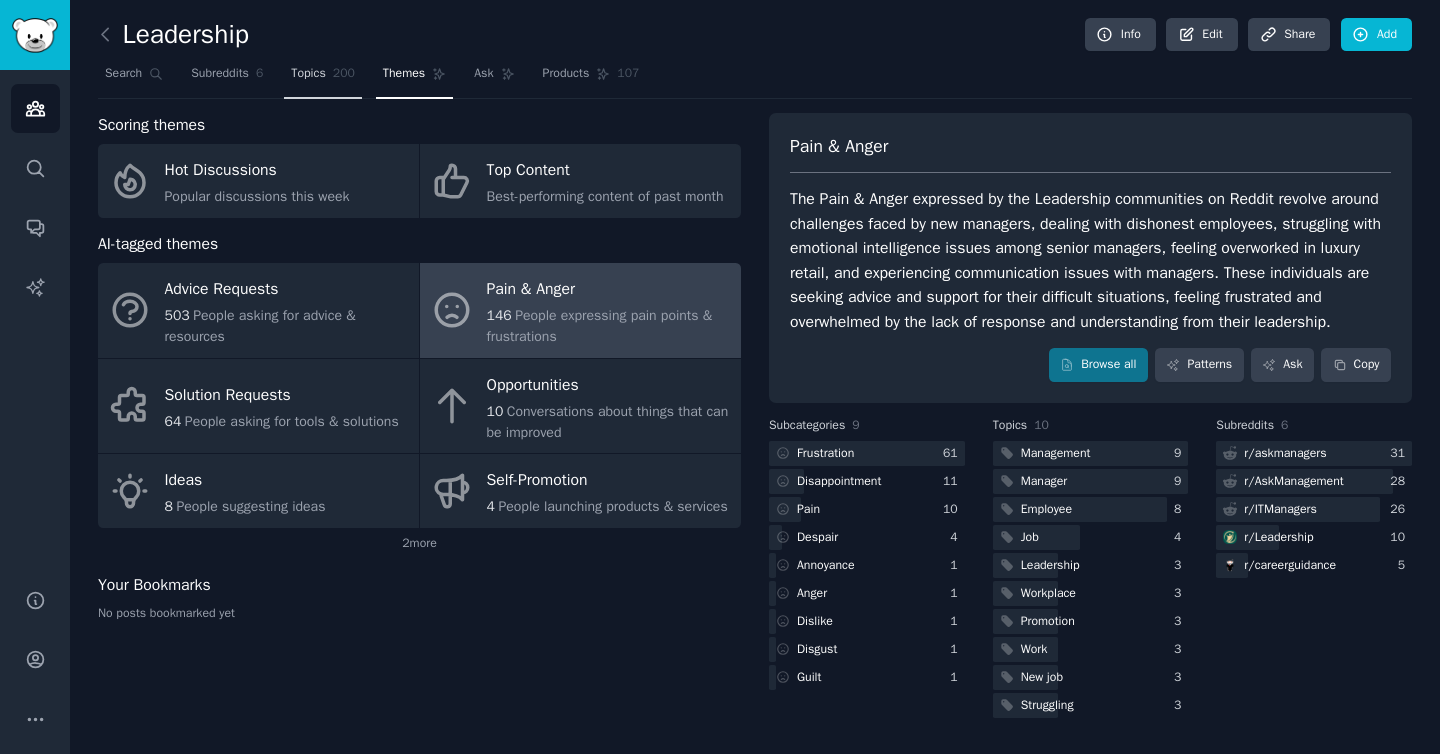 click on "Topics" at bounding box center [308, 74] 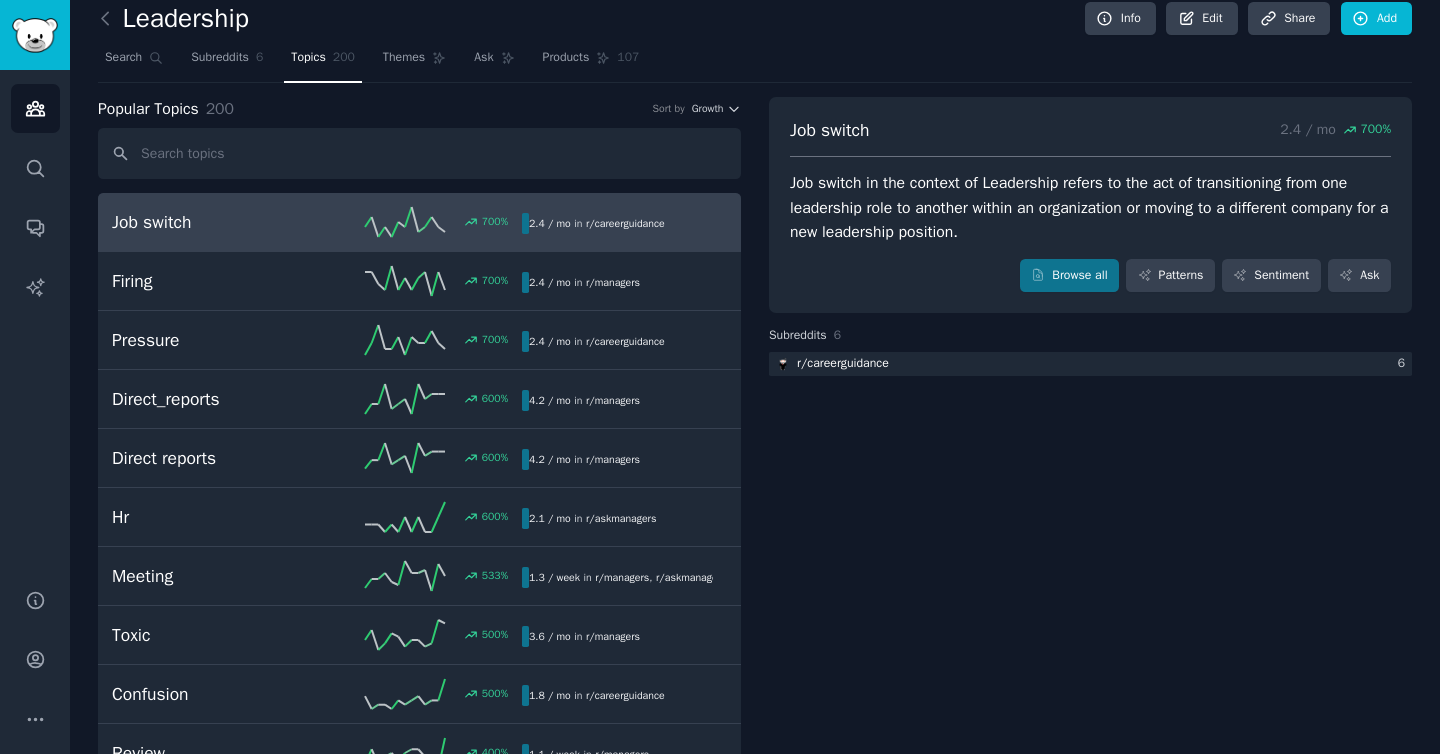 scroll, scrollTop: 0, scrollLeft: 0, axis: both 